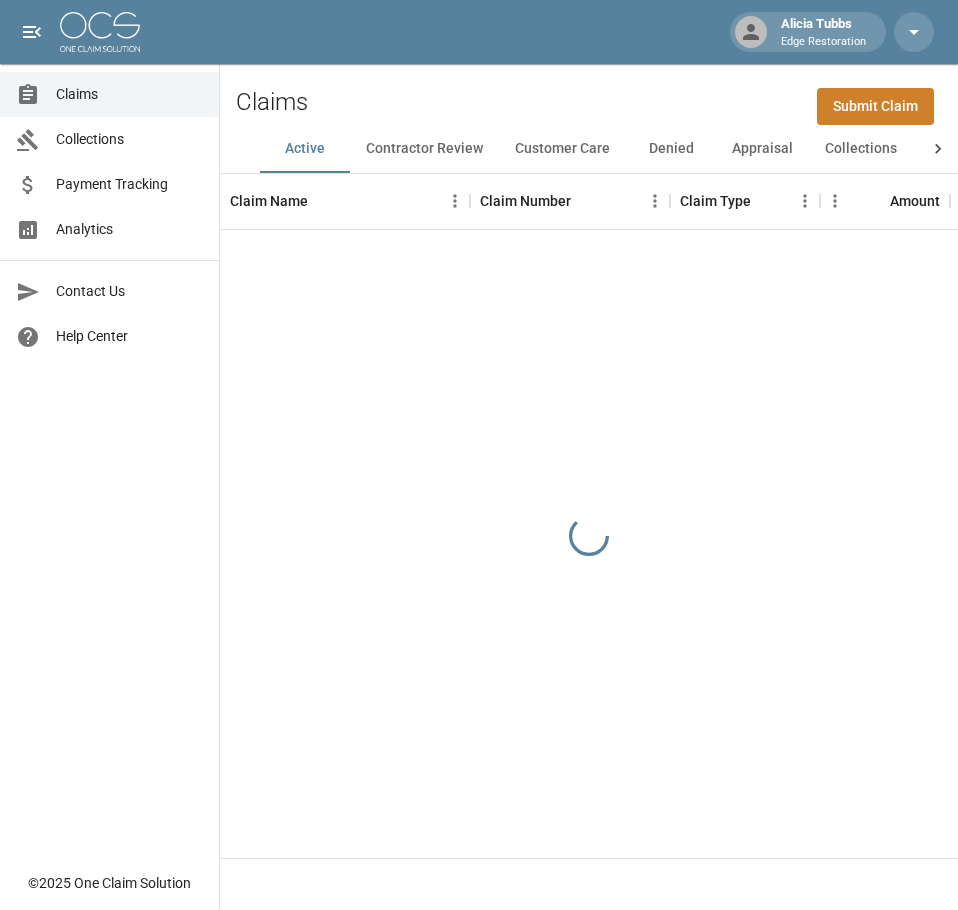 scroll, scrollTop: 0, scrollLeft: 0, axis: both 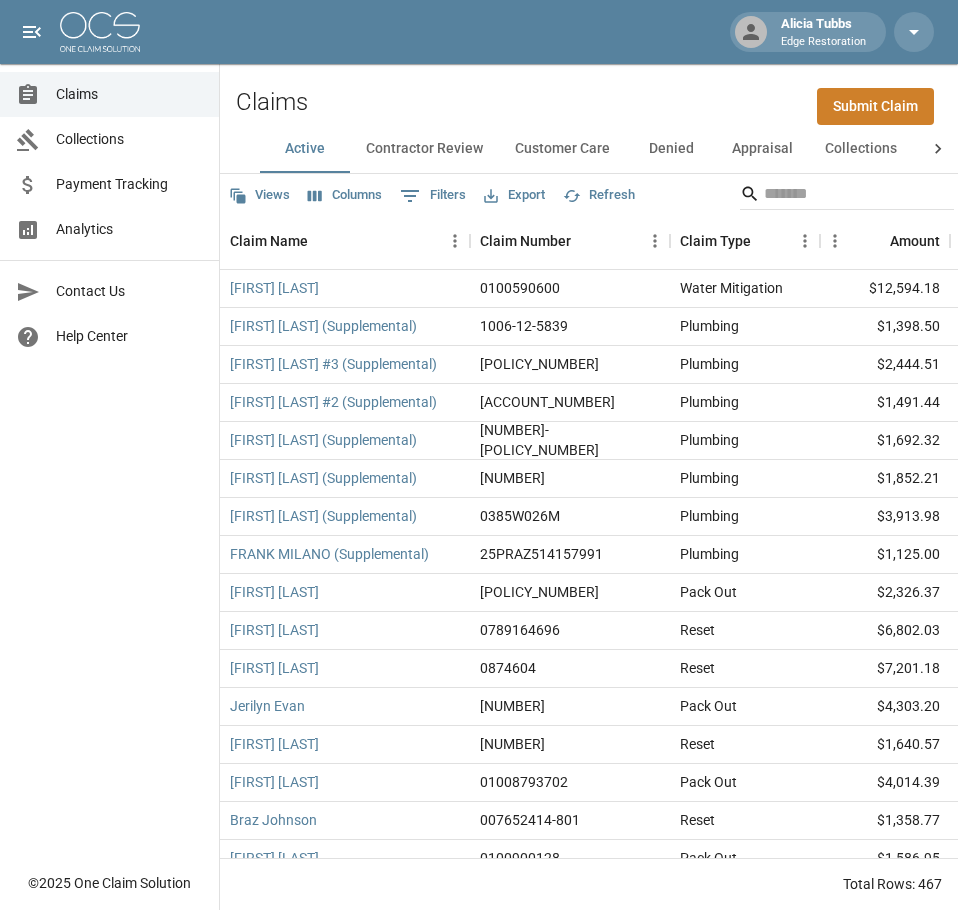 click on "Submit Claim" at bounding box center (875, 106) 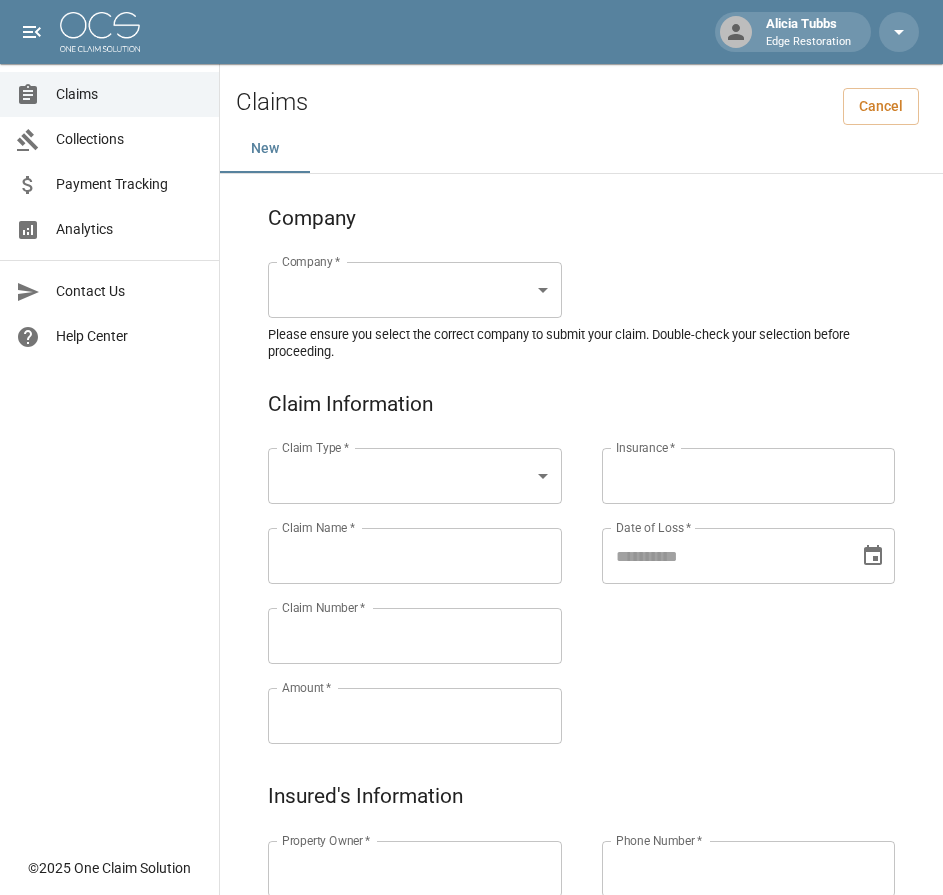 click on "[FIRST] [LAST] Restoration Claims Collections Payment Tracking Analytics Contact Us Help Center ©  2025   One Claim Solution Claims Cancel New Company Company   * ​ Company   * Please ensure you select the correct company to submit your claim. Double-check your selection before proceeding. Claim Information Claim Type   * ​ Claim Type   * Claim Name   * Claim Name   * Claim Number   * Claim Number   * Amount   * Amount   * Insurance   * Insurance   * Date of Loss   * Date of Loss   * Insured's Information Property Owner   * Property Owner   * Mailing Address   * Mailing Address   * Mailing City   * Mailing City   * Mailing State   * Mailing State   * Mailing Zip   * Mailing Zip   * Phone Number   * Phone Number   * Alt. Phone Number Alt. Phone Number Email Email Documentation Invoice (PDF)* ​ Upload file(s) Invoice (PDF)* Work Authorization* ​ Upload file(s) Work Authorization* Photo Link Photo Link ​ Upload file(s) Testing ​ ​" at bounding box center (471, 929) 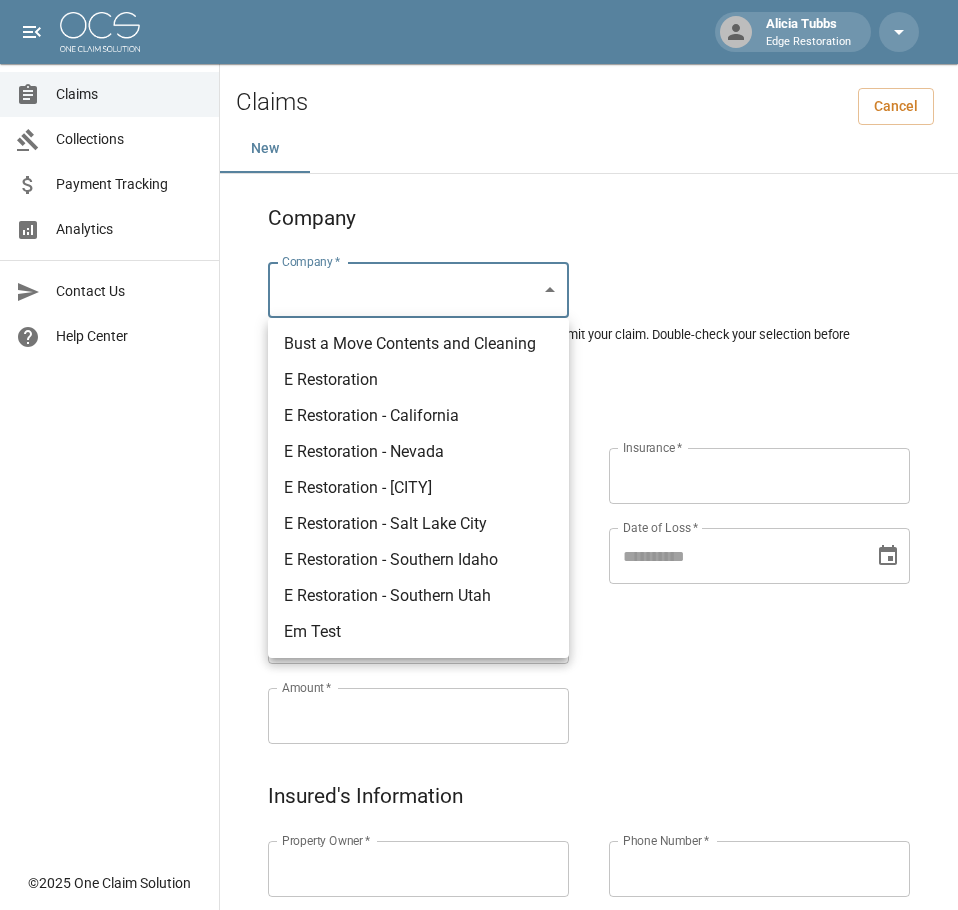 click on "E Restoration - Southern Utah" at bounding box center [418, 596] 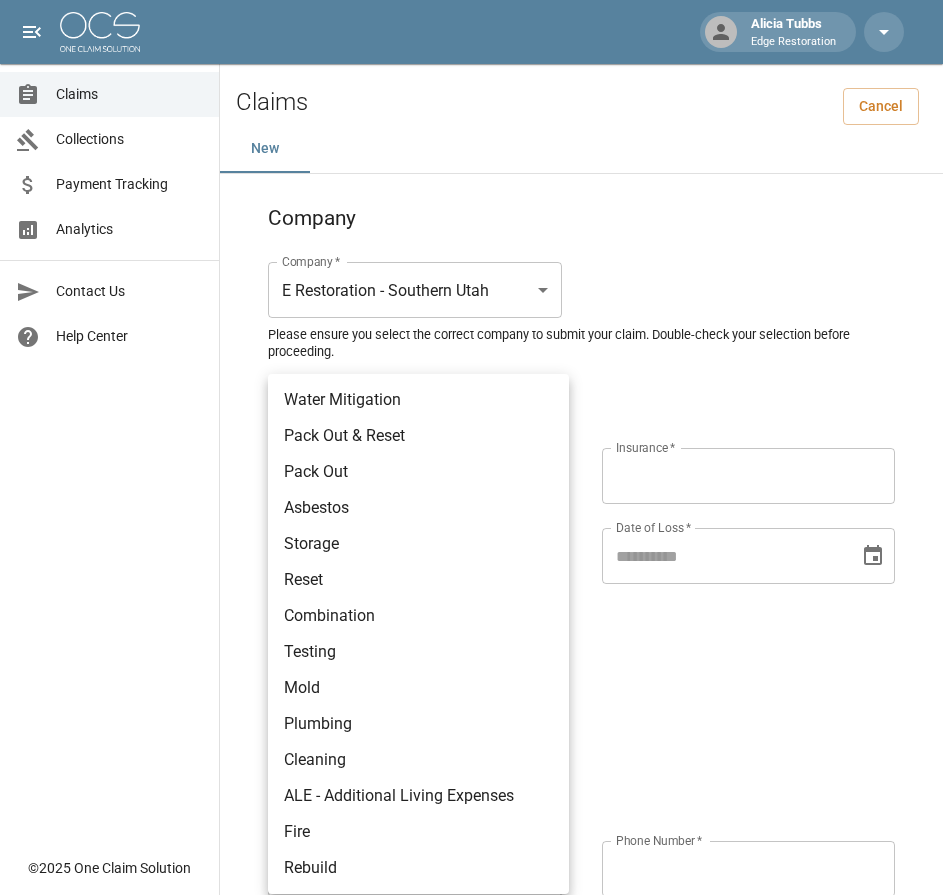 click on "[FIRST] [LAST] Edge Restoration Claims Collections Payment Tracking Analytics Contact Us Help Center © 2025 One Claim Solution Claims Cancel New Company Company   * E Restoration - Southern Utah ******* Company   * Please ensure you select the correct company to submit your claim. Double-check your selection before proceeding. Claim Information Claim Type   * ​ Claim Type   * Claim Name   * Claim Name   * Claim Number   * Claim Number   * Amount   * Amount   * Insurance   * Insurance   * Date of Loss   * Date of Loss   * Insured's Information Property Owner   * Property Owner   * Mailing Address   * Mailing Address   * Mailing City   * Mailing City   * Mailing State   * Mailing State   * Mailing Zip   * Mailing Zip   * Phone Number   * Phone Number   * Alt. Phone Number Alt. Phone Number Email Email Documentation Invoice (PDF)* ​ Upload file(s) Invoice (PDF)* Work Authorization* ​ Upload file(s) Work Authorization* Photo Link Photo Link *" at bounding box center [471, 929] 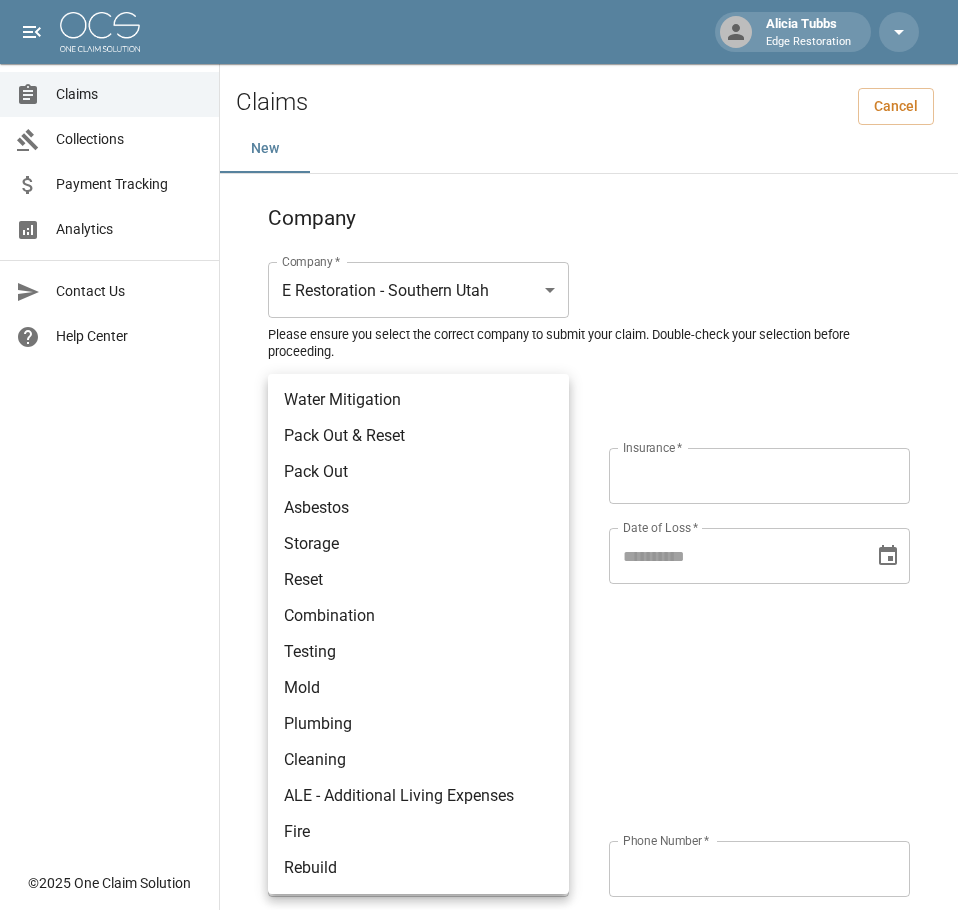 click on "Plumbing" at bounding box center (418, 724) 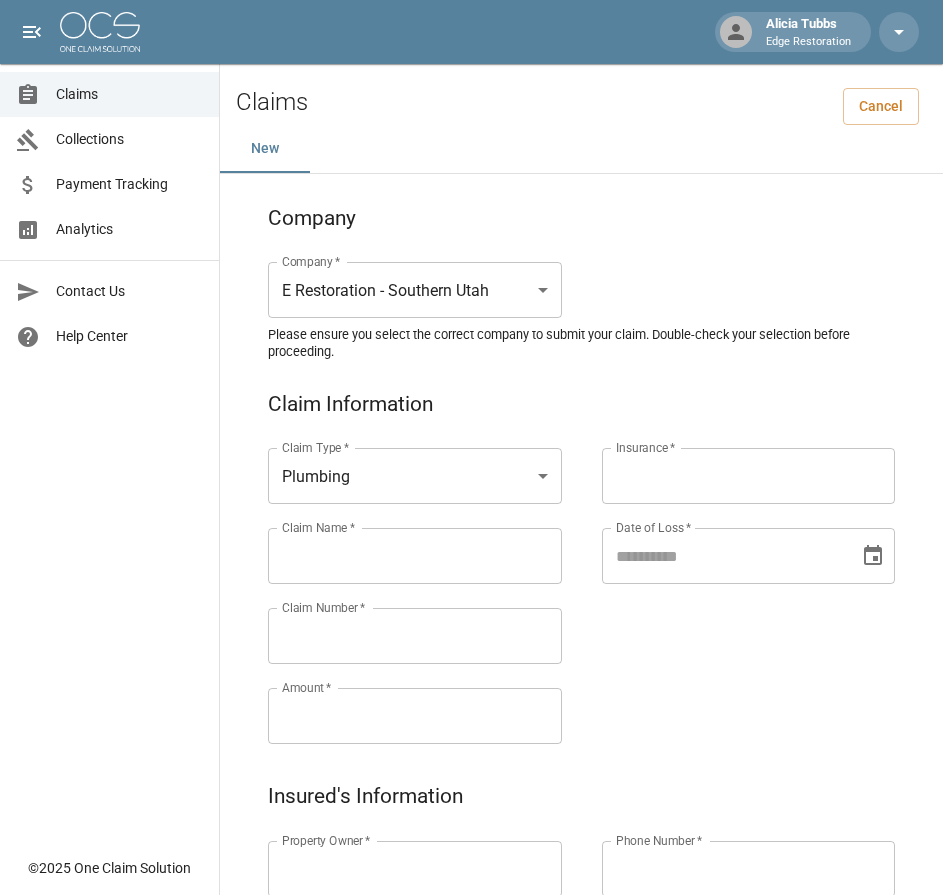 click on "Claim Name   *" at bounding box center (415, 556) 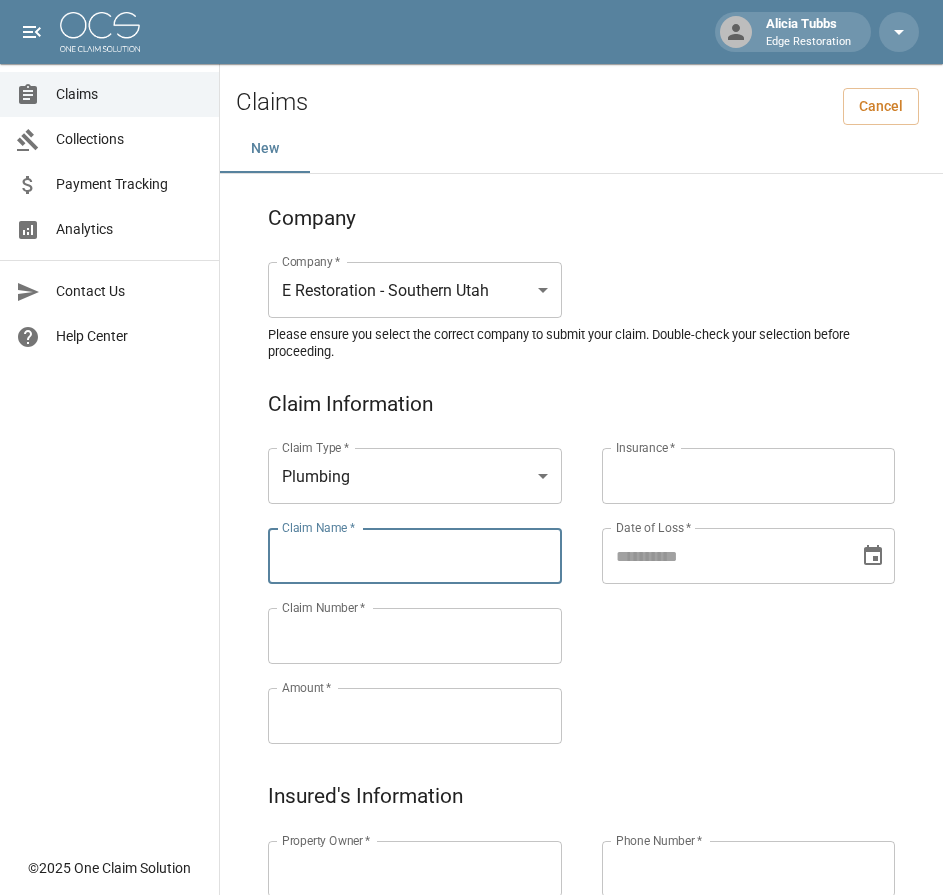 paste on "**********" 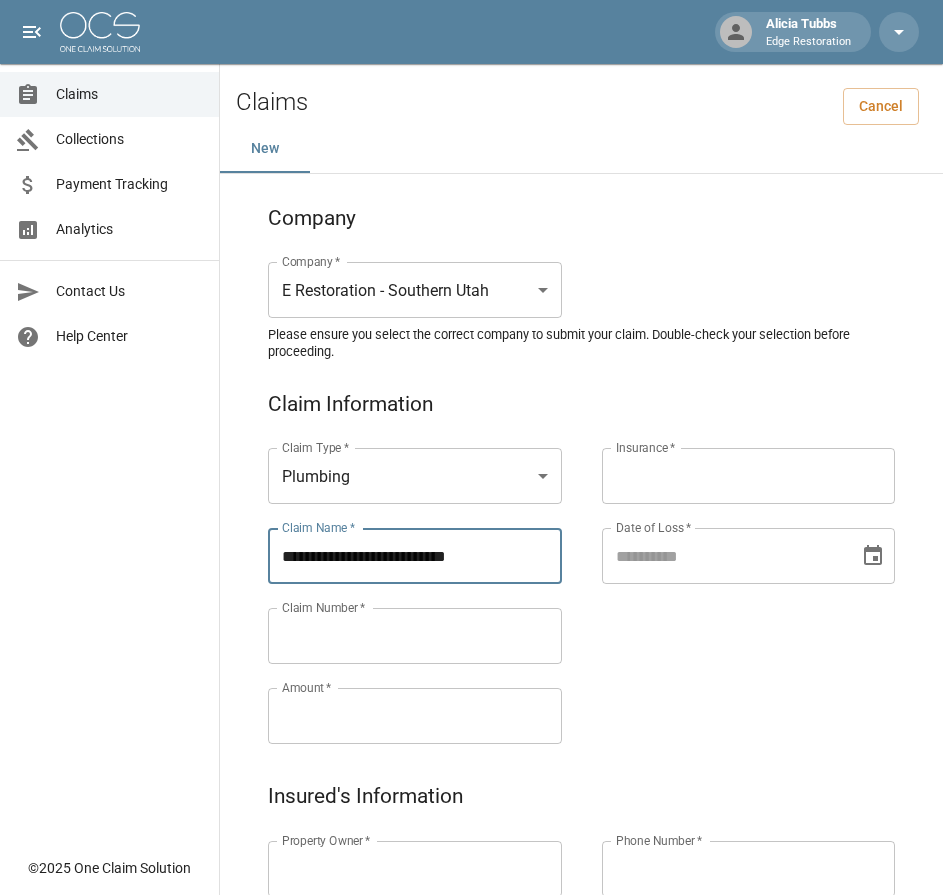 type on "**********" 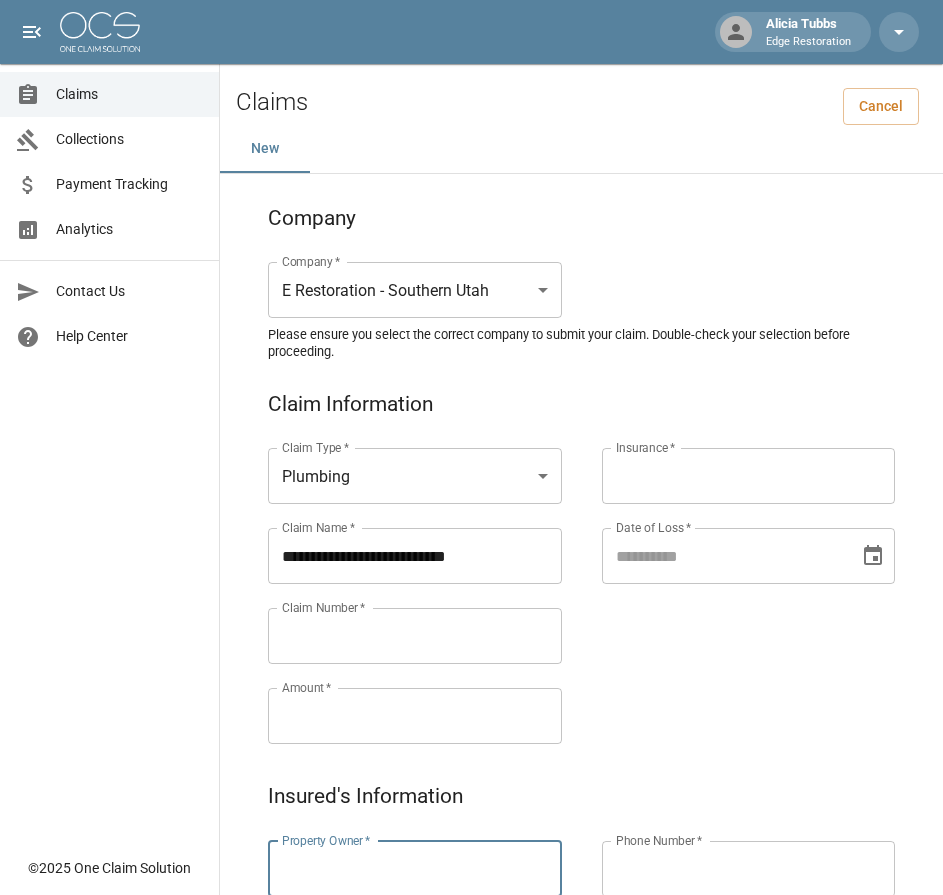 paste on "**********" 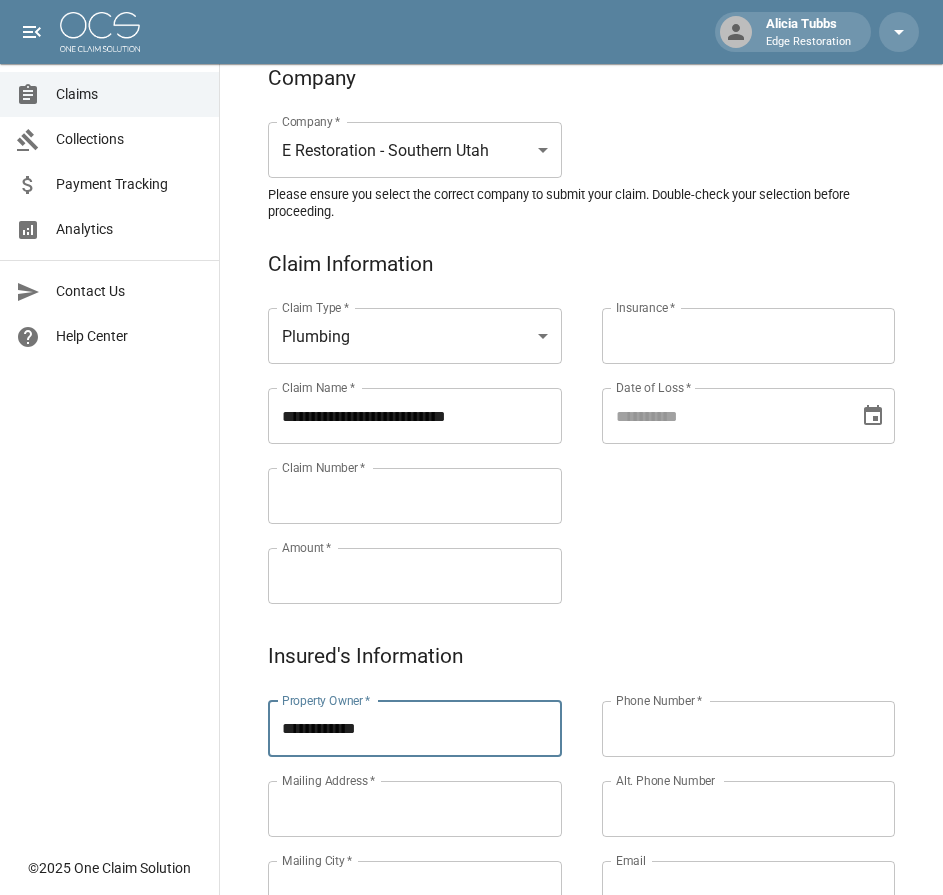 scroll, scrollTop: 141, scrollLeft: 0, axis: vertical 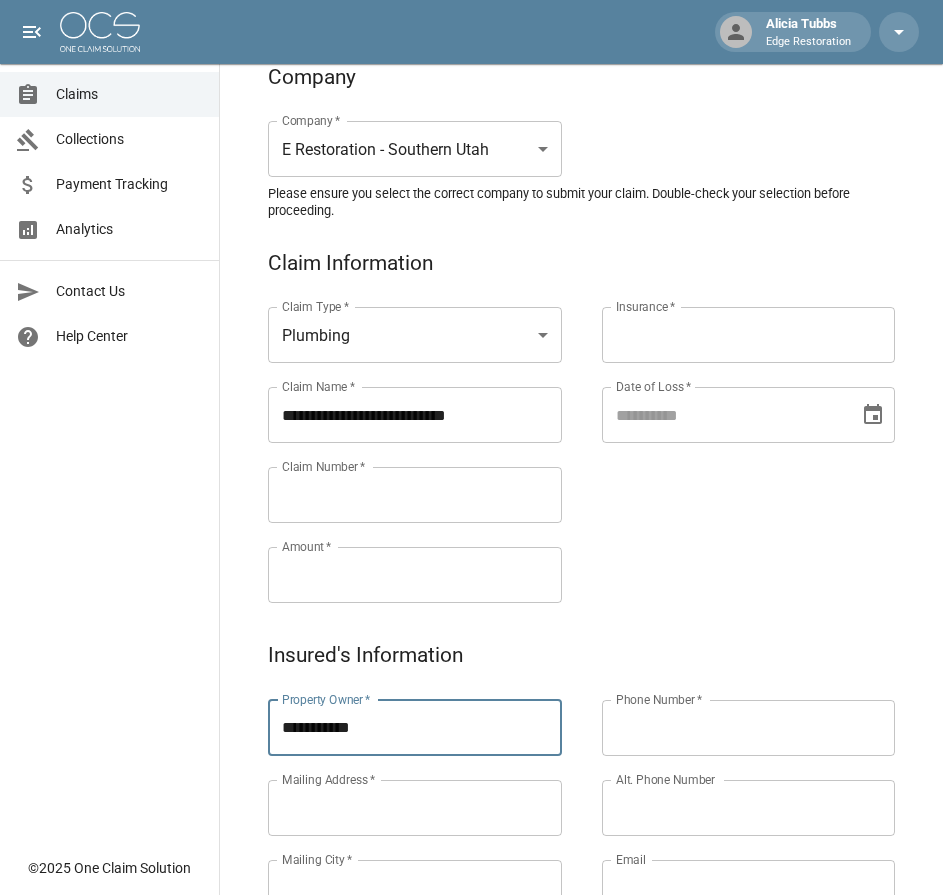 type on "**********" 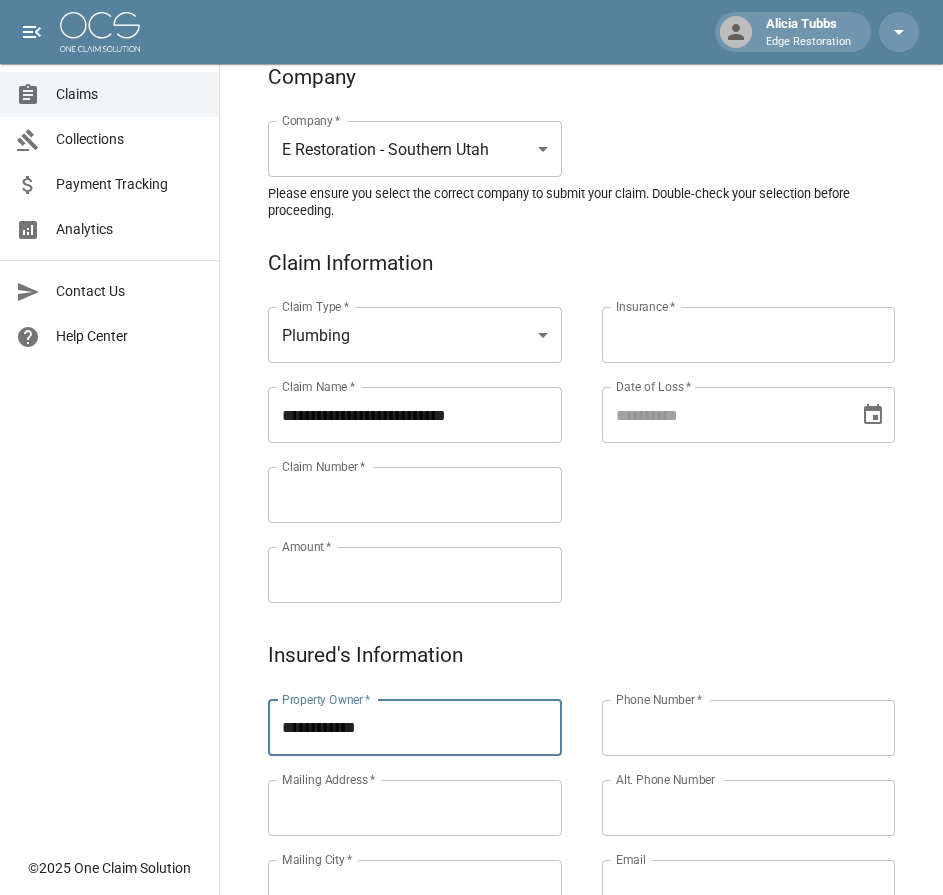 drag, startPoint x: 413, startPoint y: 734, endPoint x: 266, endPoint y: 739, distance: 147.085 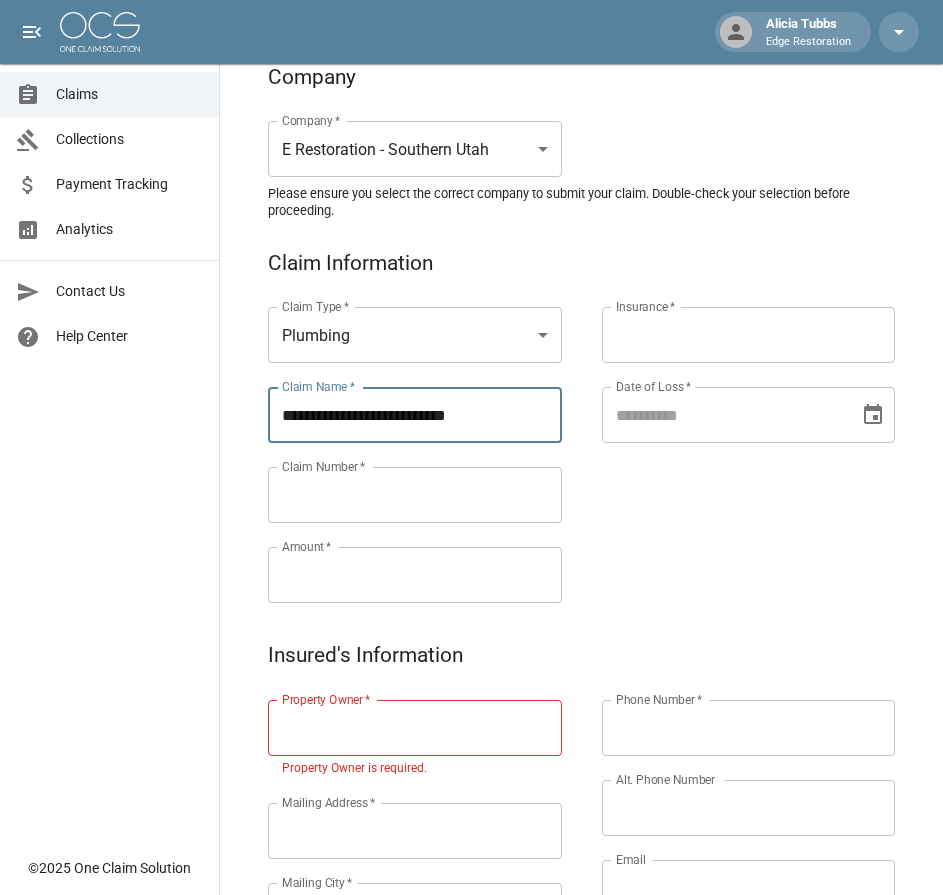 click on "**********" at bounding box center [415, 415] 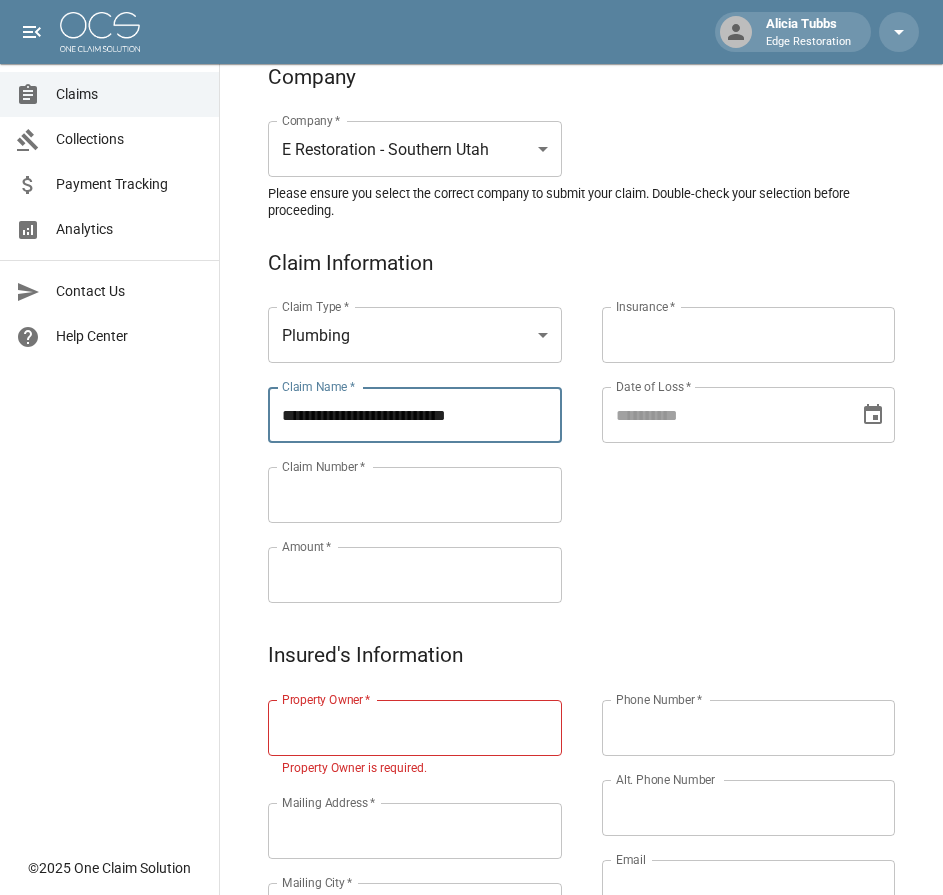 paste on "**********" 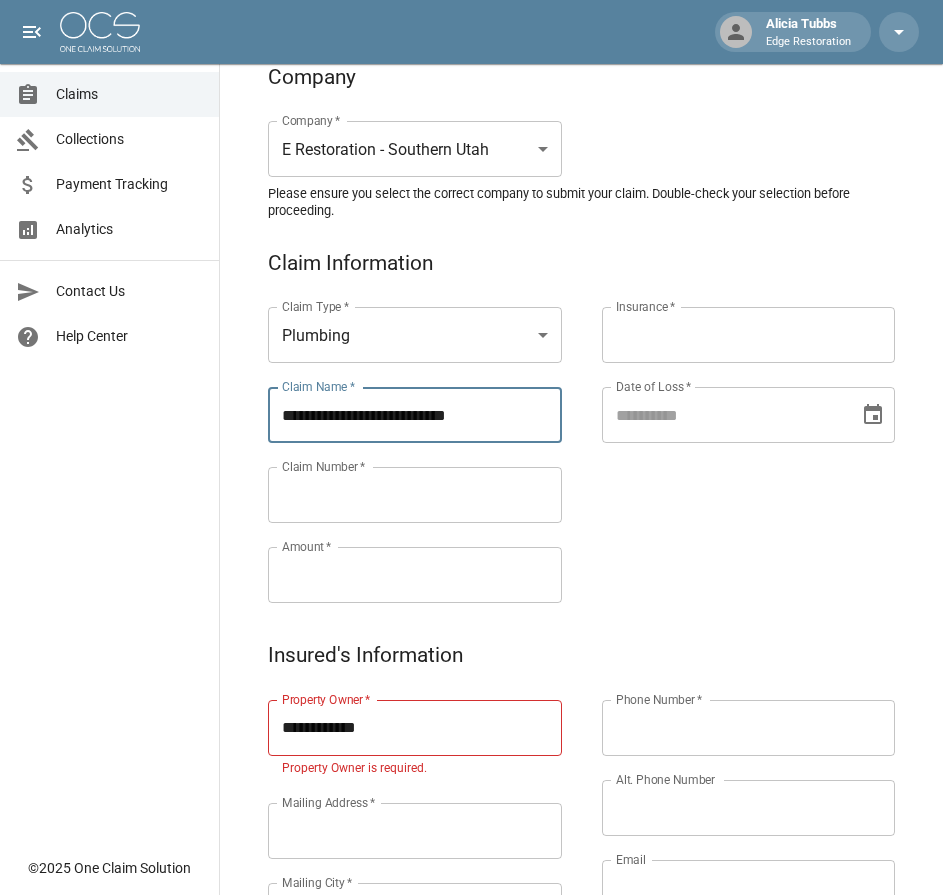 click on "**********" at bounding box center (415, 728) 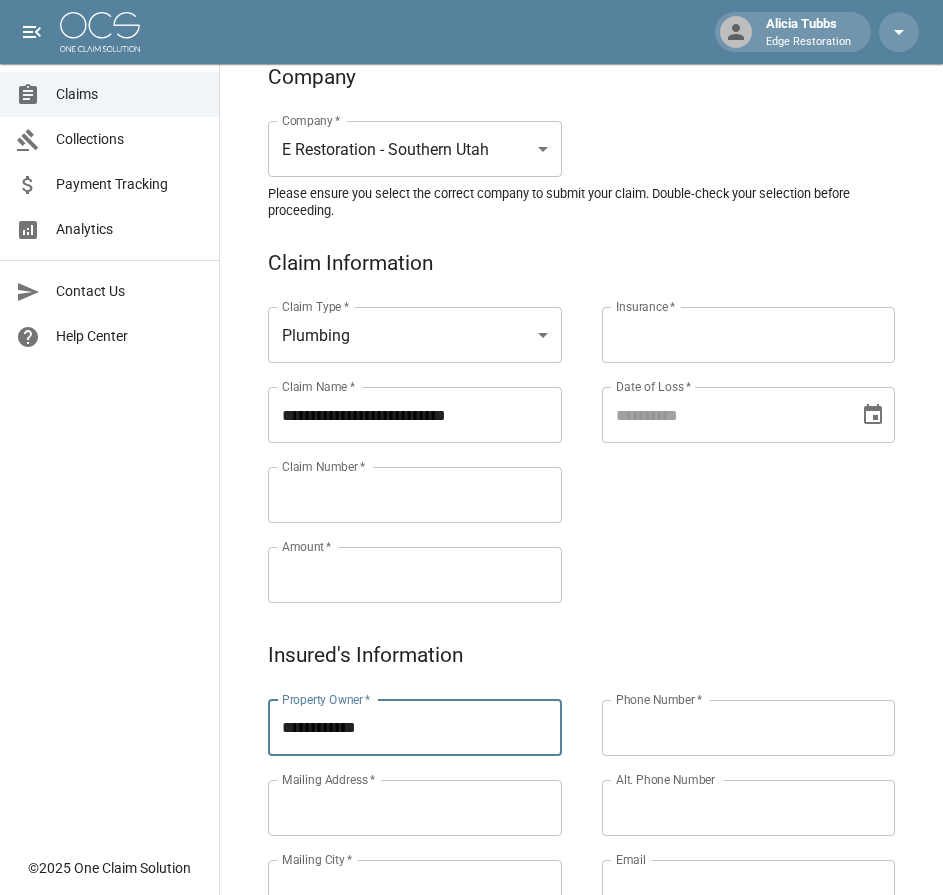 type on "**********" 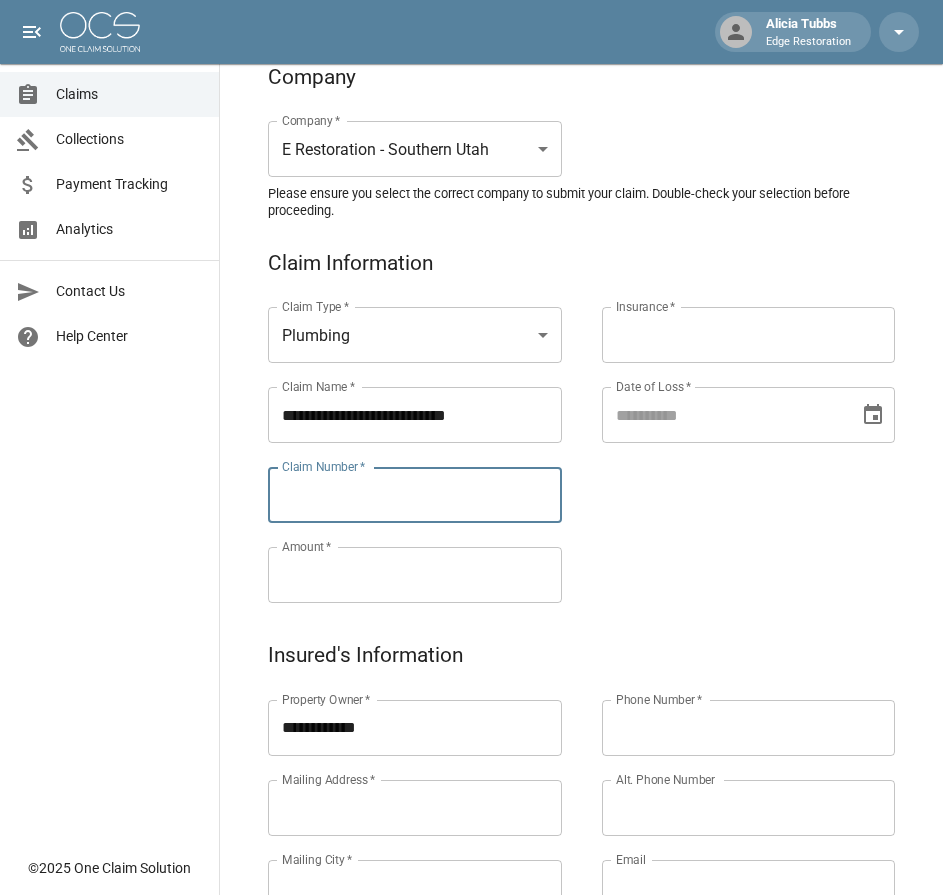 click on "Claim Number   *" at bounding box center (415, 495) 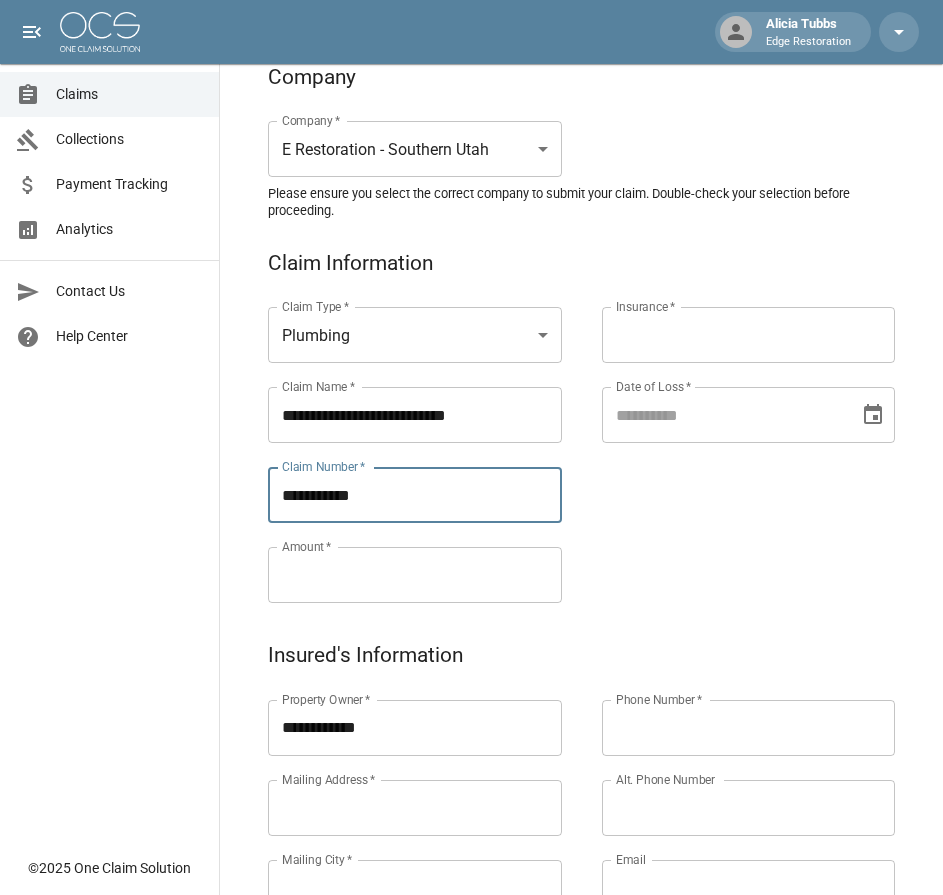 type on "**********" 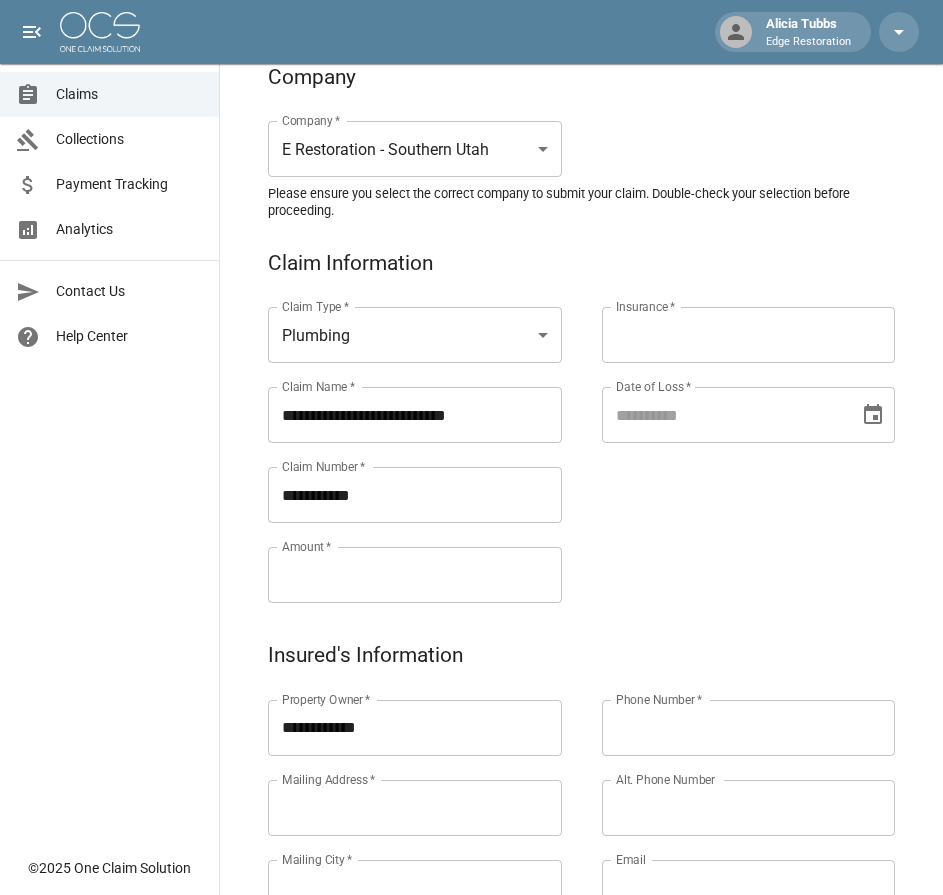 click on "Amount   *" at bounding box center [415, 575] 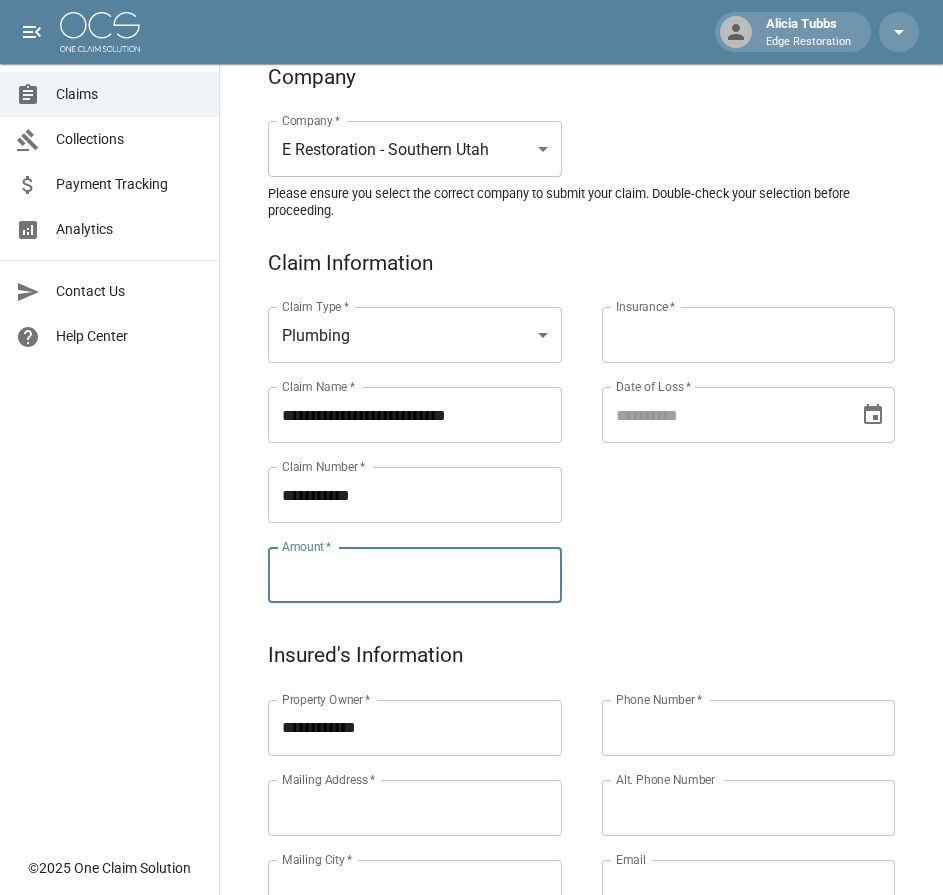 paste on "*********" 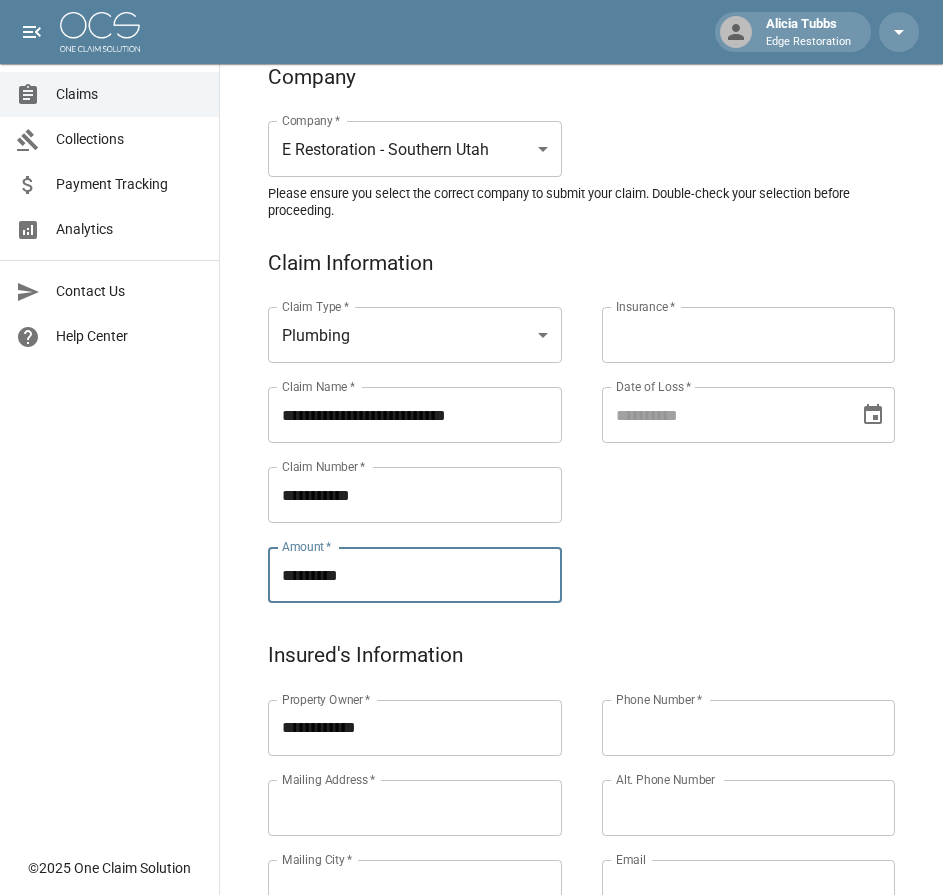 type on "*********" 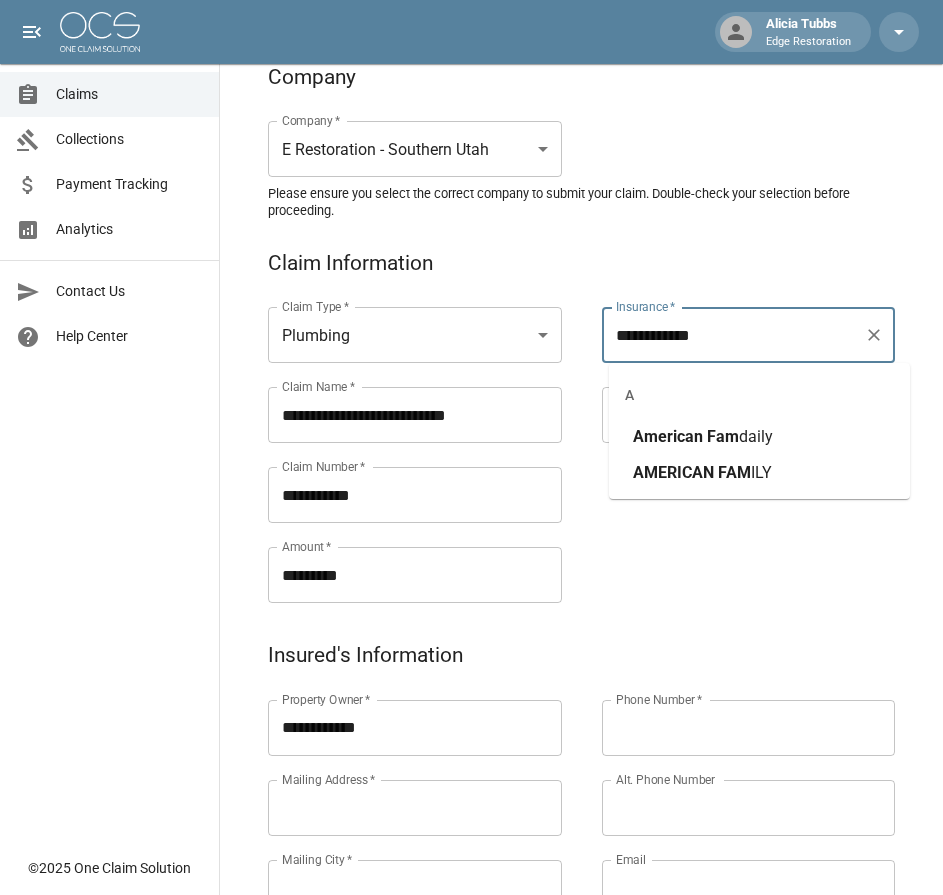 click on "American" at bounding box center [668, 436] 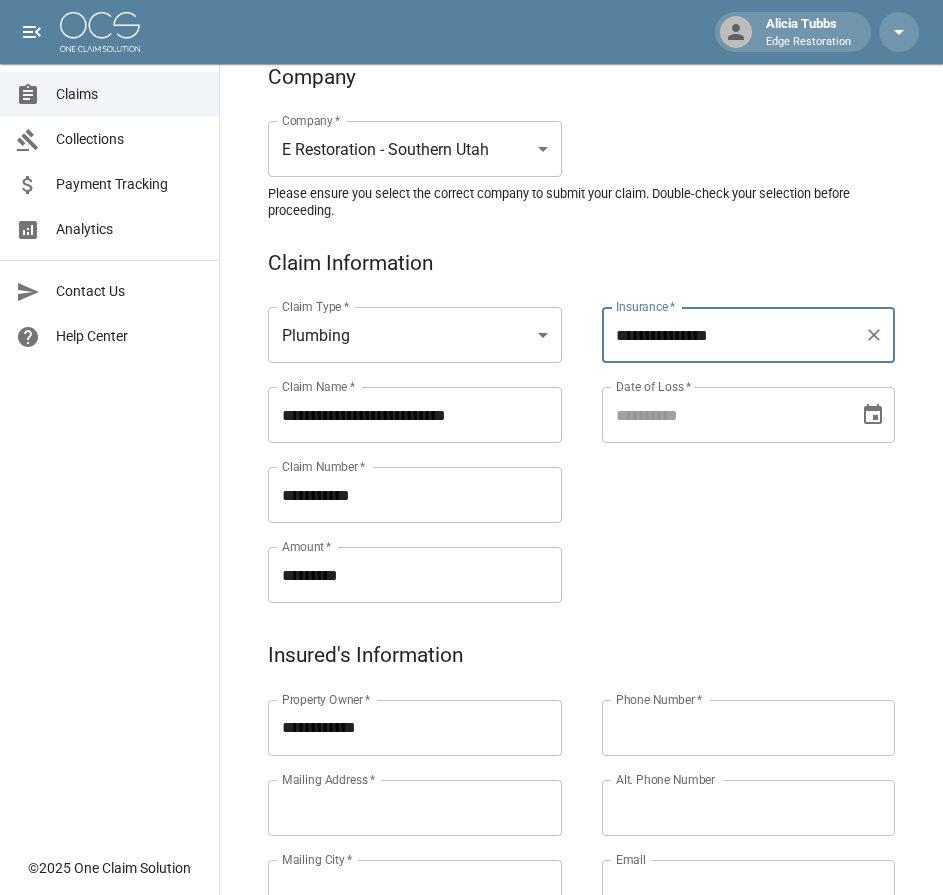 type on "**********" 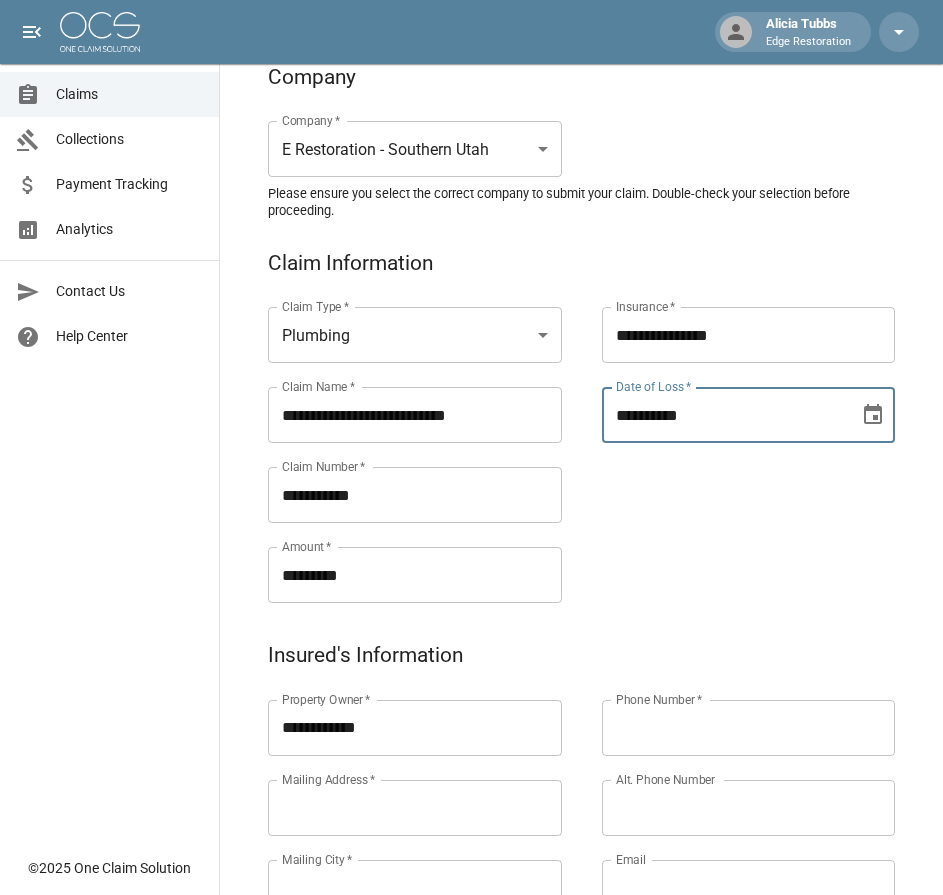 type on "**********" 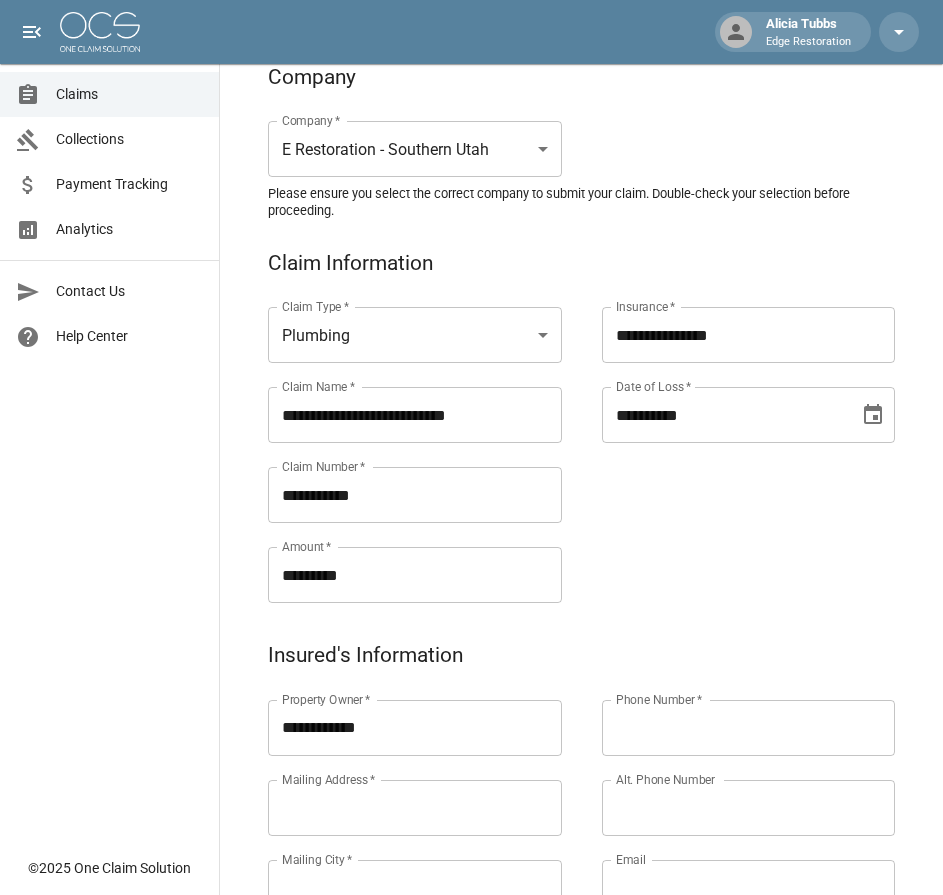 click on "**********" at bounding box center [729, 431] 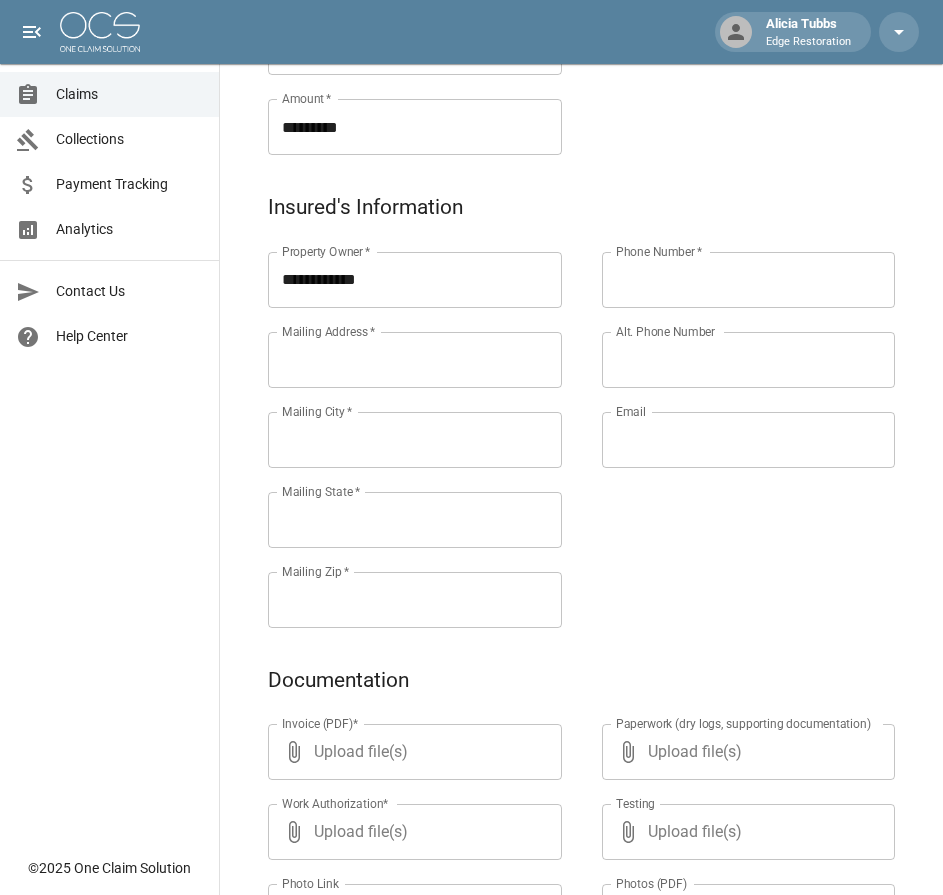 scroll, scrollTop: 591, scrollLeft: 0, axis: vertical 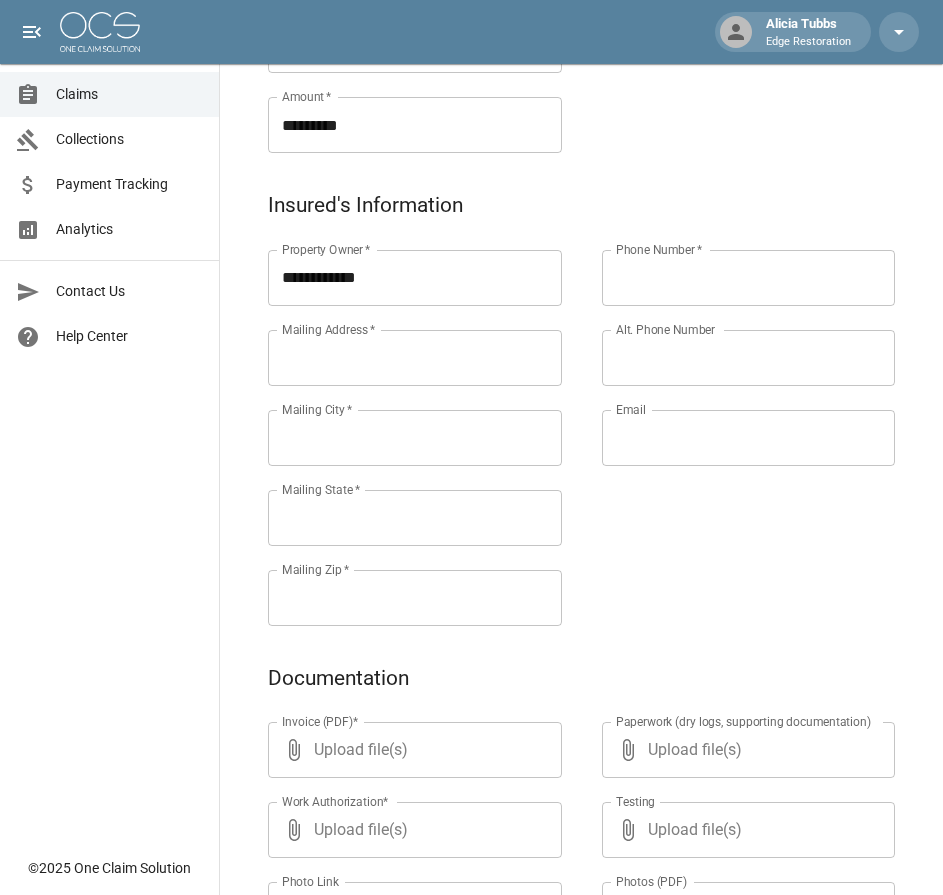 click on "Mailing Address   *" at bounding box center [415, 358] 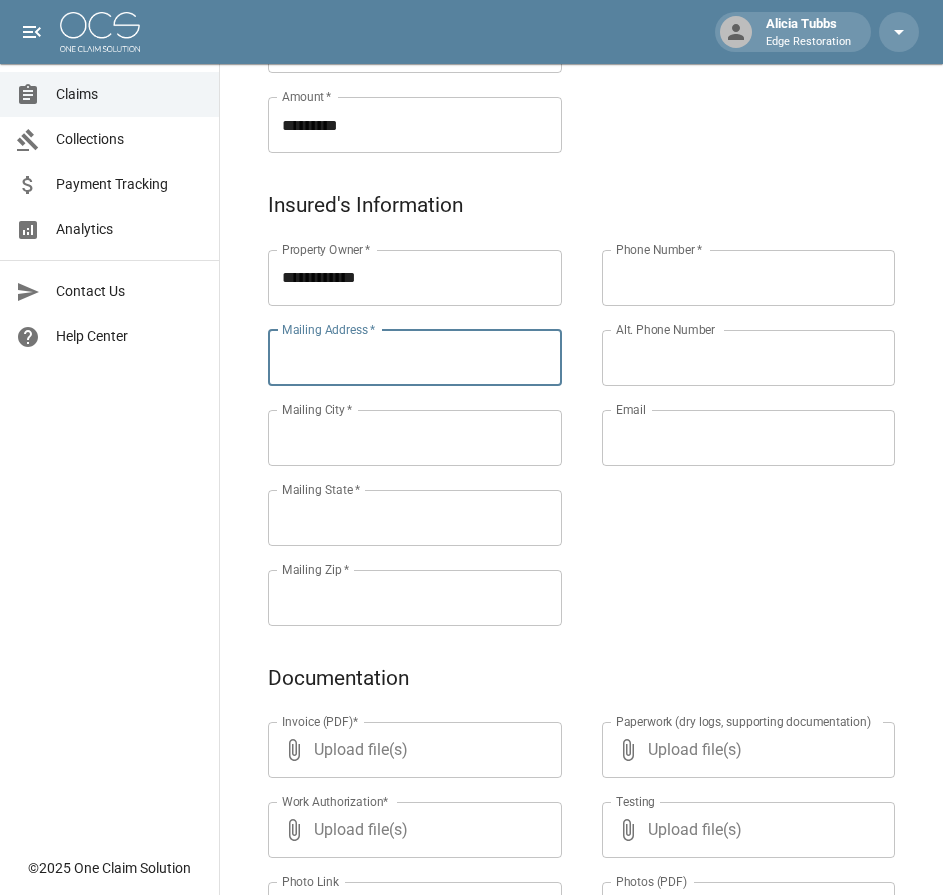 paste on "**********" 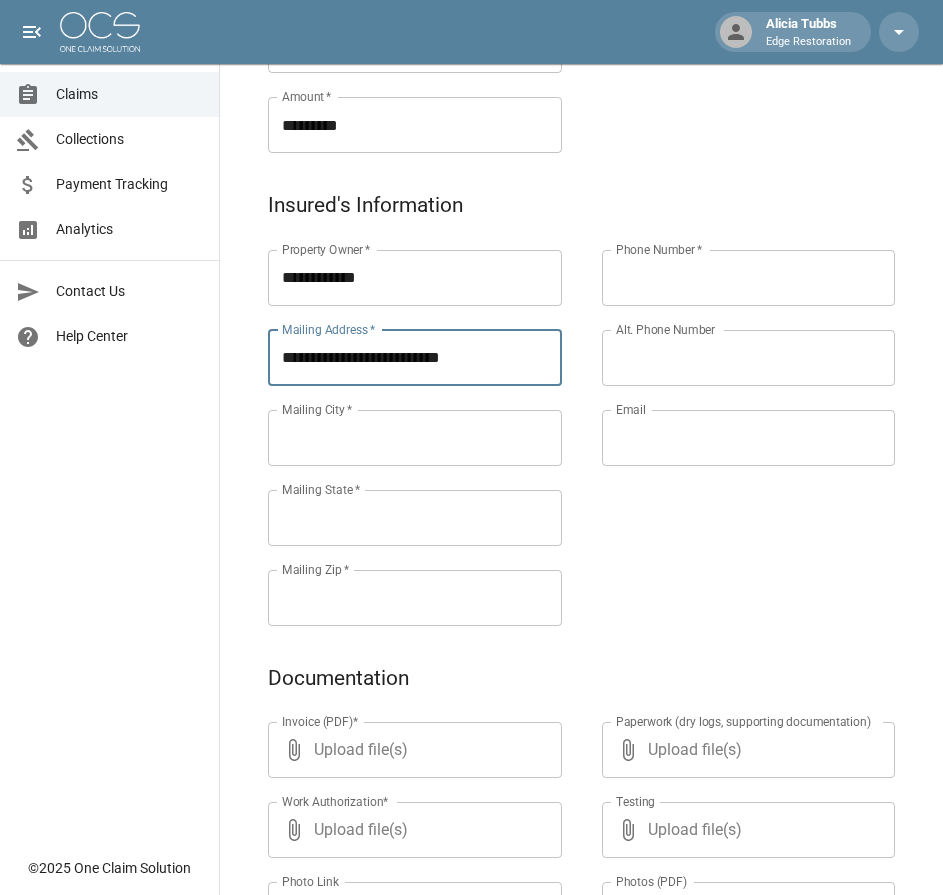 type on "**********" 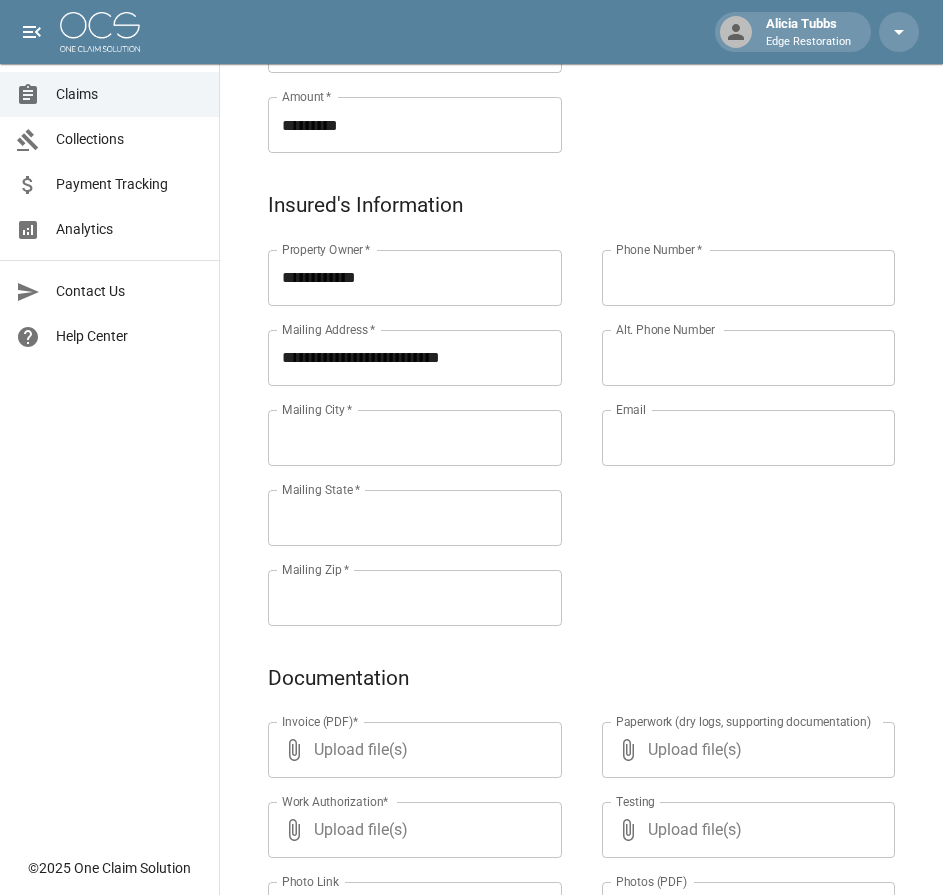 click on "Mailing City   *" at bounding box center (415, 438) 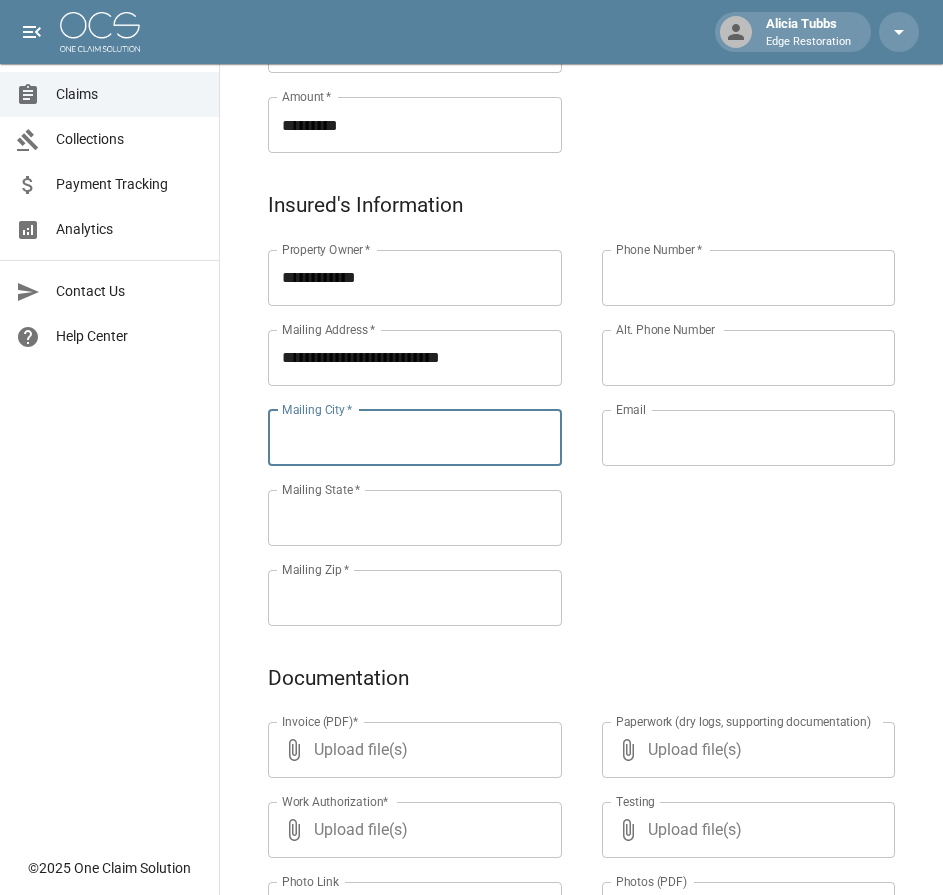 paste on "**********" 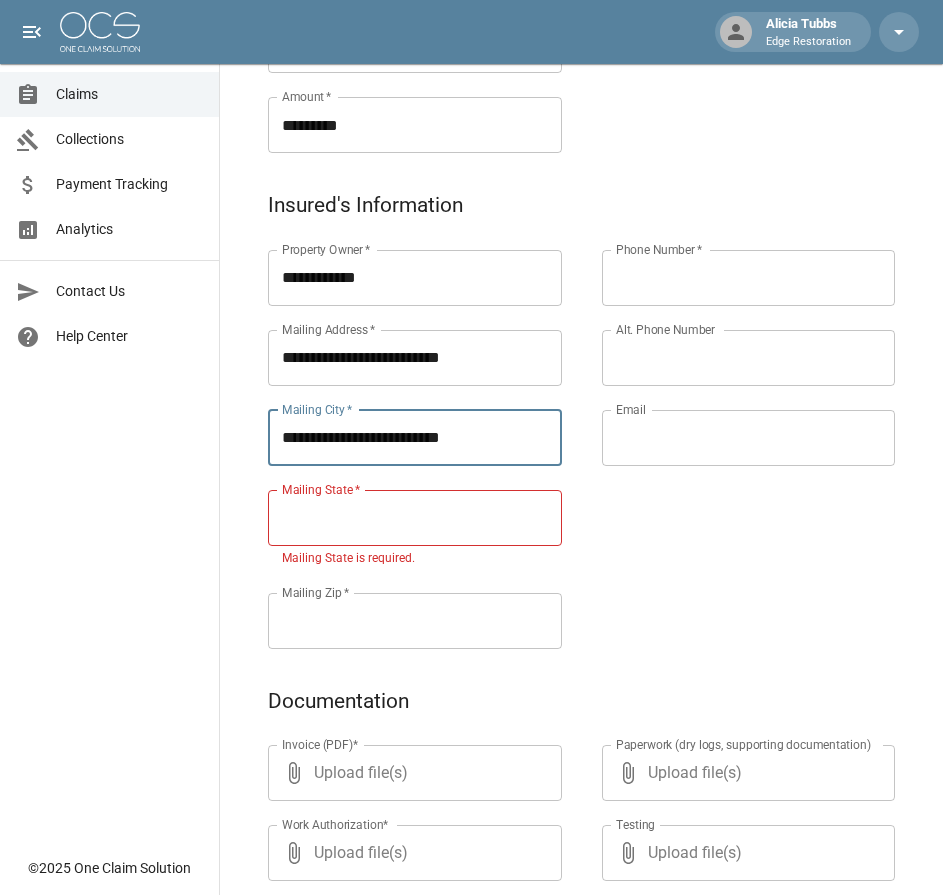 drag, startPoint x: 487, startPoint y: 437, endPoint x: 273, endPoint y: 463, distance: 215.57365 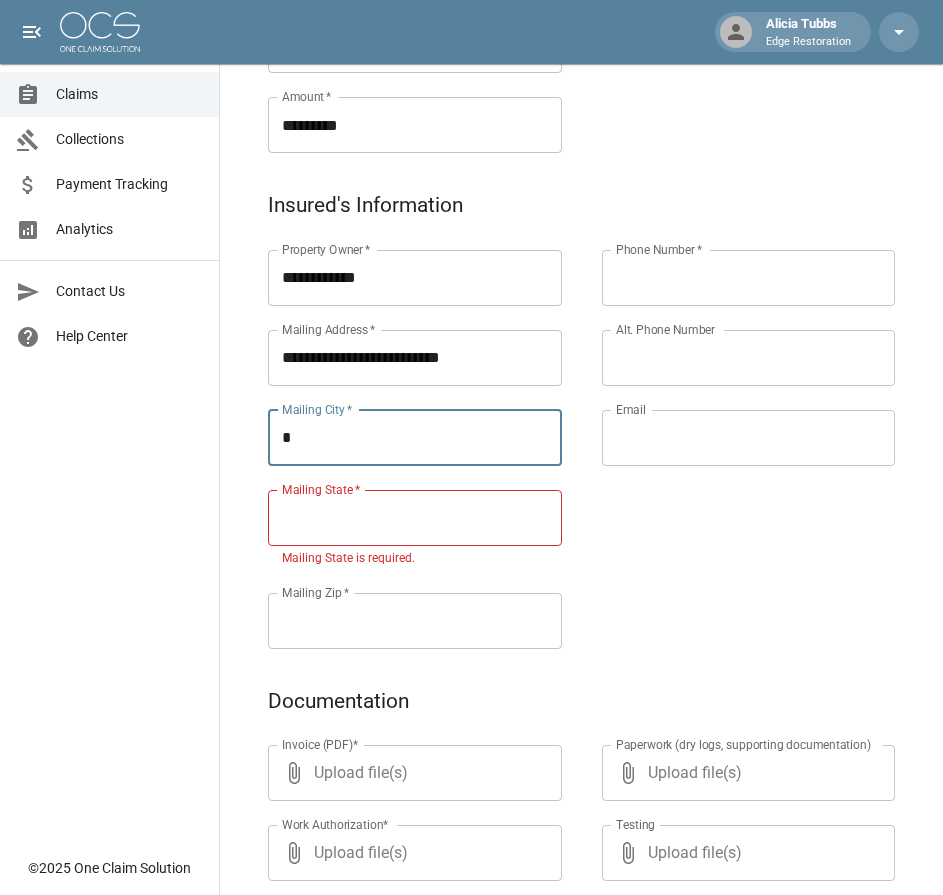 click on "*" at bounding box center (415, 438) 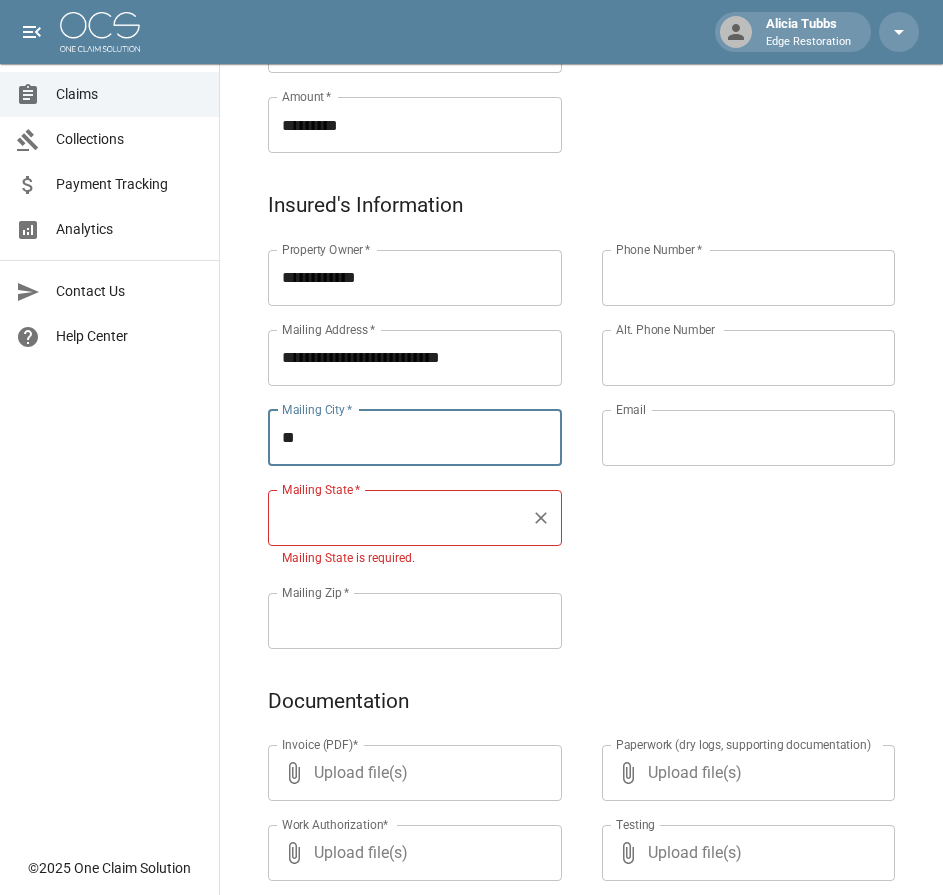 type on "**********" 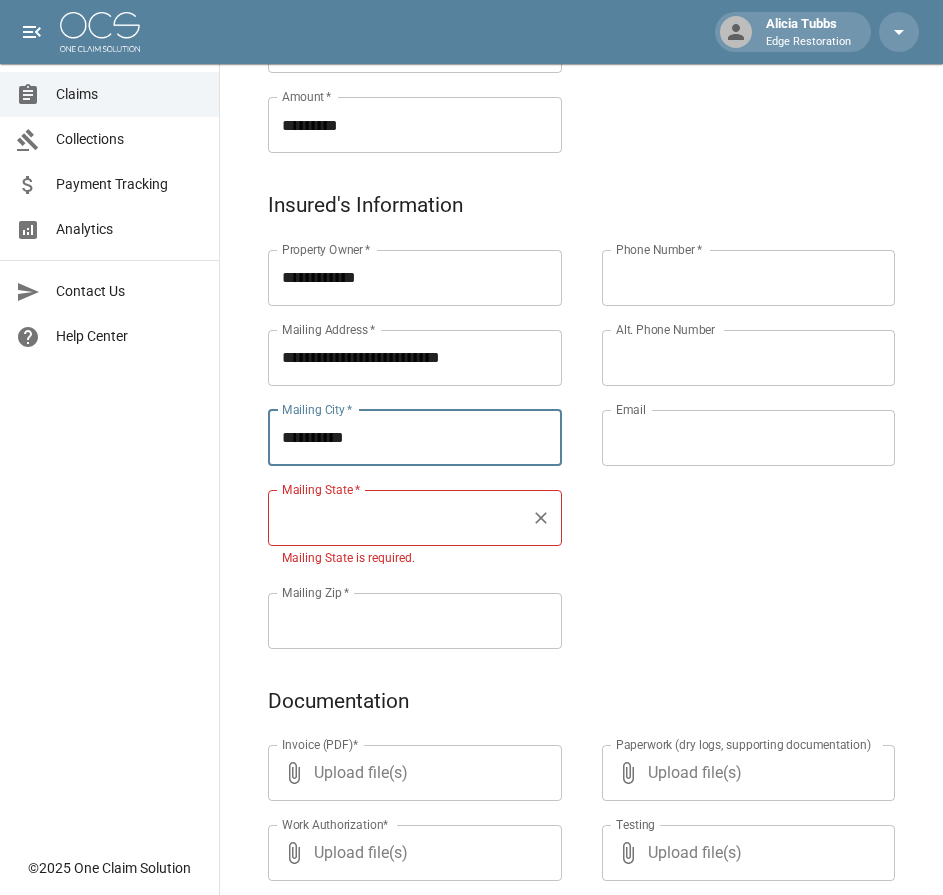 click on "Mailing State   *" at bounding box center [415, 518] 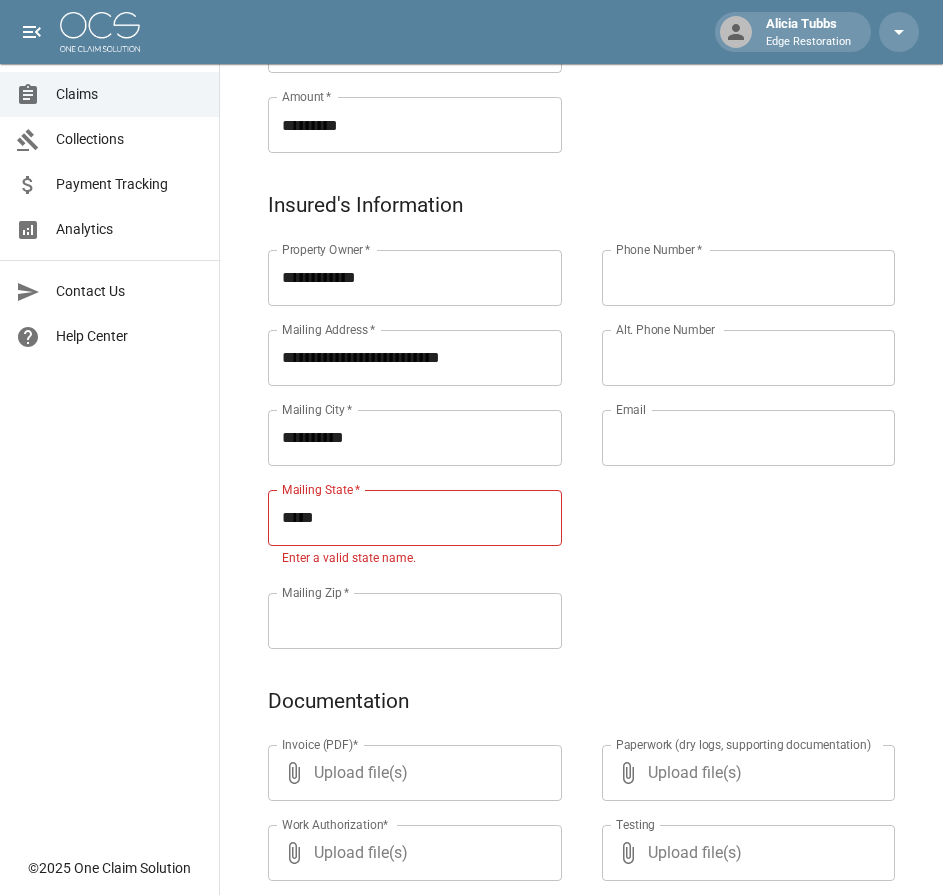 click on "Phone Number   *" at bounding box center (749, 278) 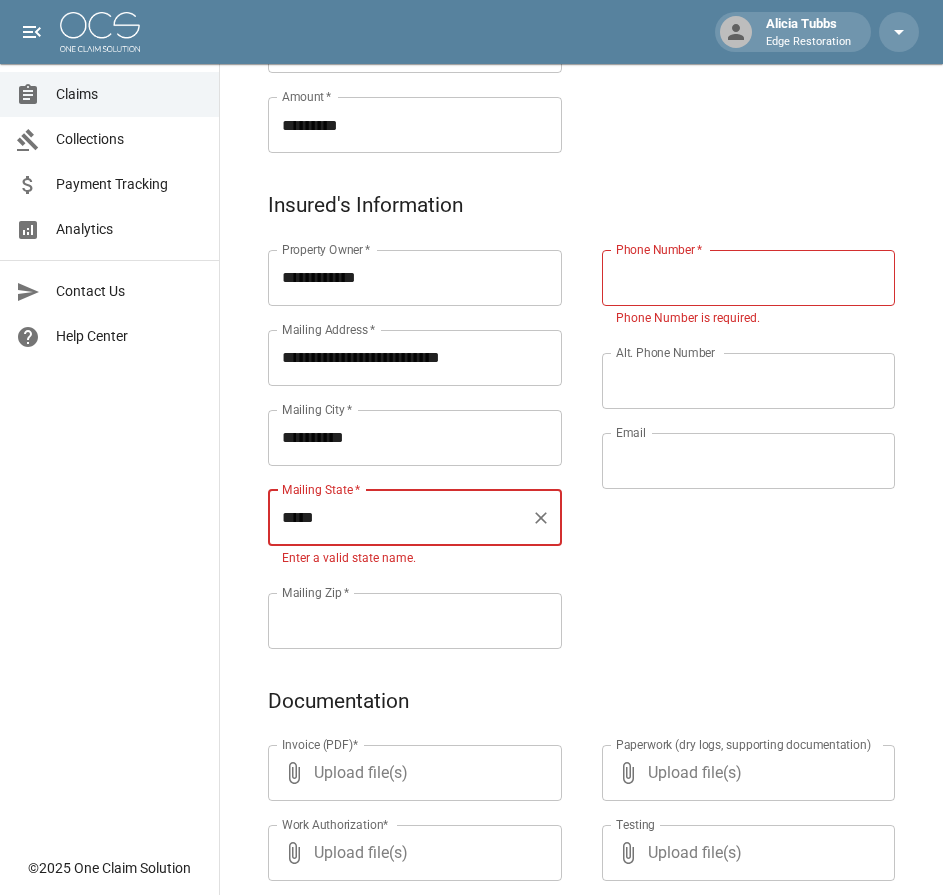 paste on "*********" 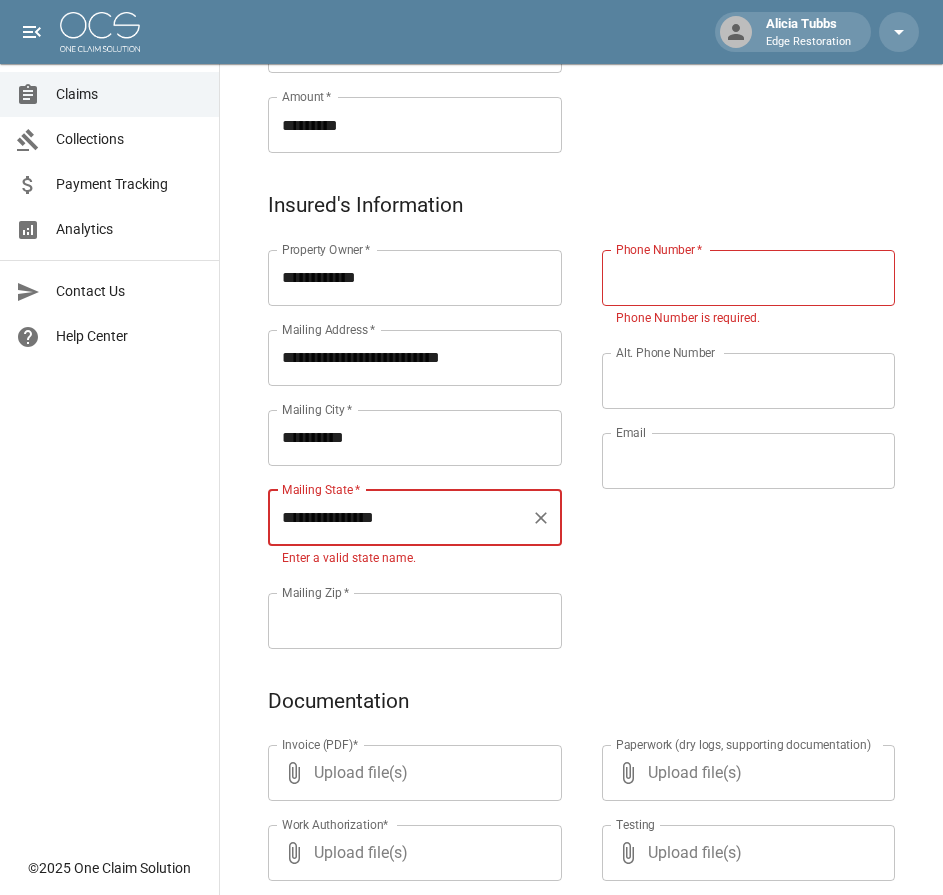 type on "**********" 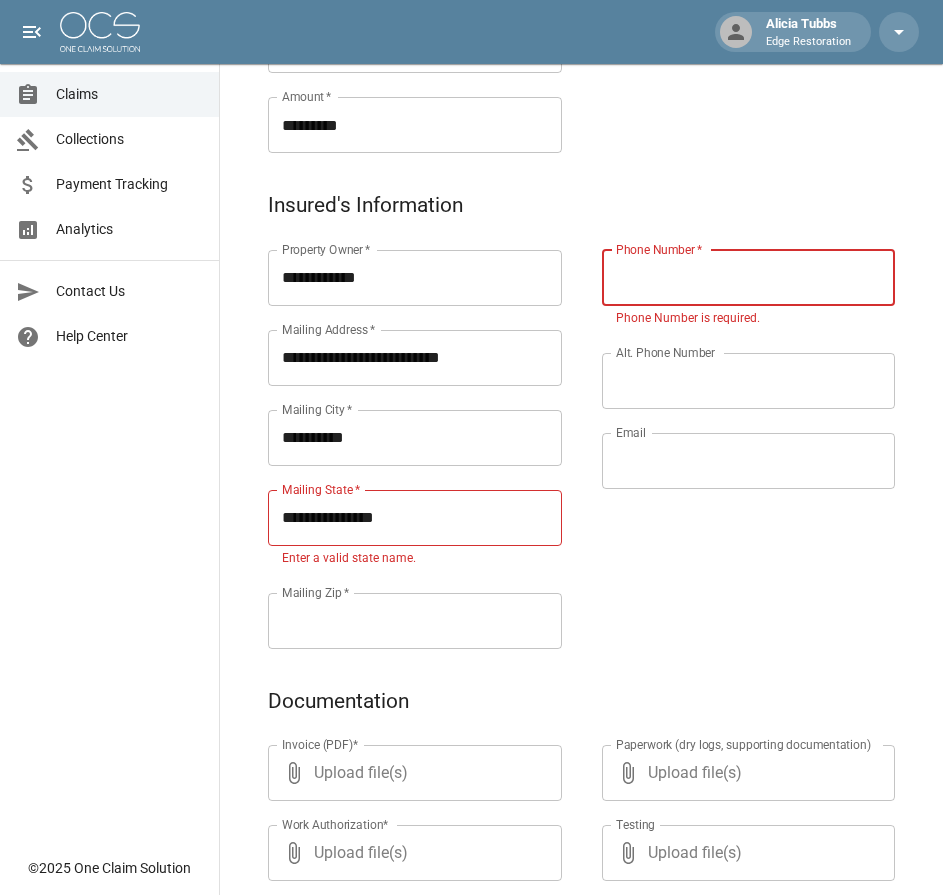 click on "Phone Number   *" at bounding box center [749, 278] 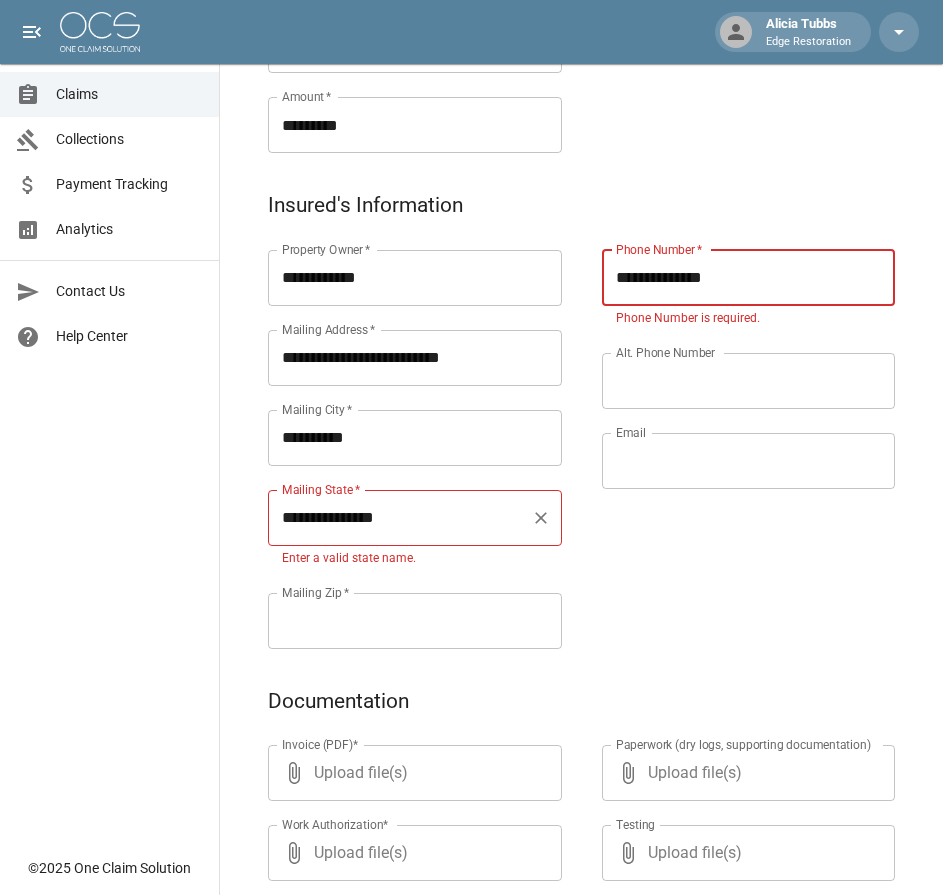 type on "**********" 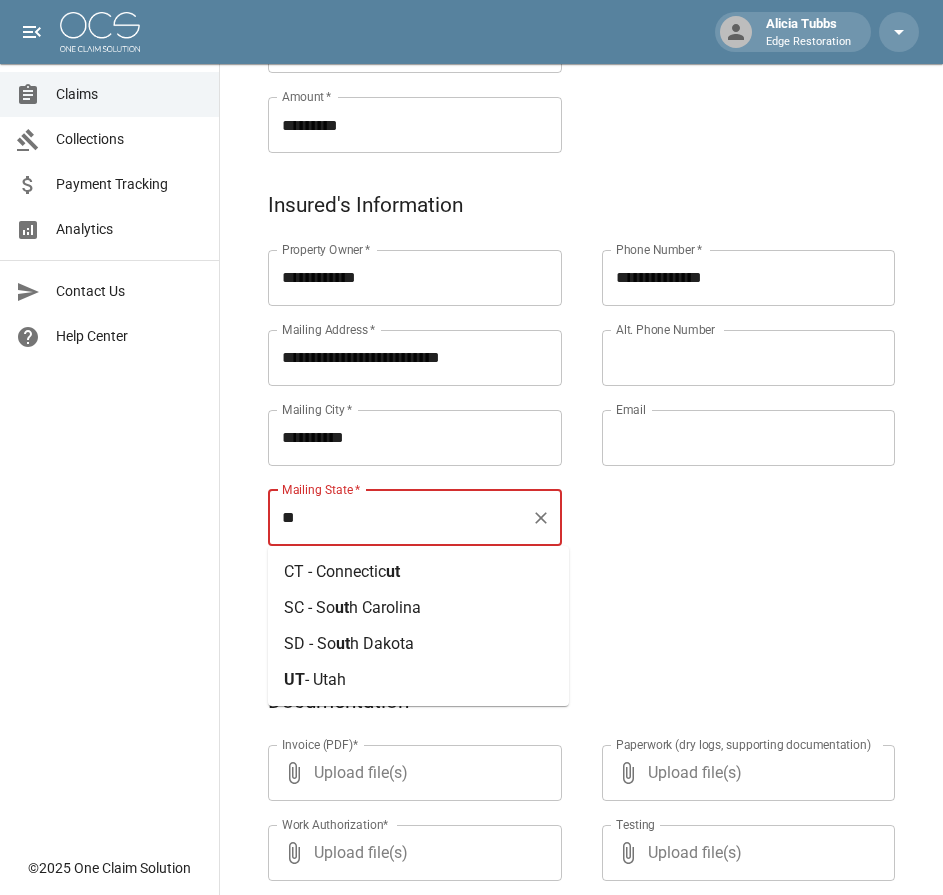 click on "- Utah" at bounding box center [325, 679] 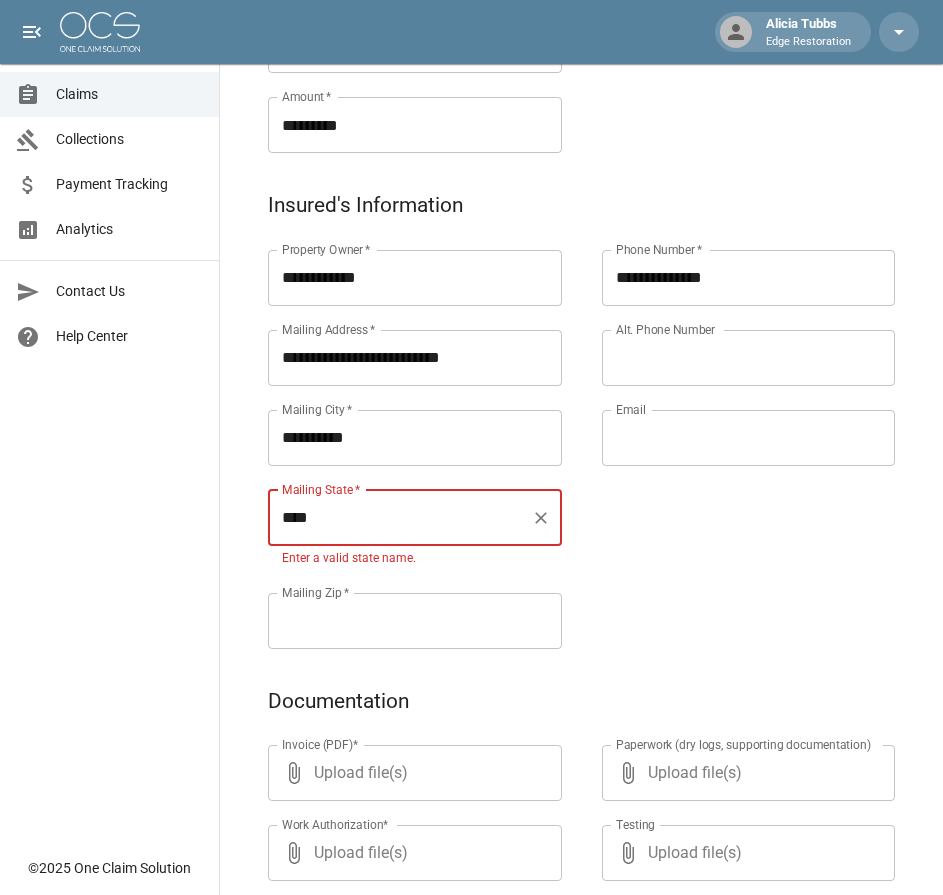 type on "****" 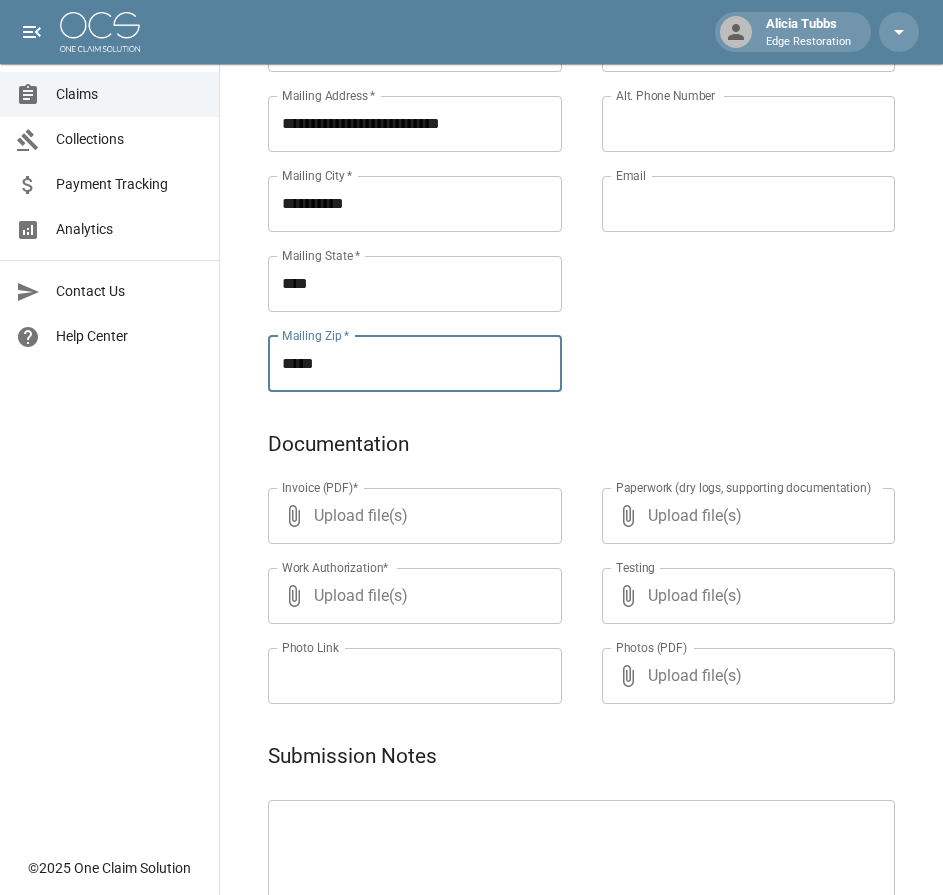 scroll, scrollTop: 964, scrollLeft: 0, axis: vertical 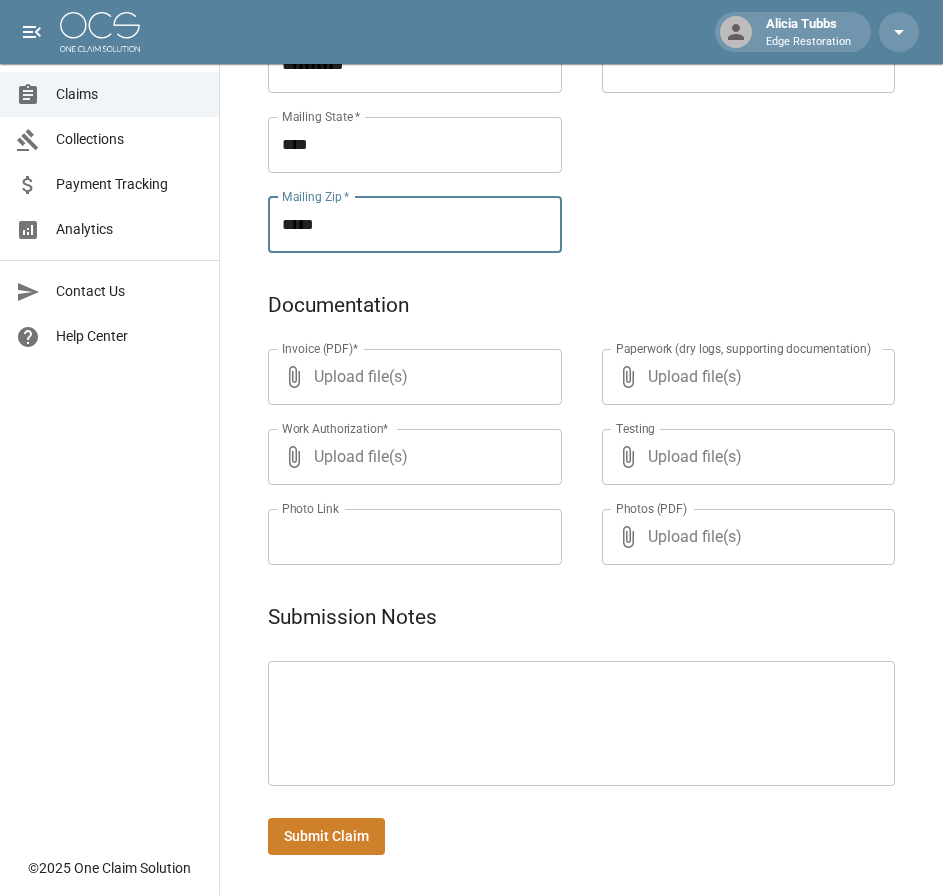 type on "*****" 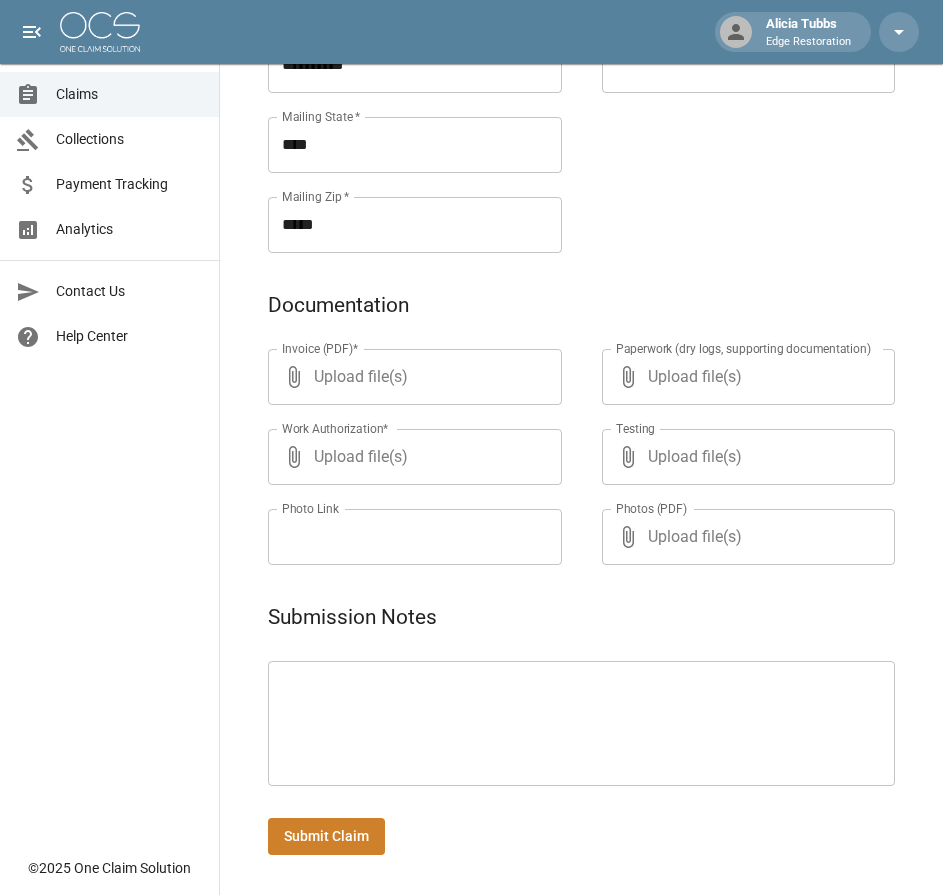 click at bounding box center (581, 724) 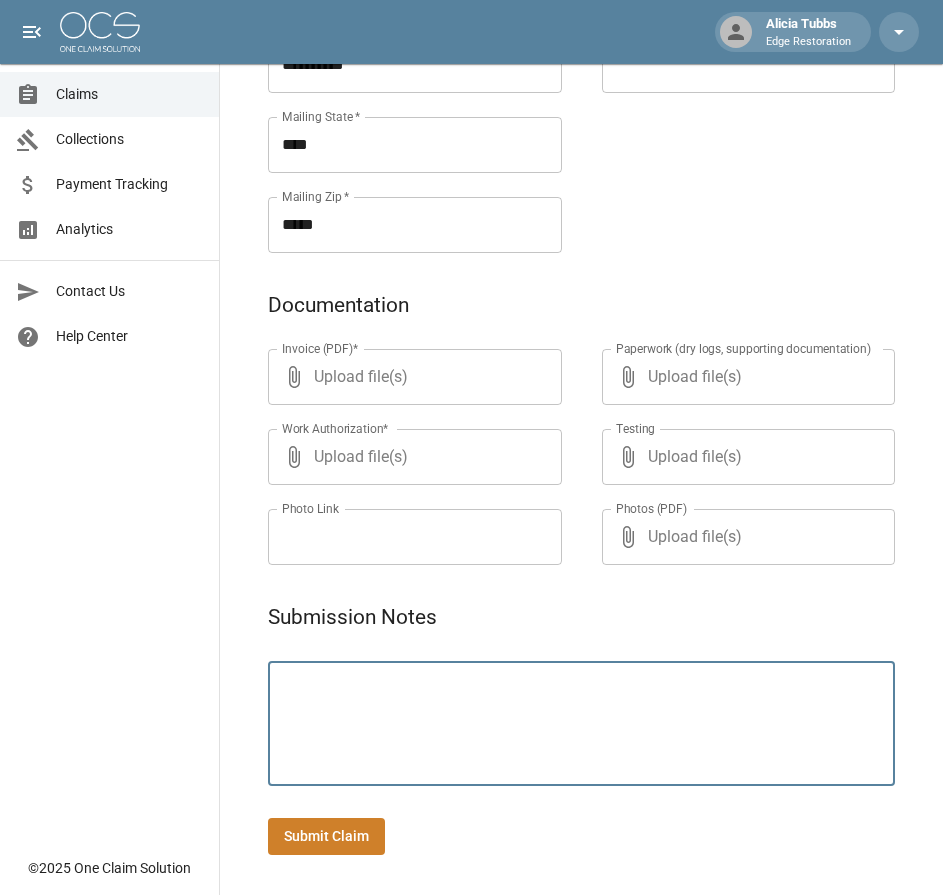 paste on "**********" 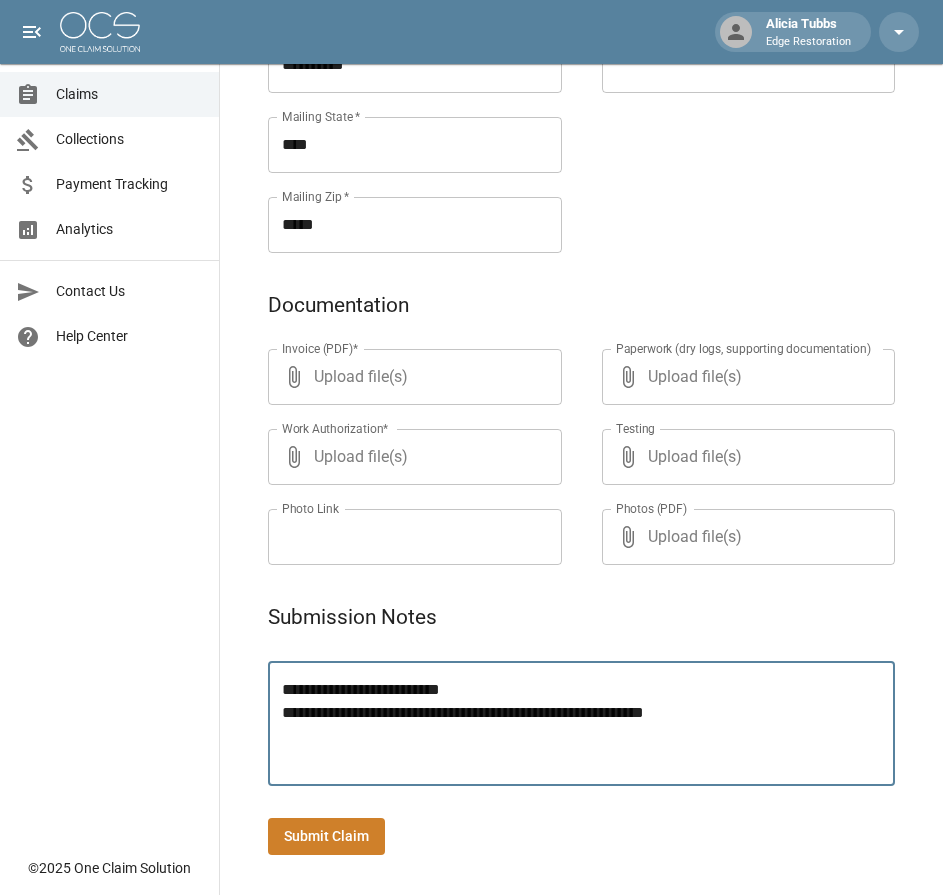 type on "**********" 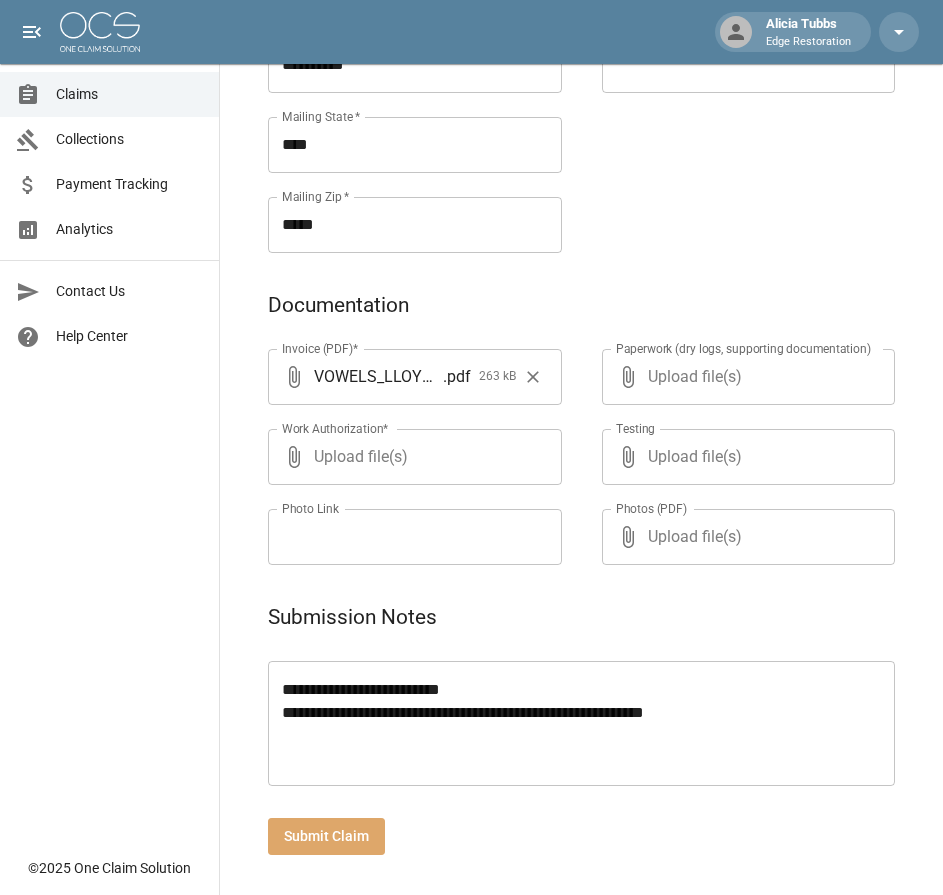 click on "Submit Claim" at bounding box center (326, 836) 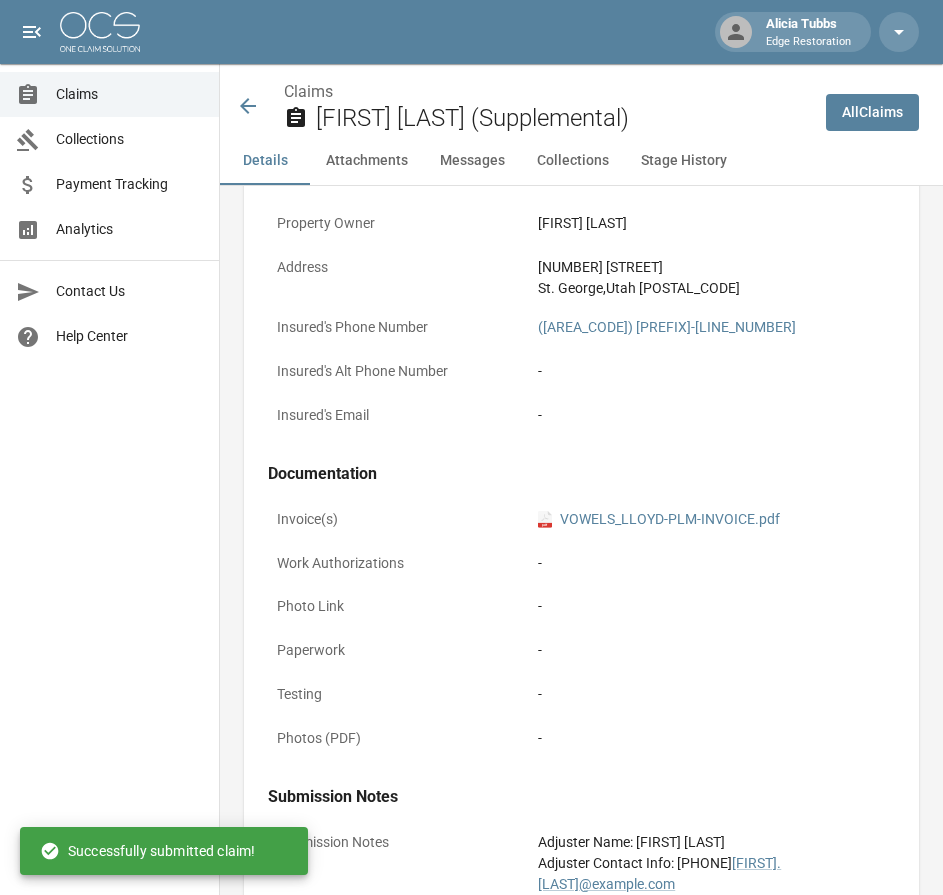 click at bounding box center (100, 32) 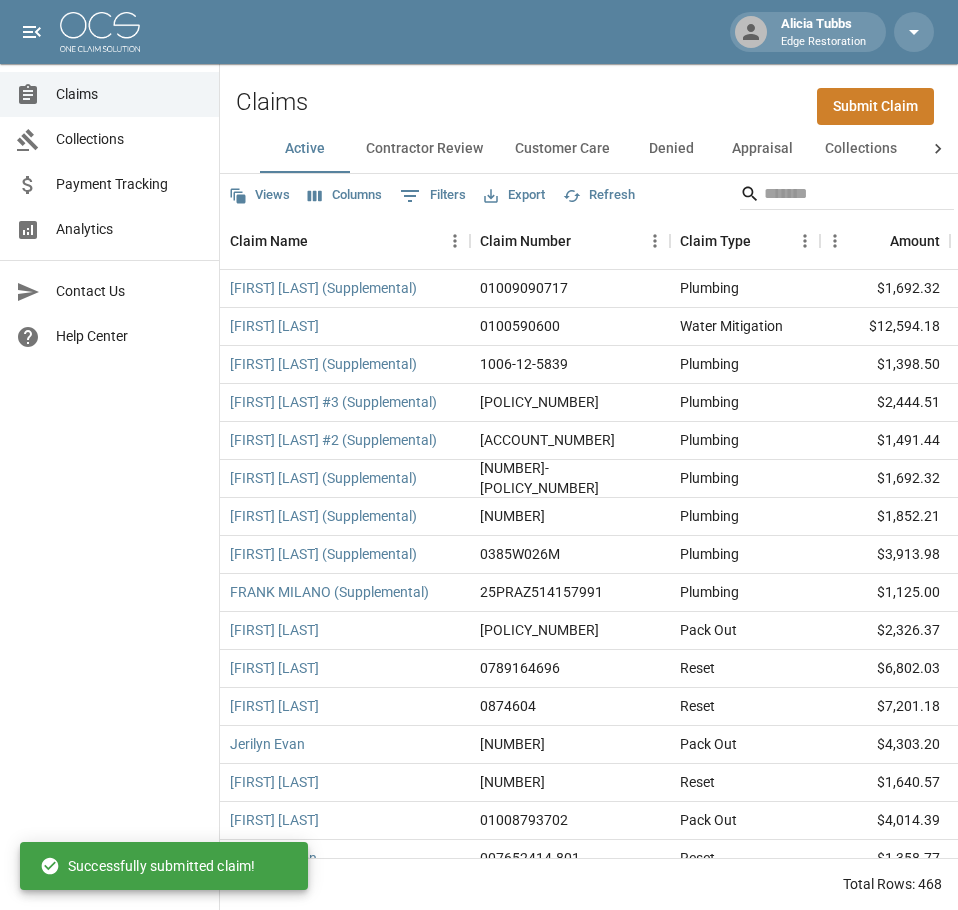 click on "Submit Claim" at bounding box center (875, 106) 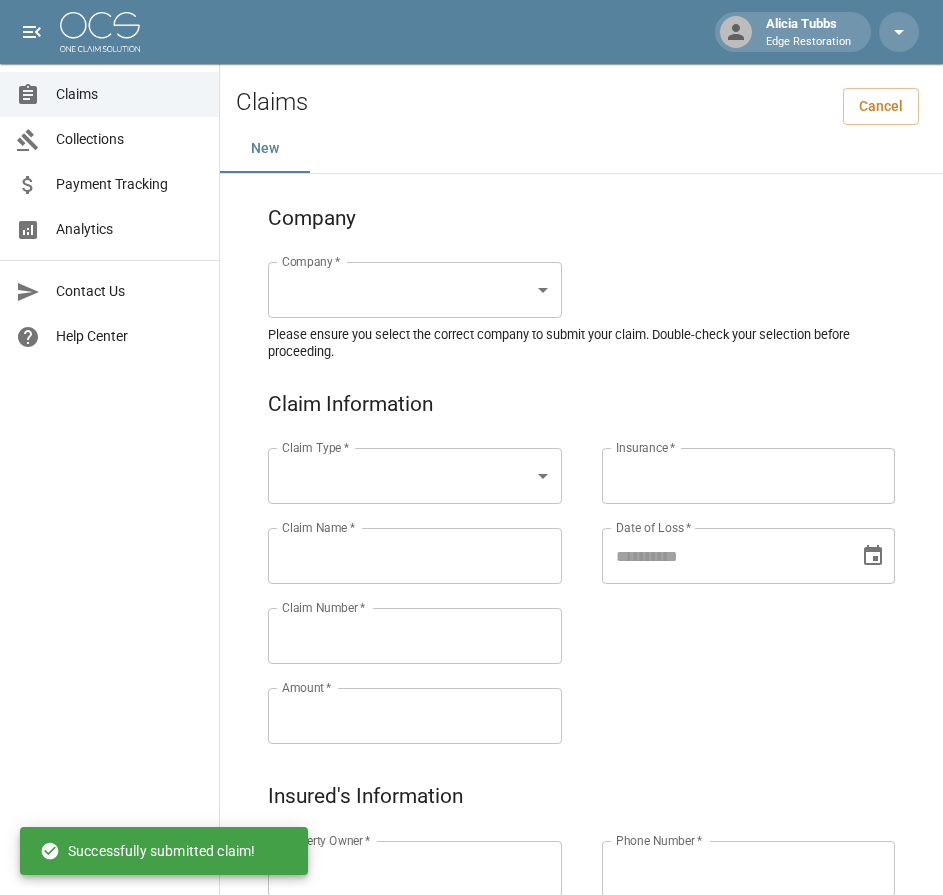 click on "[FIRST] [LAST] Restoration Claims Collections Payment Tracking Analytics Contact Us Help Center ©  2025   One Claim Solution Claims Cancel New Company Company   * ​ Company   * Please ensure you select the correct company to submit your claim. Double-check your selection before proceeding. Claim Information Claim Type   * ​ Claim Type   * Claim Name   * Claim Name   * Claim Number   * Claim Number   * Amount   * Amount   * Insurance   * Insurance   * Date of Loss   * Date of Loss   * Insured's Information Property Owner   * Property Owner   * Mailing Address   * Mailing Address   * Mailing City   * Mailing City   * Mailing State   * Mailing State   * Mailing Zip   * Mailing Zip   * Phone Number   * Phone Number   * Alt. Phone Number Alt. Phone Number Email Email Documentation Invoice (PDF)* ​ Upload file(s) Invoice (PDF)* Work Authorization* ​ Upload file(s) Work Authorization* Photo Link Photo Link ​ Upload file(s) Testing ​ ​" at bounding box center [471, 929] 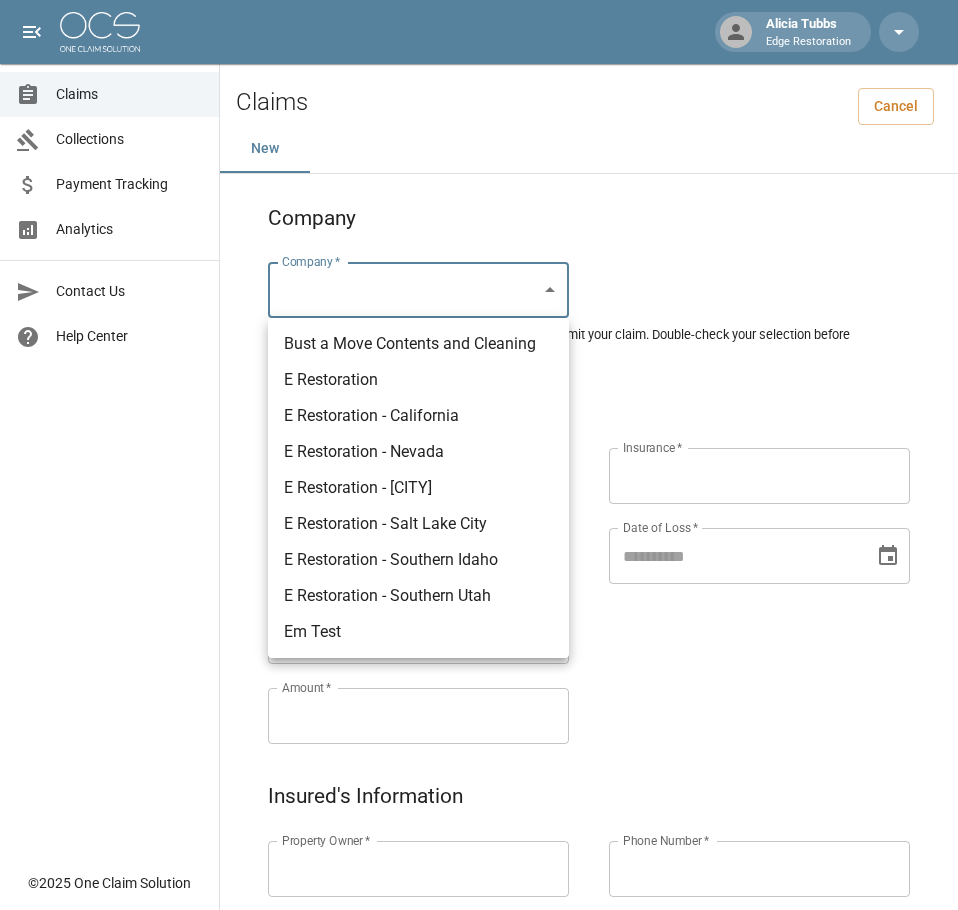 click on "E Restoration" at bounding box center [418, 380] 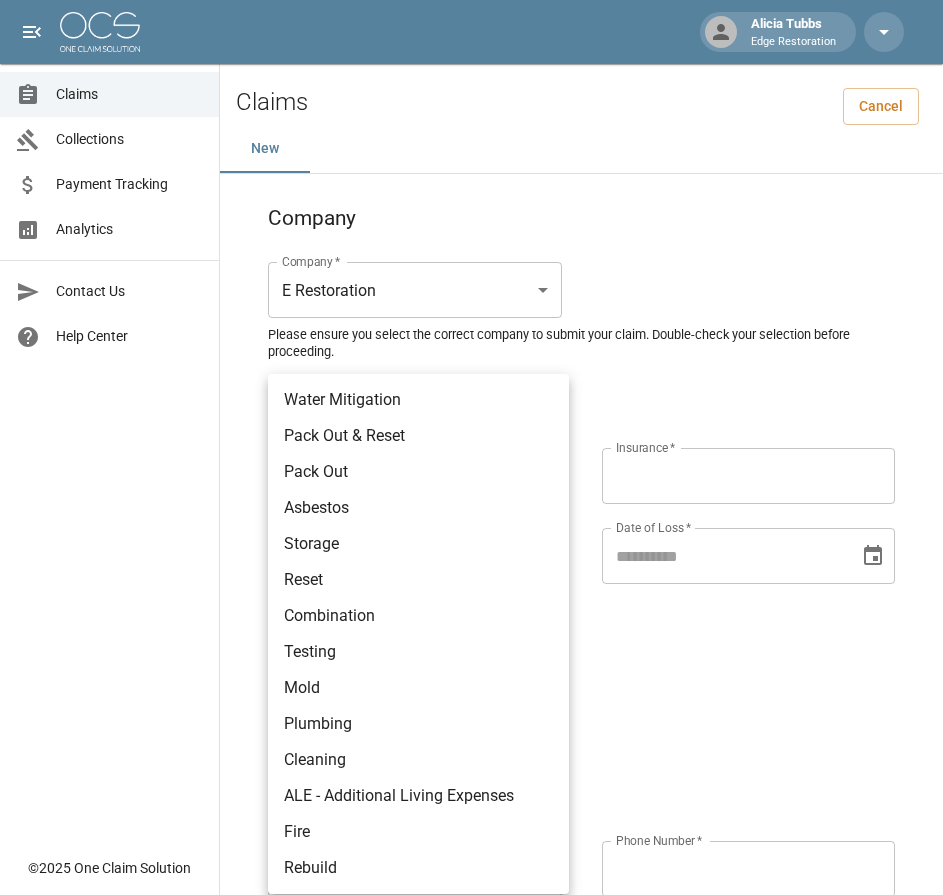 click on "Alicia Tubbs Edge Restoration Claims Collections Payment Tracking Analytics Contact Us Help Center © 2025 One Claim Solution Claims Cancel New Company Company * E Restoration *** Company * Please ensure you select the correct company to submit your claim. Double-check your selection before proceeding. Claim Information Claim Type * Claim Type * Claim Name * Claim Name * Claim Number * Claim Number * Amount * Amount * Insurance * Insurance * Date of Loss * Date of Loss * Insured's Information Property Owner * Property Owner * Mailing Address * Mailing Address * Mailing City * Mailing City * Mailing State * Mailing State * Mailing Zip * Mailing Zip * Phone Number * Phone Number * Alt. Phone Number Alt. Phone Number Email Email Documentation Invoice (PDF)* Upload file(s) Invoice (PDF)* Work Authorization* Upload file(s) Work Authorization* Photo Link Photo Link Upload file(s) *" at bounding box center (471, 929) 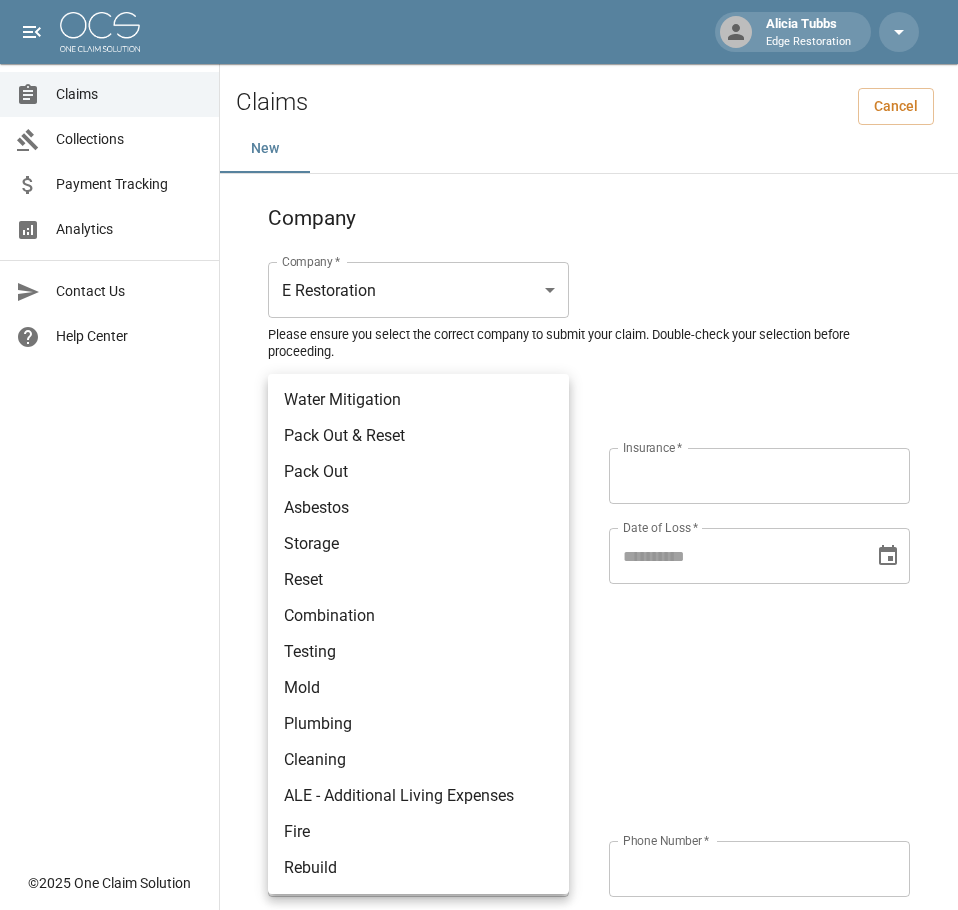 click on "Plumbing" at bounding box center (418, 724) 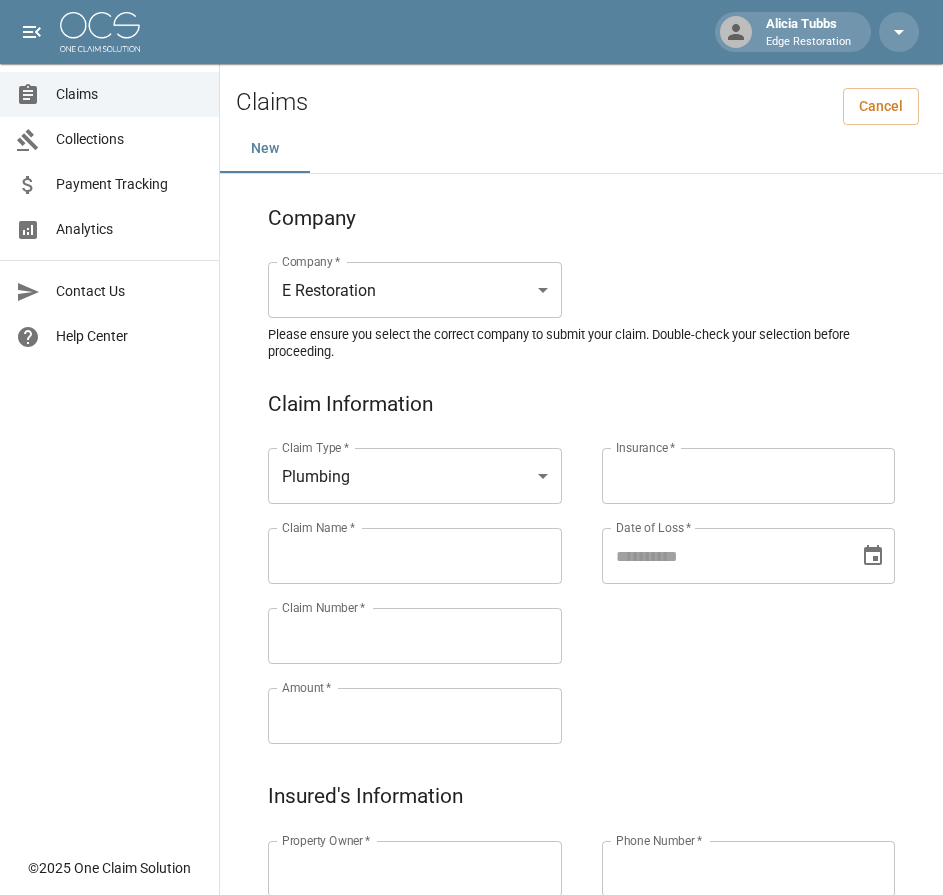 click on "Claim Name   *" at bounding box center (415, 556) 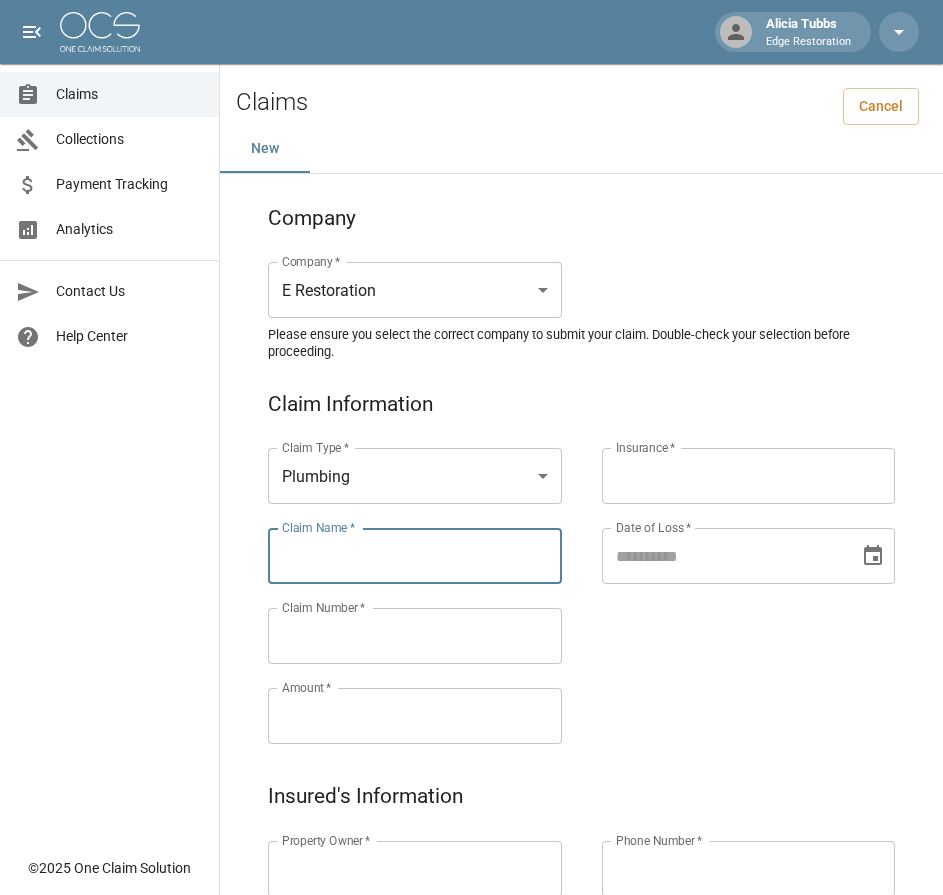 paste on "**********" 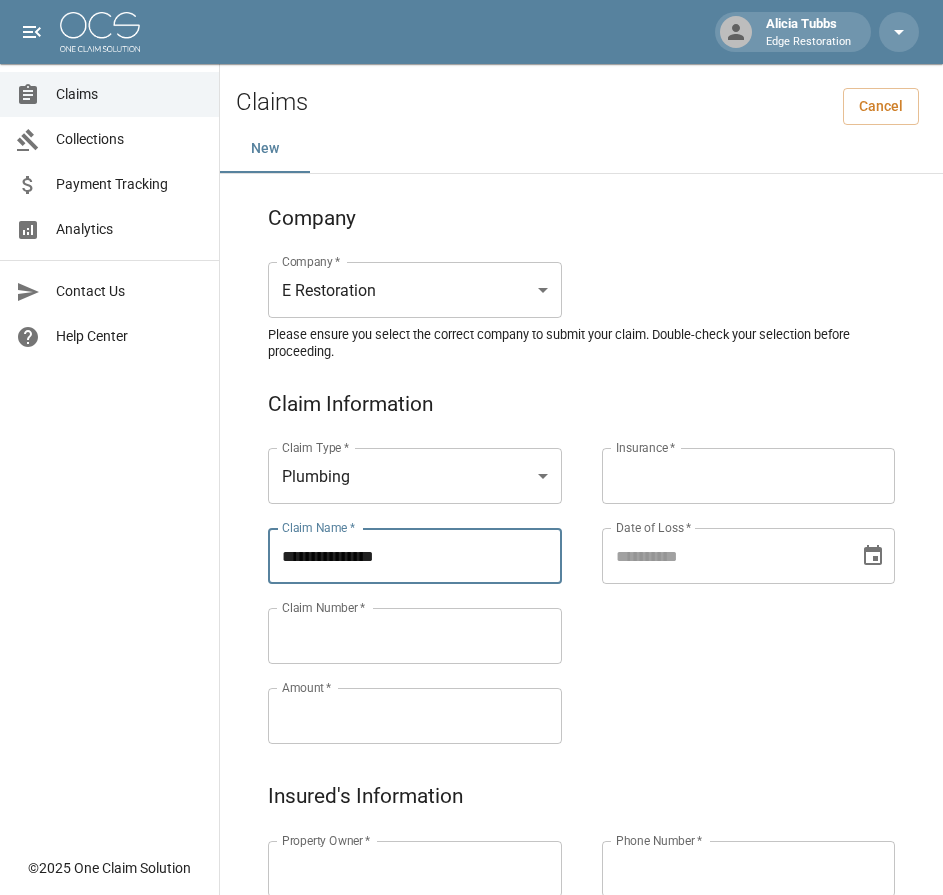 type on "**********" 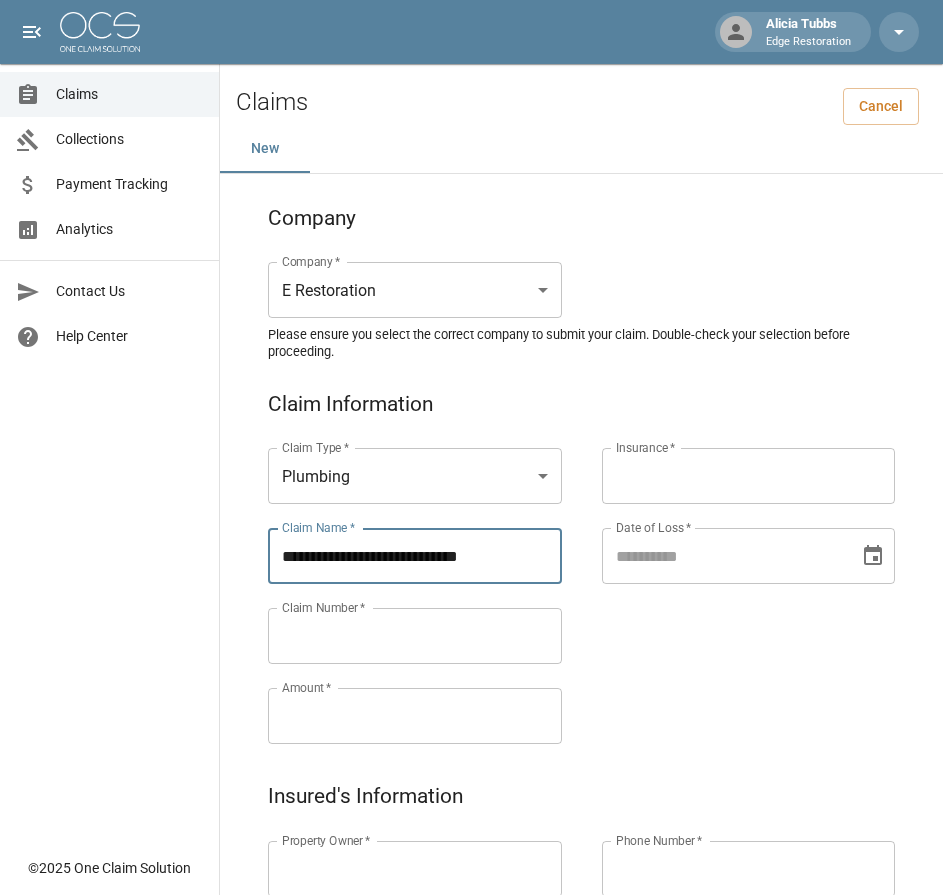 click on "Property Owner   *" at bounding box center (326, 840) 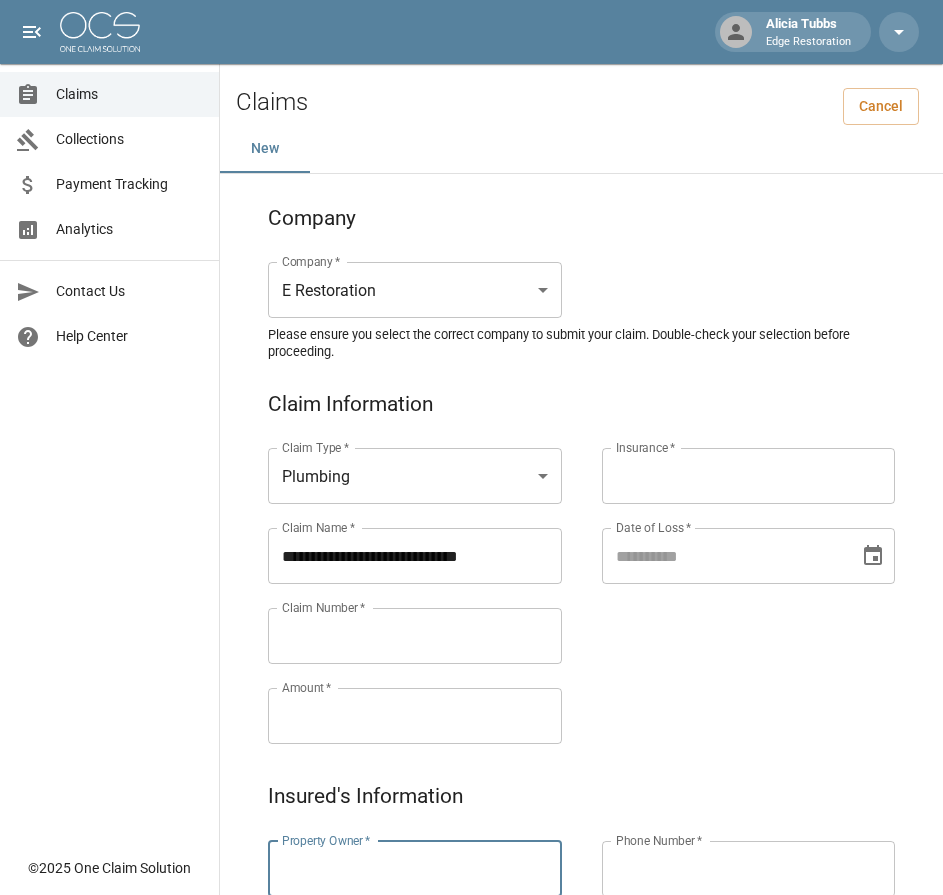 scroll, scrollTop: 2, scrollLeft: 0, axis: vertical 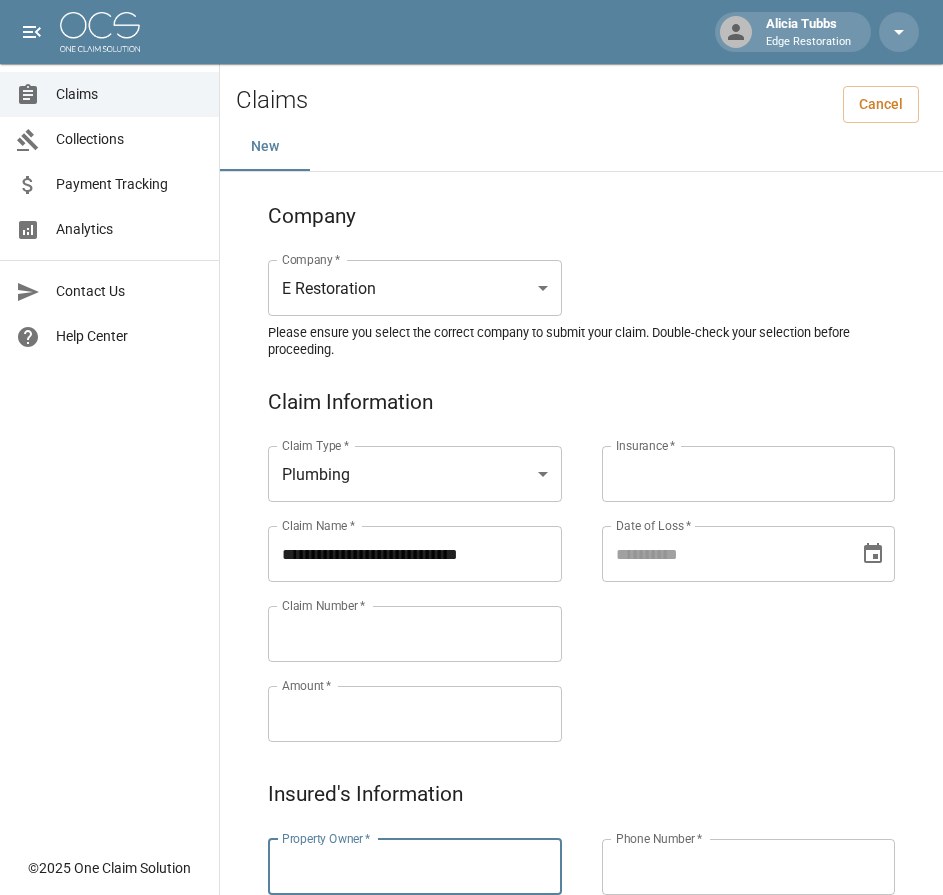 paste on "**********" 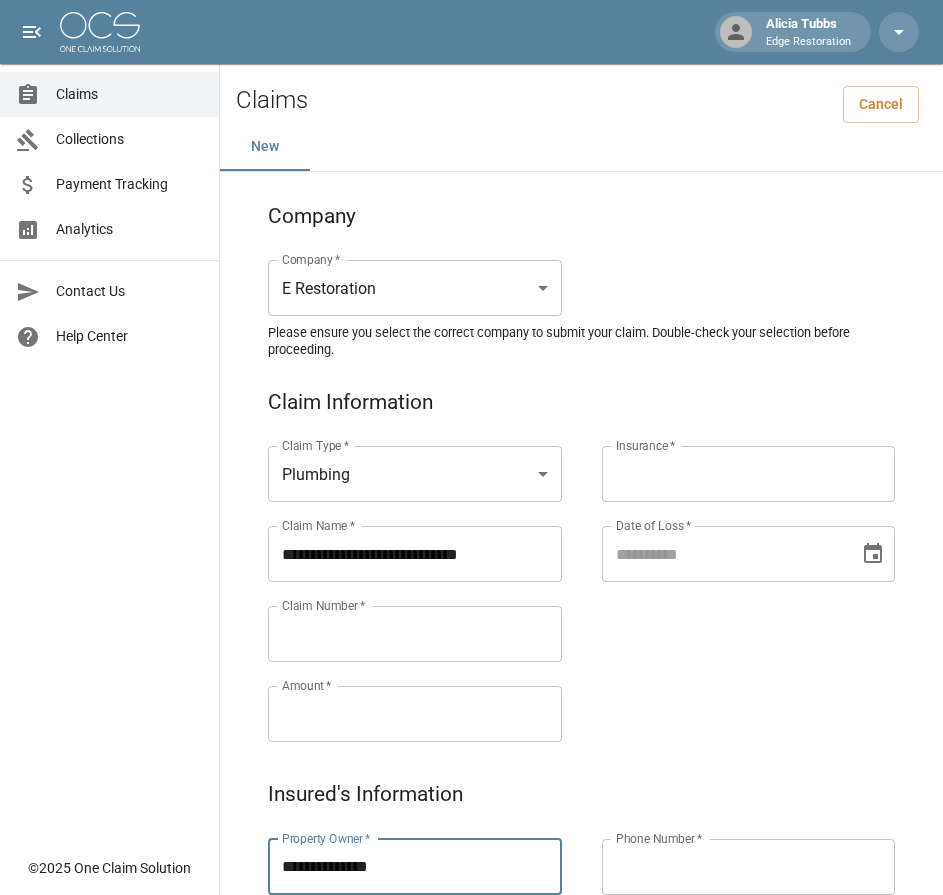 type on "**********" 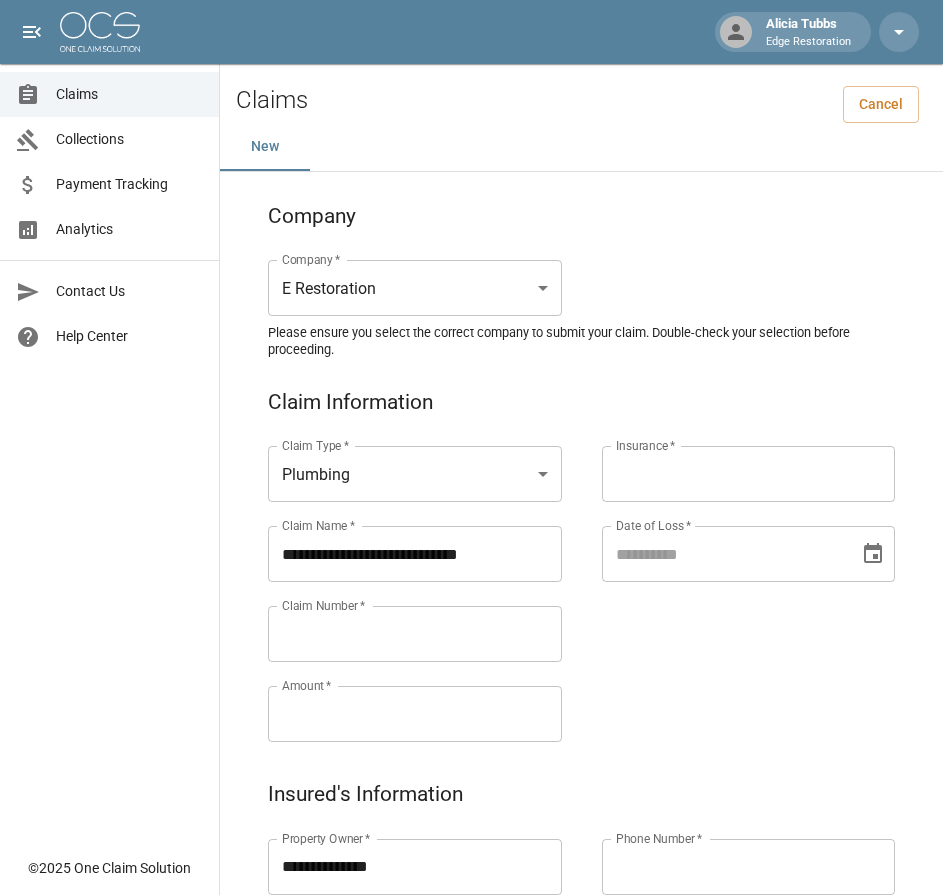 click on "Claim Number   *" at bounding box center [415, 634] 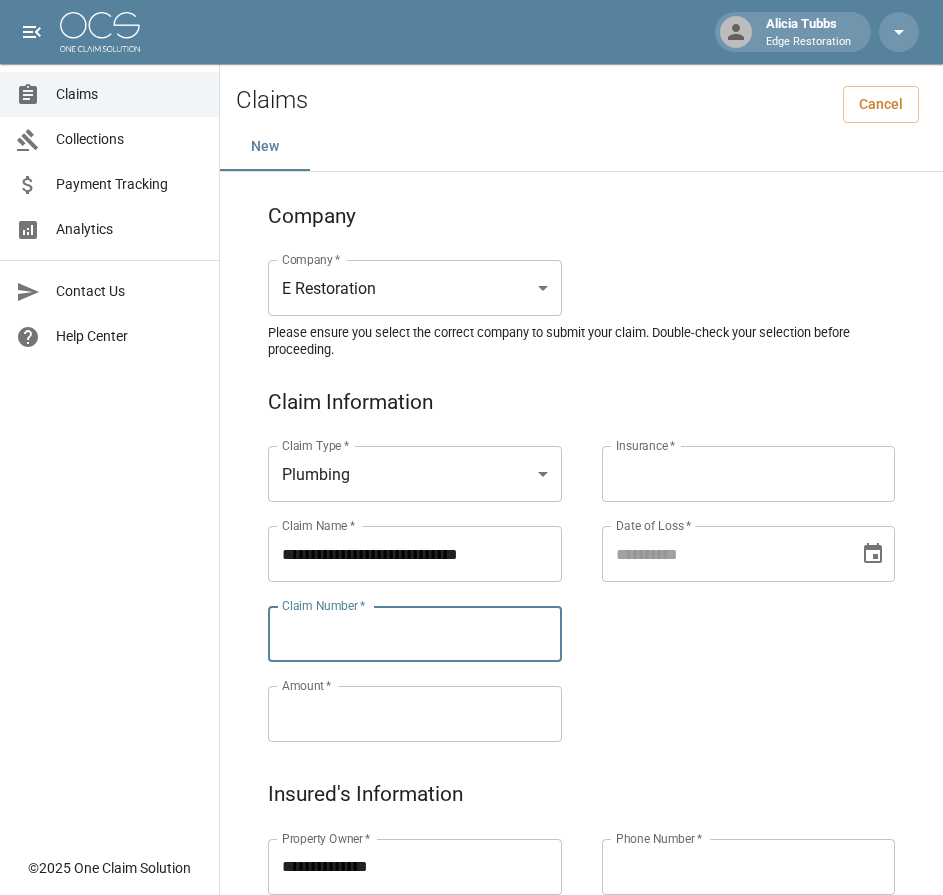 paste on "**********" 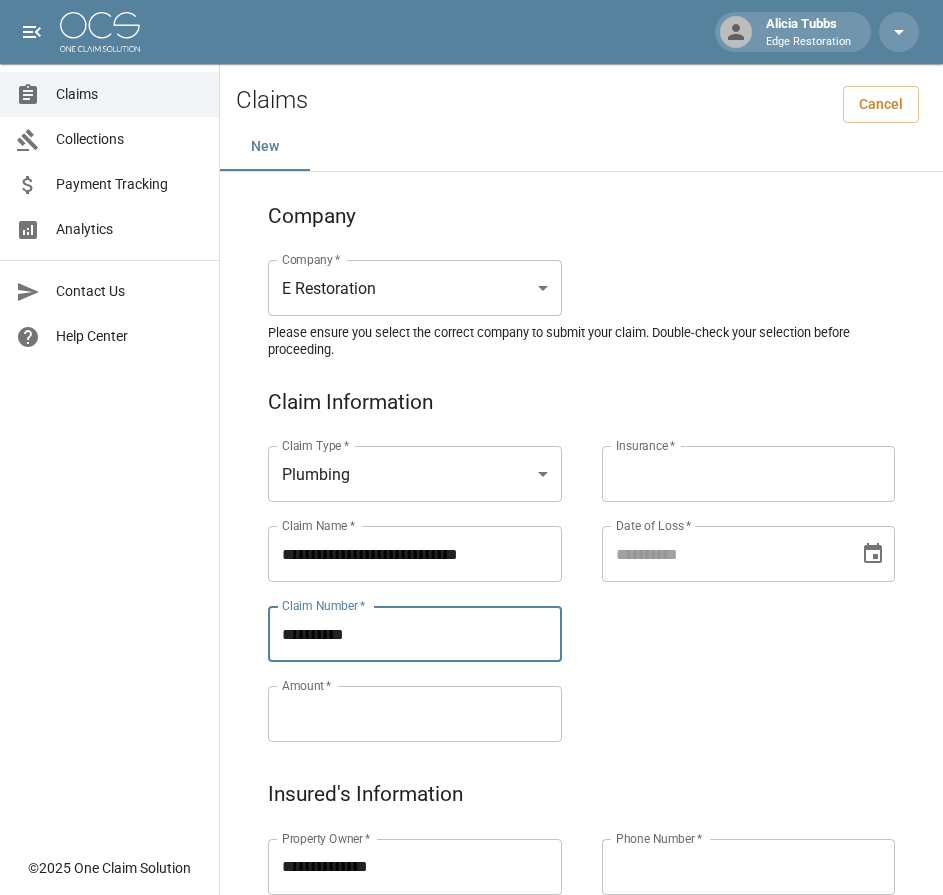 type on "**********" 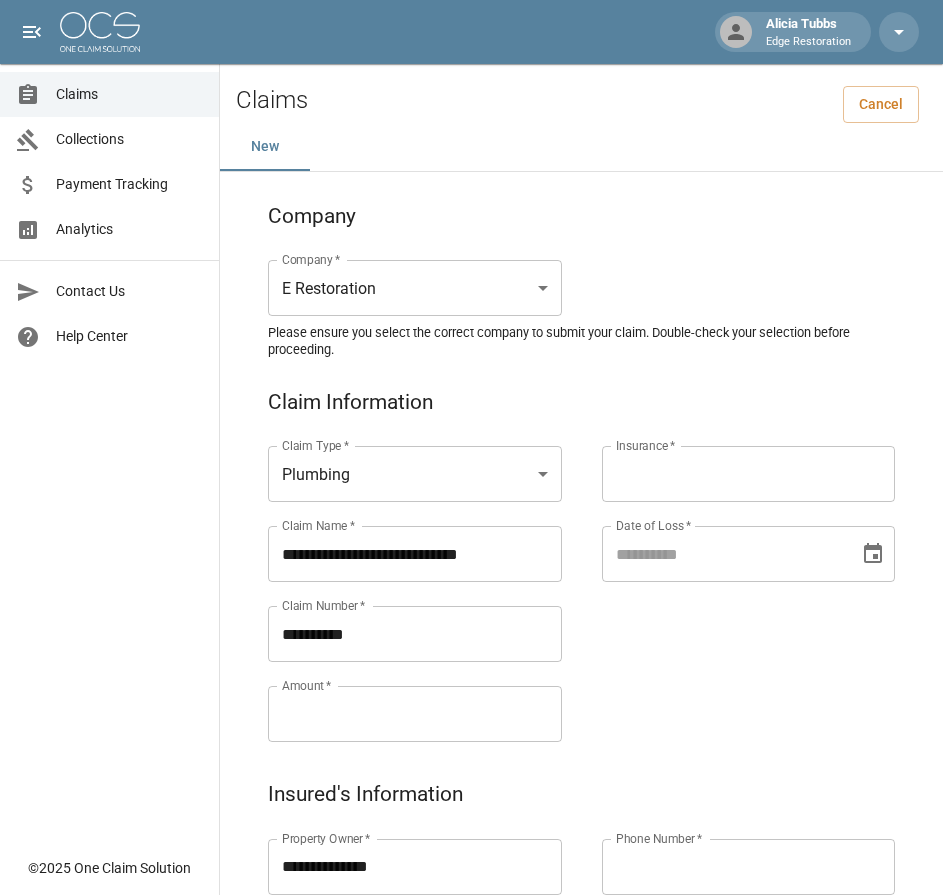click on "Amount   *" at bounding box center (415, 714) 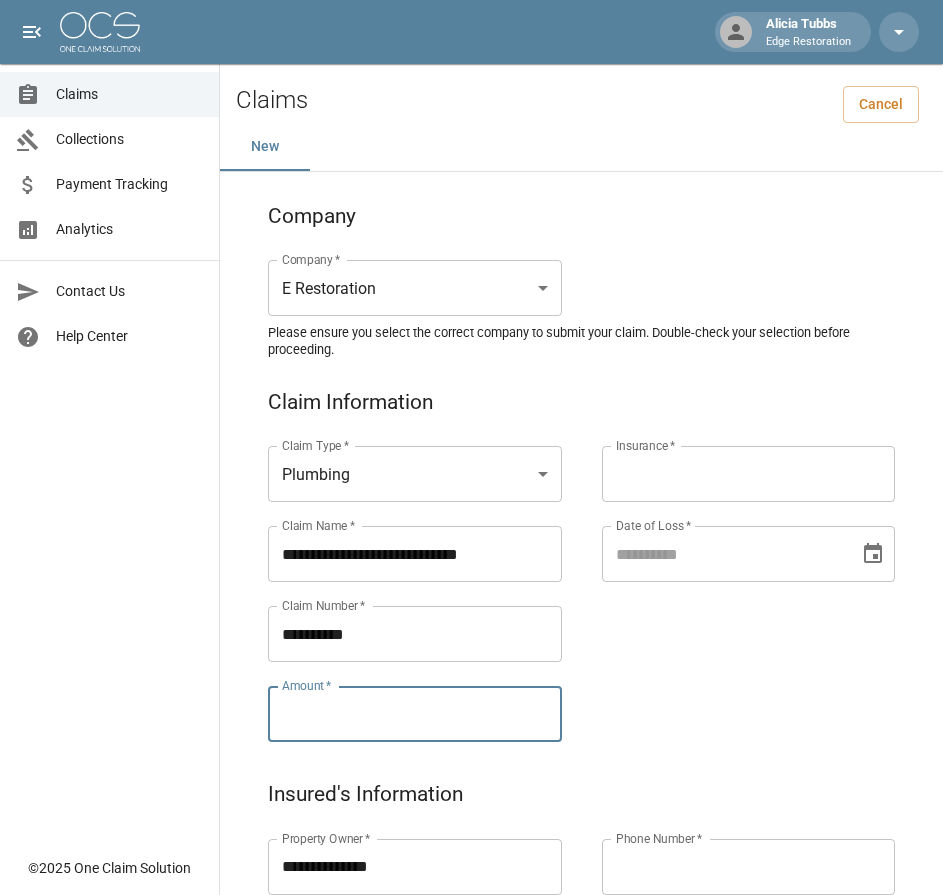 paste on "*********" 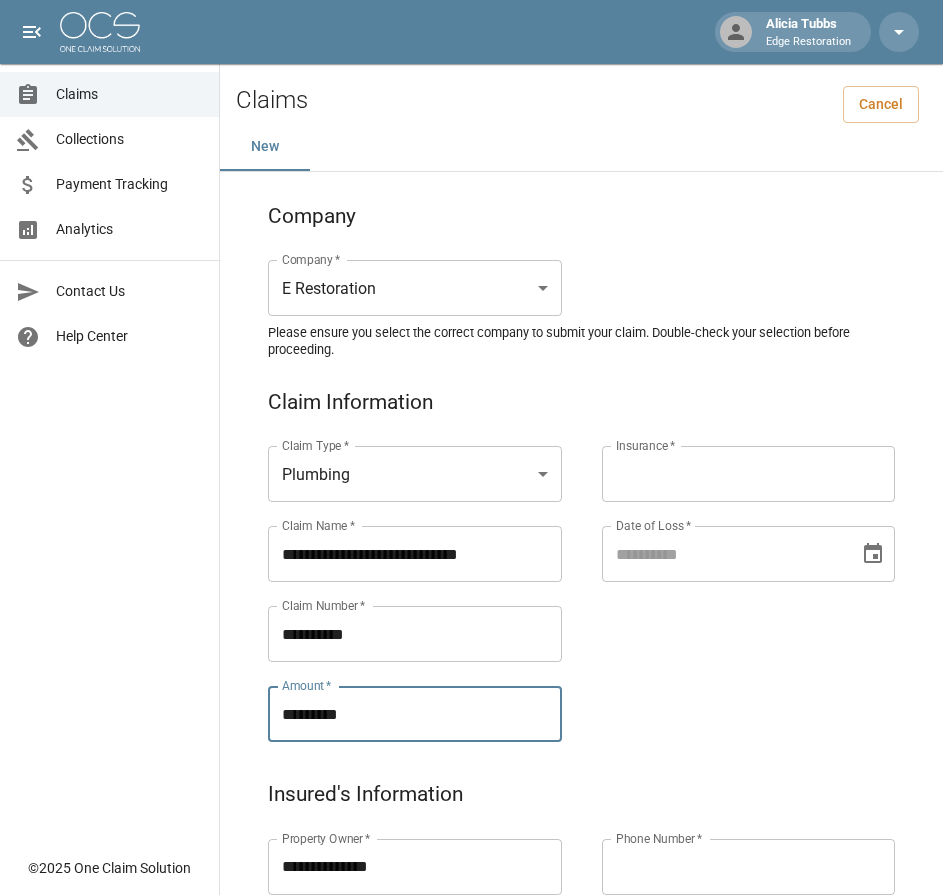 type on "*********" 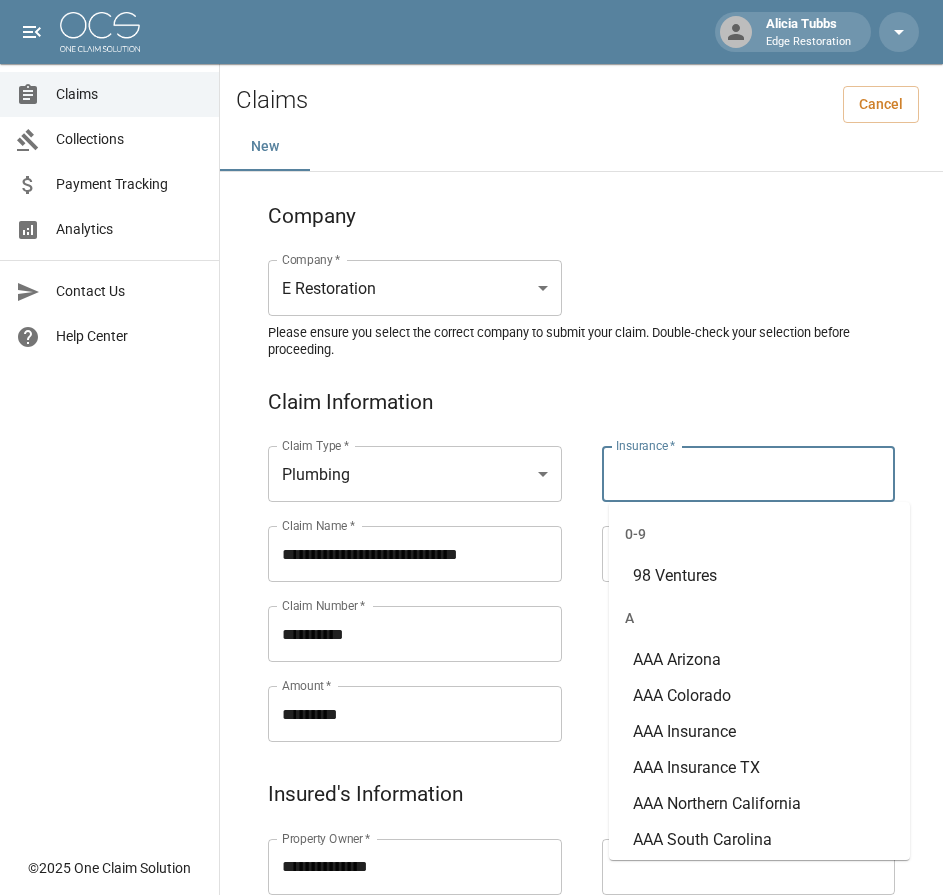 type on "*" 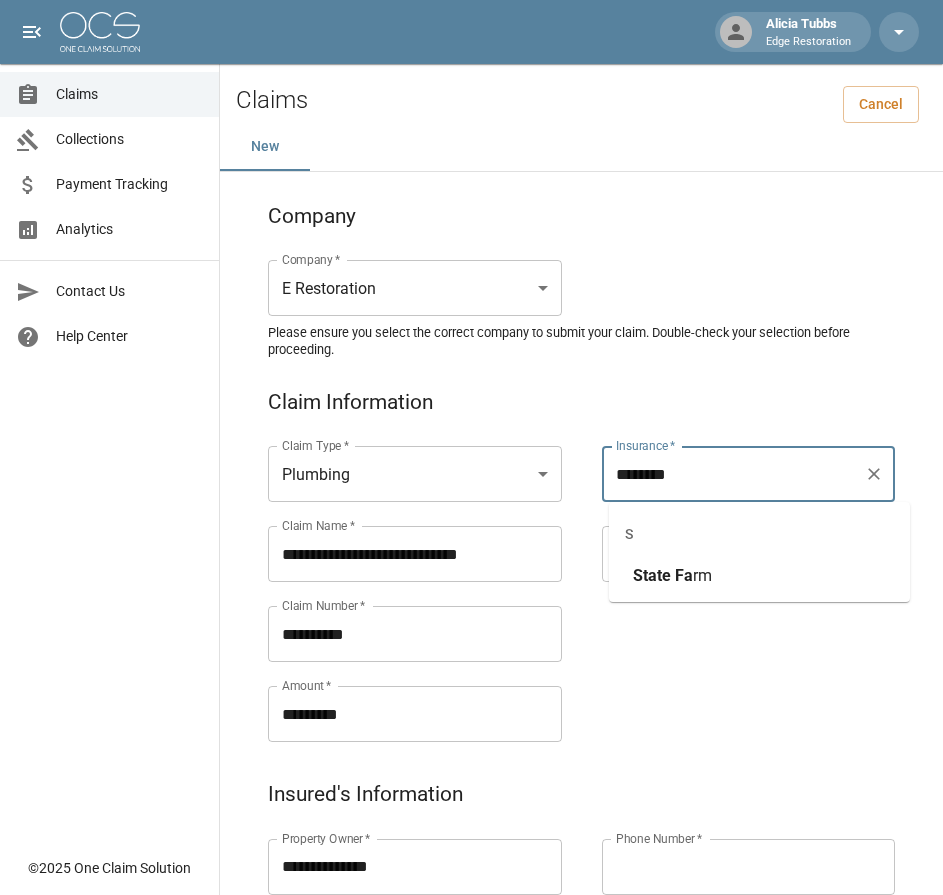 click at bounding box center [673, 575] 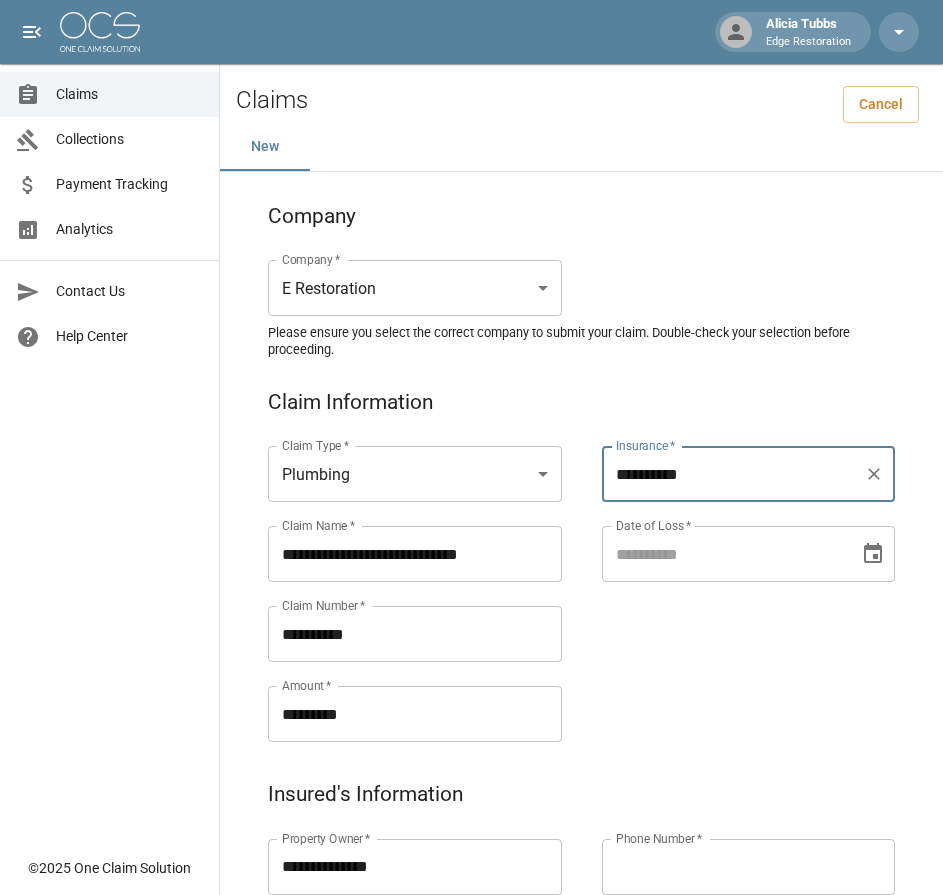 type on "**********" 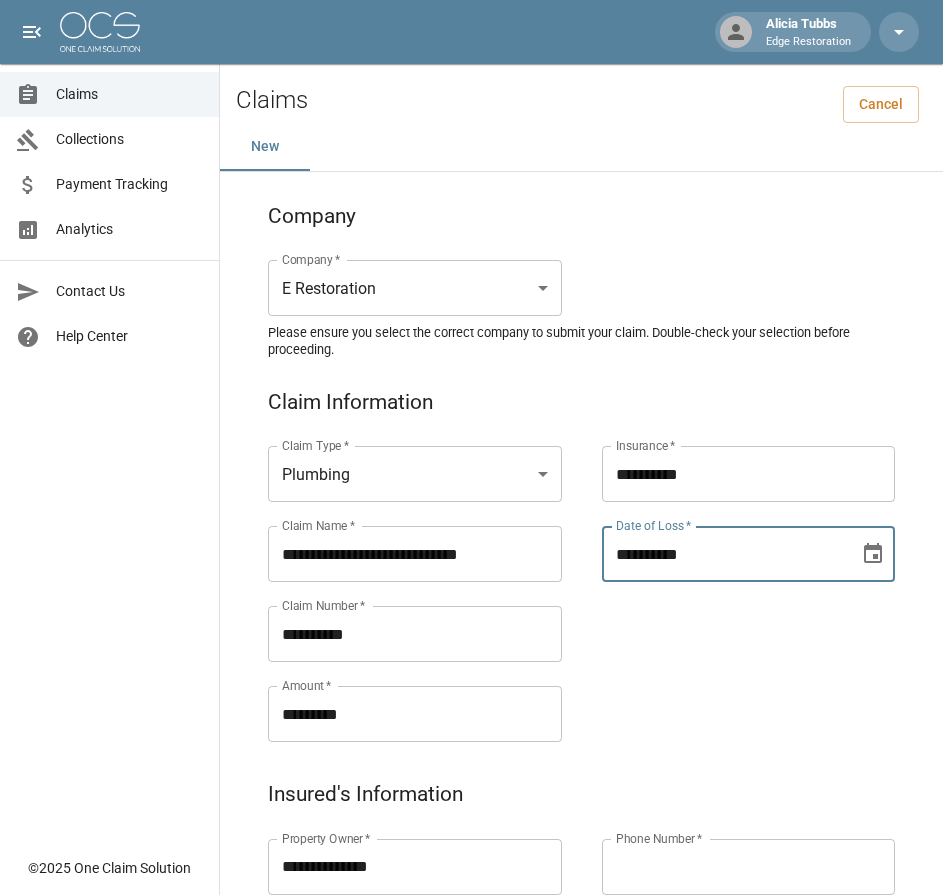 click on "**********" at bounding box center [724, 554] 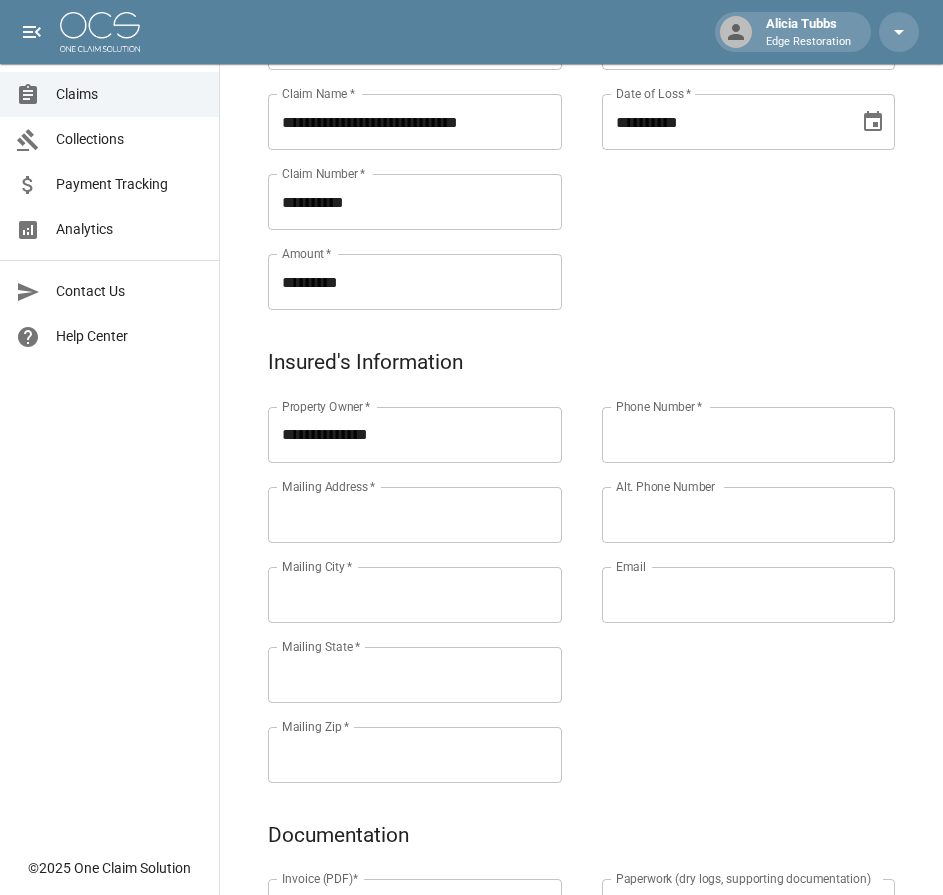 scroll, scrollTop: 445, scrollLeft: 0, axis: vertical 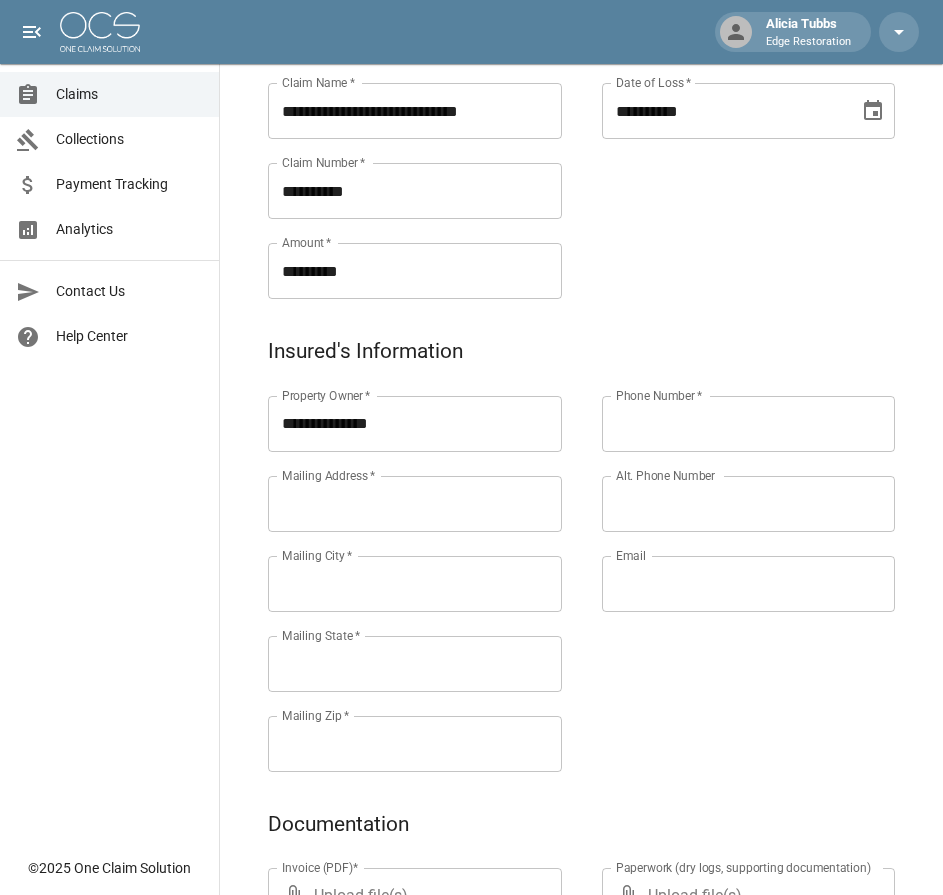 click on "Mailing Address   *" at bounding box center (415, 504) 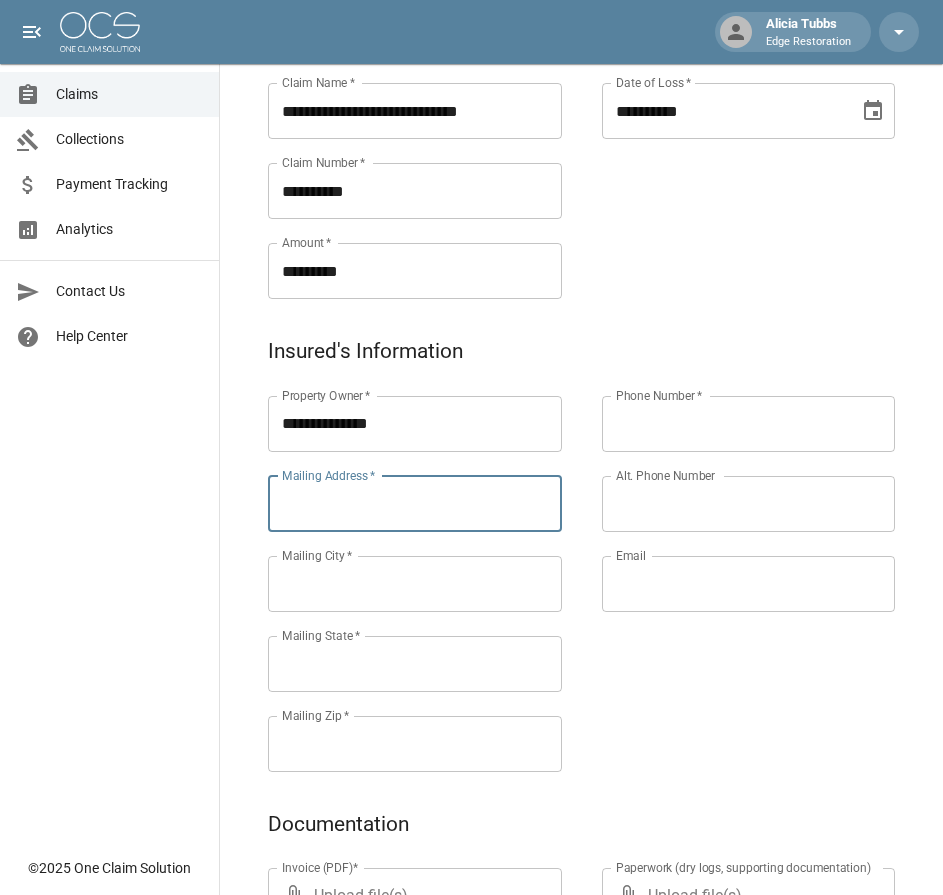 paste on "**********" 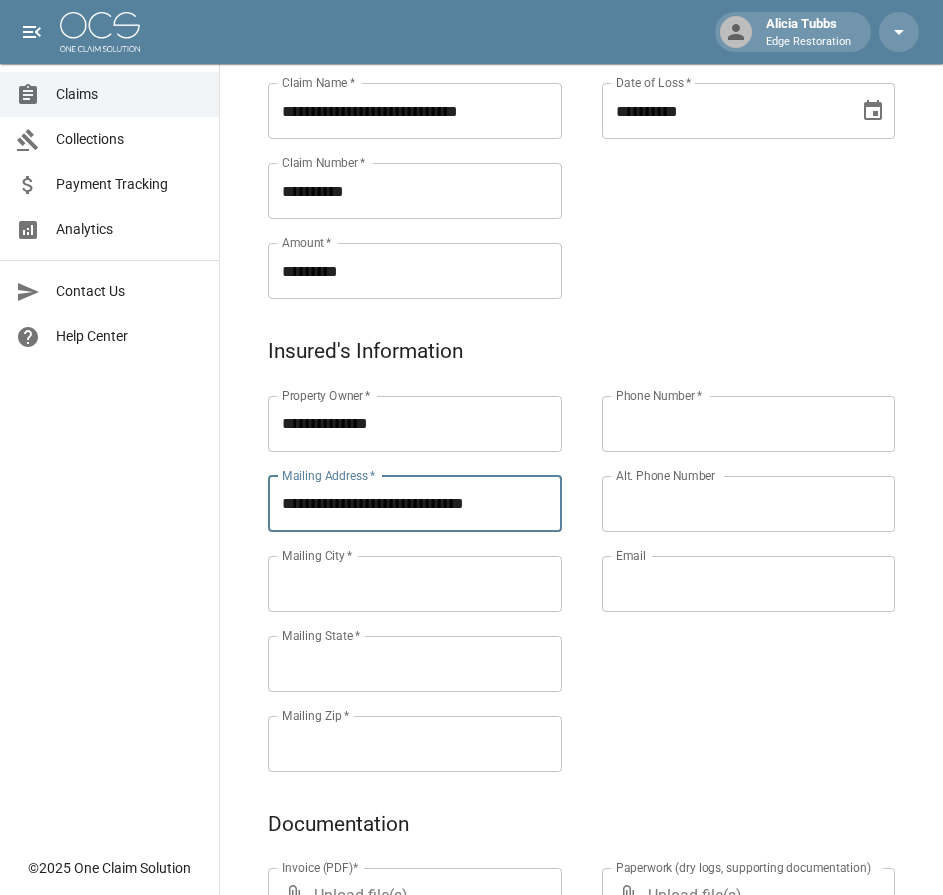 type on "**********" 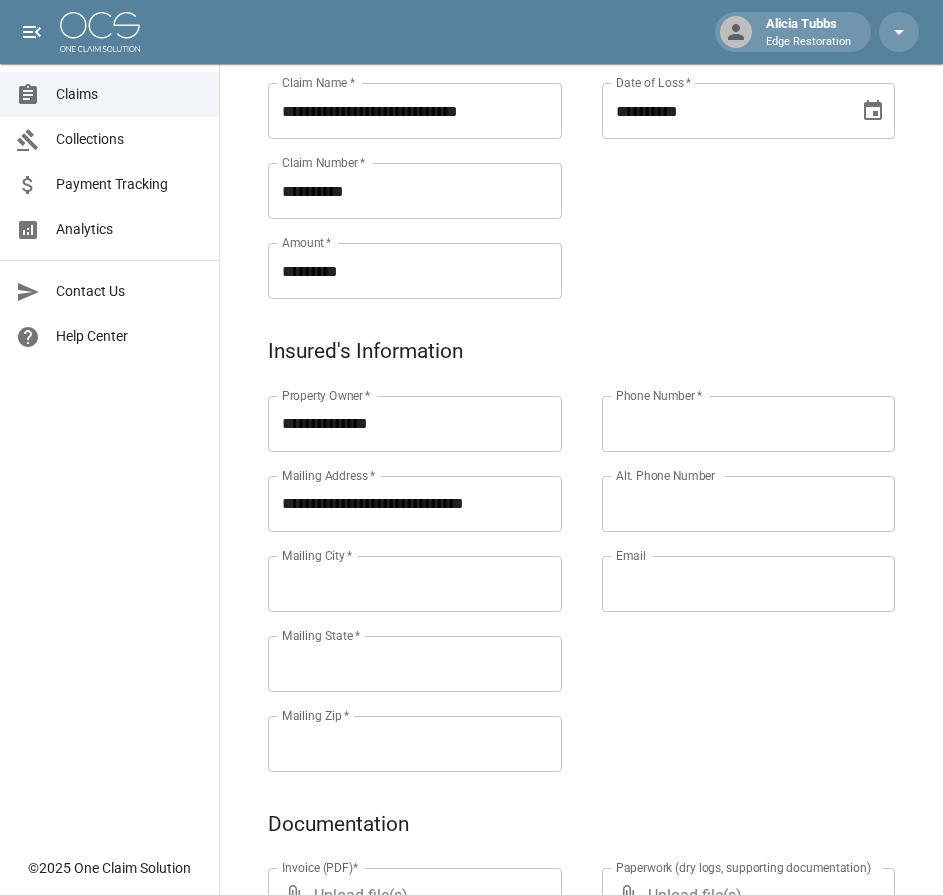 click on "Mailing City   *" at bounding box center (415, 584) 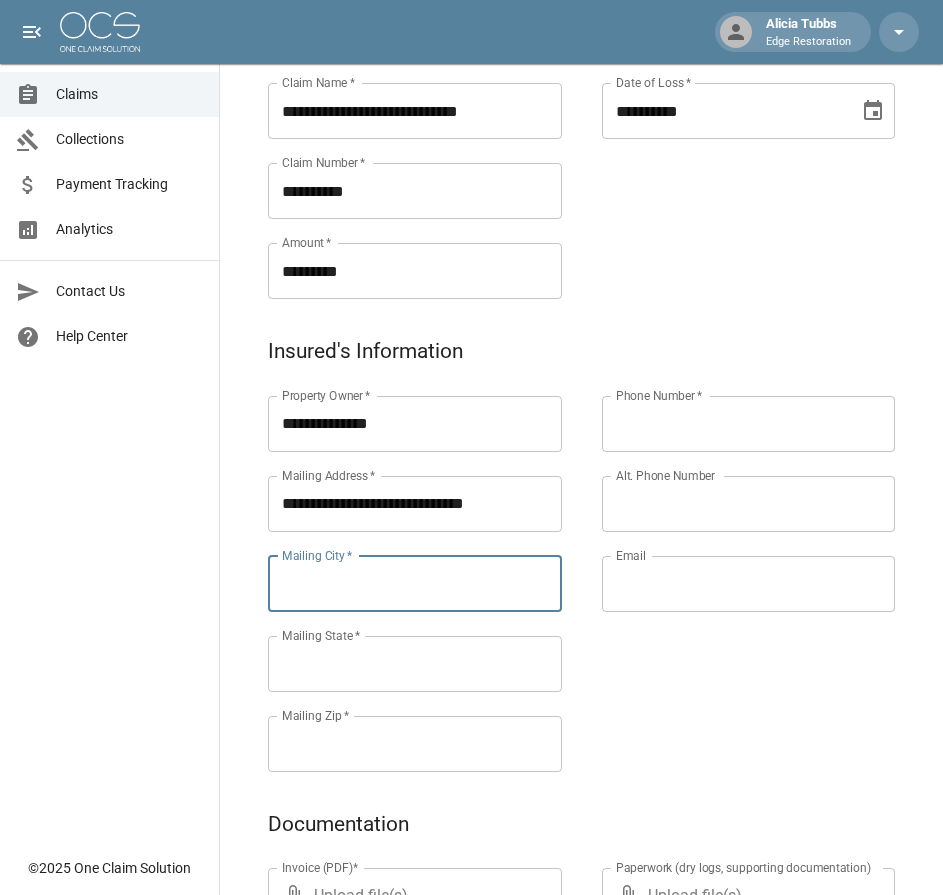 paste on "*******" 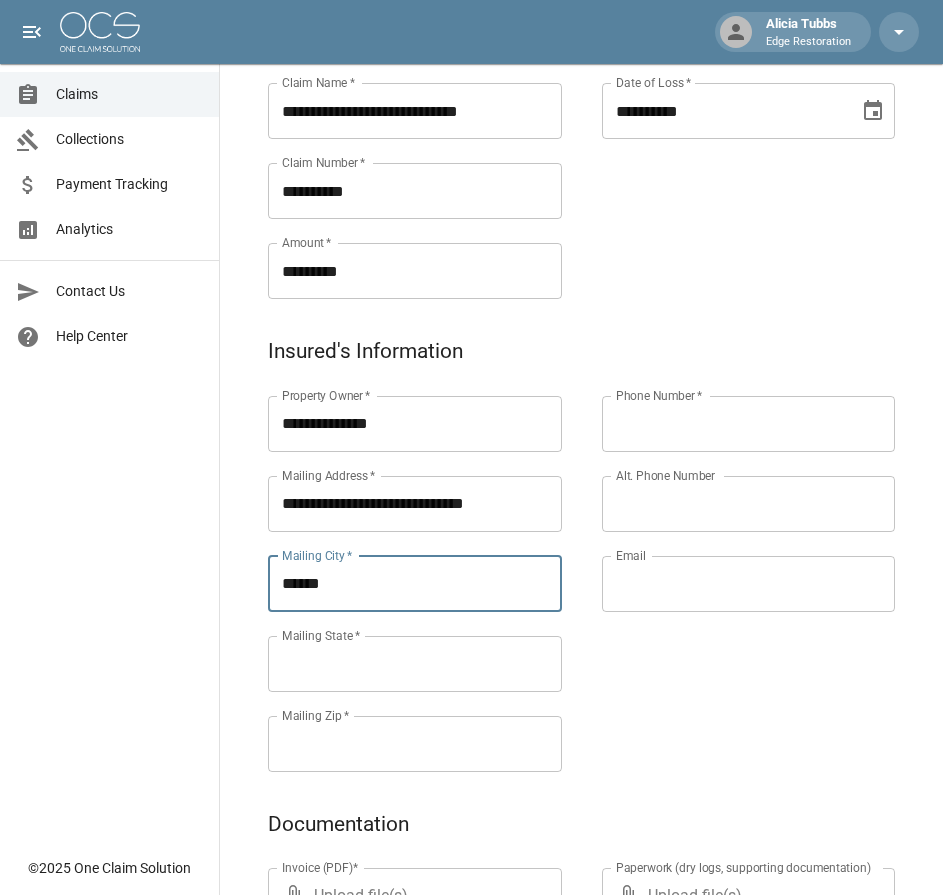 type on "******" 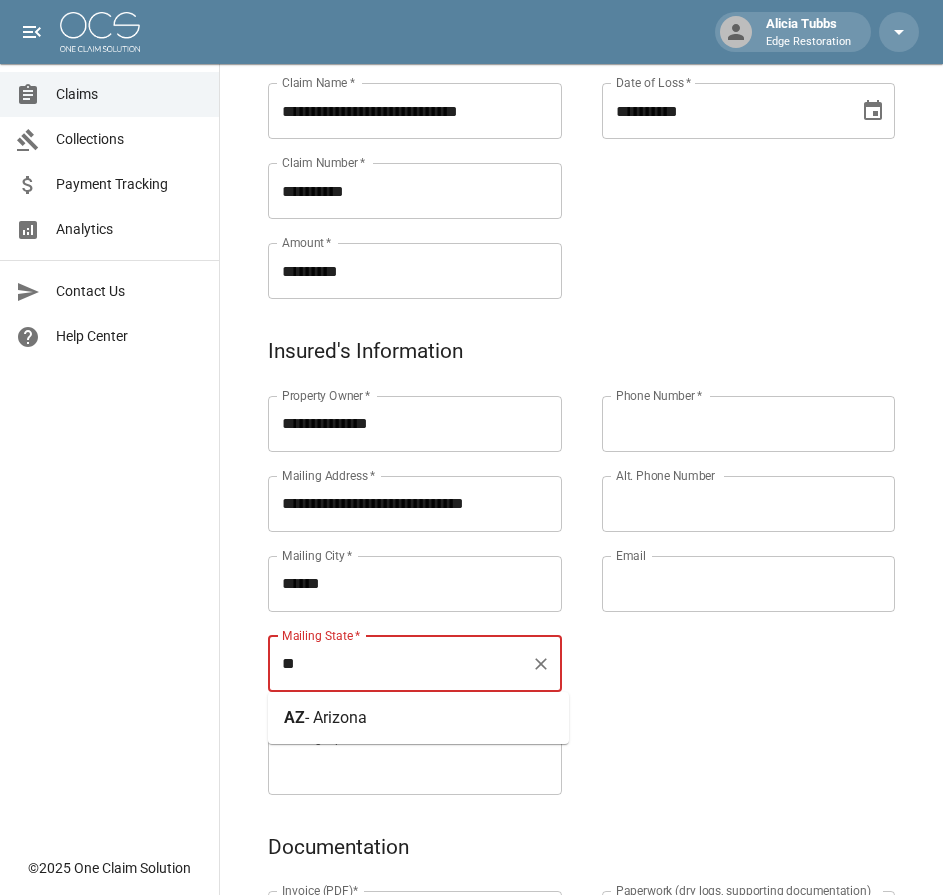 click on "- Arizona" at bounding box center (336, 717) 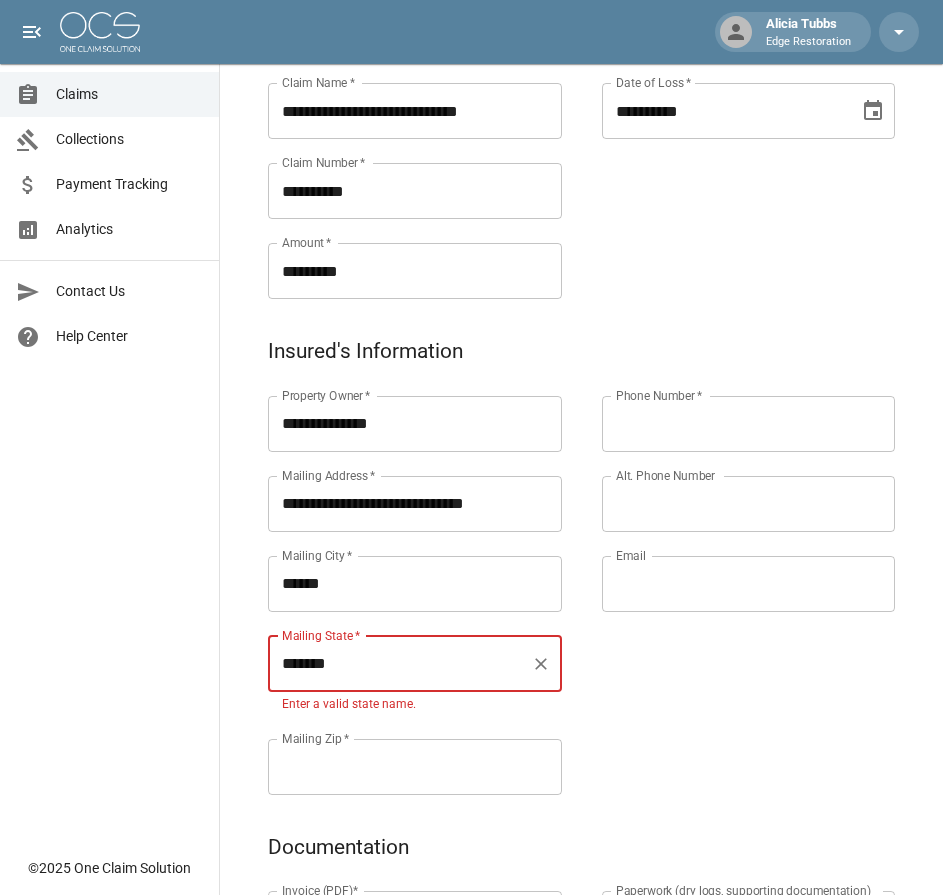 type on "*******" 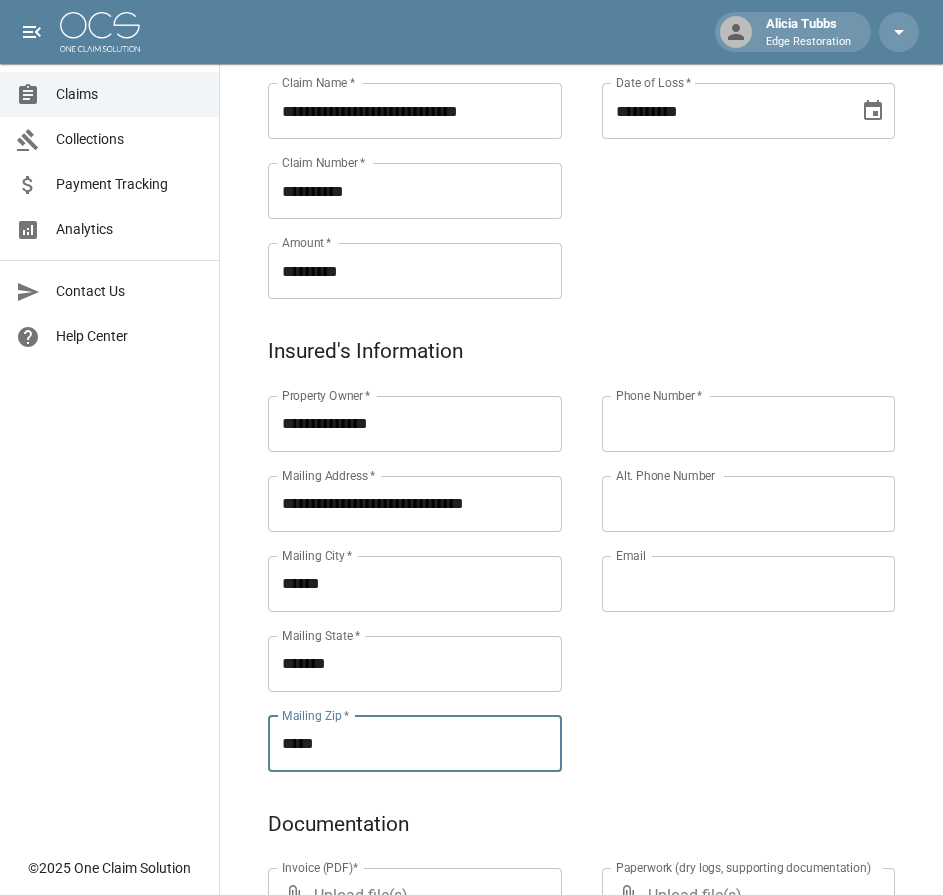 type on "*****" 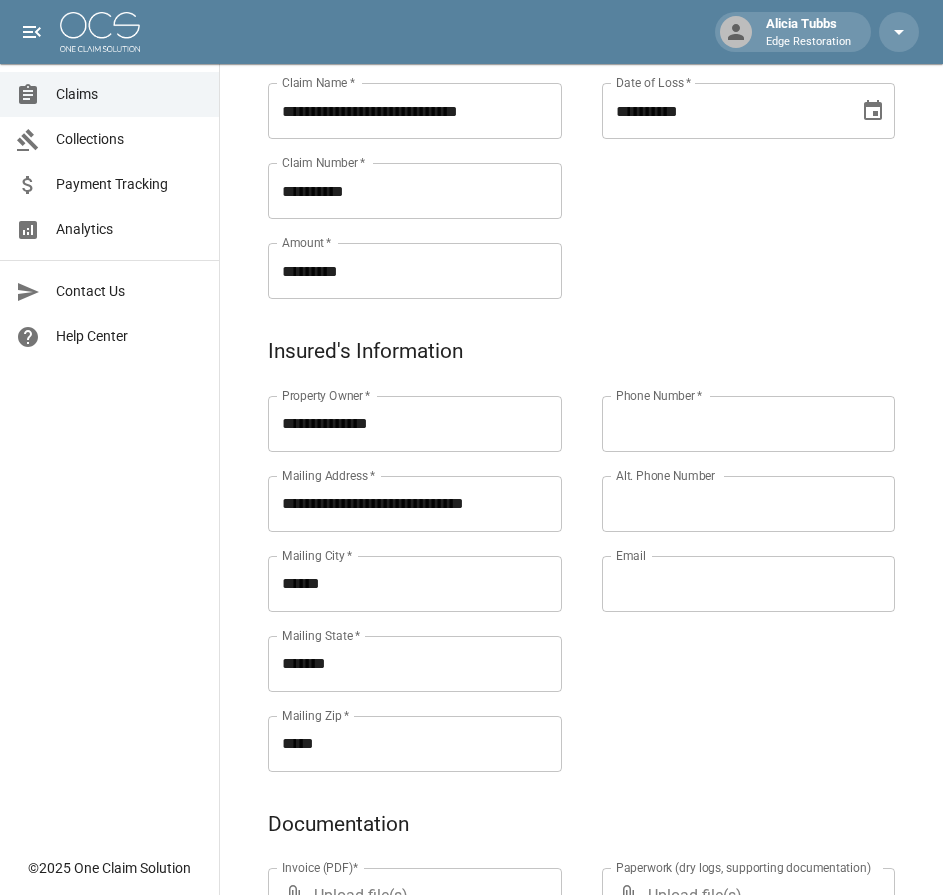 click on "Phone Number   *" at bounding box center [749, 424] 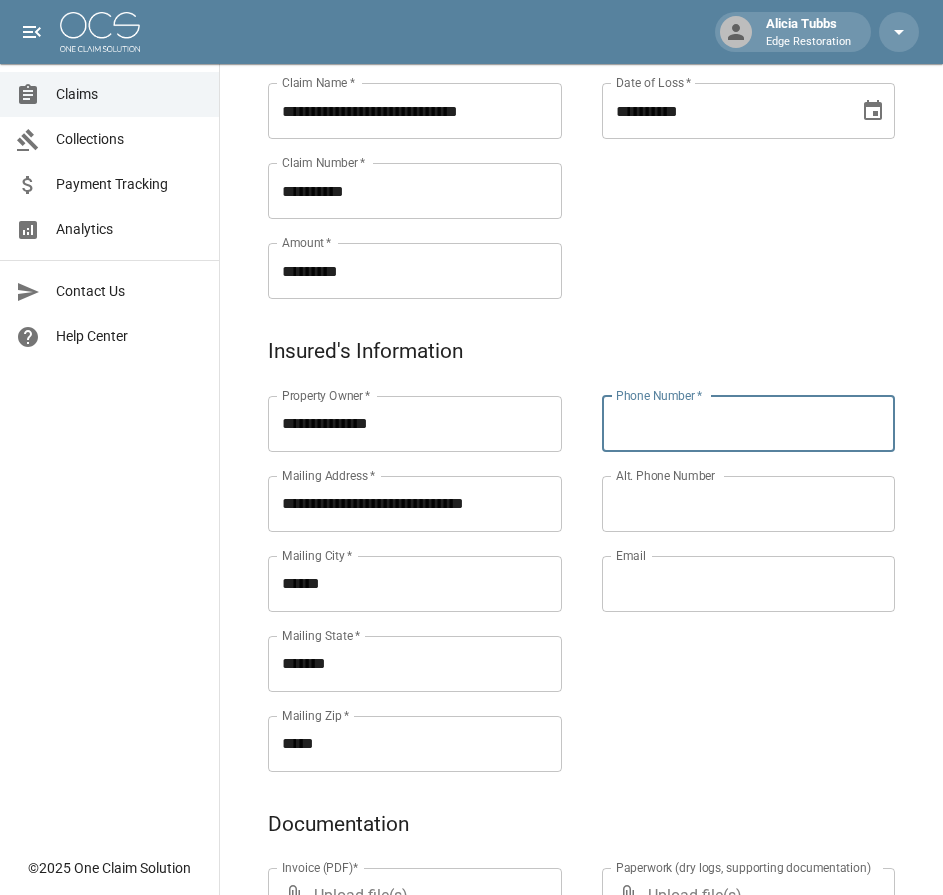 paste on "**********" 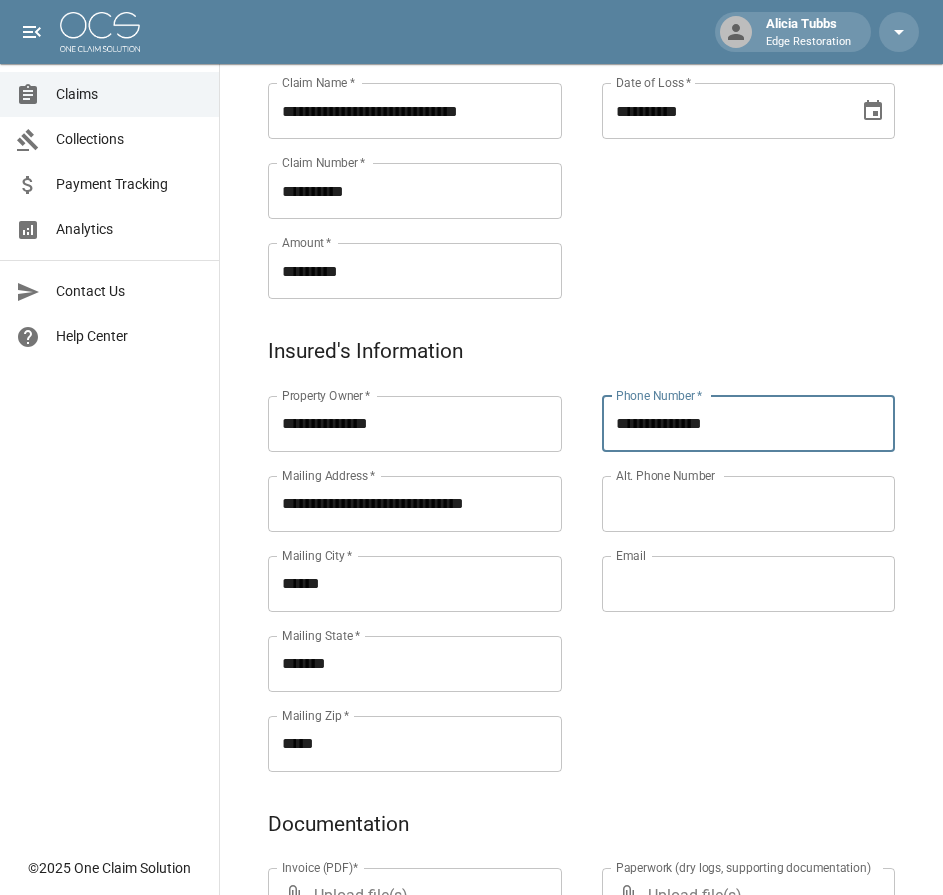 type on "**********" 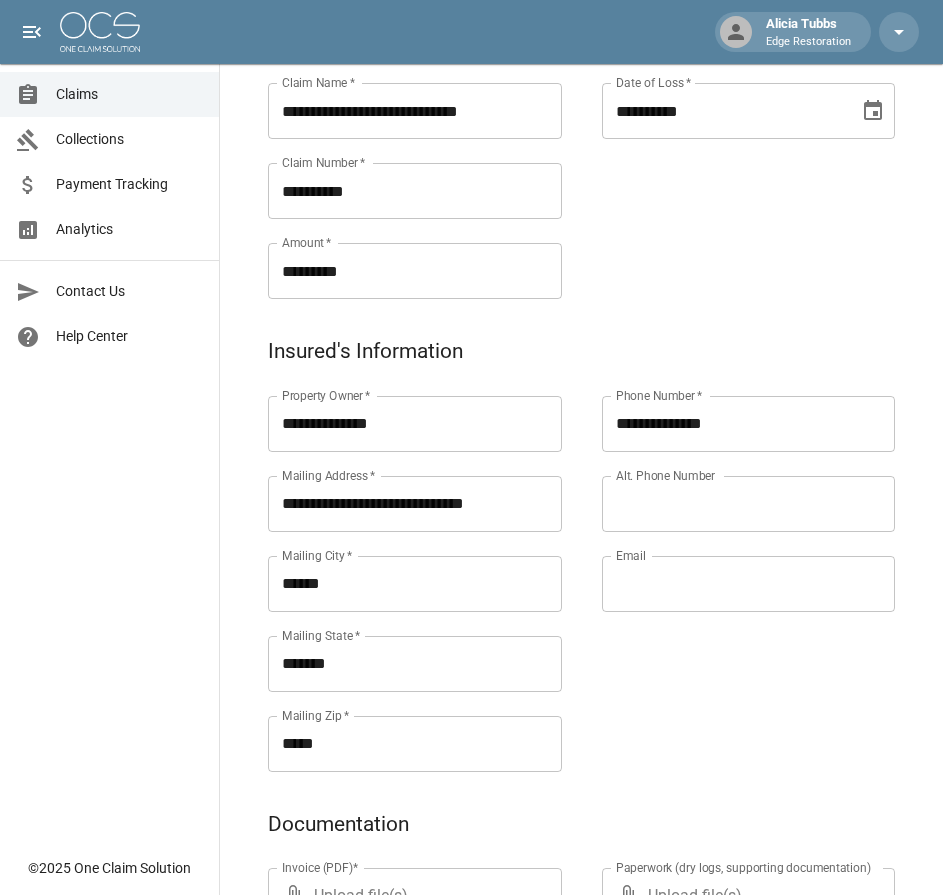 click on "Alt. Phone Number" at bounding box center (749, 504) 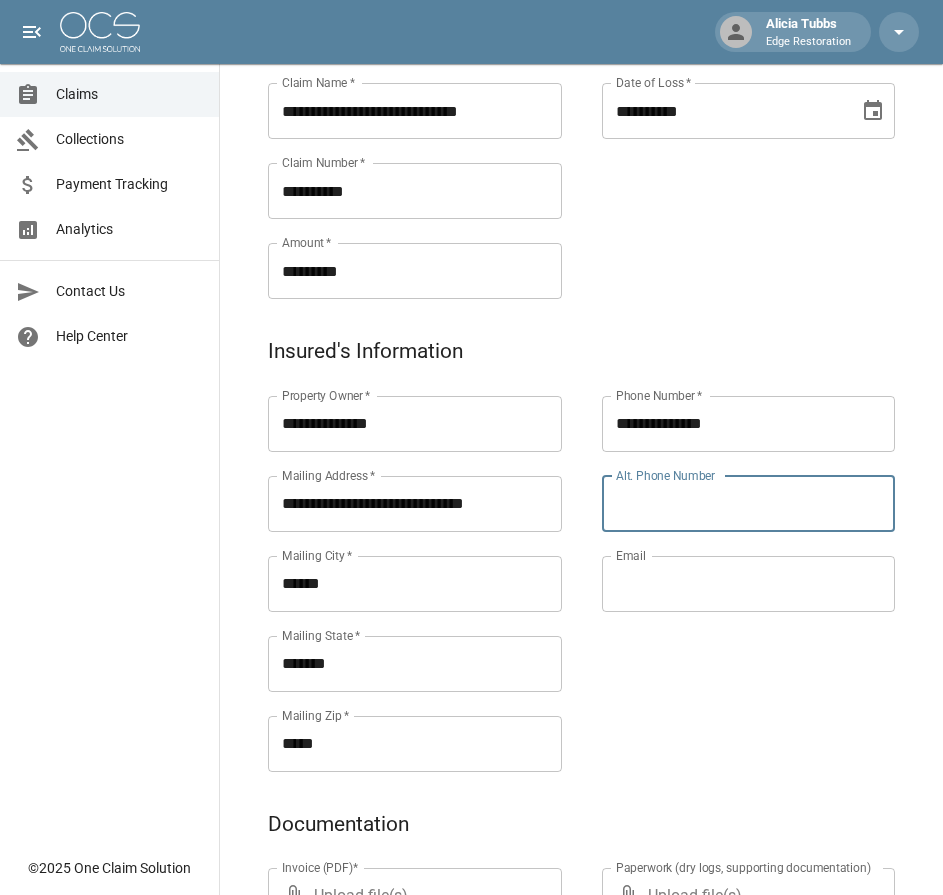 paste on "**********" 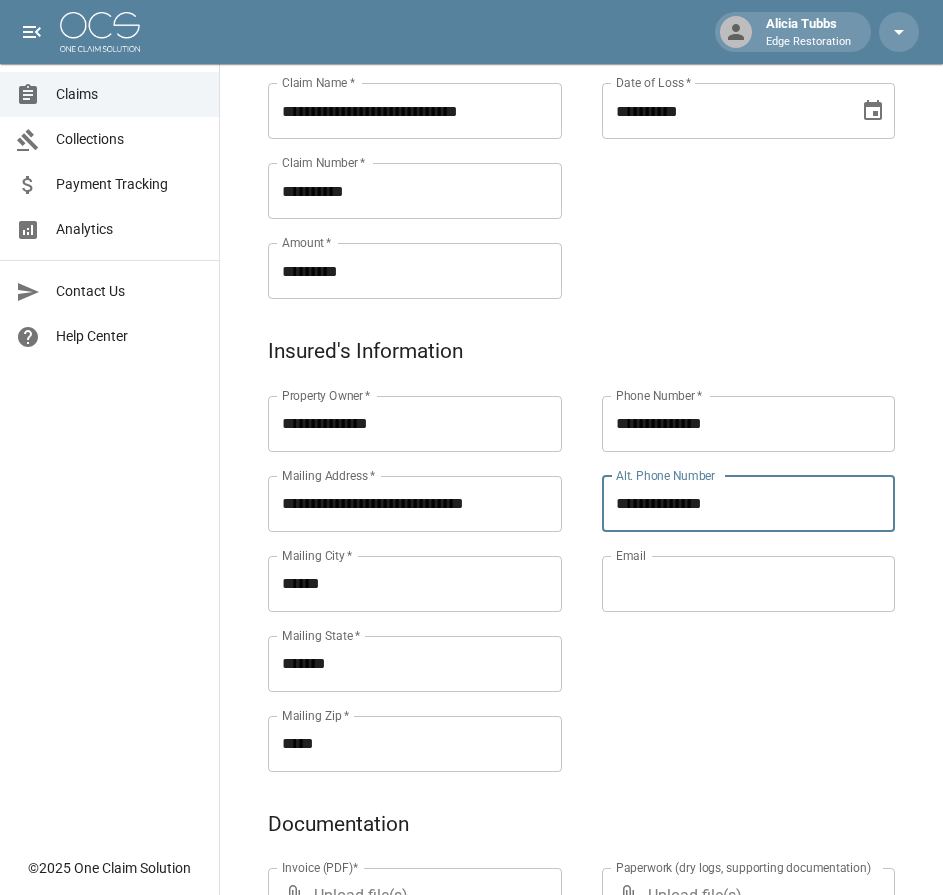 type on "**********" 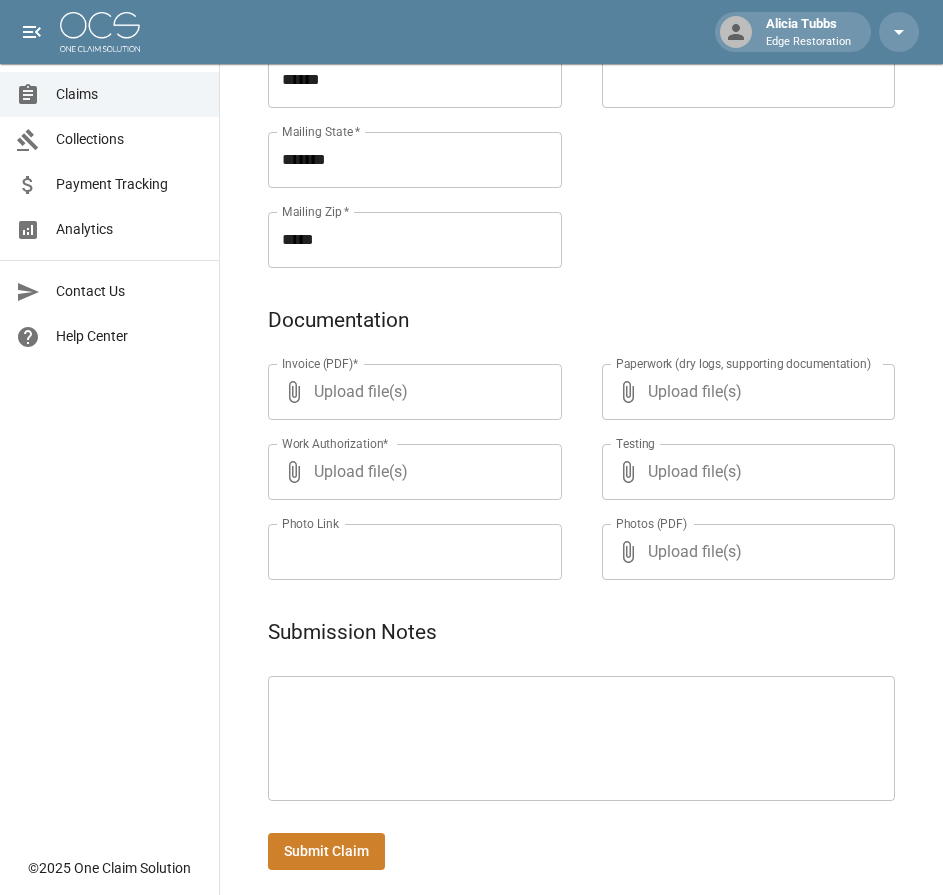 scroll, scrollTop: 954, scrollLeft: 0, axis: vertical 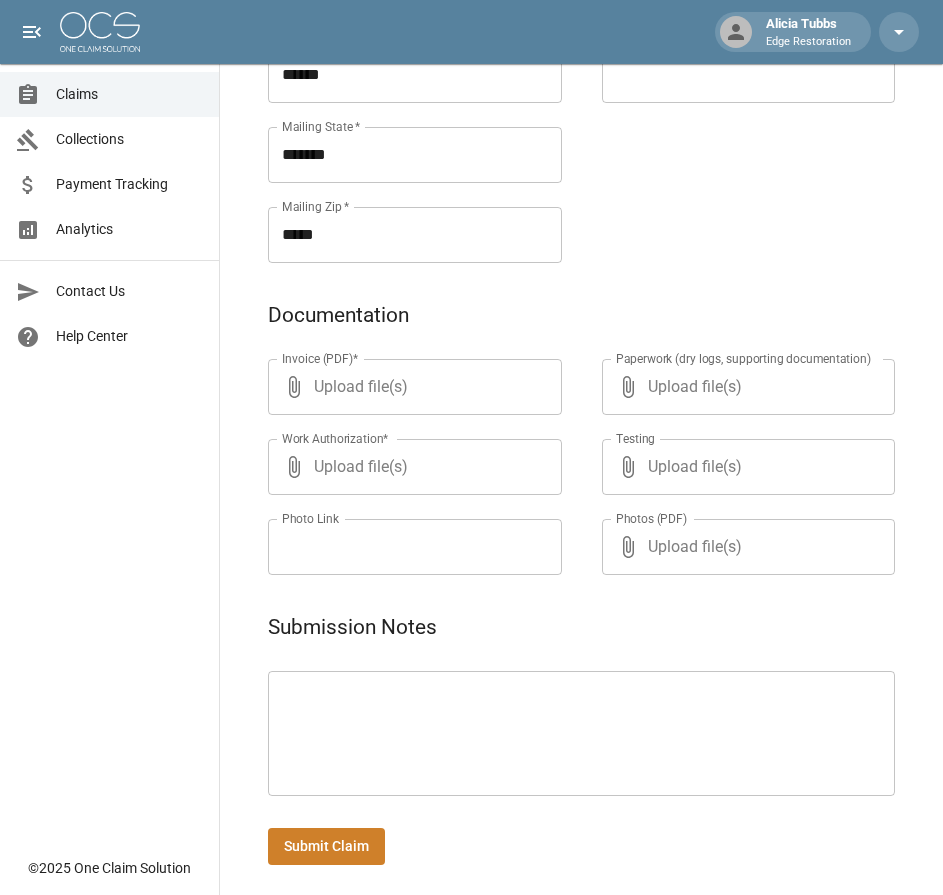 click at bounding box center [581, 734] 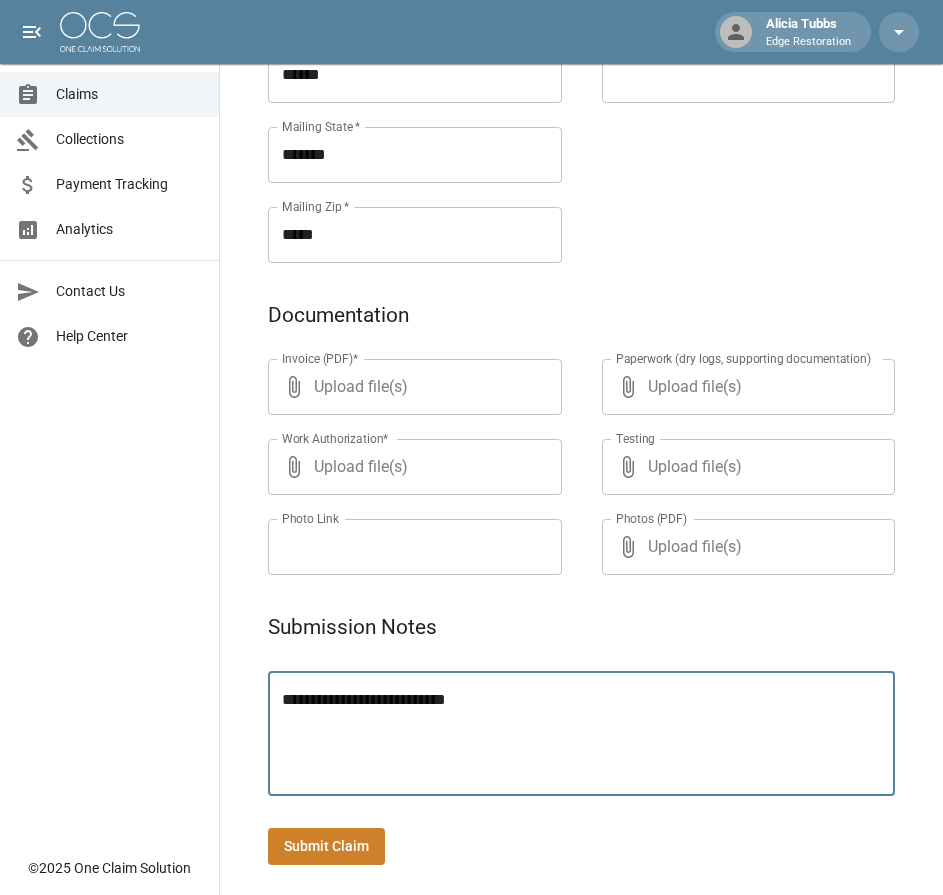 type on "**********" 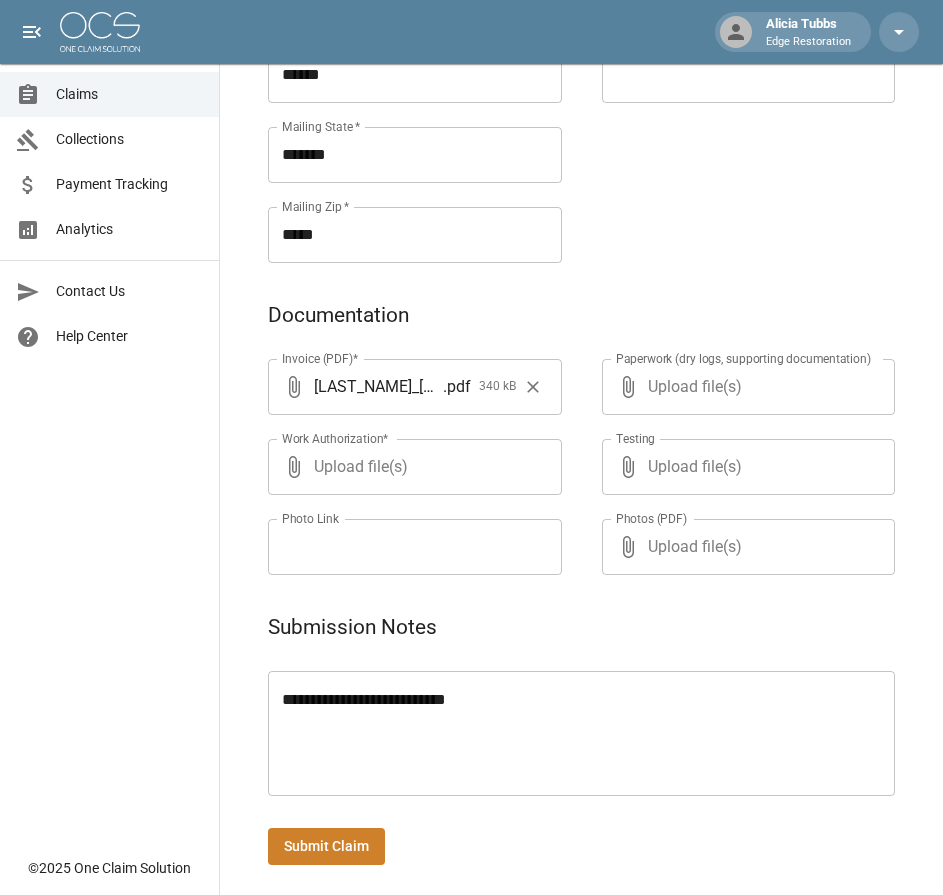 click on "Submit Claim" at bounding box center (326, 846) 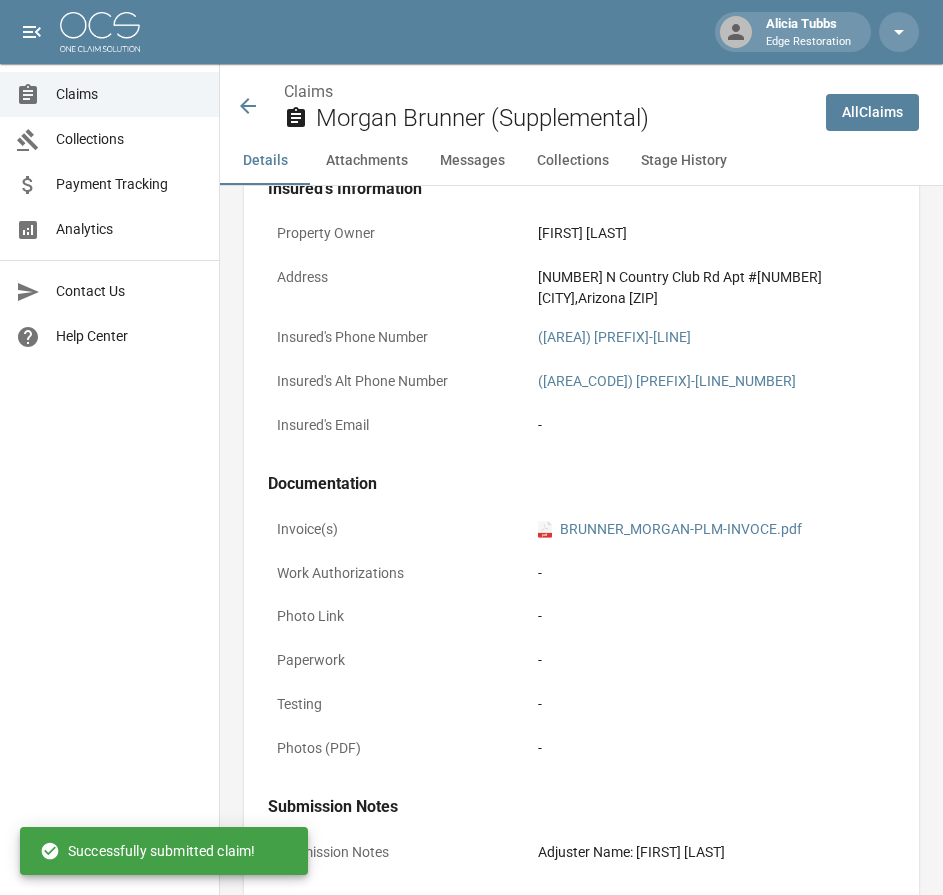 click at bounding box center (100, 32) 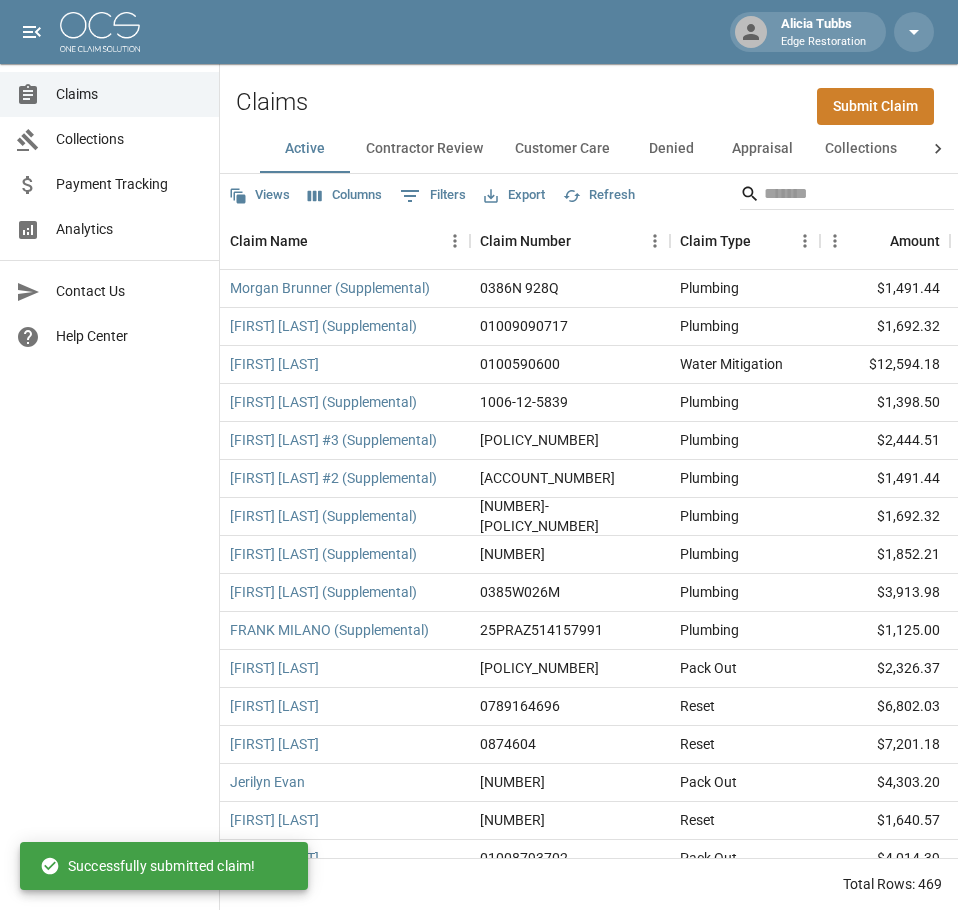 click on "Submit Claim" at bounding box center [875, 106] 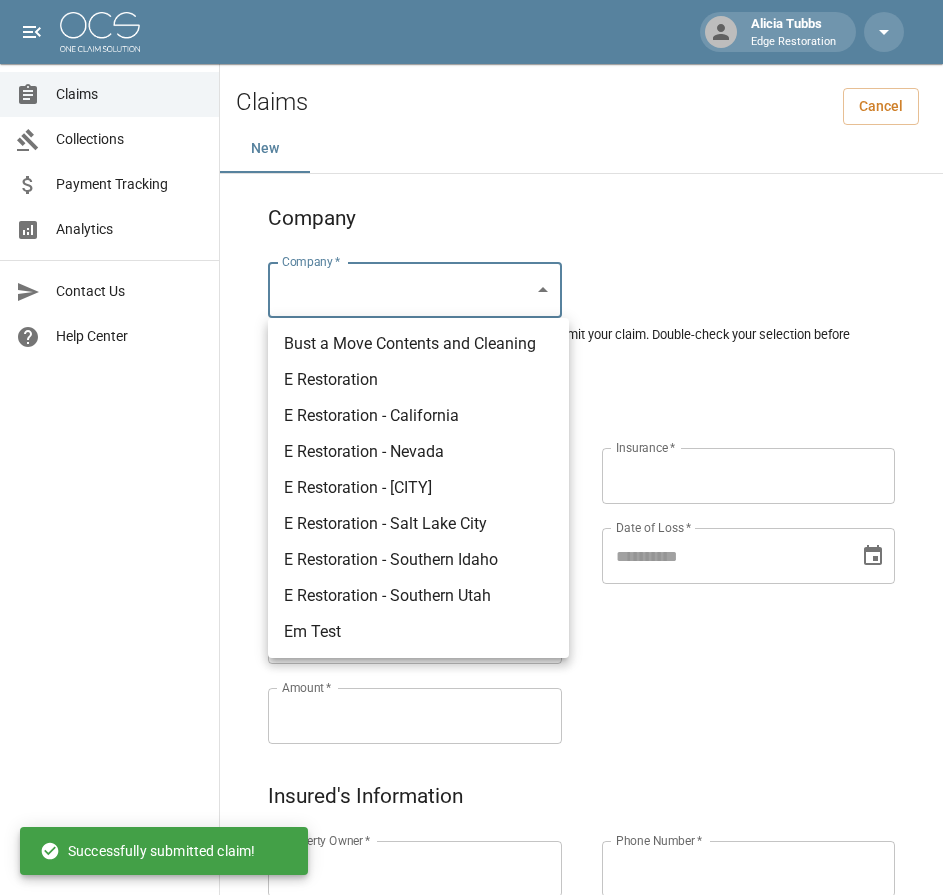 click on "[FIRST] [LAST] Restoration Claims Collections Payment Tracking Analytics Contact Us Help Center ©  2025   One Claim Solution Claims Cancel New Company Company   * ​ Company   * Please ensure you select the correct company to submit your claim. Double-check your selection before proceeding. Claim Information Claim Type   * ​ Claim Type   * Claim Name   * Claim Name   * Claim Number   * Claim Number   * Amount   * Amount   * Insurance   * Insurance   * Date of Loss   * Date of Loss   * Insured's Information Property Owner   * Property Owner   * Mailing Address   * Mailing Address   * Mailing City   * Mailing City   * Mailing State   * Mailing State   * Mailing Zip   * Mailing Zip   * Phone Number   * Phone Number   * Alt. Phone Number Alt. Phone Number Email Email Documentation Invoice (PDF)* ​ Upload file(s) Invoice (PDF)* Work Authorization* ​ Upload file(s) Work Authorization* Photo Link Photo Link ​ Upload file(s) Testing ​ ​" at bounding box center [471, 929] 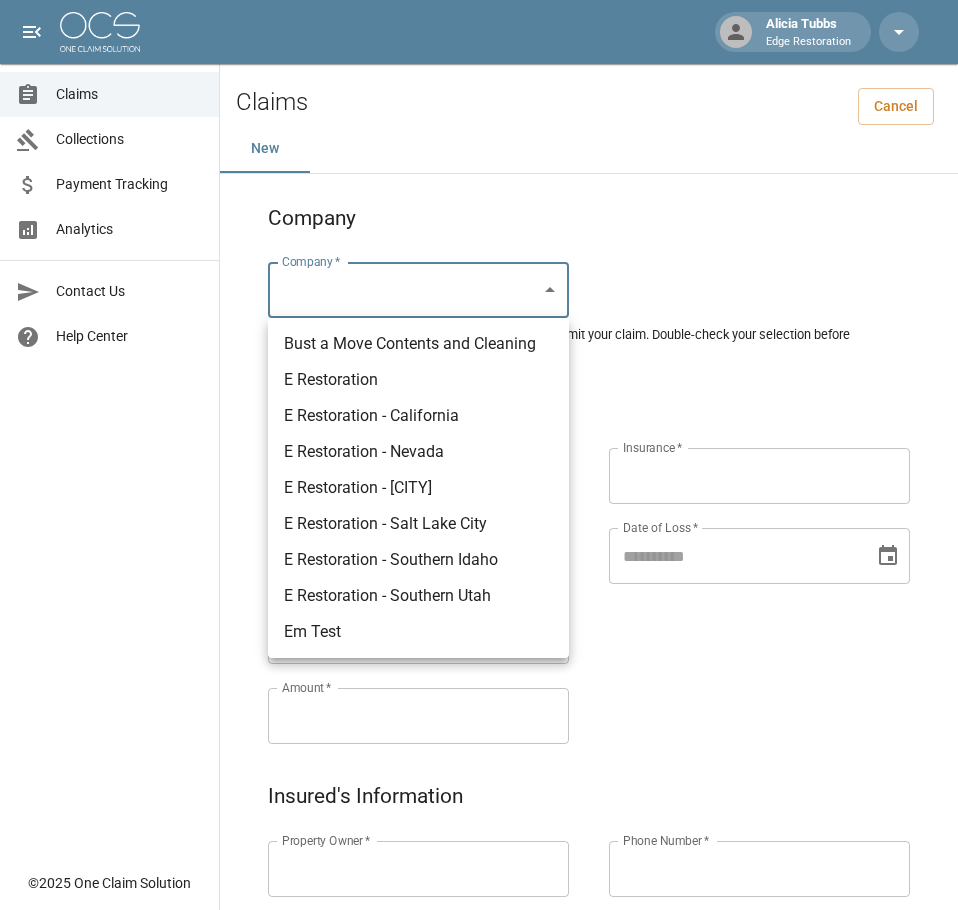 click on "E Restoration" at bounding box center [418, 380] 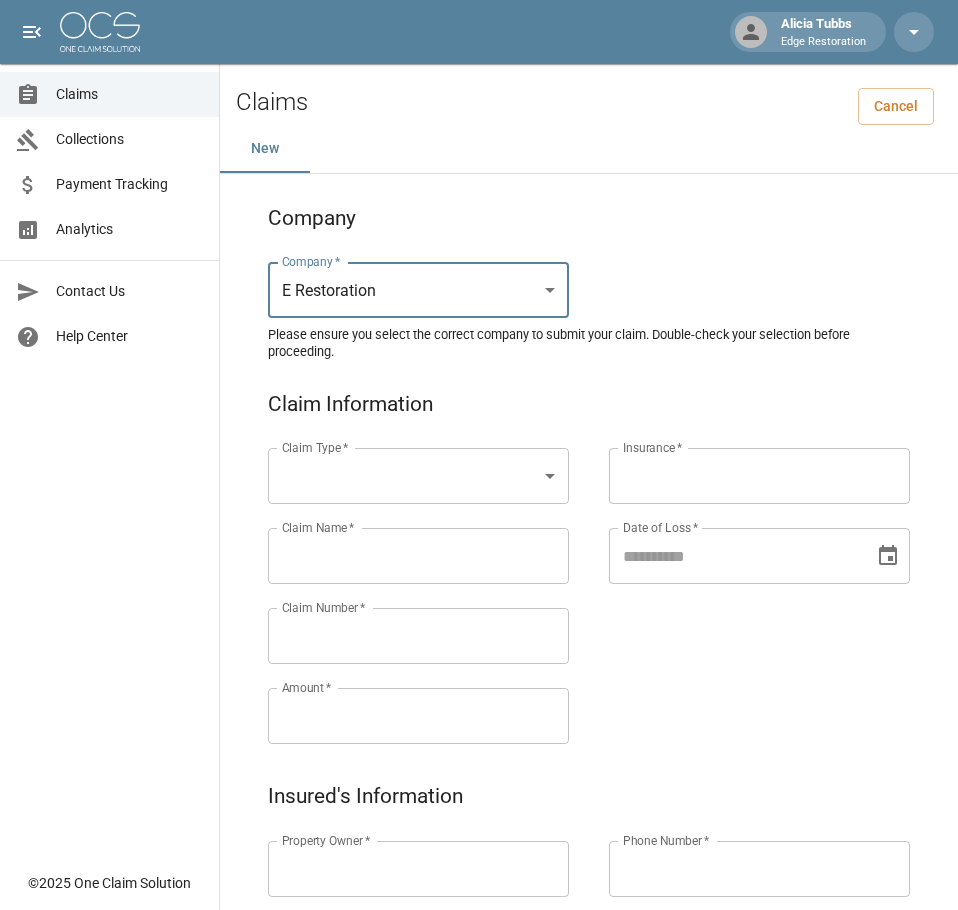 click on "Alicia Tubbs Edge Restoration Claims Collections Payment Tracking Analytics Contact Us Help Center © 2025 One Claim Solution Claims Cancel New Company Company * E Restoration *** Company * Please ensure you select the correct company to submit your claim. Double-check your selection before proceeding. Claim Information Claim Type * Claim Type * Claim Name * Claim Name * Claim Number * Claim Number * Amount * Amount * Insurance * Insurance * Date of Loss * Date of Loss * Insured's Information Property Owner * Property Owner * Mailing Address * Mailing Address * Mailing City * Mailing City * Mailing State * Mailing State * Mailing Zip * Mailing Zip * Phone Number * Phone Number * Alt. Phone Number Alt. Phone Number Email Email Documentation Invoice (PDF)* Upload file(s) Invoice (PDF)* Work Authorization* Upload file(s) Work Authorization* Photo Link Photo Link Upload file(s) *" at bounding box center (479, 929) 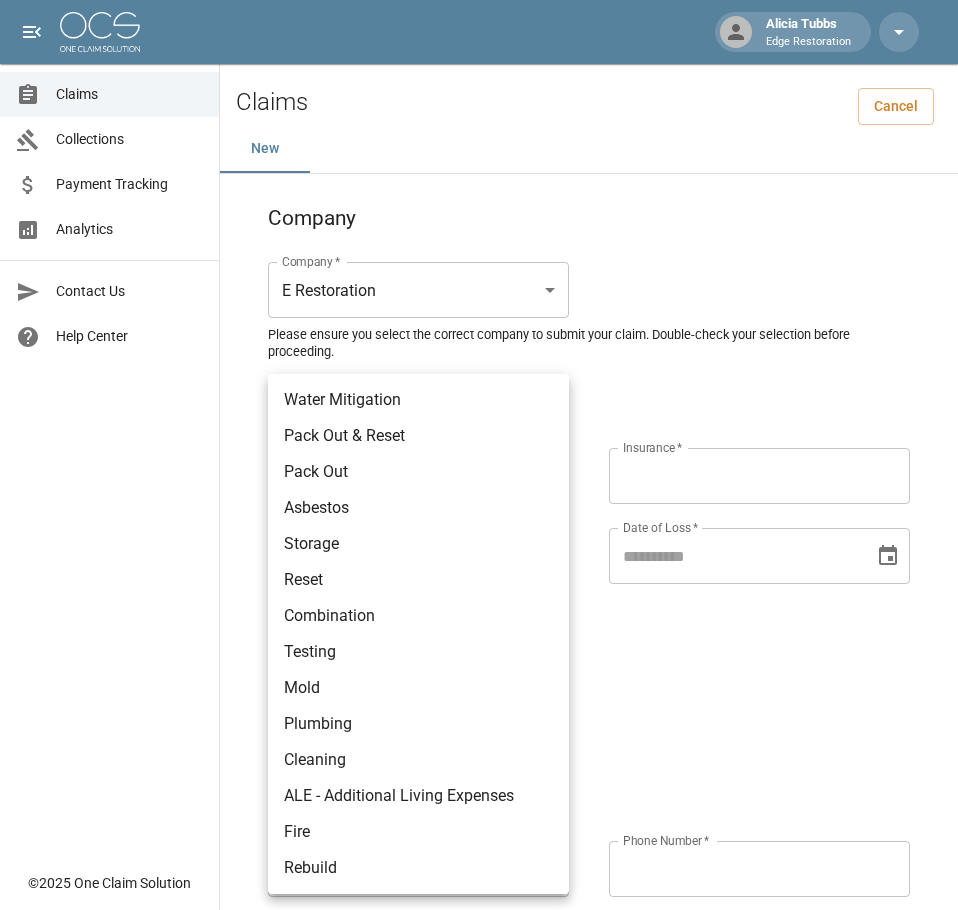 click on "Water Mitigation" at bounding box center (418, 400) 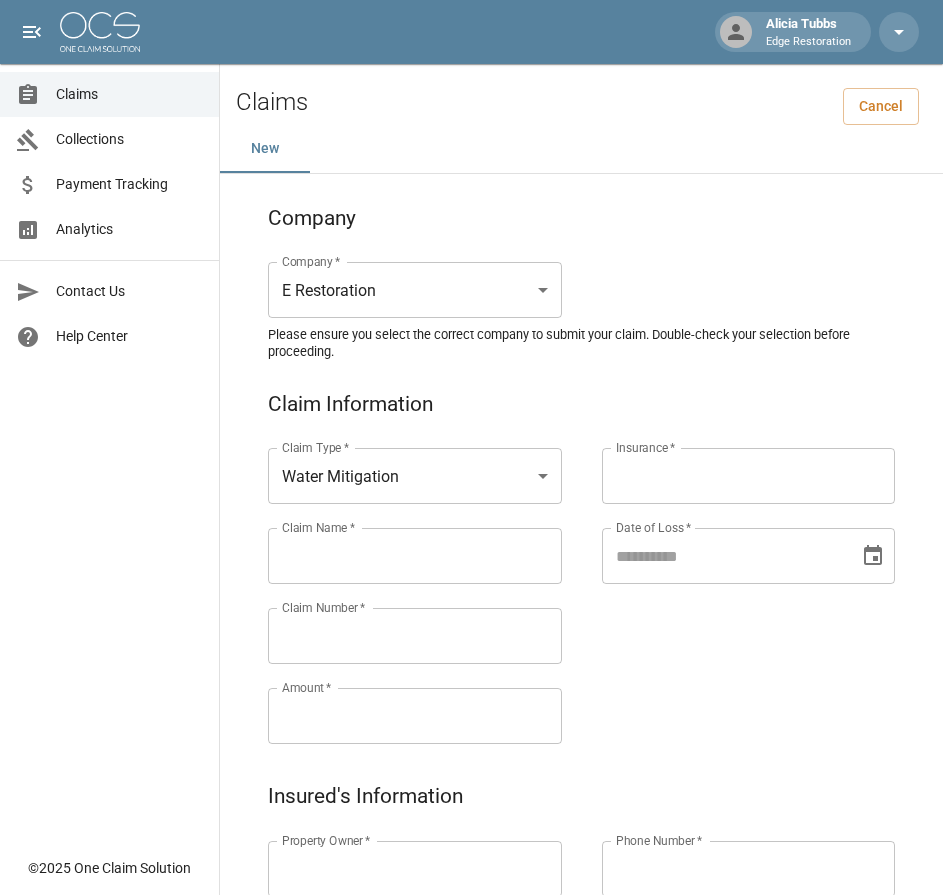 click on "Claim Name   *" at bounding box center (415, 556) 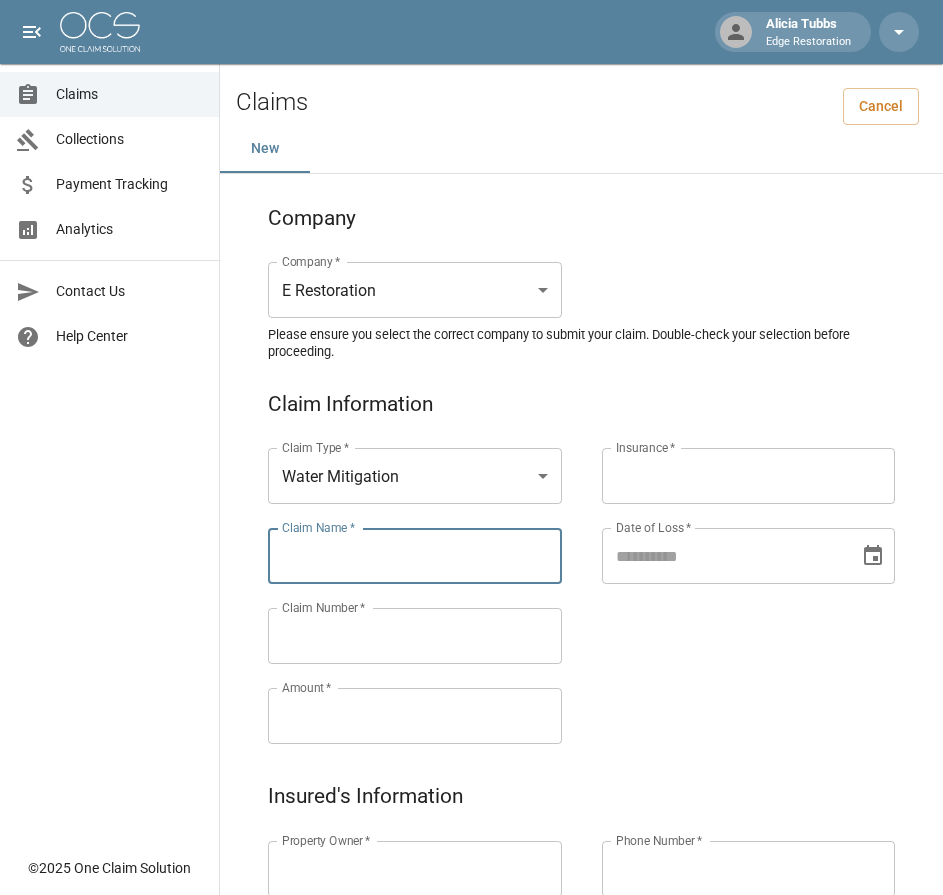 paste on "********" 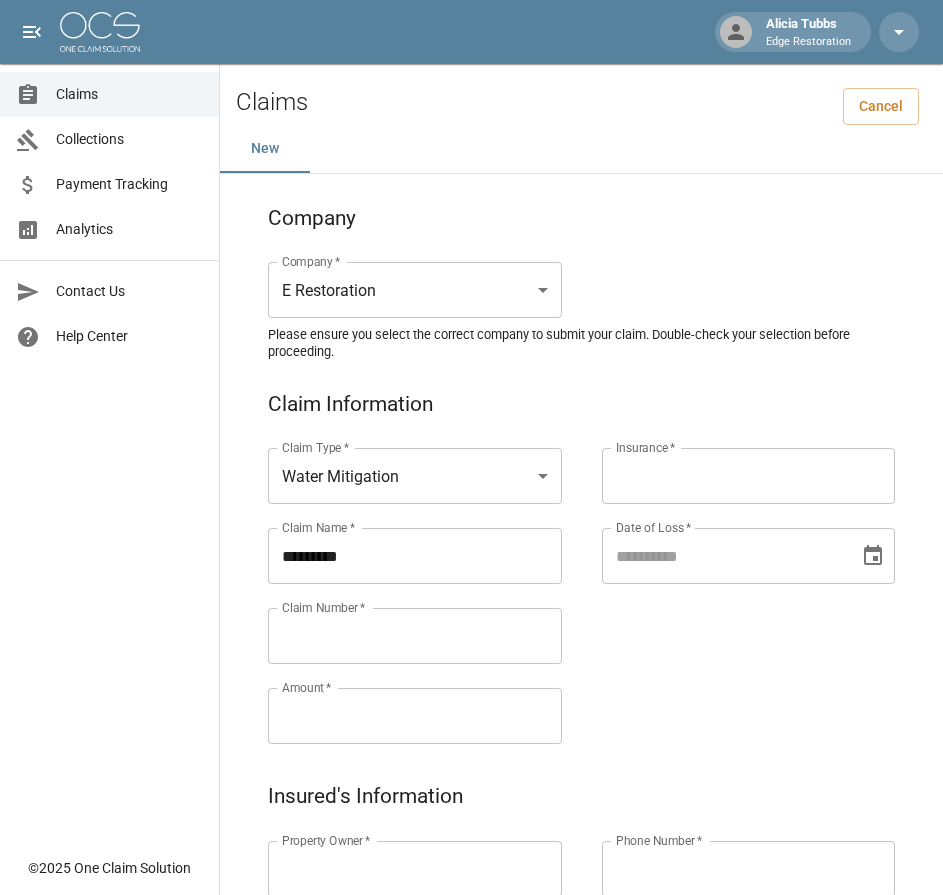 click on "********" at bounding box center (415, 556) 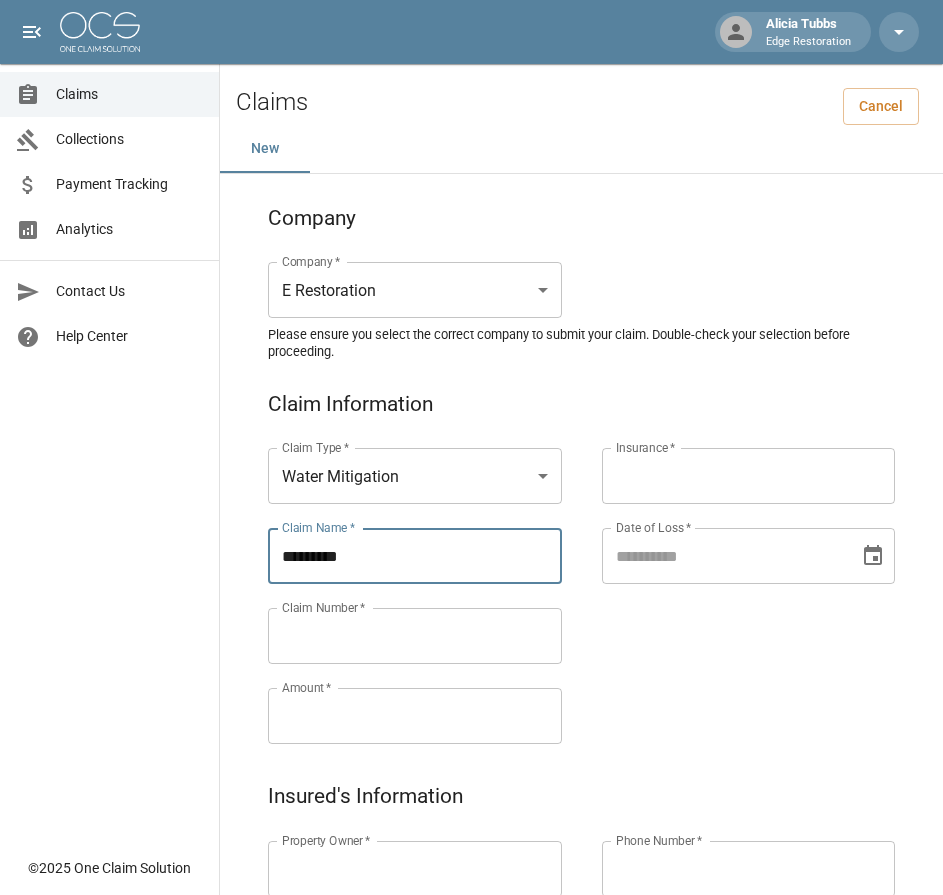 paste on "********" 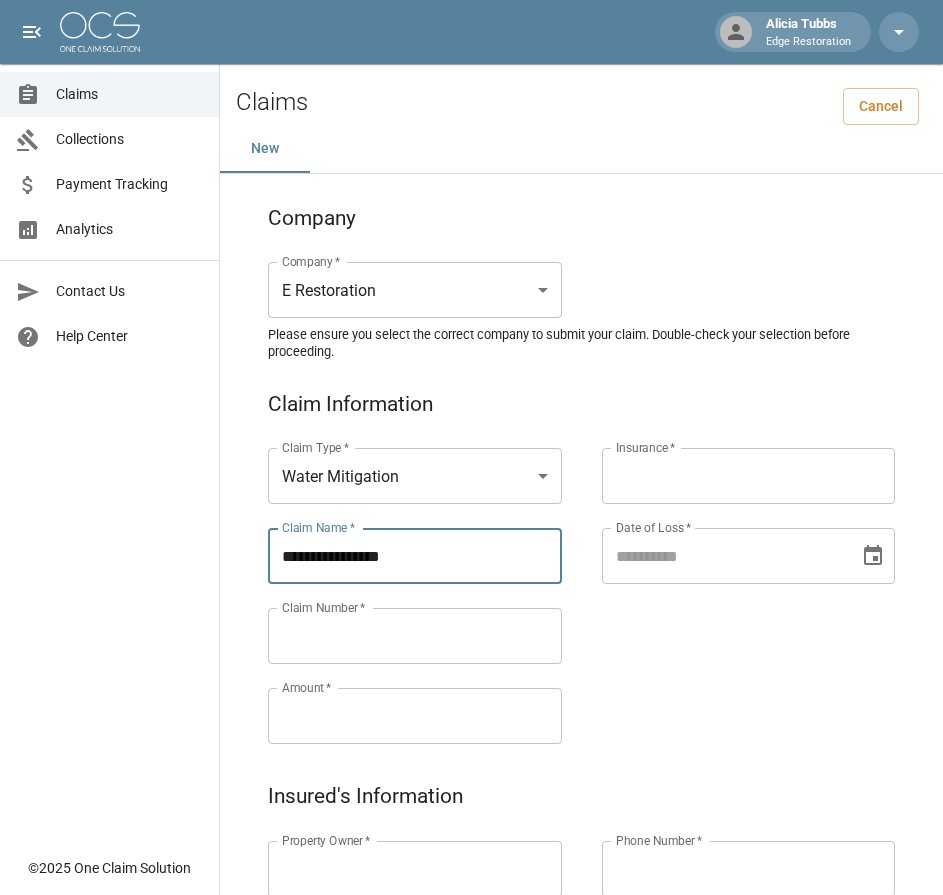 drag, startPoint x: 422, startPoint y: 557, endPoint x: 239, endPoint y: 568, distance: 183.3303 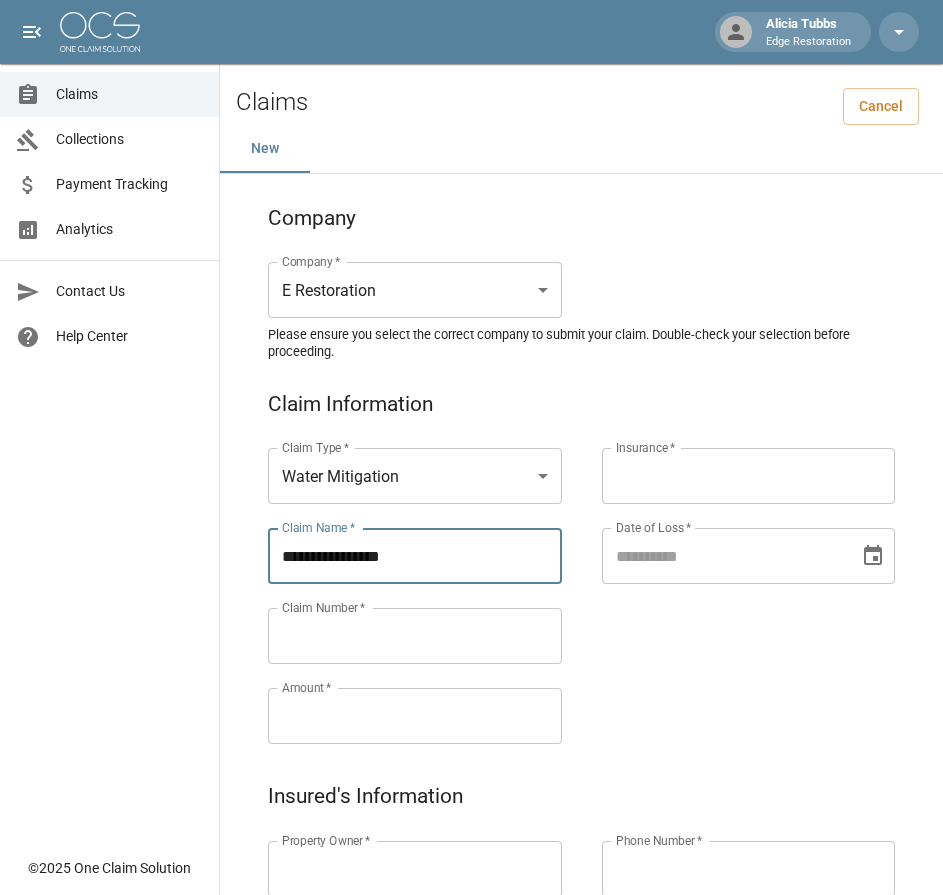 type on "**********" 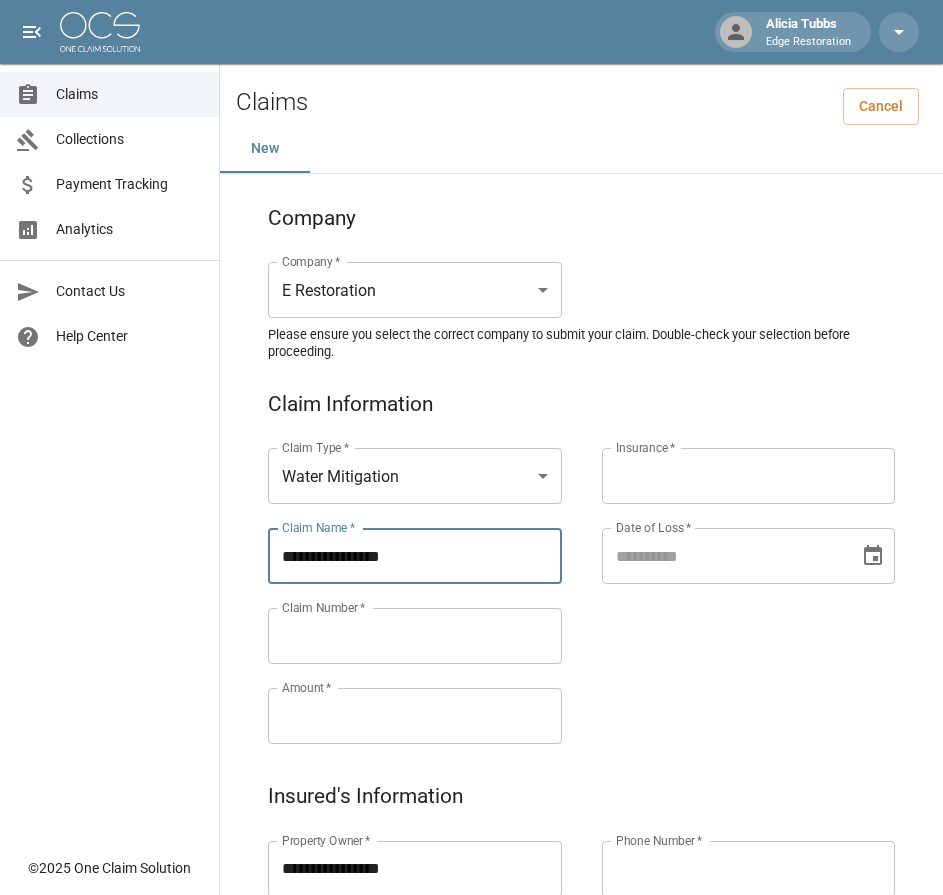 click on "**********" at bounding box center [415, 869] 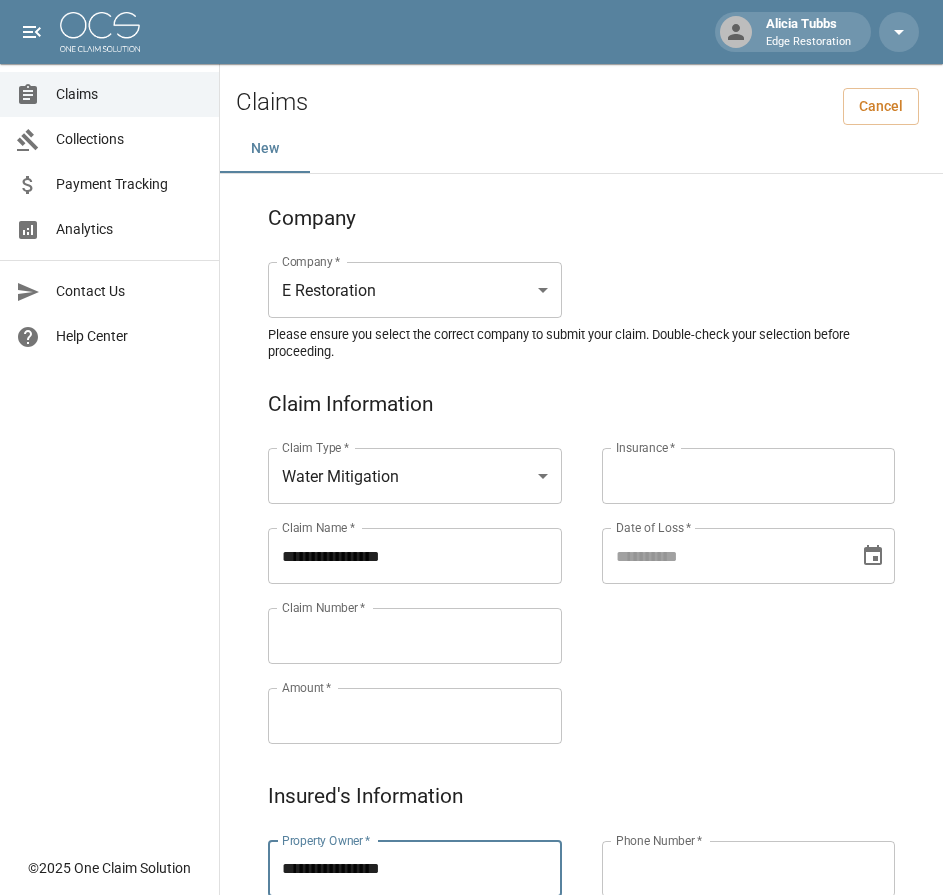 type on "**********" 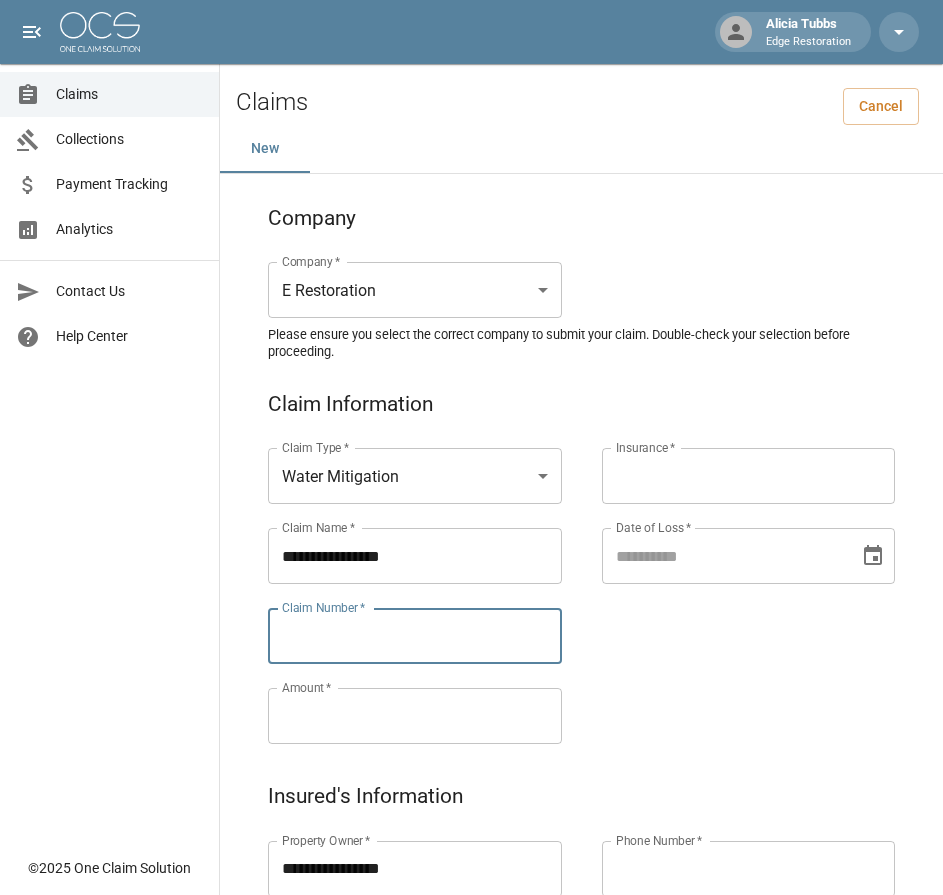 click on "Claim Number   *" at bounding box center (415, 636) 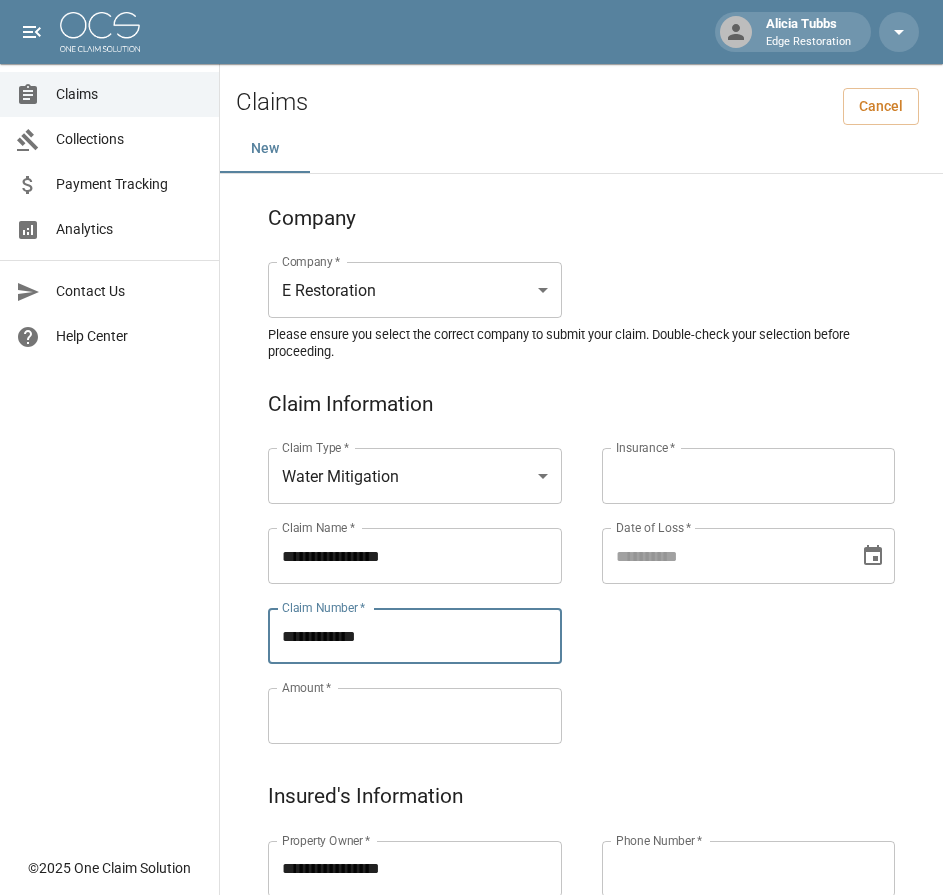 type on "**********" 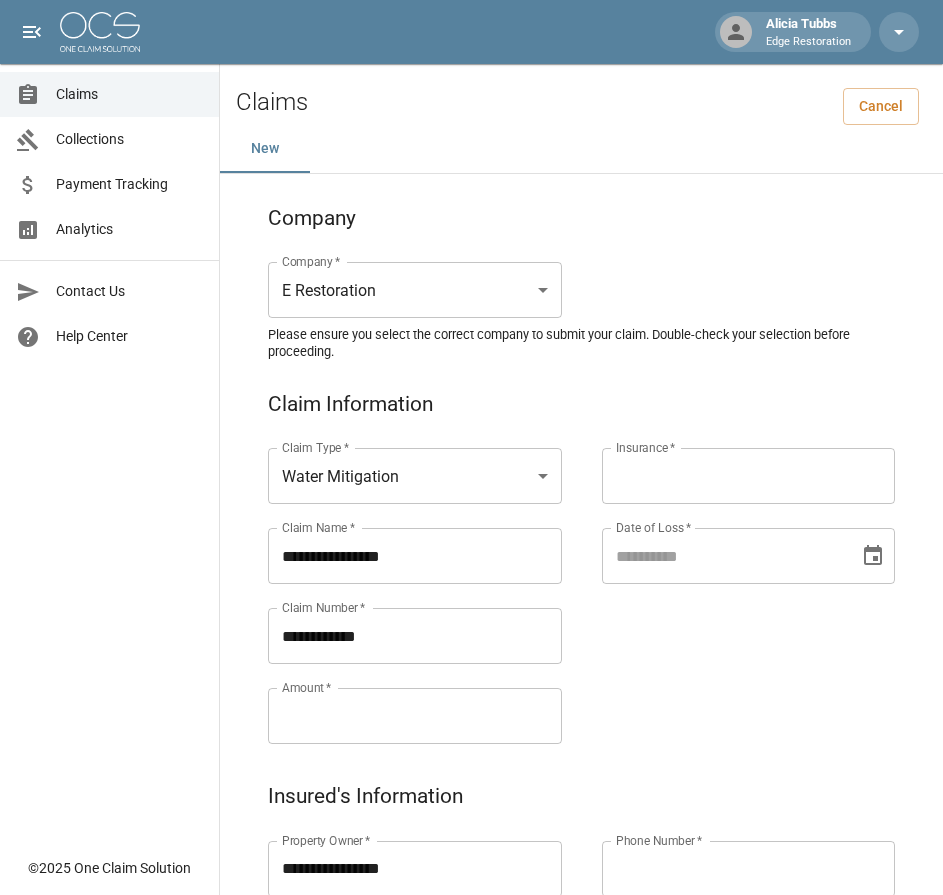 click on "Amount   *" at bounding box center [415, 716] 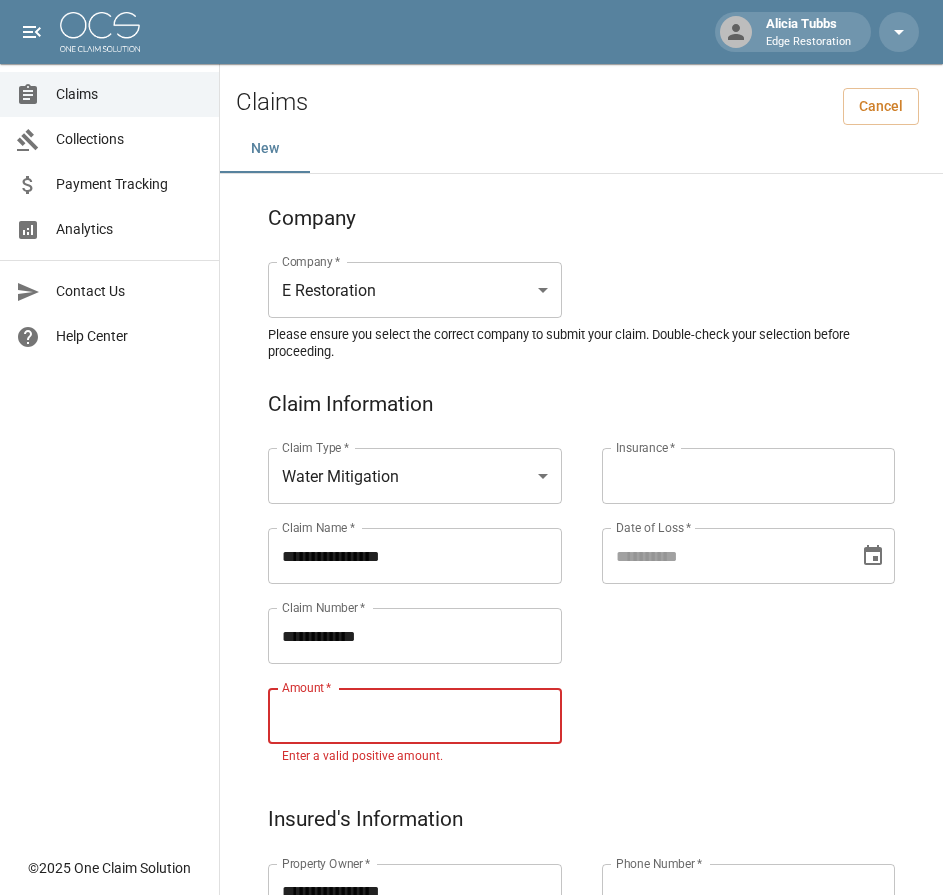 click on "Amount   *" at bounding box center [415, 716] 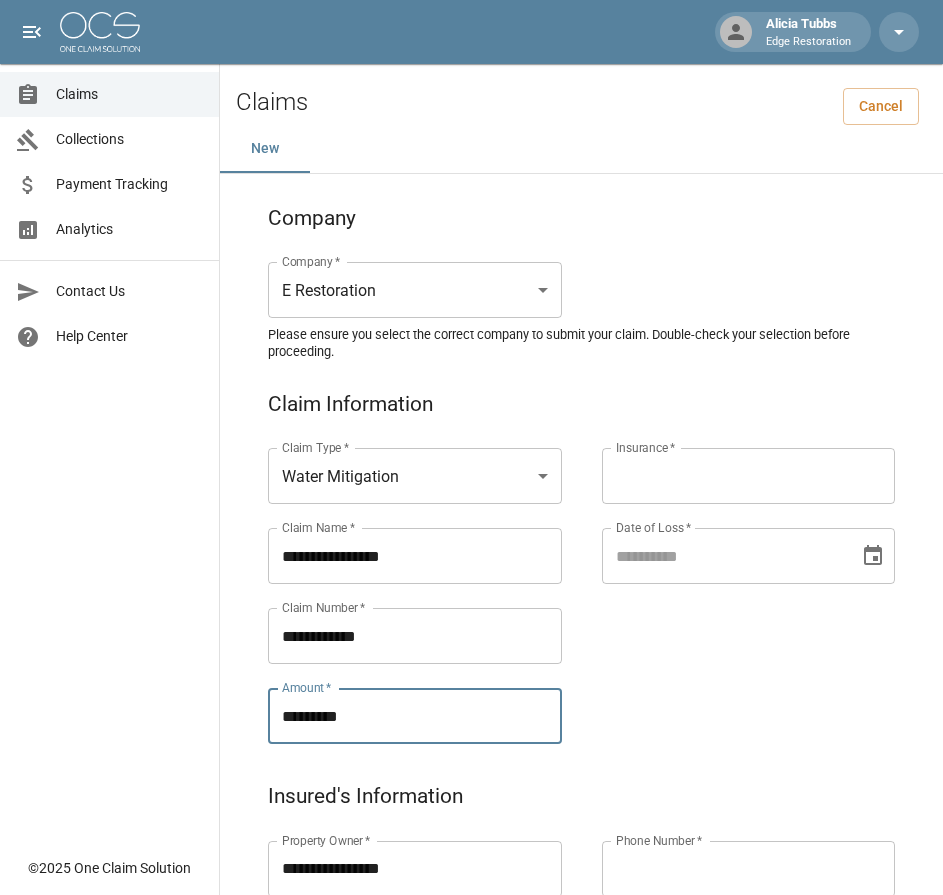 type on "*********" 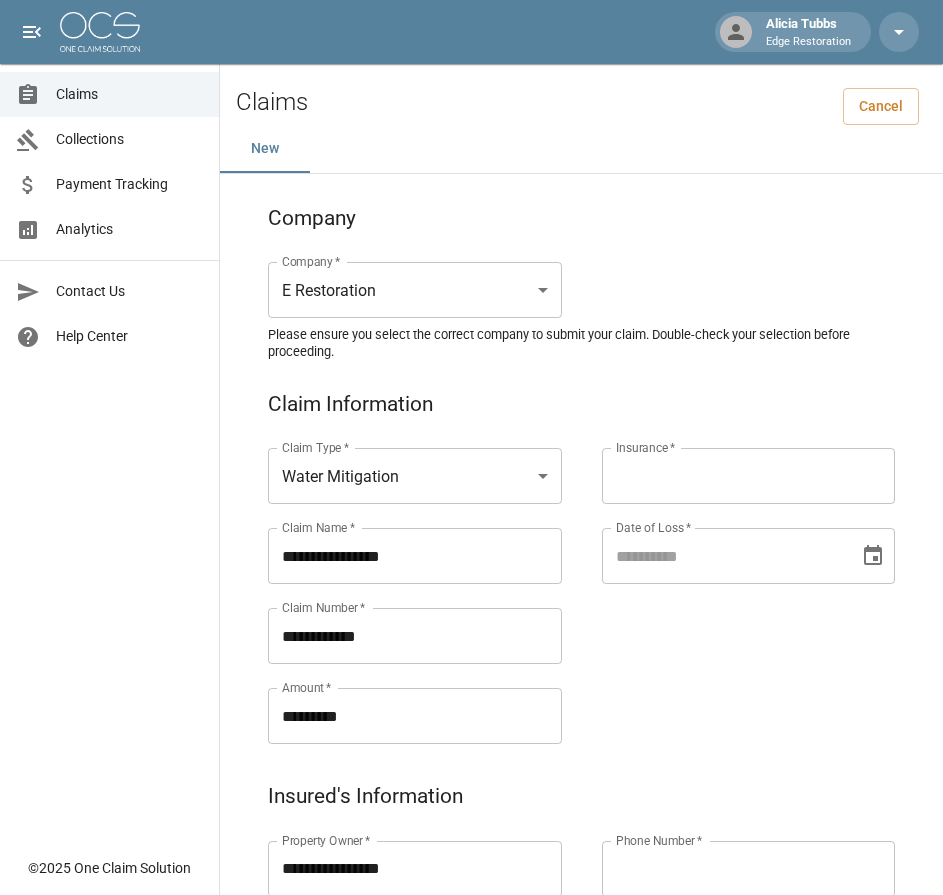 click on "Insurance   *" at bounding box center [749, 476] 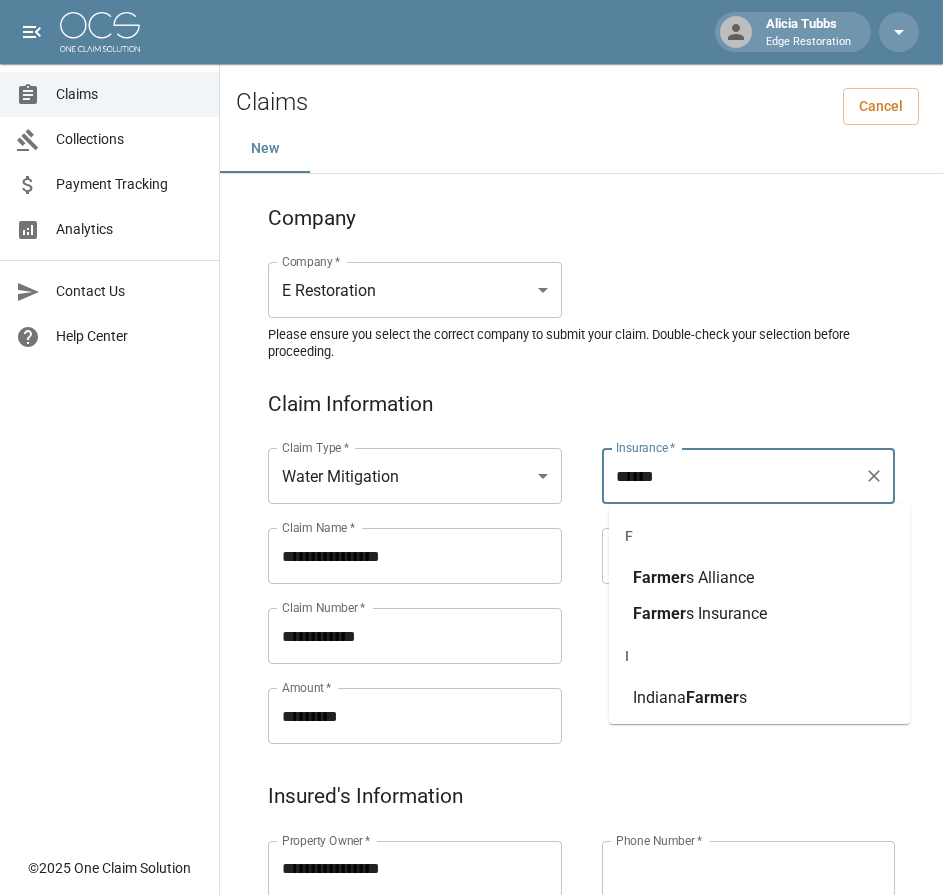 click on "Farmer" at bounding box center [659, 613] 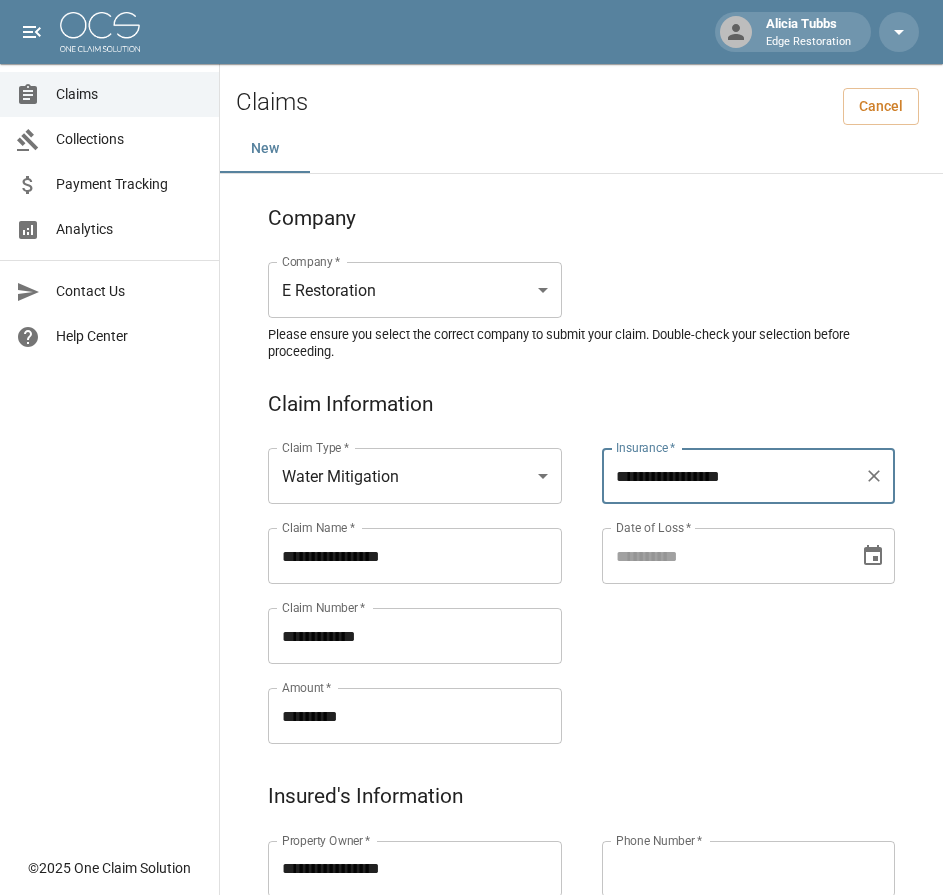 type on "**********" 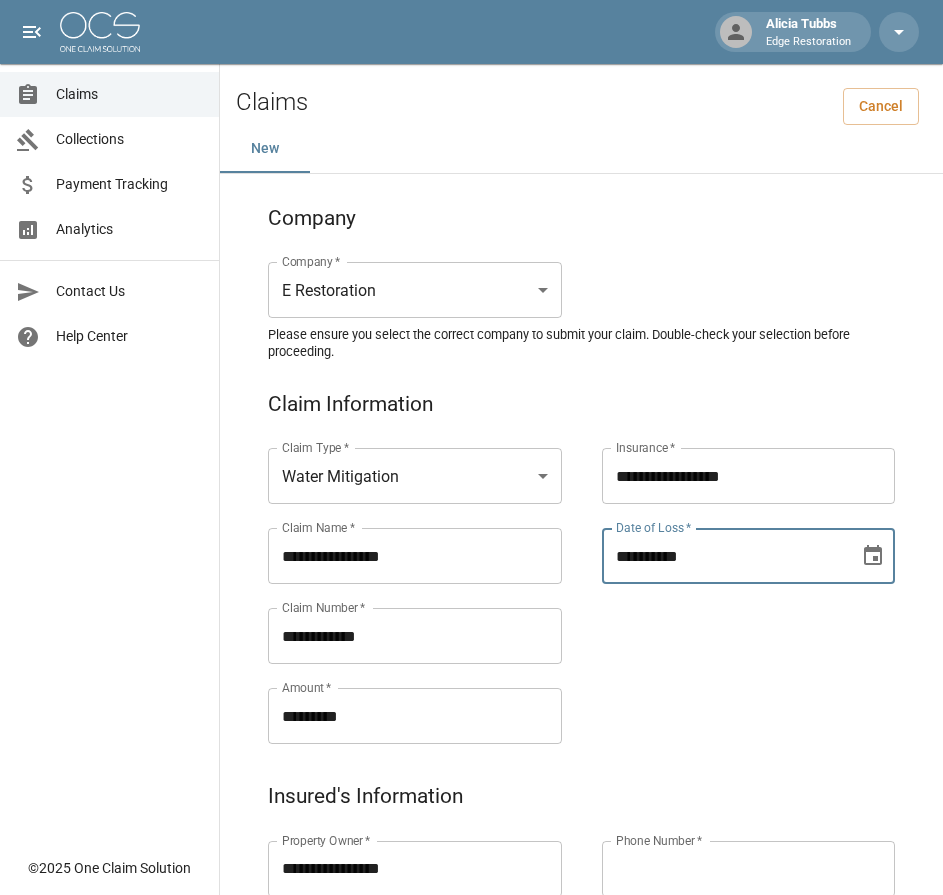 click on "**********" at bounding box center (724, 556) 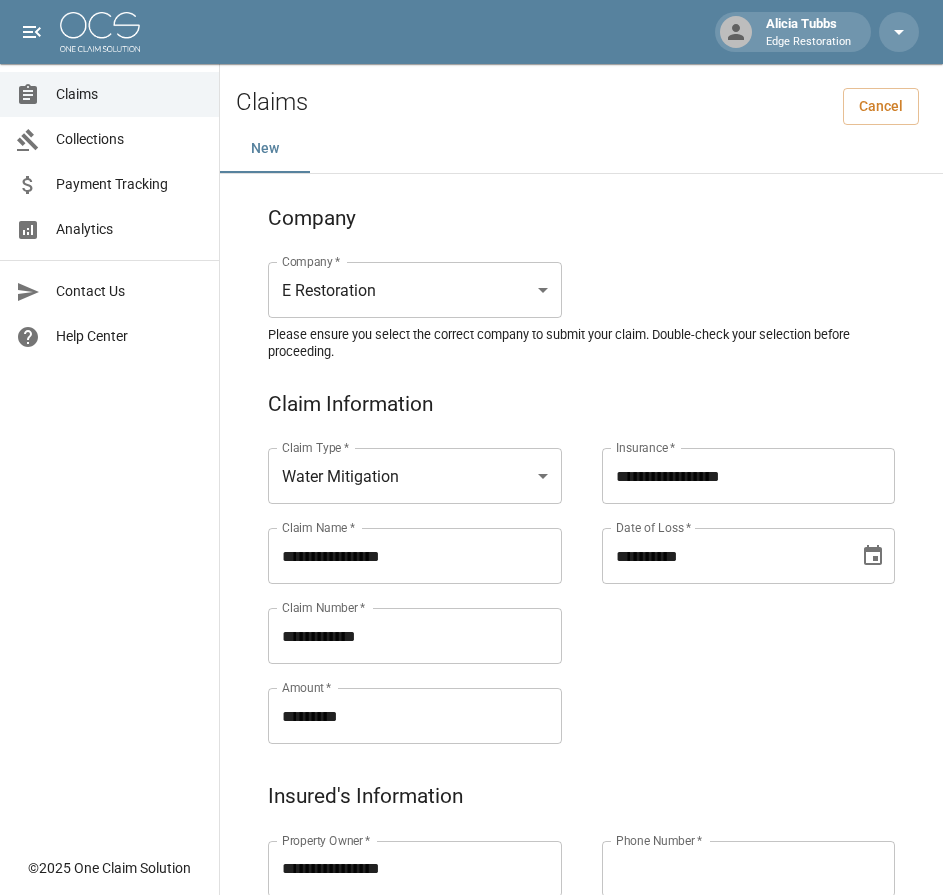 click on "**********" at bounding box center [729, 572] 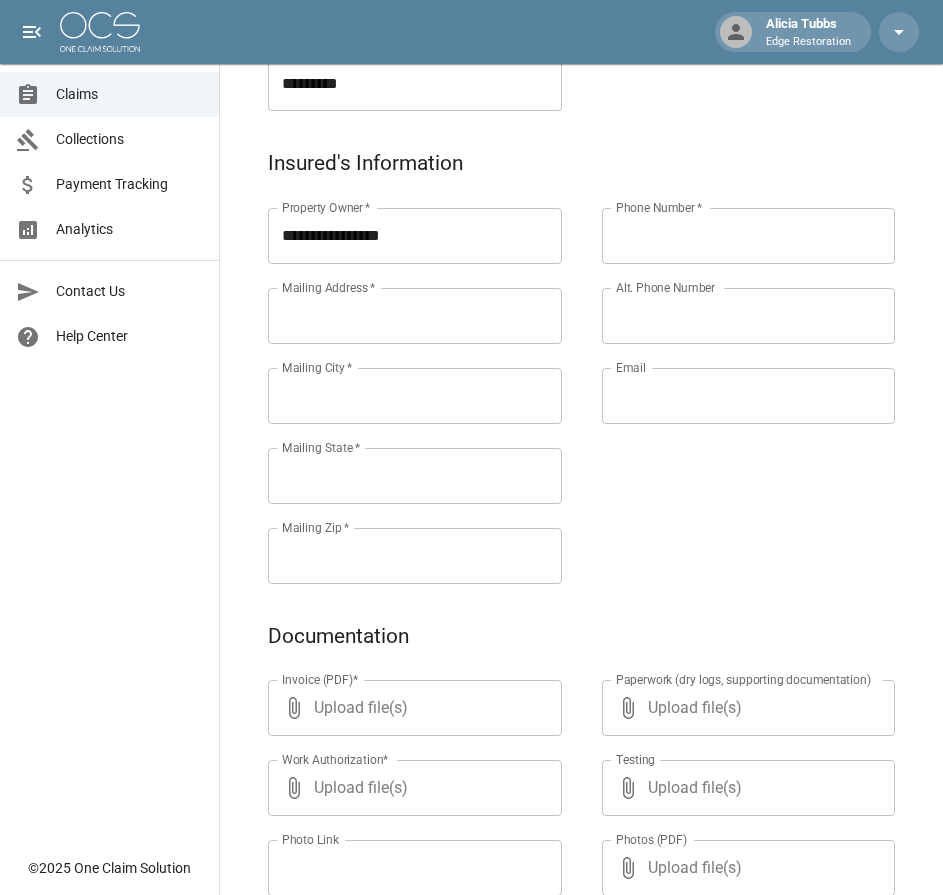 scroll, scrollTop: 634, scrollLeft: 0, axis: vertical 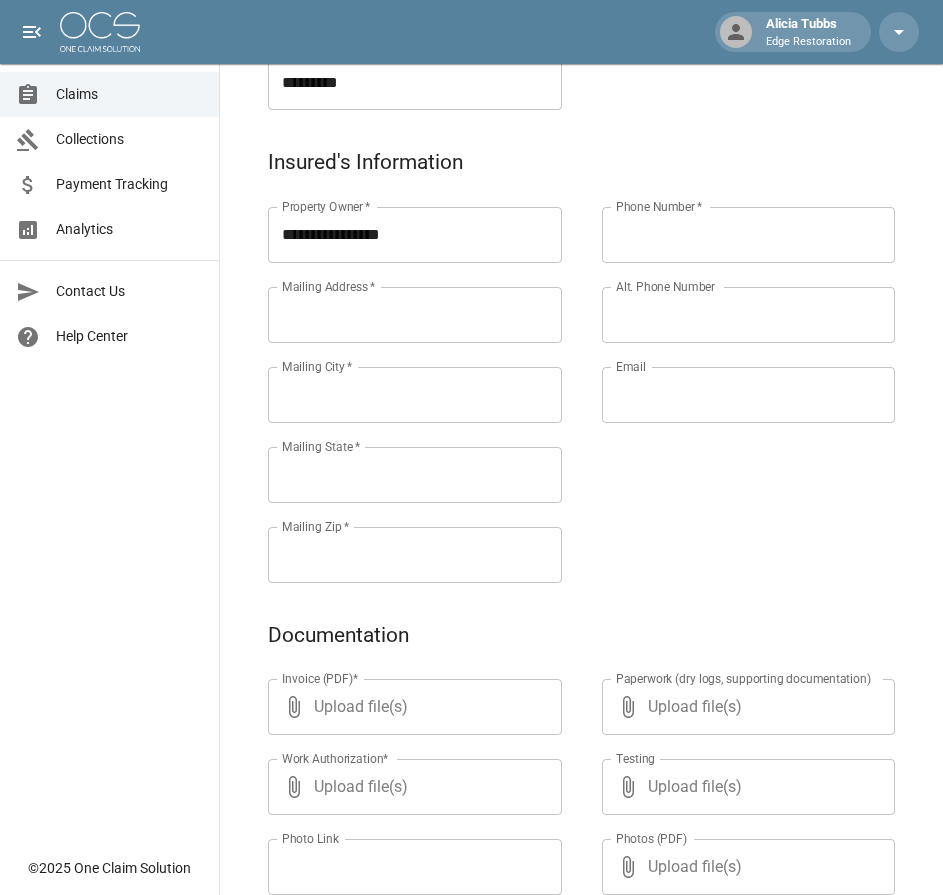 click on "Mailing Address   *" at bounding box center (415, 315) 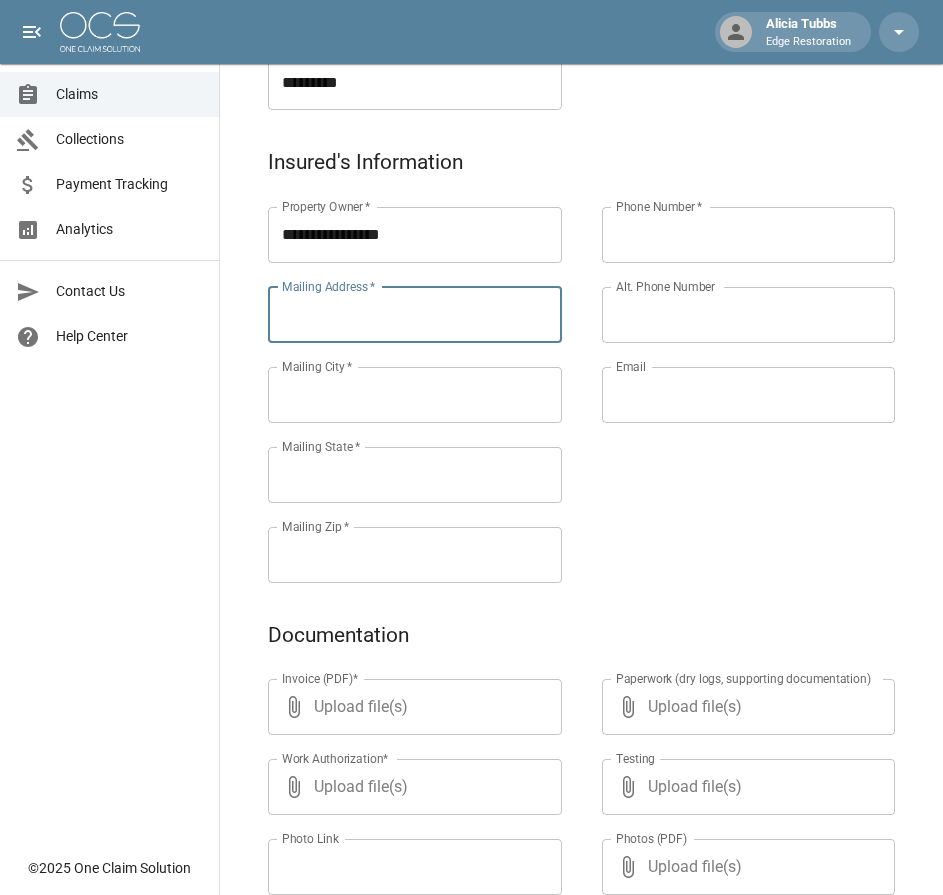 paste on "**********" 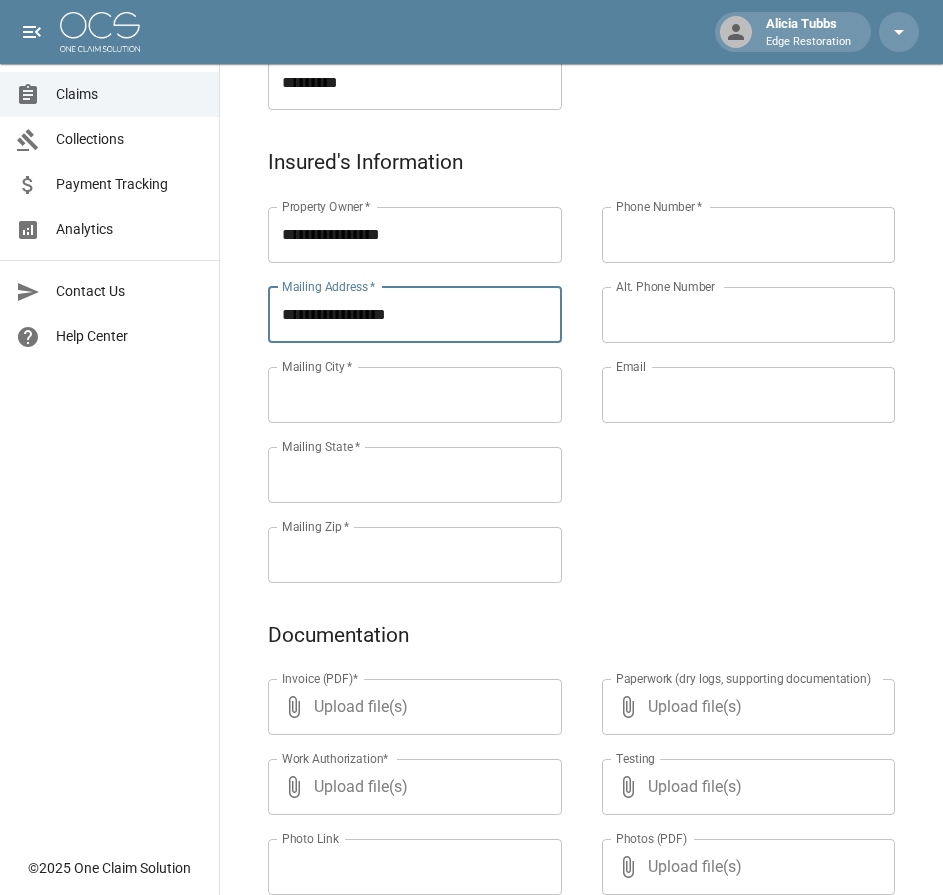 type on "**********" 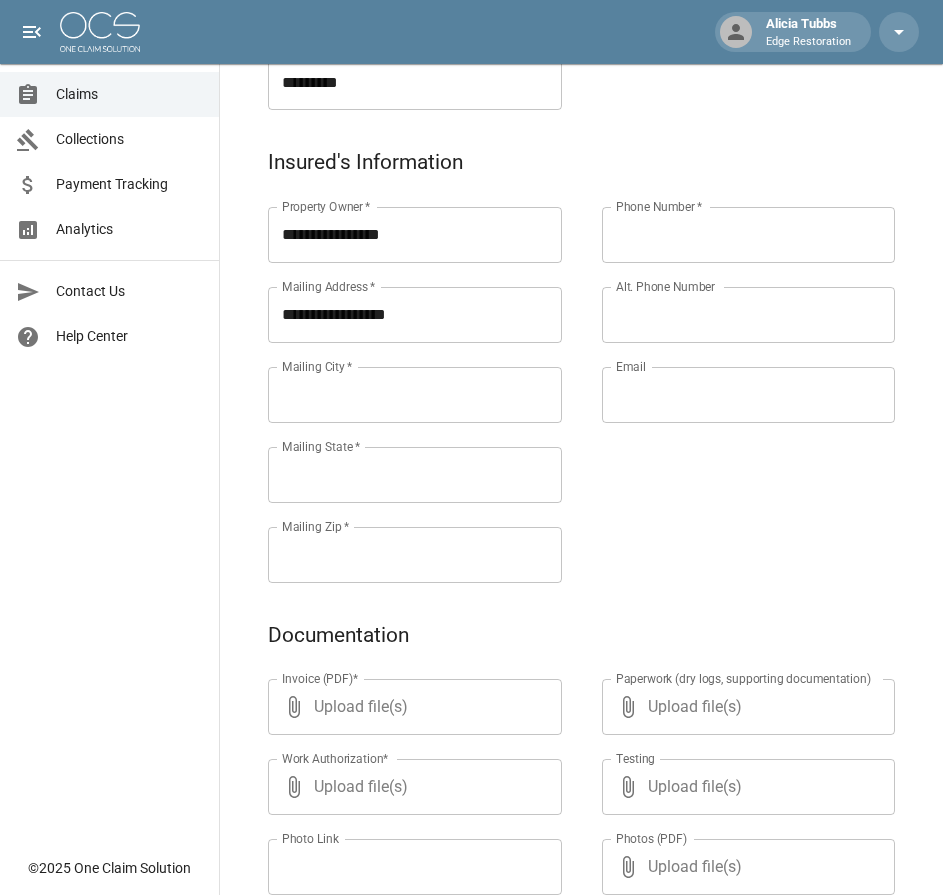click on "Mailing City   *" at bounding box center [415, 395] 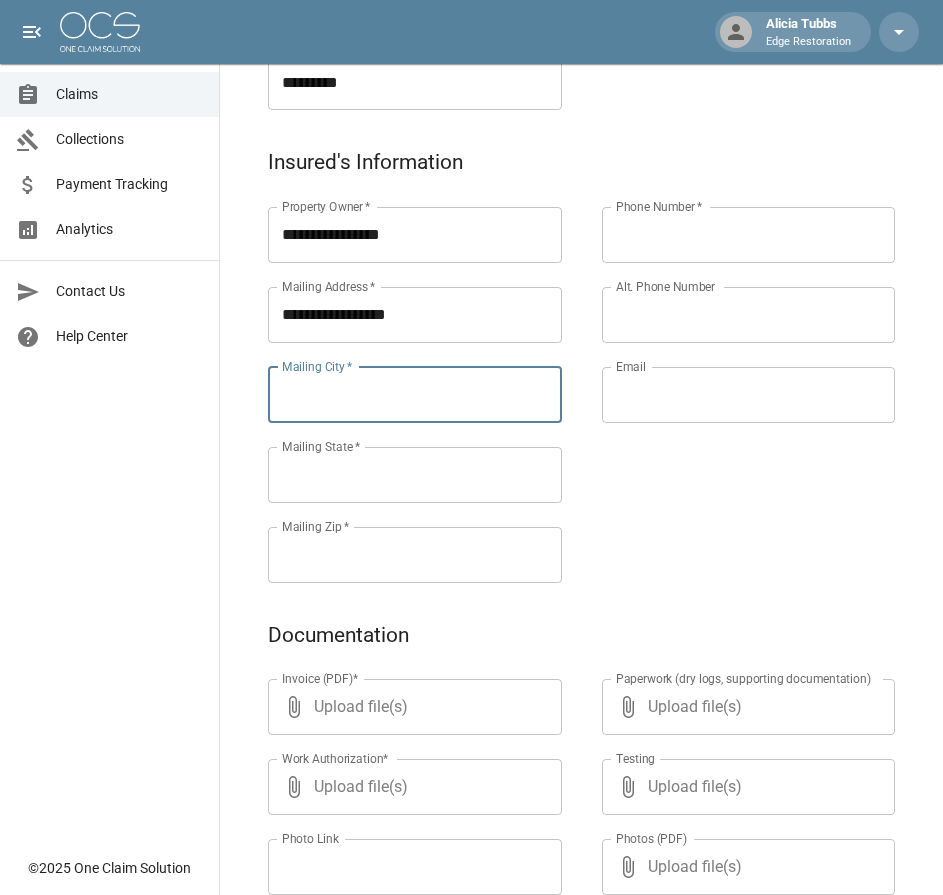 paste on "*******" 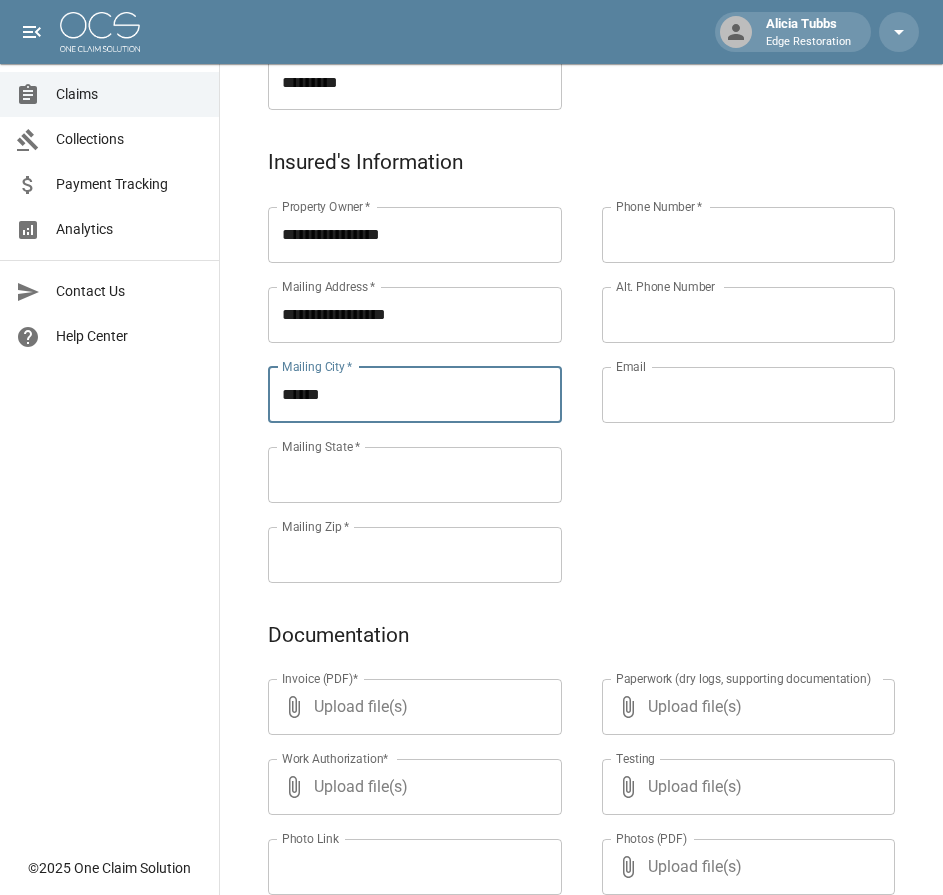 type on "******" 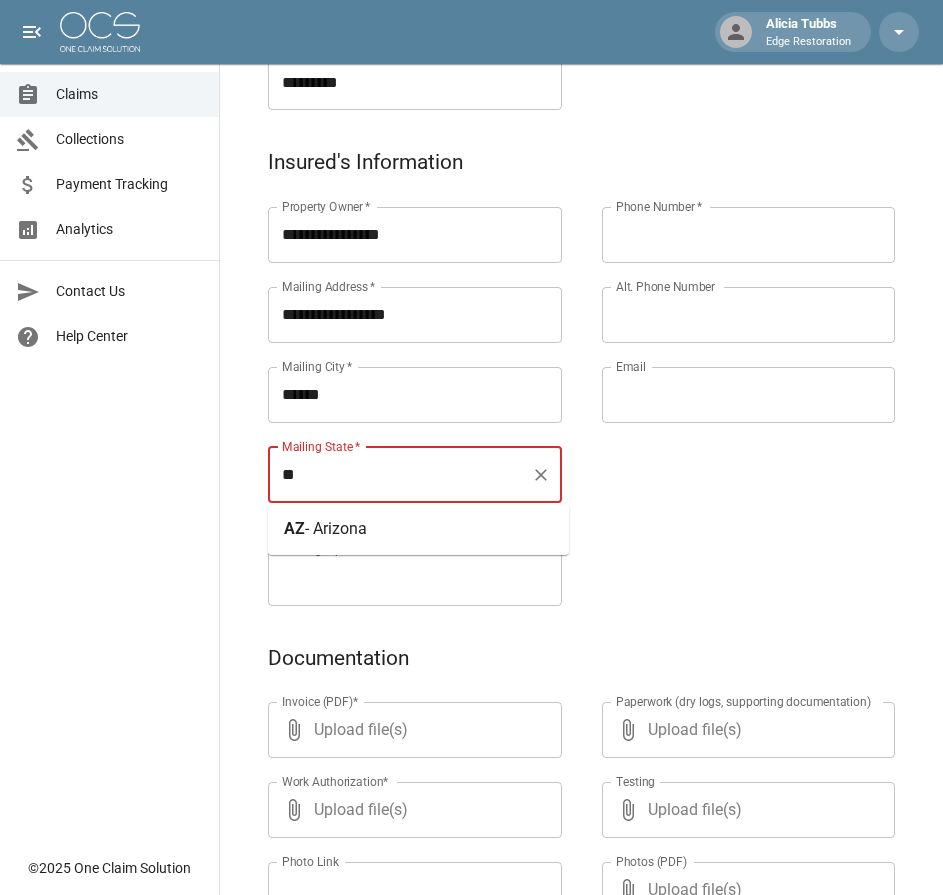 click on "- Arizona" at bounding box center (336, 528) 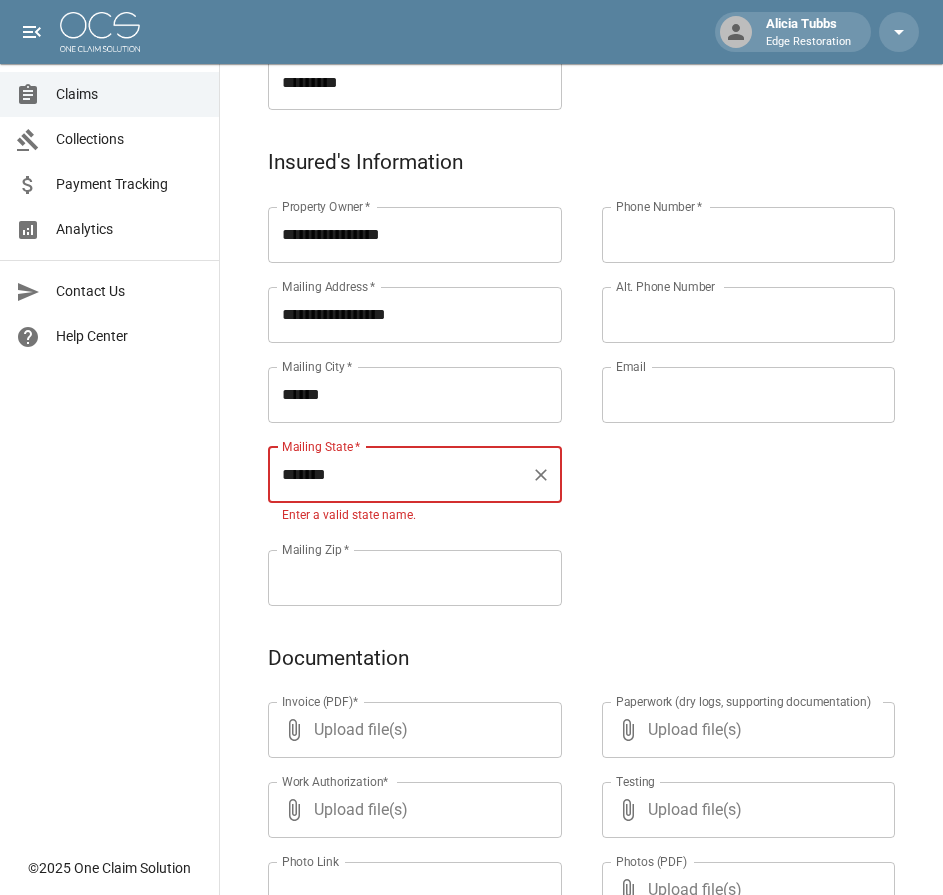 type on "*******" 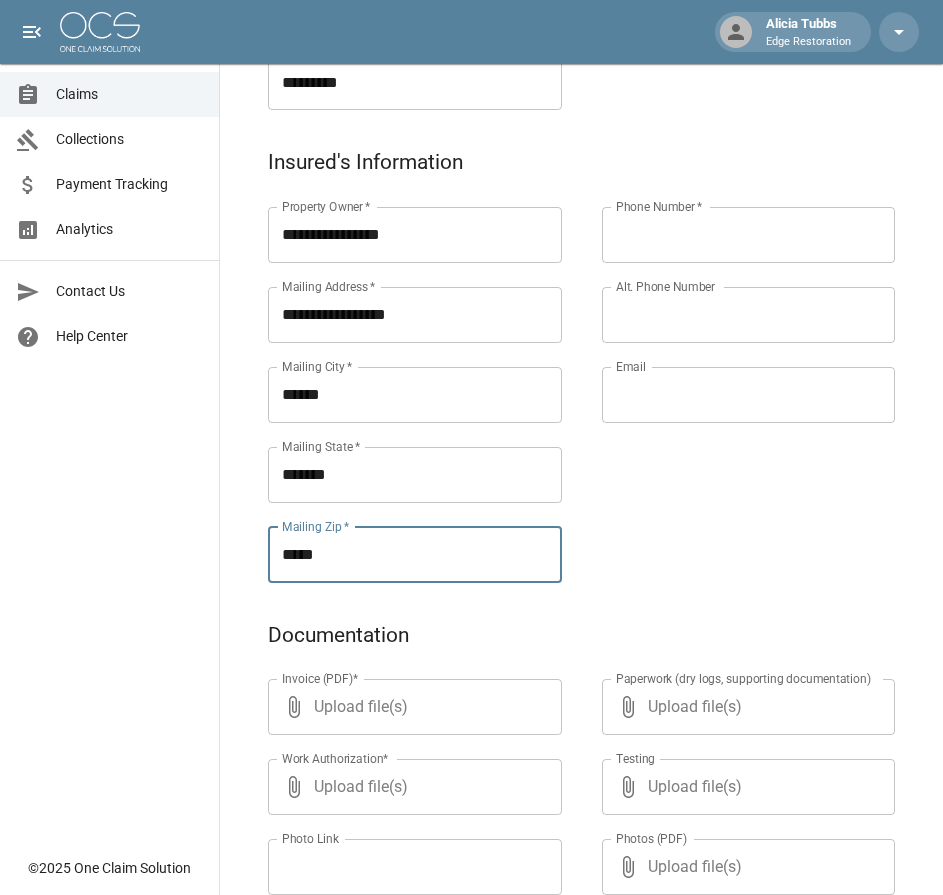 type on "*****" 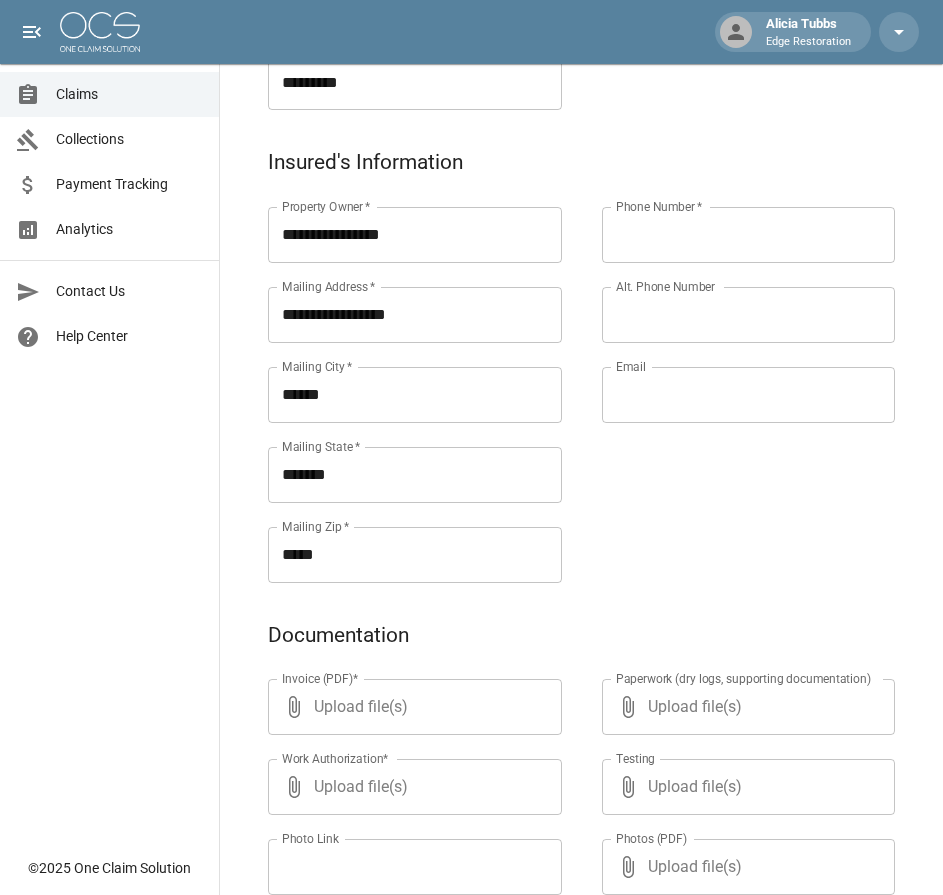 click on "Phone Number   *" at bounding box center (749, 235) 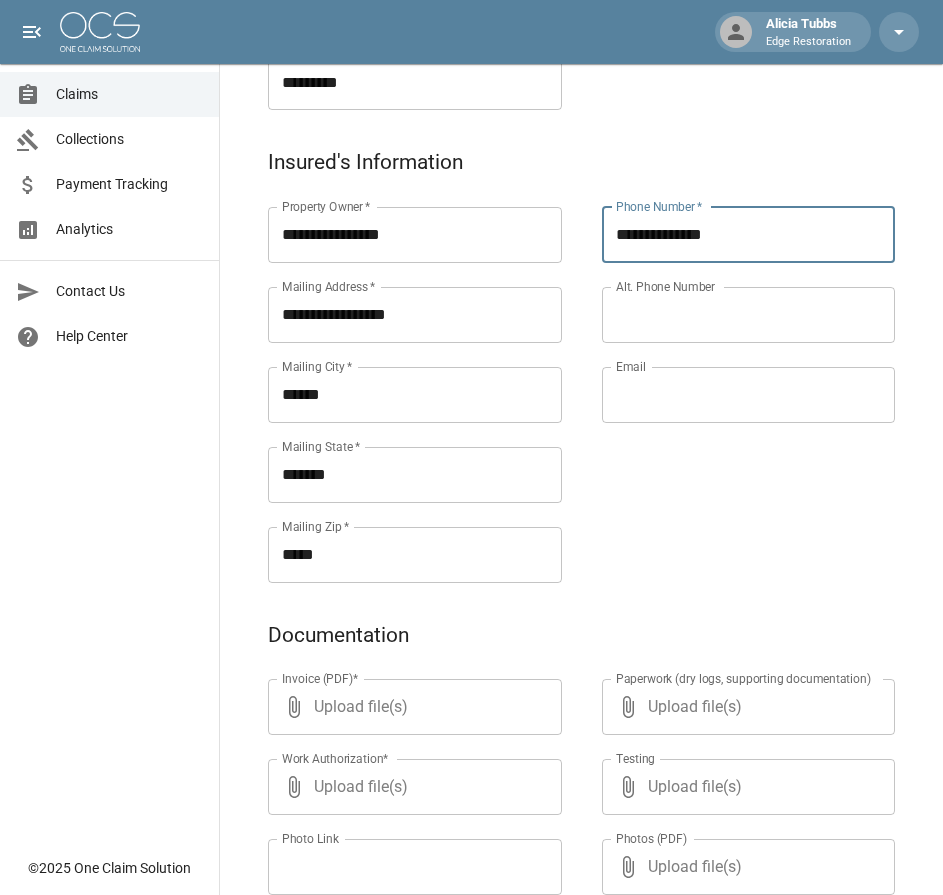 type on "**********" 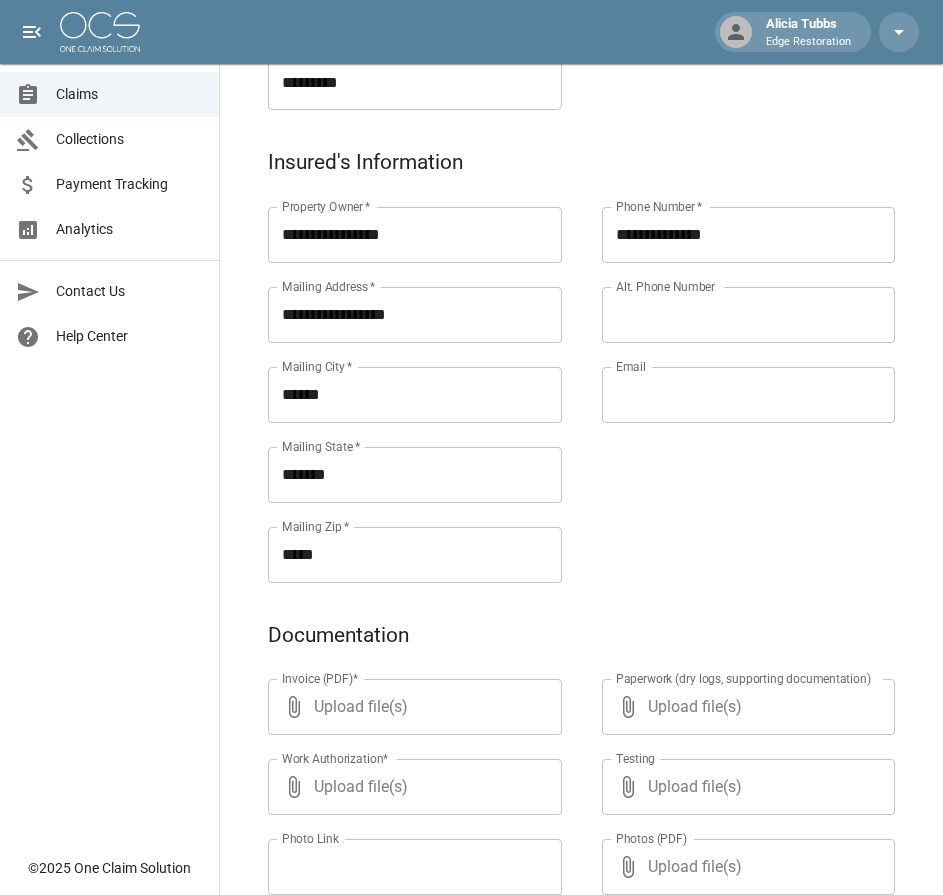 click on "Alt. Phone Number" at bounding box center [749, 315] 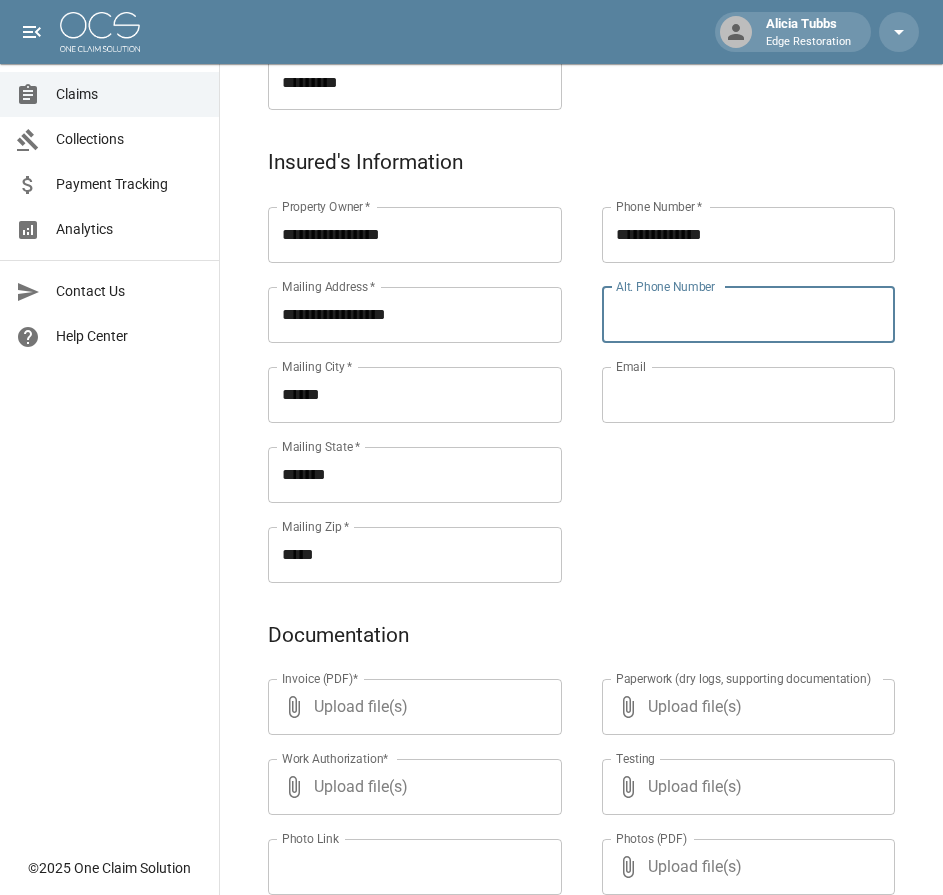 paste on "**********" 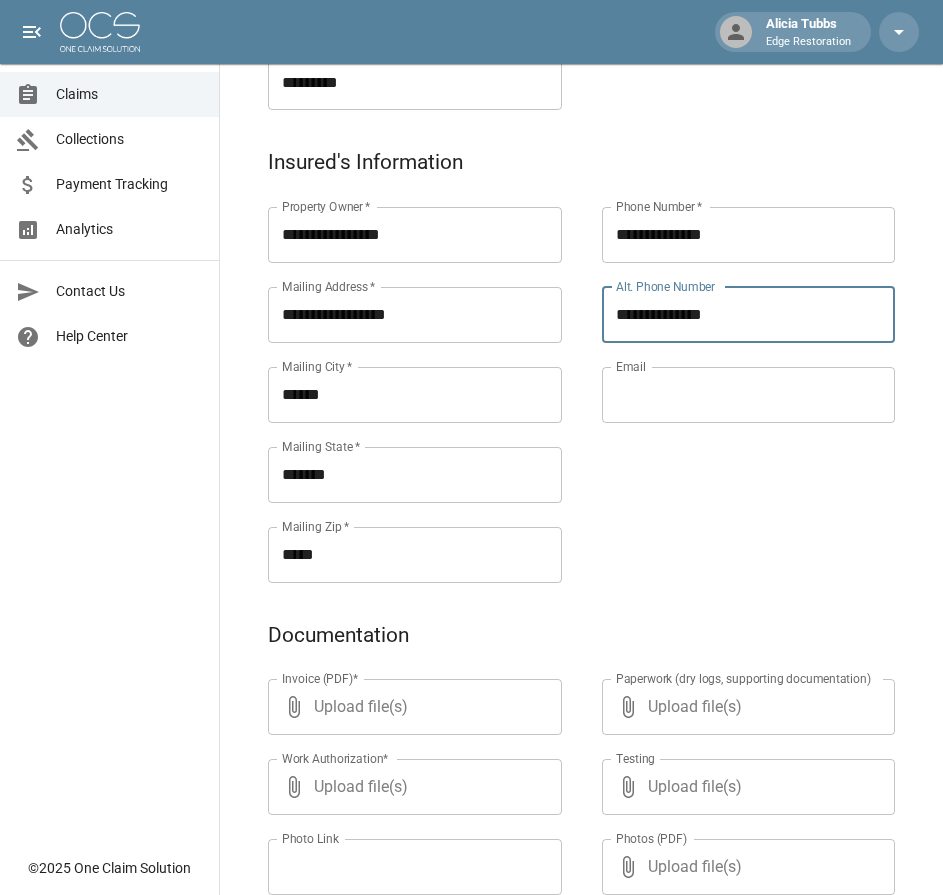 type on "**********" 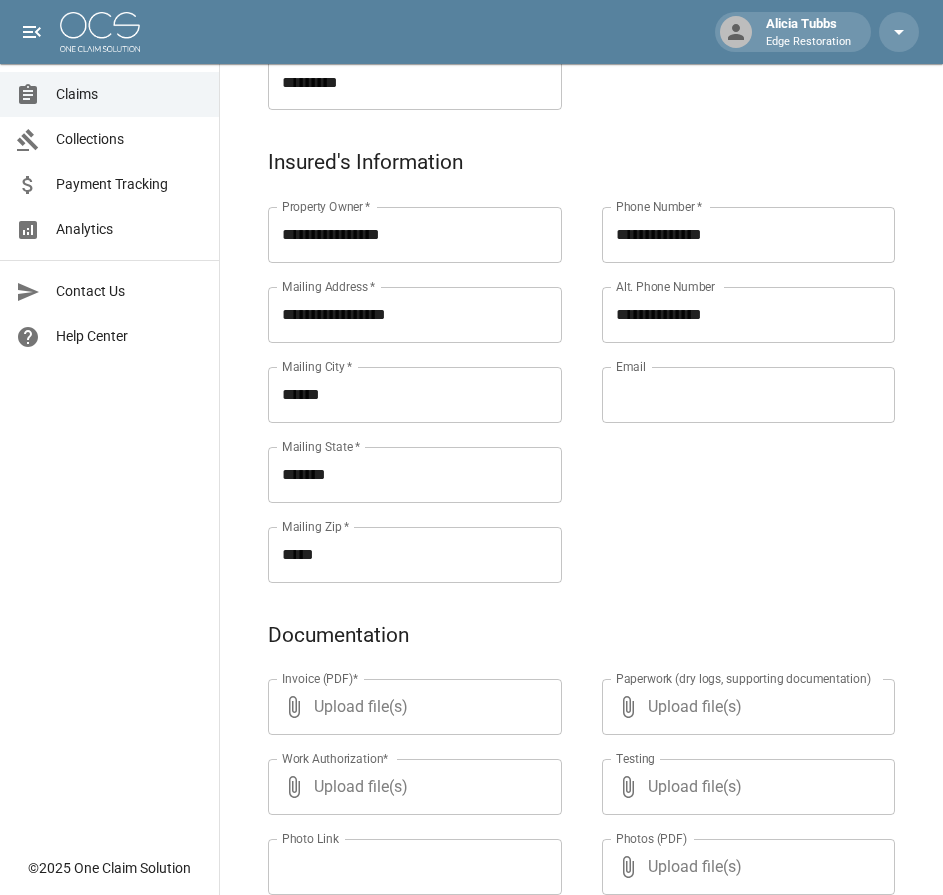 click on "Email" at bounding box center (749, 395) 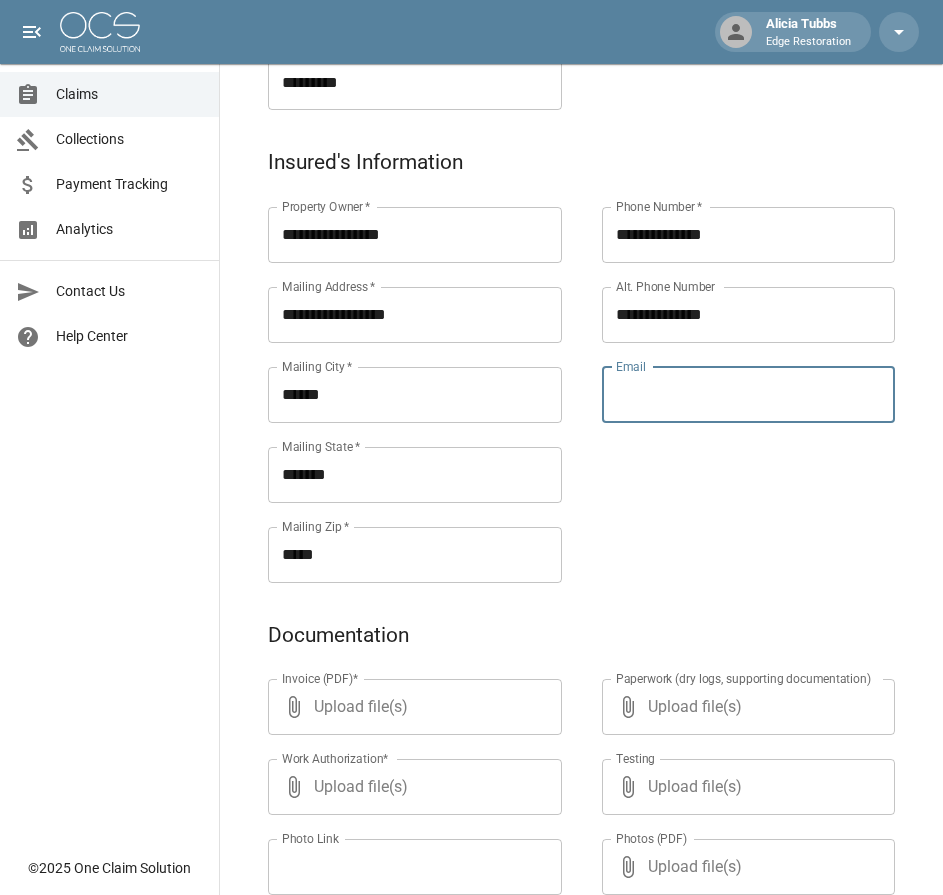 paste on "**********" 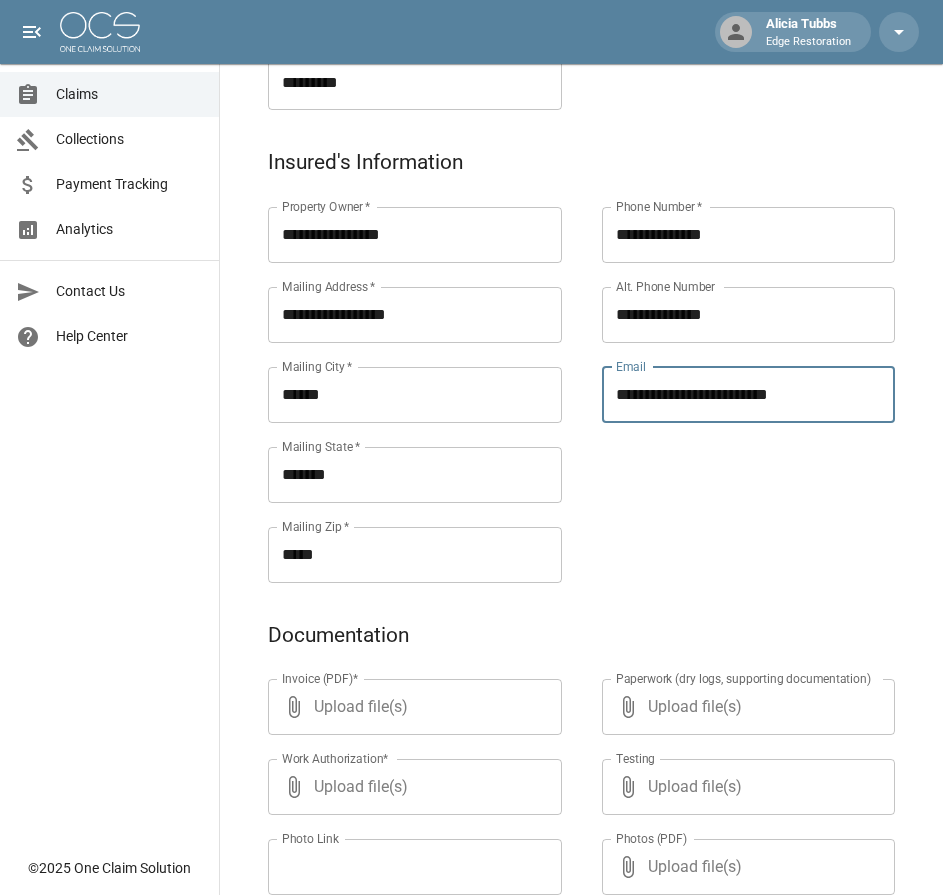 type on "**********" 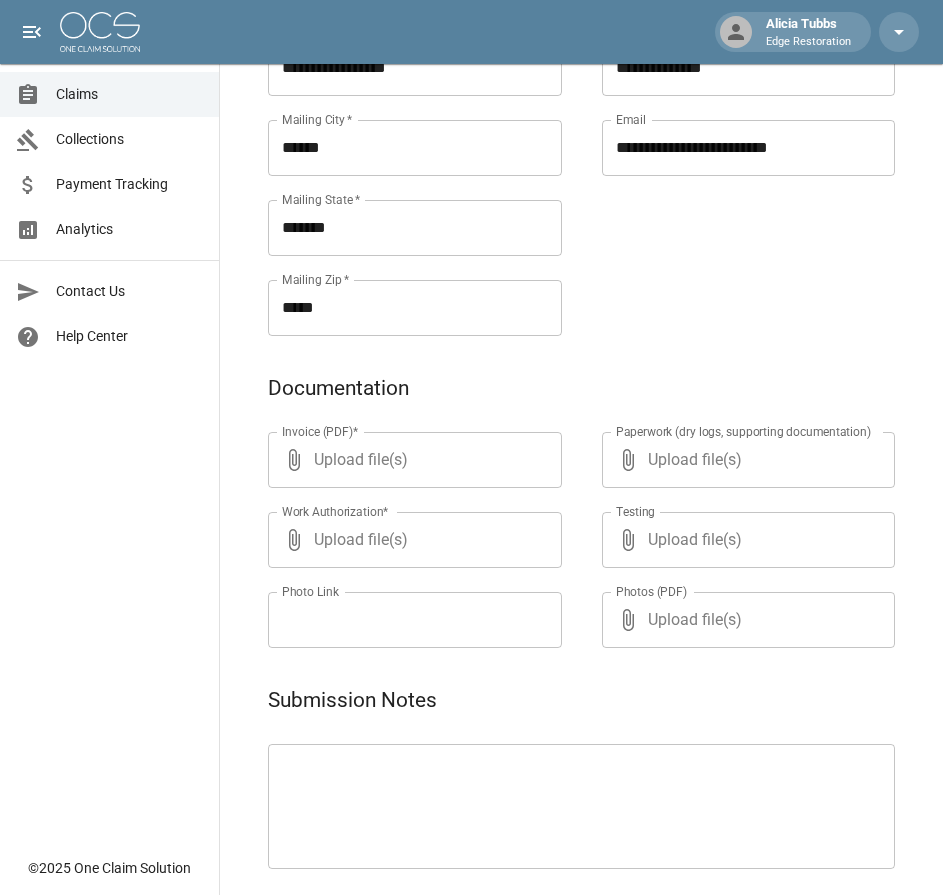 scroll, scrollTop: 964, scrollLeft: 0, axis: vertical 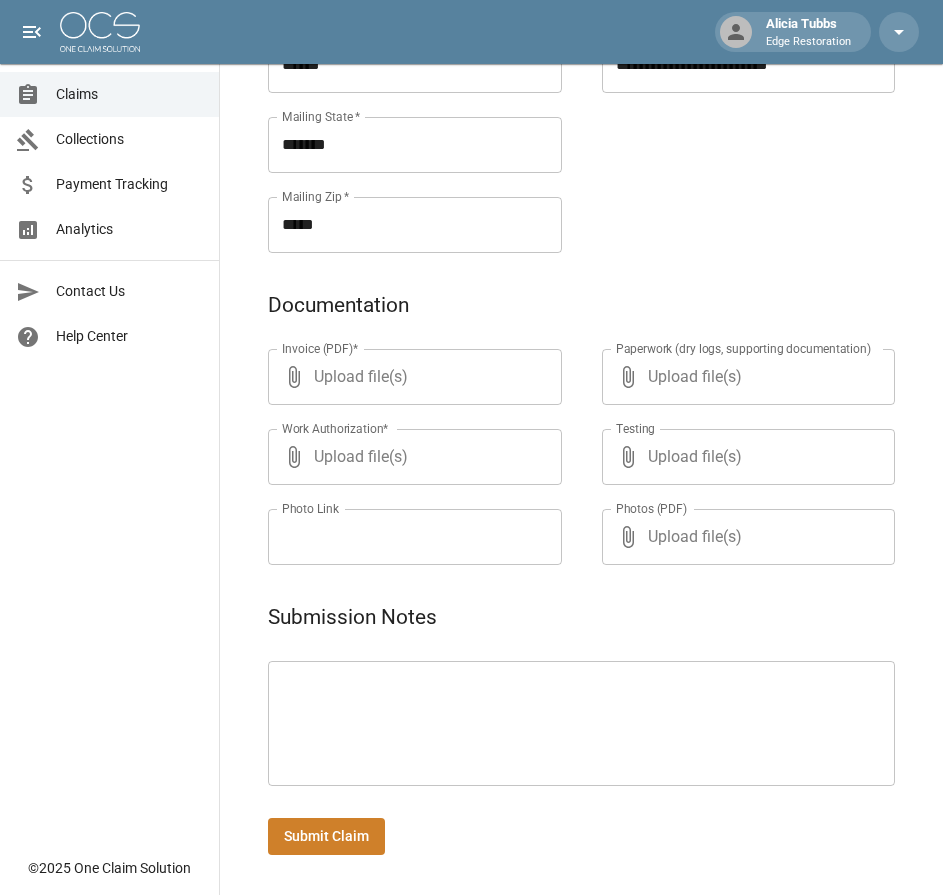 click at bounding box center [581, 724] 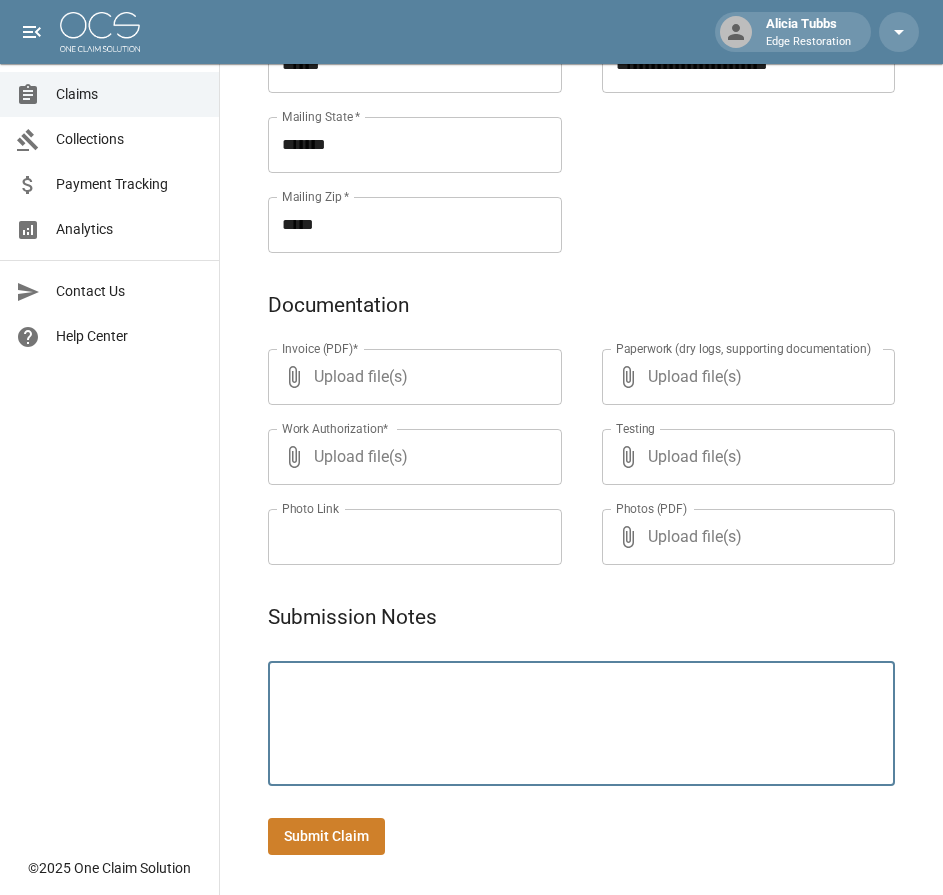 paste on "**********" 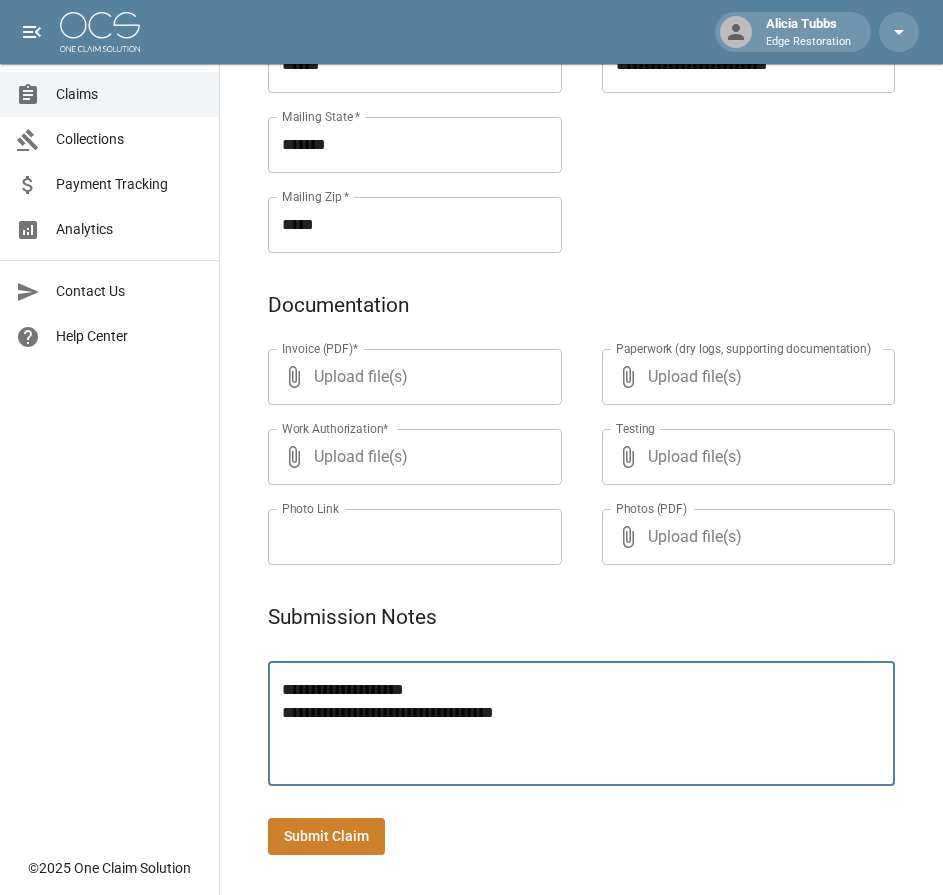 type on "**********" 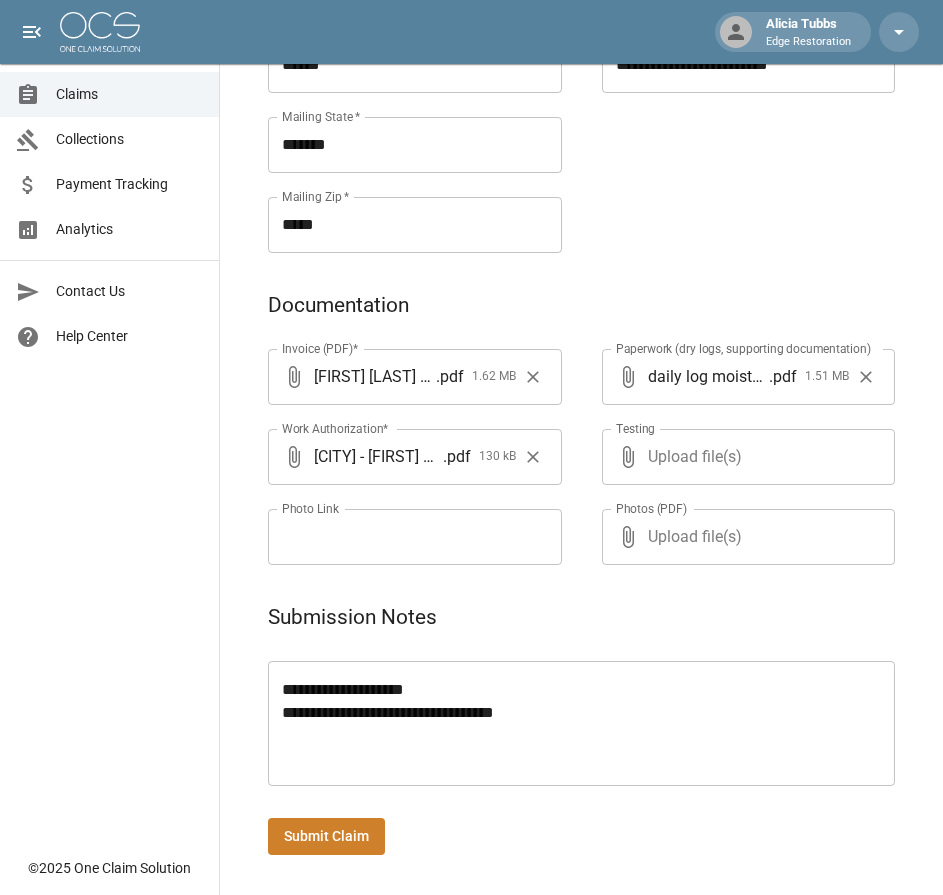 click on "Submit Claim" at bounding box center (326, 836) 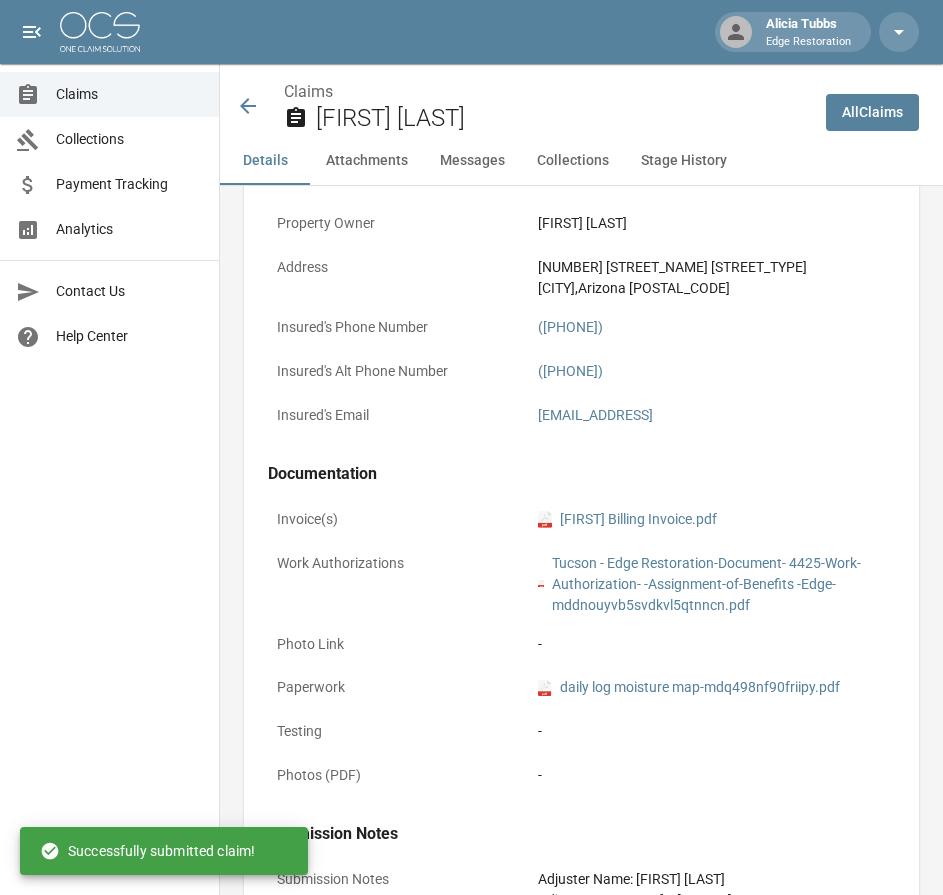 click at bounding box center (100, 32) 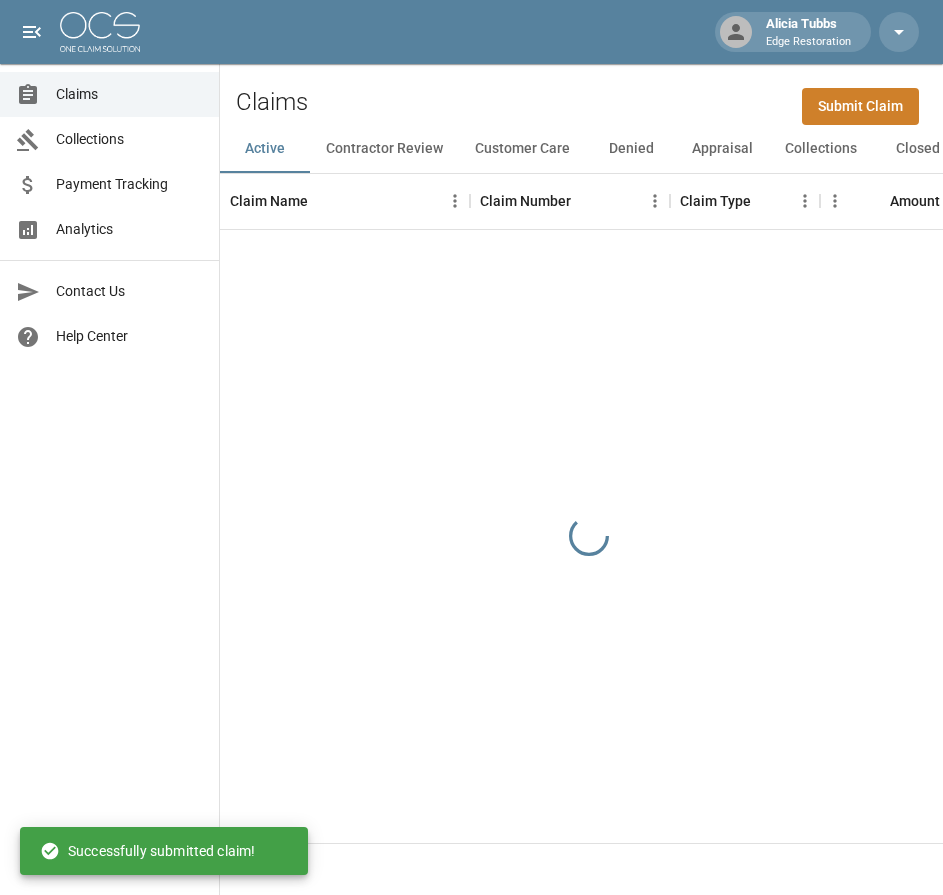 scroll, scrollTop: 0, scrollLeft: 0, axis: both 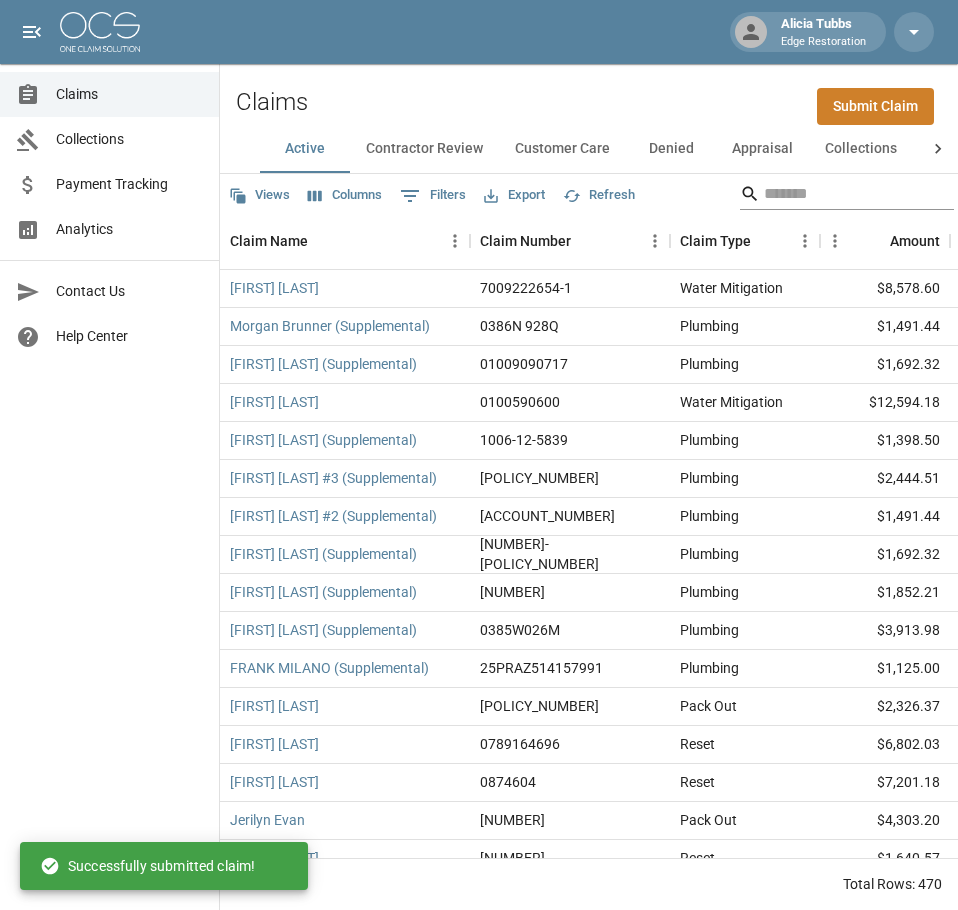 click at bounding box center [844, 194] 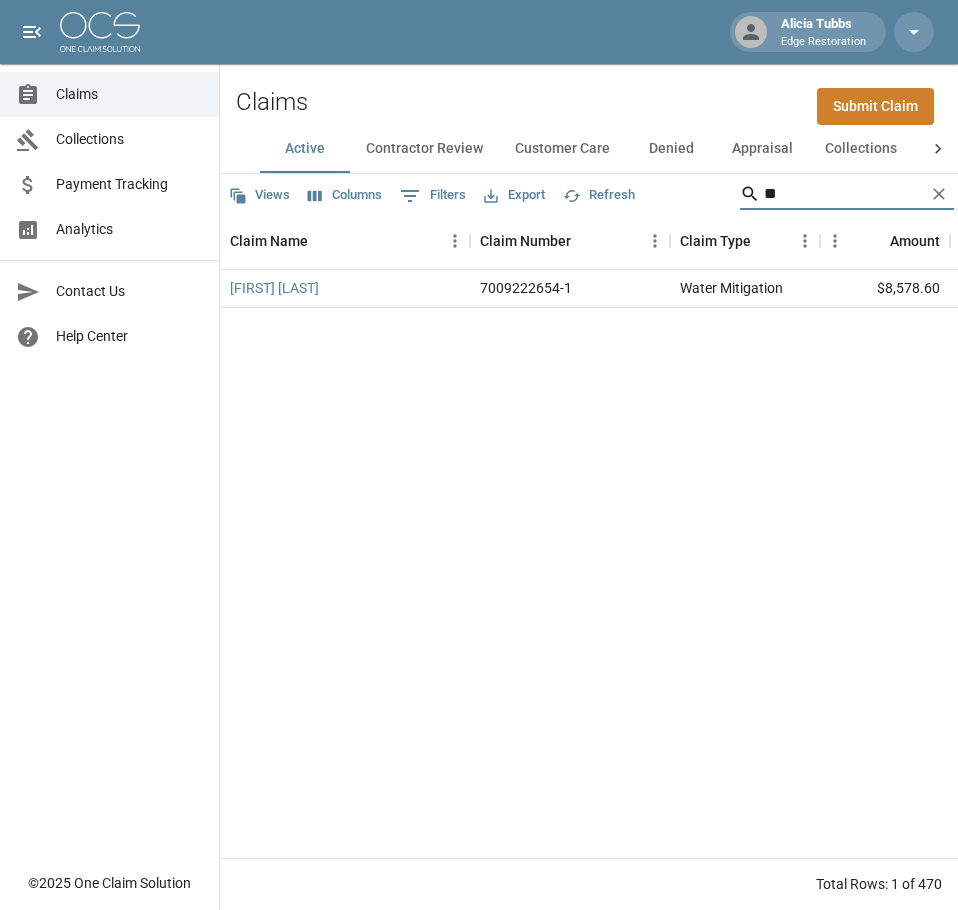 type on "*" 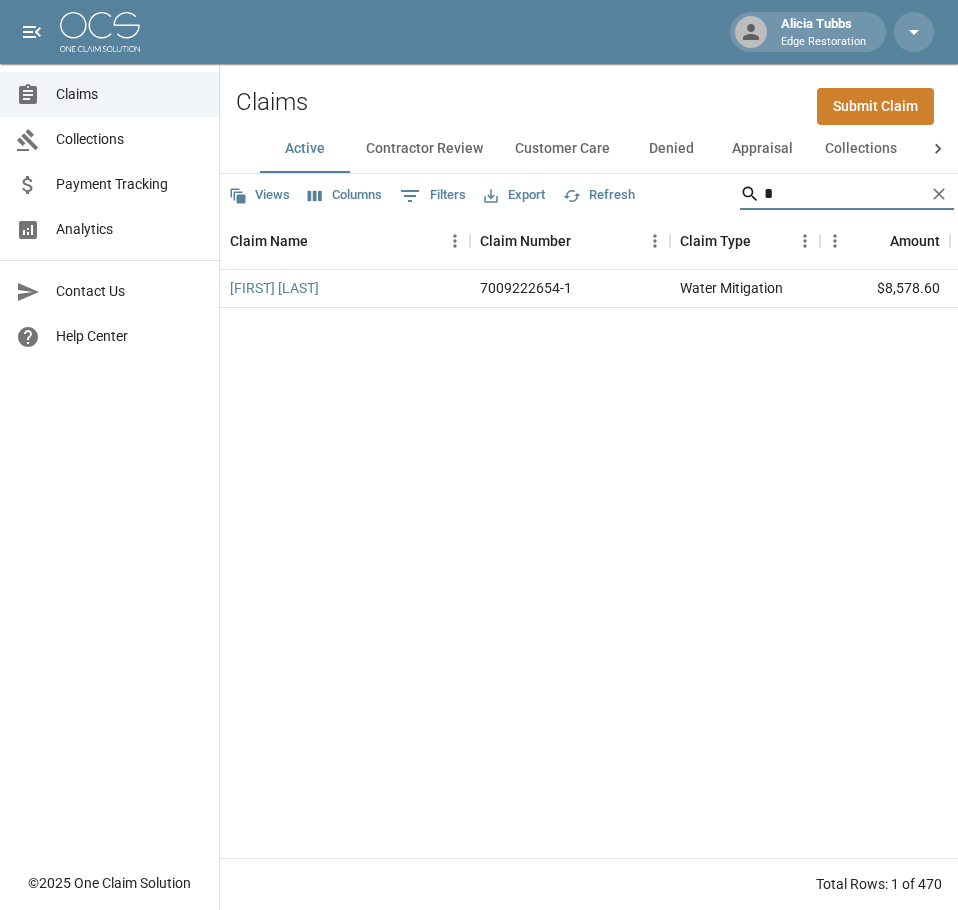 type 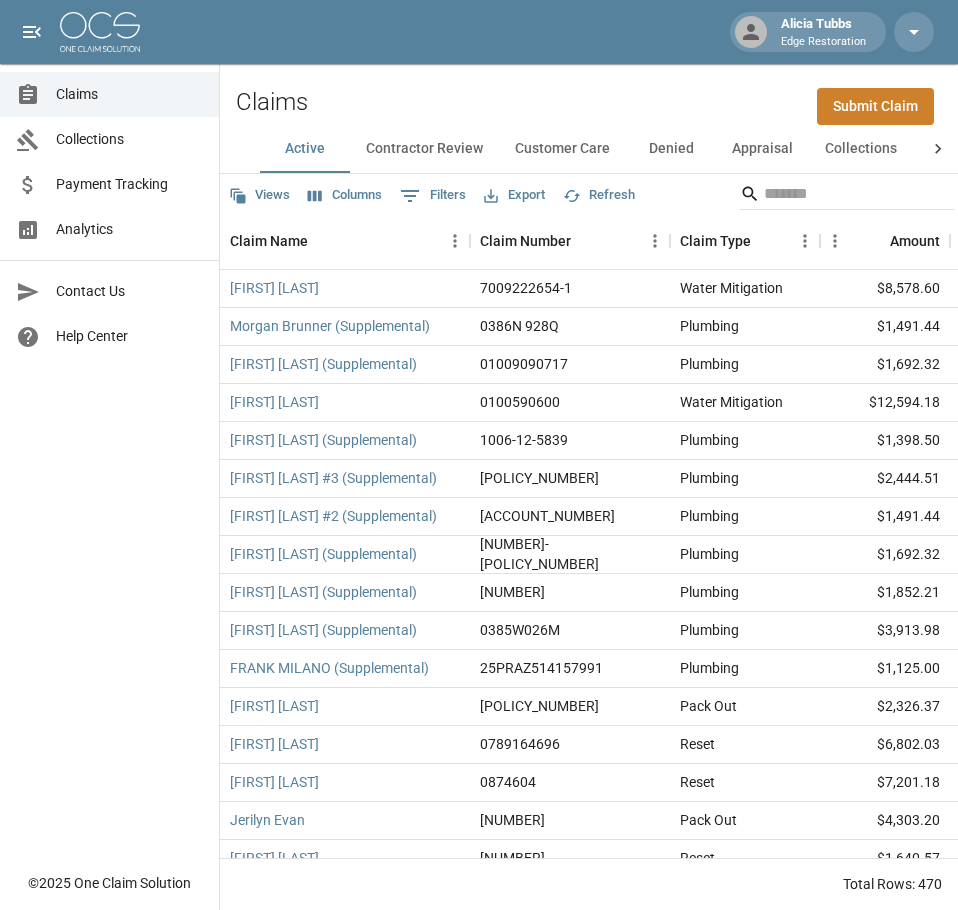 click on "Submit Claim" at bounding box center (875, 106) 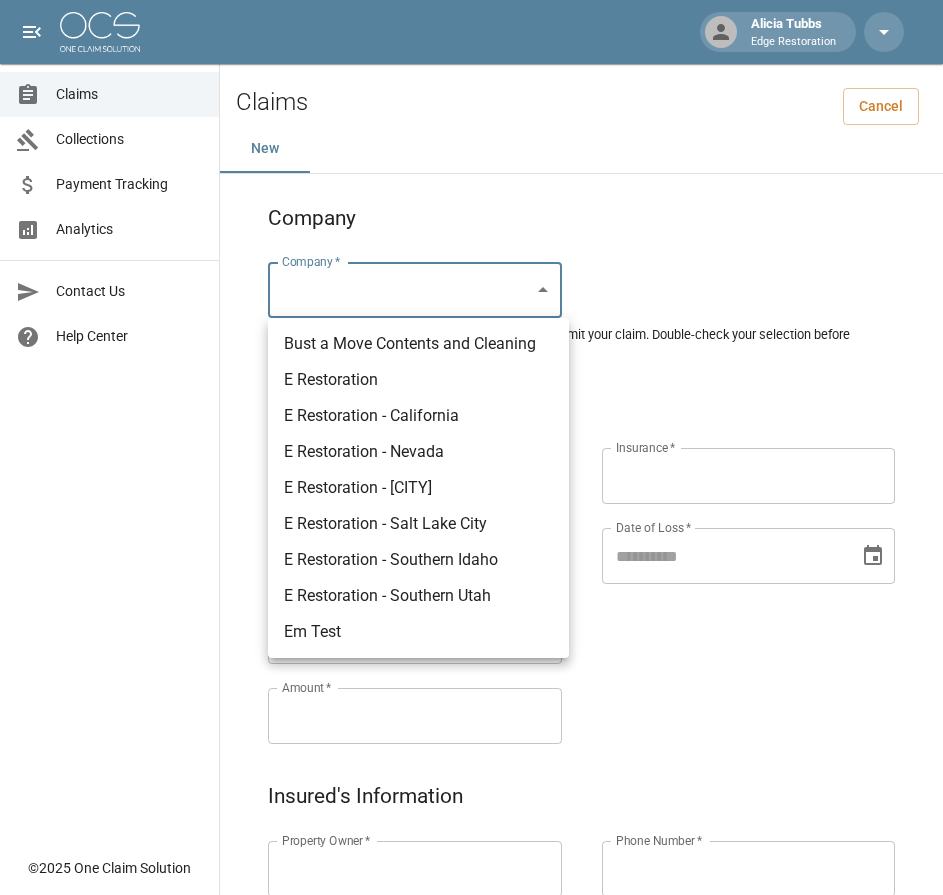 click on "[FIRST] [LAST] Restoration Claims Collections Payment Tracking Analytics Contact Us Help Center ©  2025   One Claim Solution Claims Cancel New Company Company   * ​ Company   * Please ensure you select the correct company to submit your claim. Double-check your selection before proceeding. Claim Information Claim Type   * ​ Claim Type   * Claim Name   * Claim Name   * Claim Number   * Claim Number   * Amount   * Amount   * Insurance   * Insurance   * Date of Loss   * Date of Loss   * Insured's Information Property Owner   * Property Owner   * Mailing Address   * Mailing Address   * Mailing City   * Mailing City   * Mailing State   * Mailing State   * Mailing Zip   * Mailing Zip   * Phone Number   * Phone Number   * Alt. Phone Number Alt. Phone Number Email Email Documentation Invoice (PDF)* ​ Upload file(s) Invoice (PDF)* Work Authorization* ​ Upload file(s) Work Authorization* Photo Link Photo Link ​ Upload file(s) Testing ​ ​" at bounding box center (471, 929) 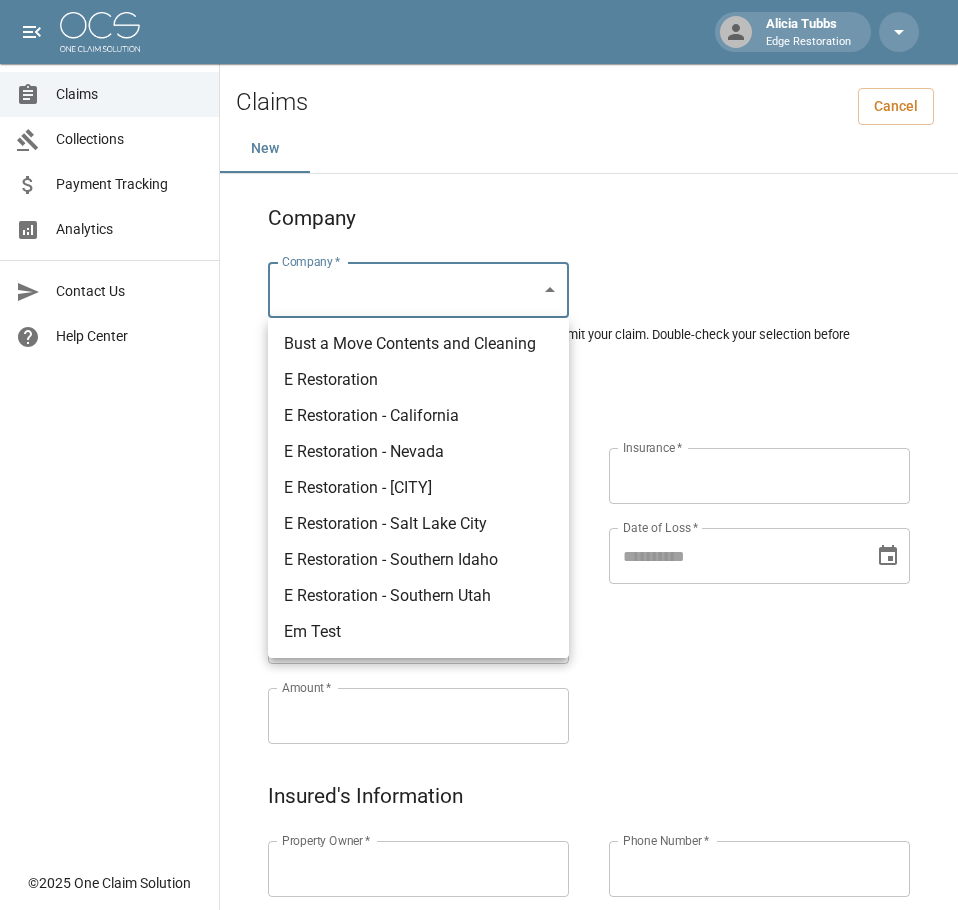 click on "E Restoration" at bounding box center [418, 380] 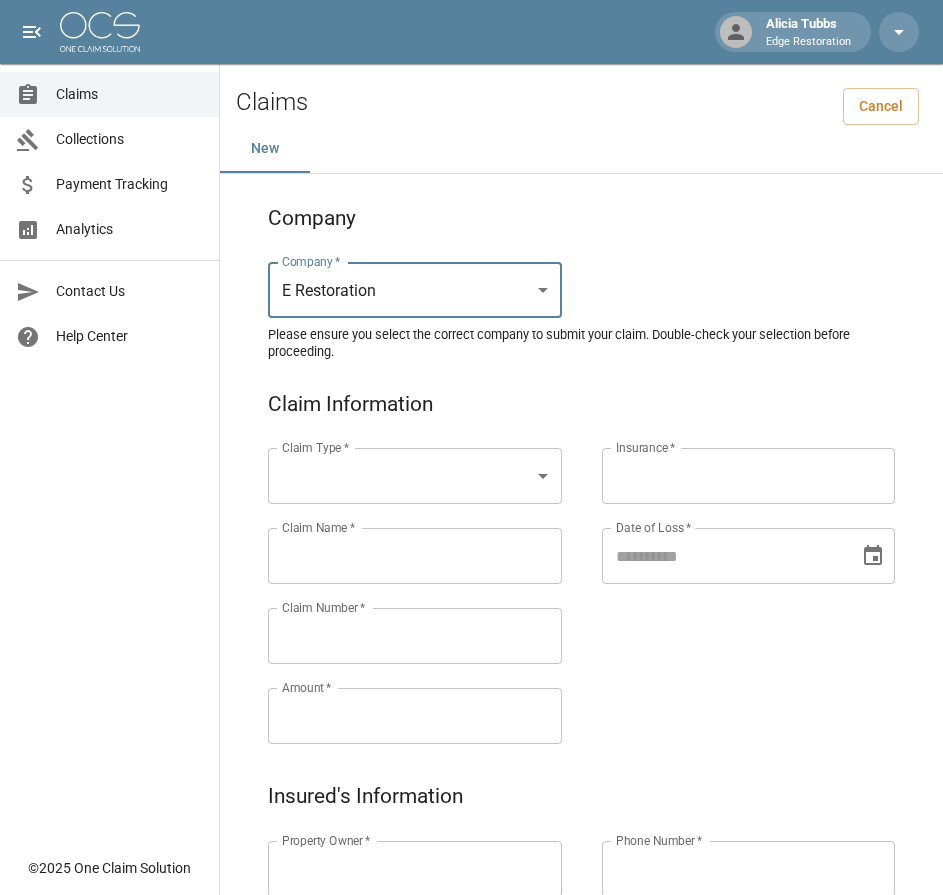 click on "Alicia Tubbs Edge Restoration Claims Collections Payment Tracking Analytics Contact Us Help Center © 2025 One Claim Solution Claims Cancel New Company Company * E Restoration *** Company * Please ensure you select the correct company to submit your claim. Double-check your selection before proceeding. Claim Information Claim Type * Claim Type * Claim Name * Claim Name * Claim Number * Claim Number * Amount * Amount * Insurance * Insurance * Date of Loss * Date of Loss * Insured's Information Property Owner * Property Owner * Mailing Address * Mailing Address * Mailing City * Mailing City * Mailing State * Mailing State * Mailing Zip * Mailing Zip * Phone Number * Phone Number * Alt. Phone Number Alt. Phone Number Email Email Documentation Invoice (PDF)* Upload file(s) Invoice (PDF)* Work Authorization* Upload file(s) Work Authorization* Photo Link Photo Link Upload file(s) *" at bounding box center [471, 929] 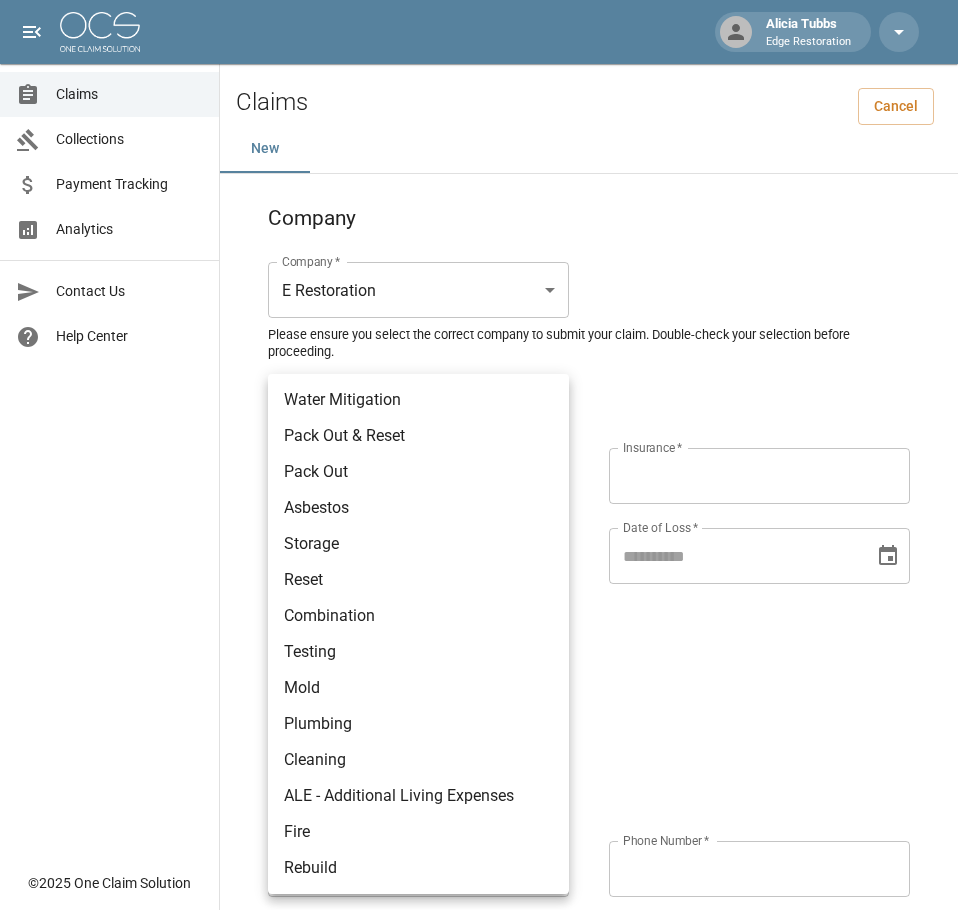 click on "Water Mitigation" at bounding box center (418, 400) 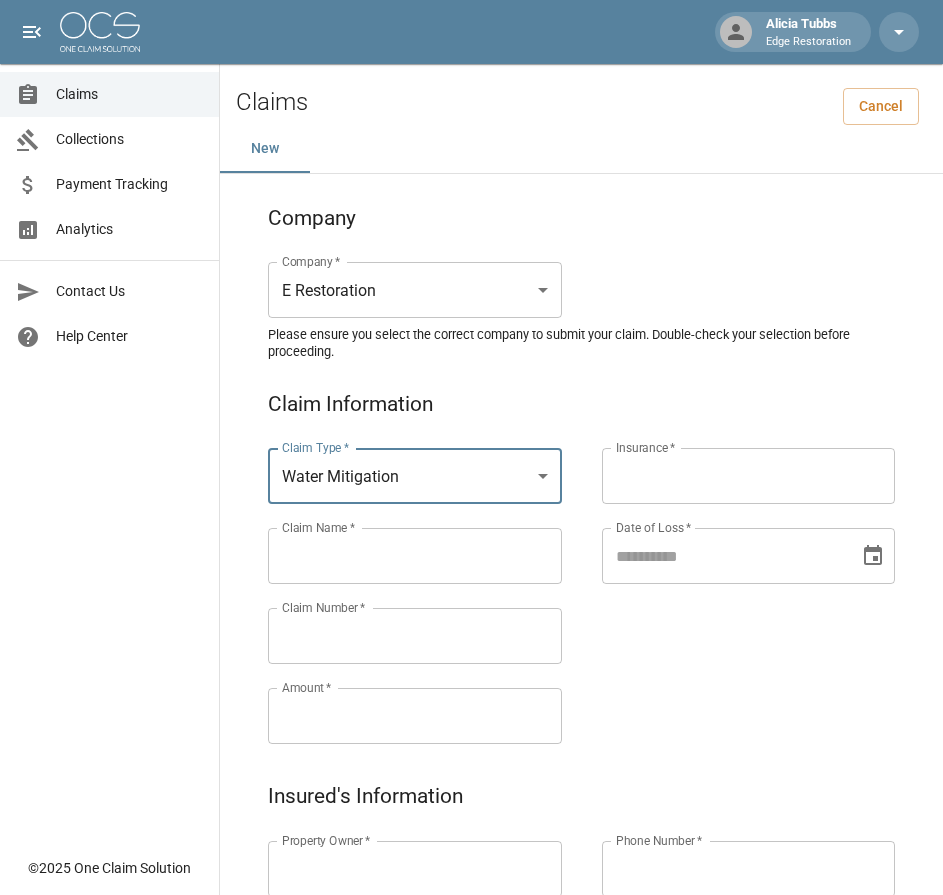 click on "Claims Collections Payment Tracking Analytics Contact Us Help Center" at bounding box center [109, 423] 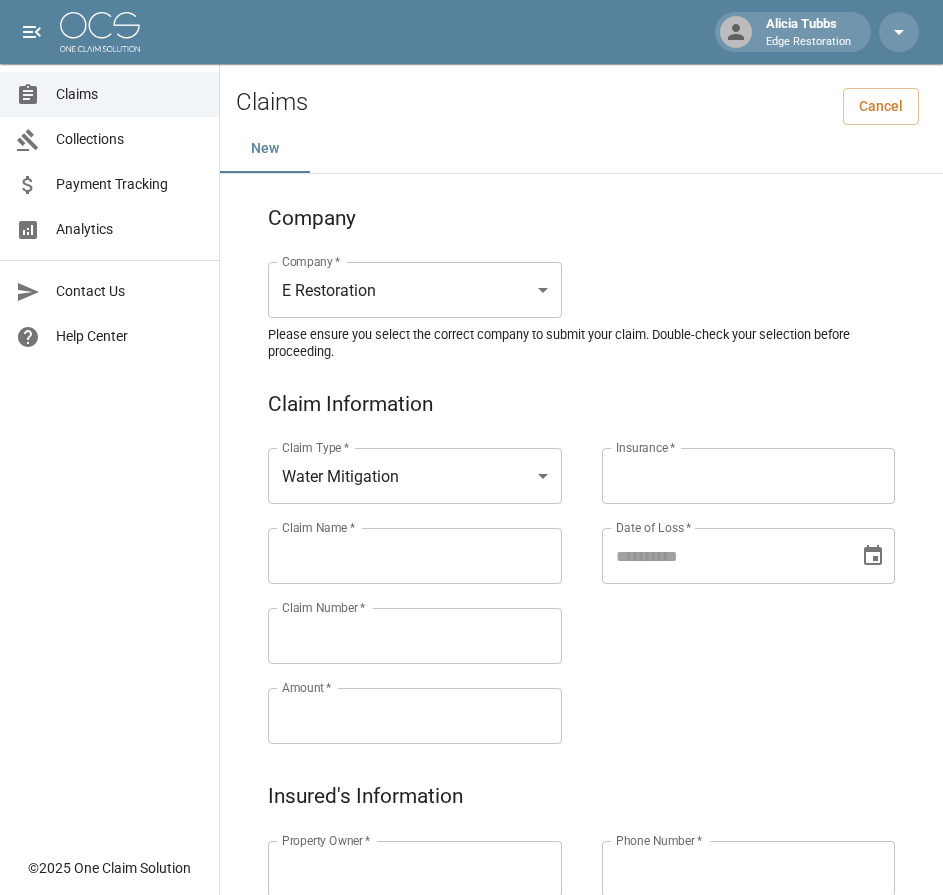 click on "Claim Name   *" at bounding box center [415, 556] 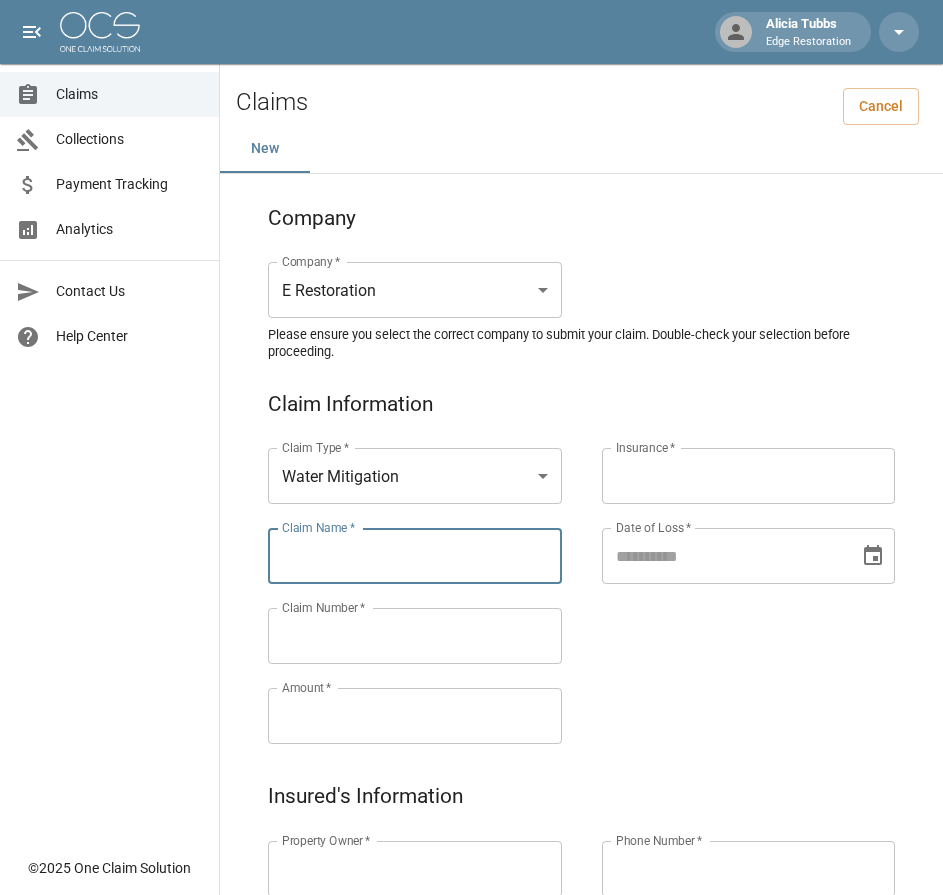 paste on "******" 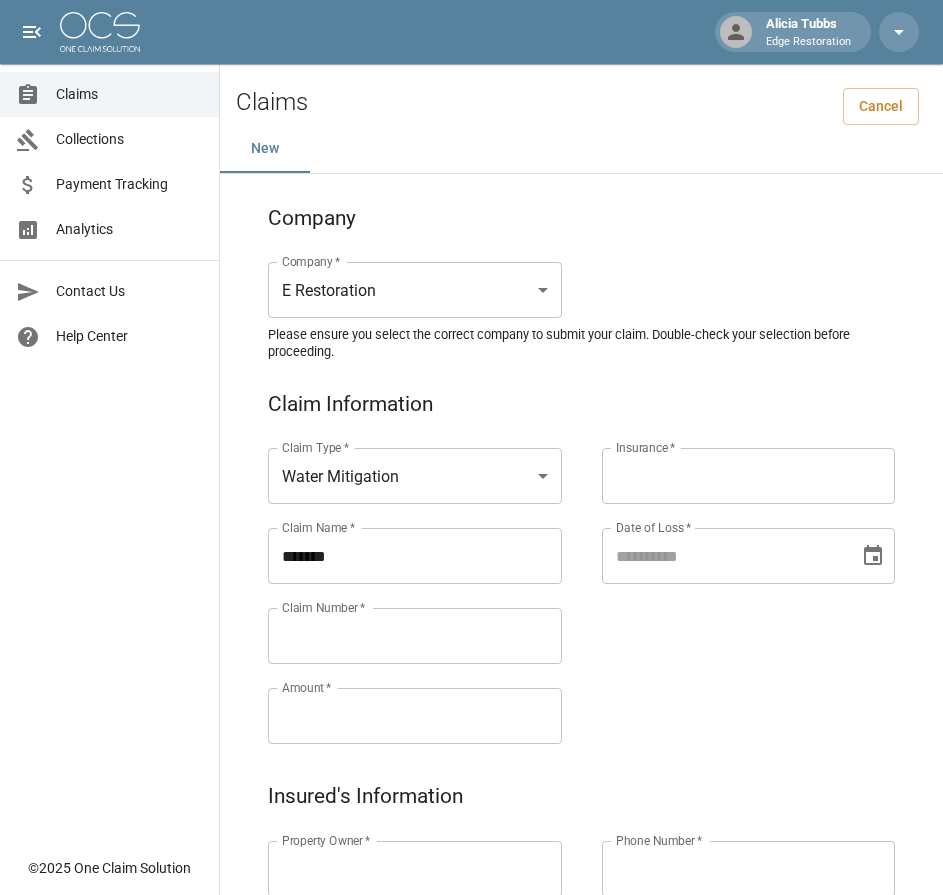 click on "******" at bounding box center (415, 556) 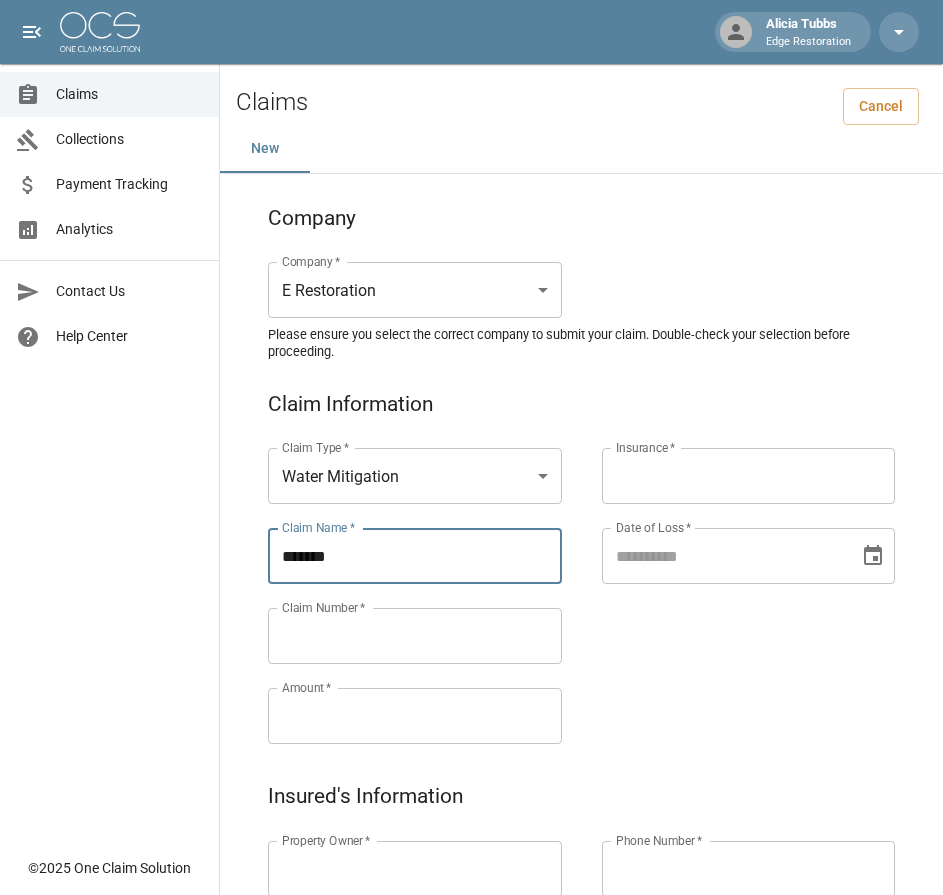 paste on "******" 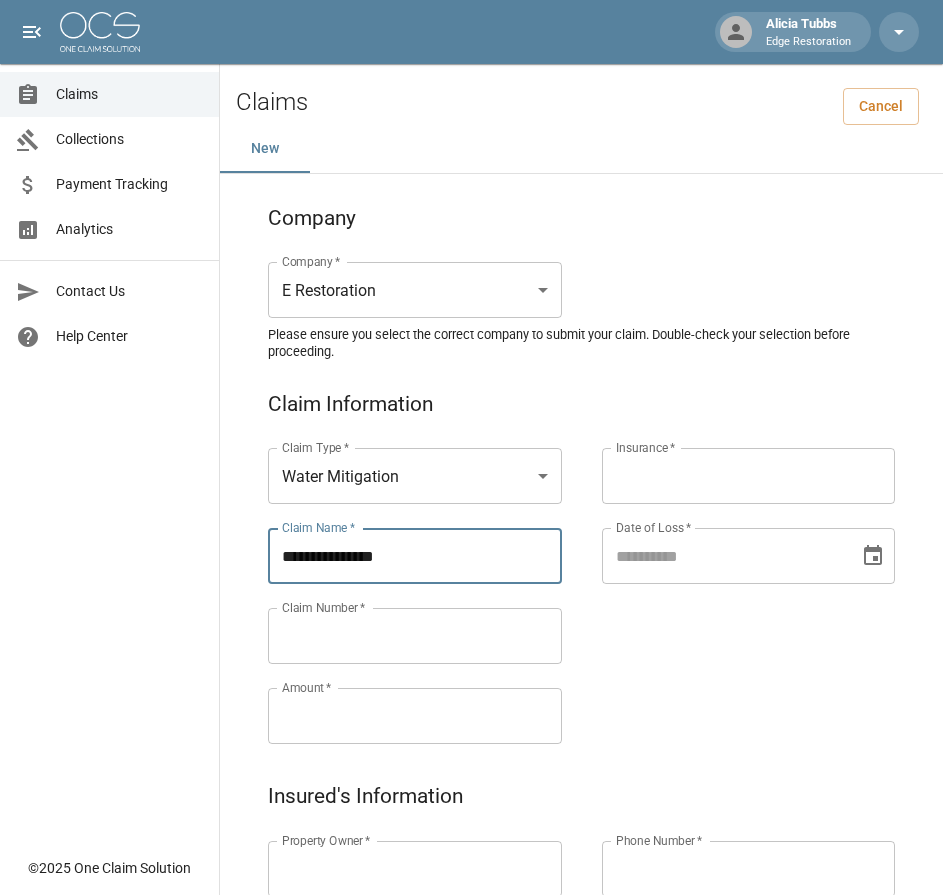 type on "**********" 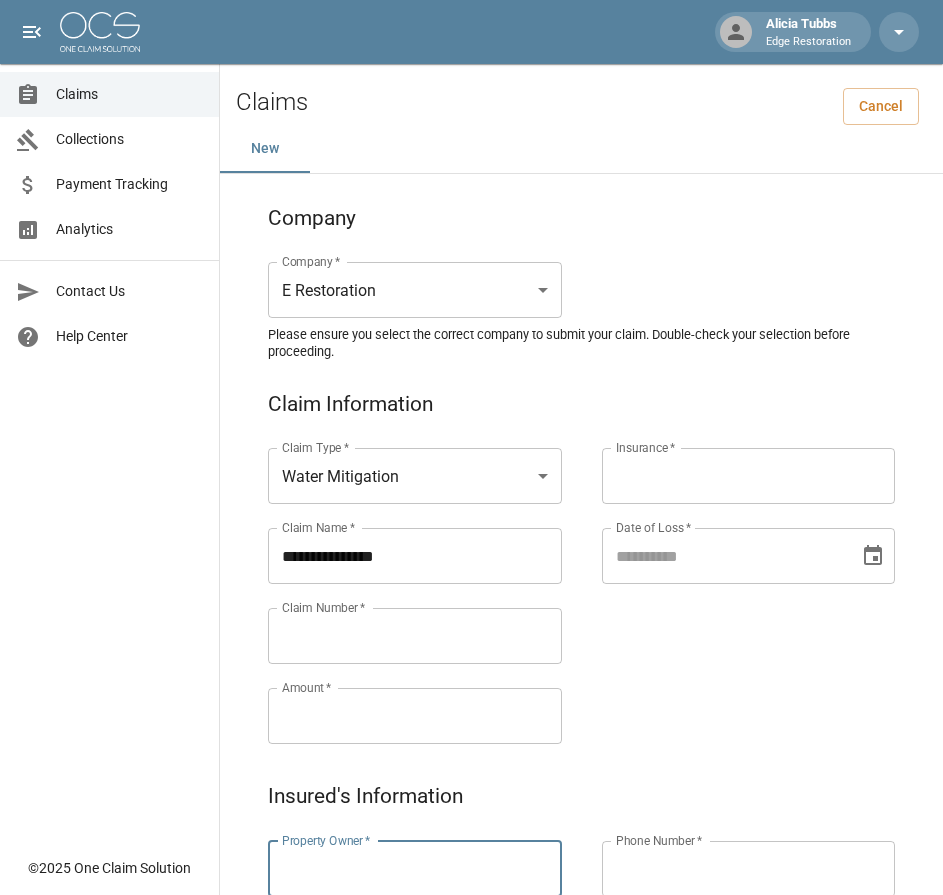 paste on "*****" 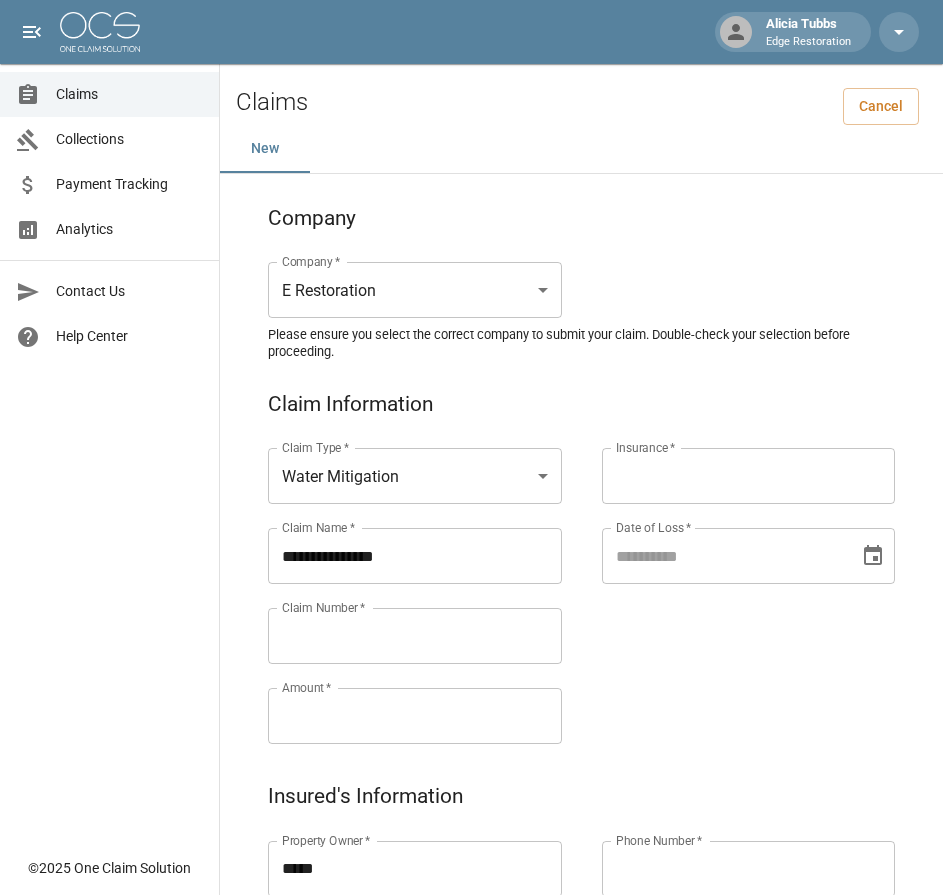 click on "*****" at bounding box center (415, 869) 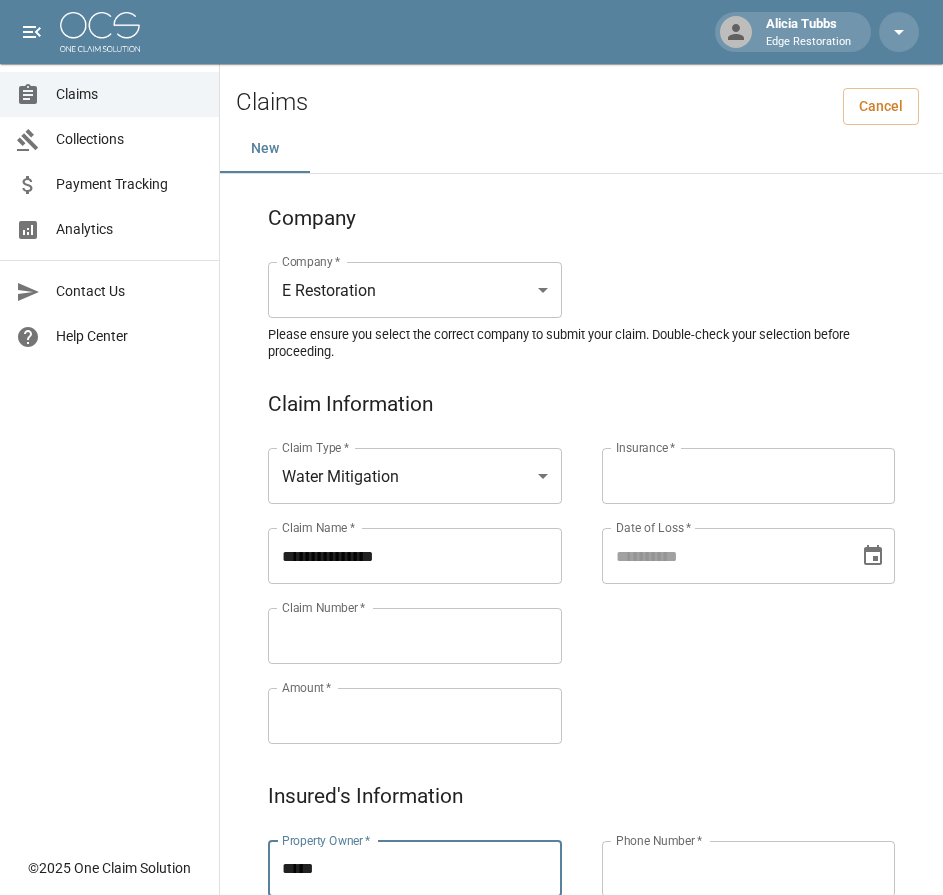 paste on "**********" 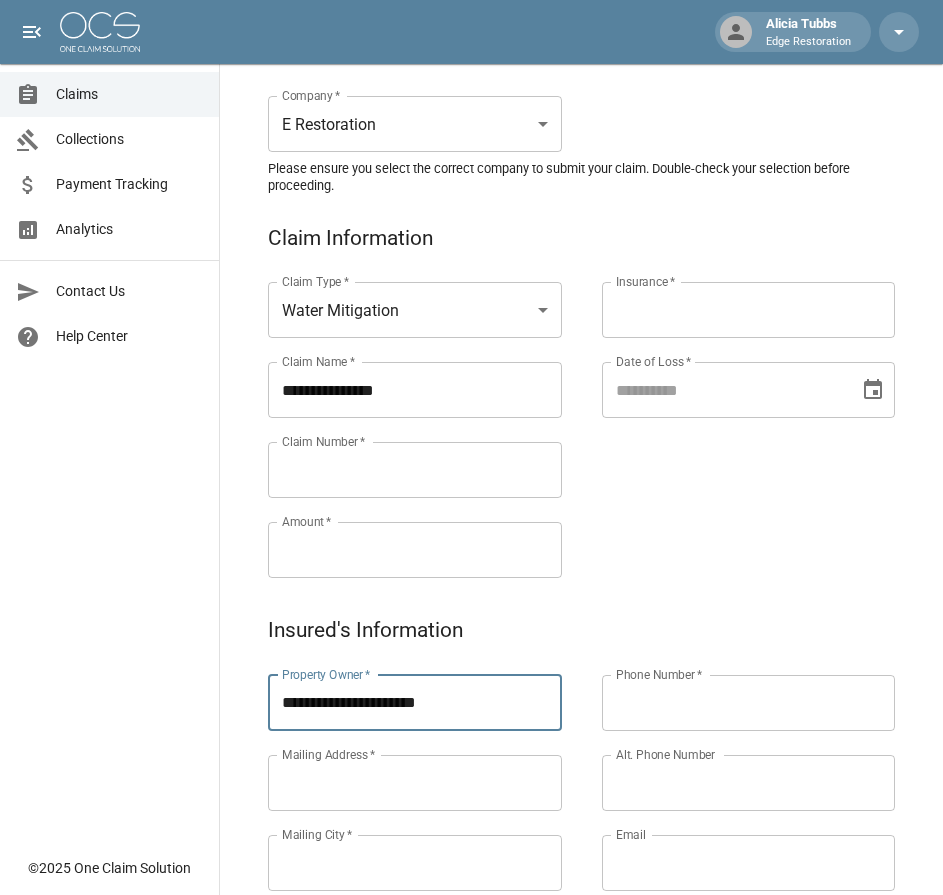 scroll, scrollTop: 175, scrollLeft: 0, axis: vertical 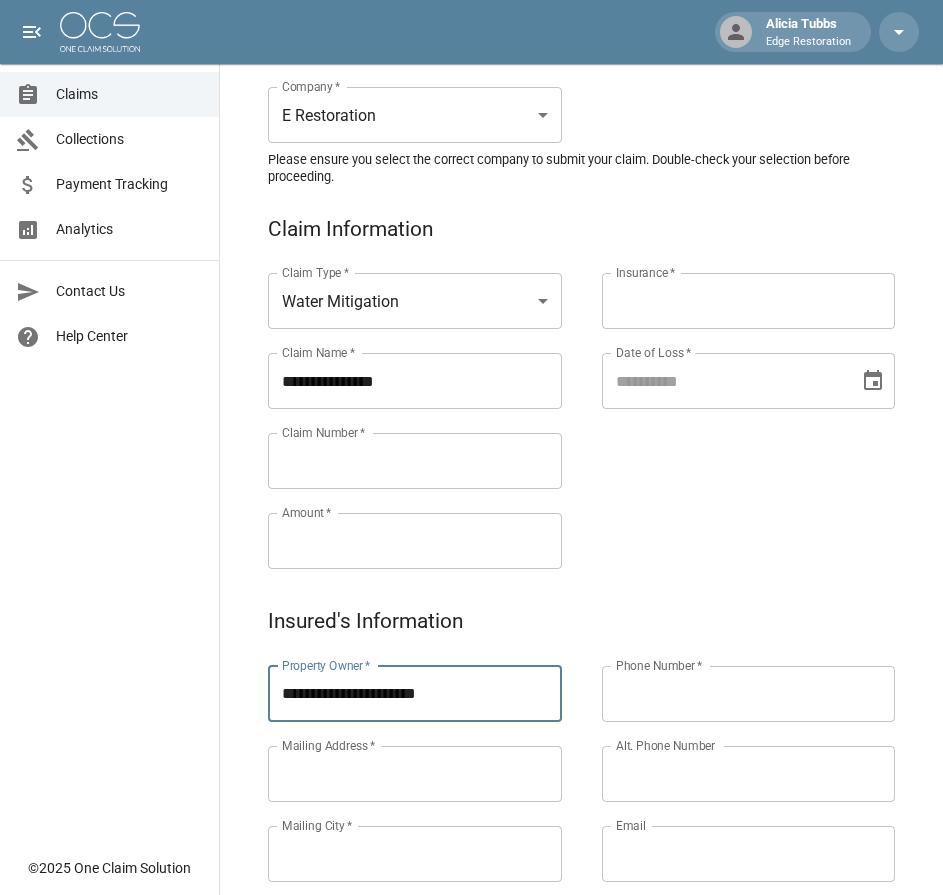 type on "**********" 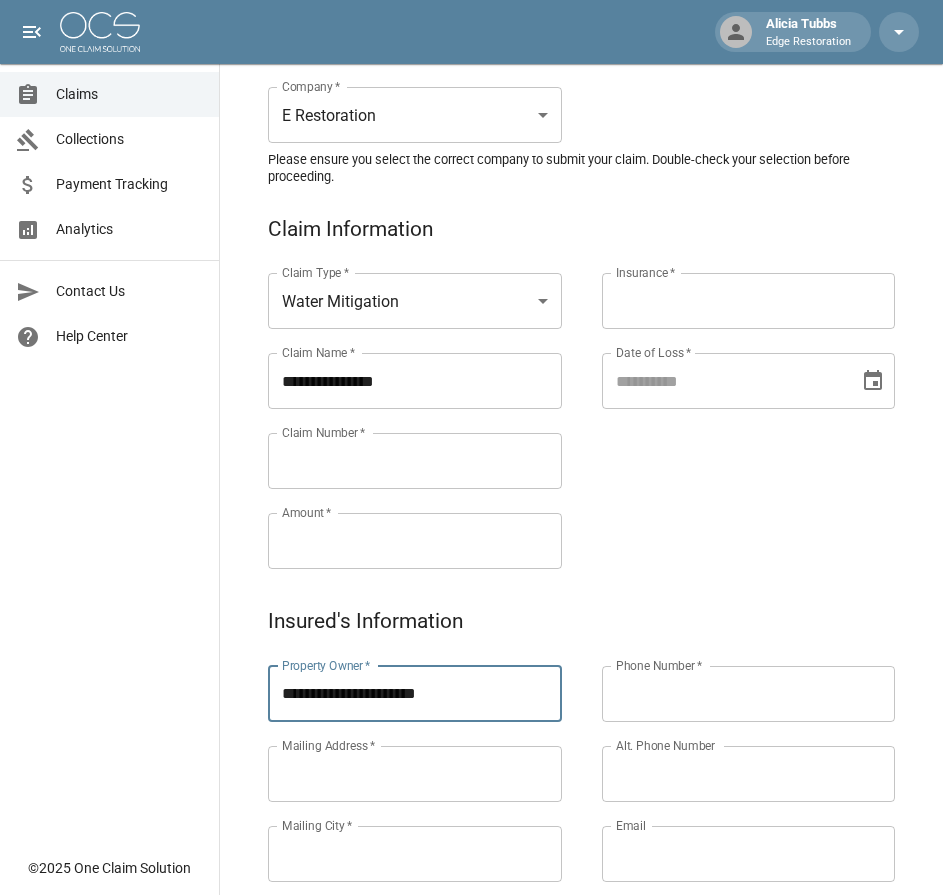 click on "Claim Number   *" at bounding box center [415, 461] 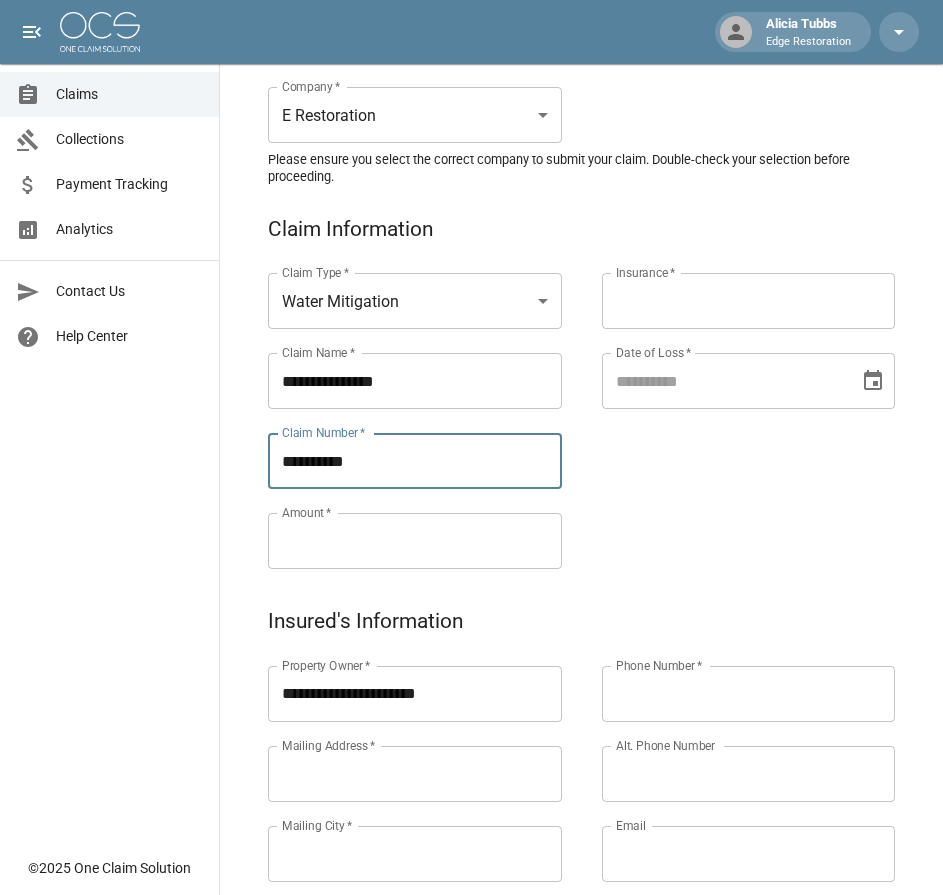 type on "*********" 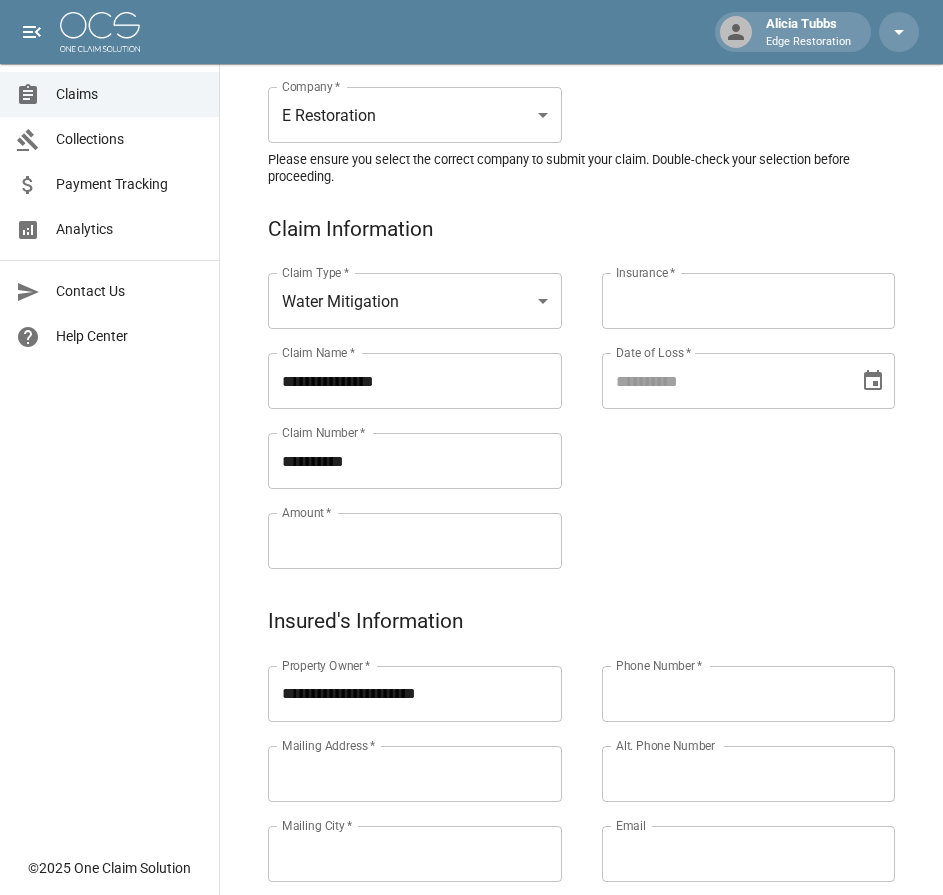 click on "Amount   *" at bounding box center [415, 541] 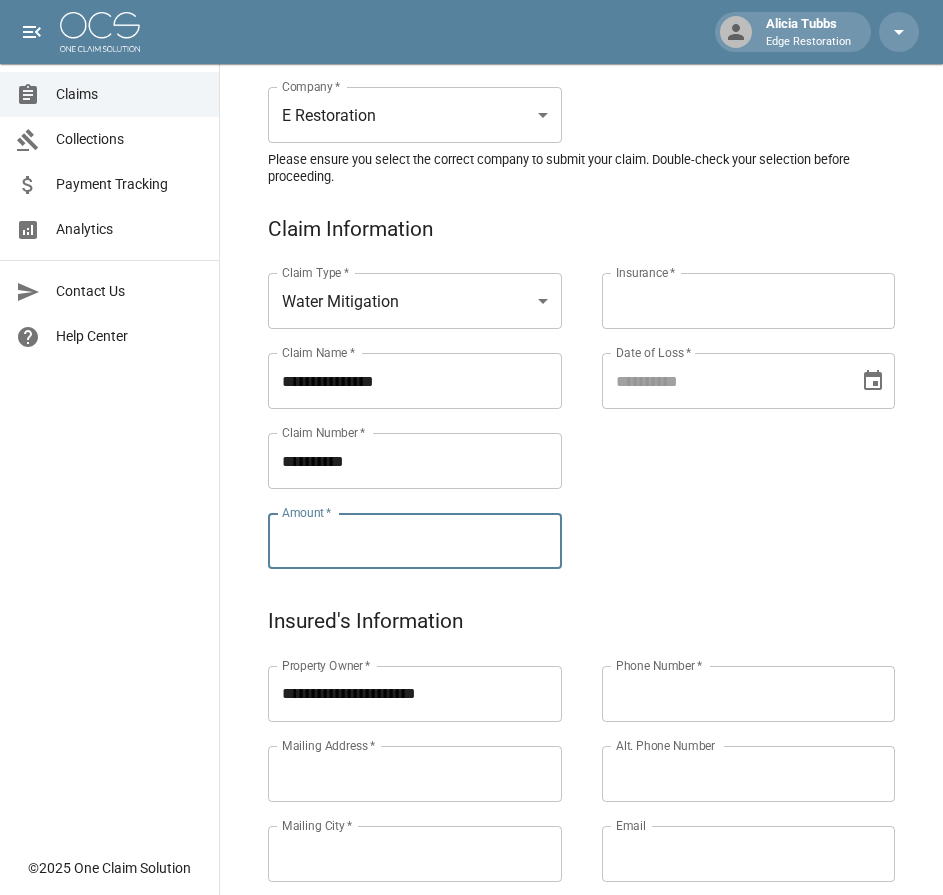 paste on "**********" 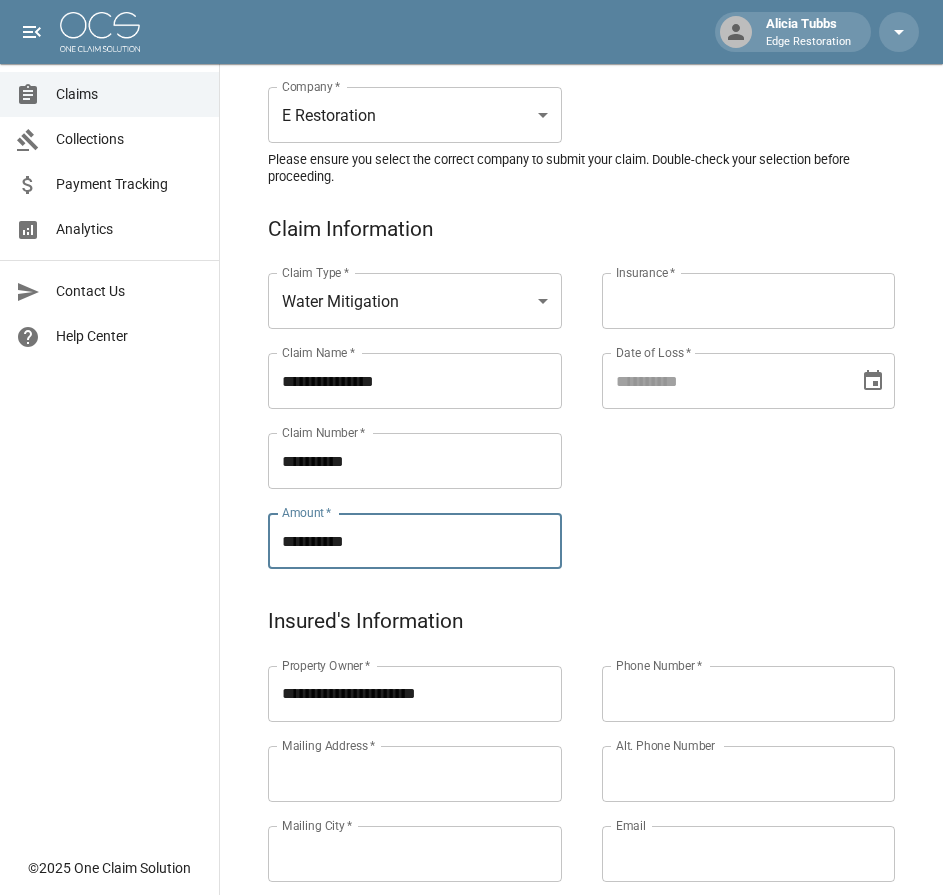 type on "**********" 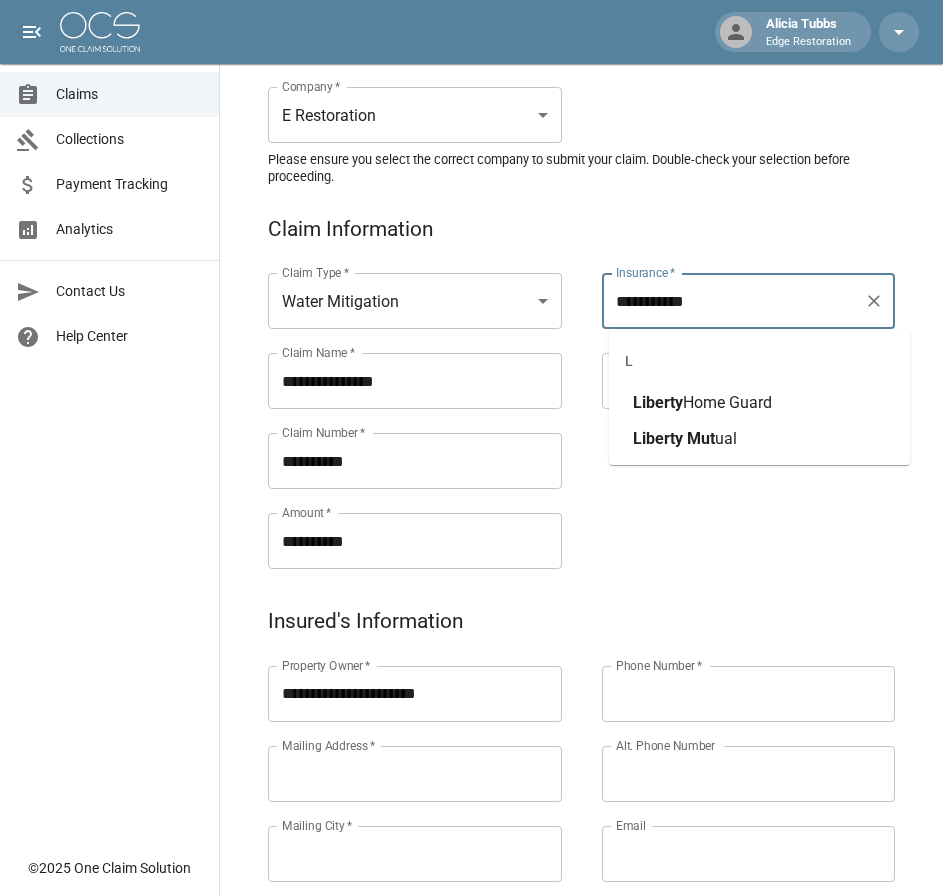 click on "Mut" at bounding box center (701, 438) 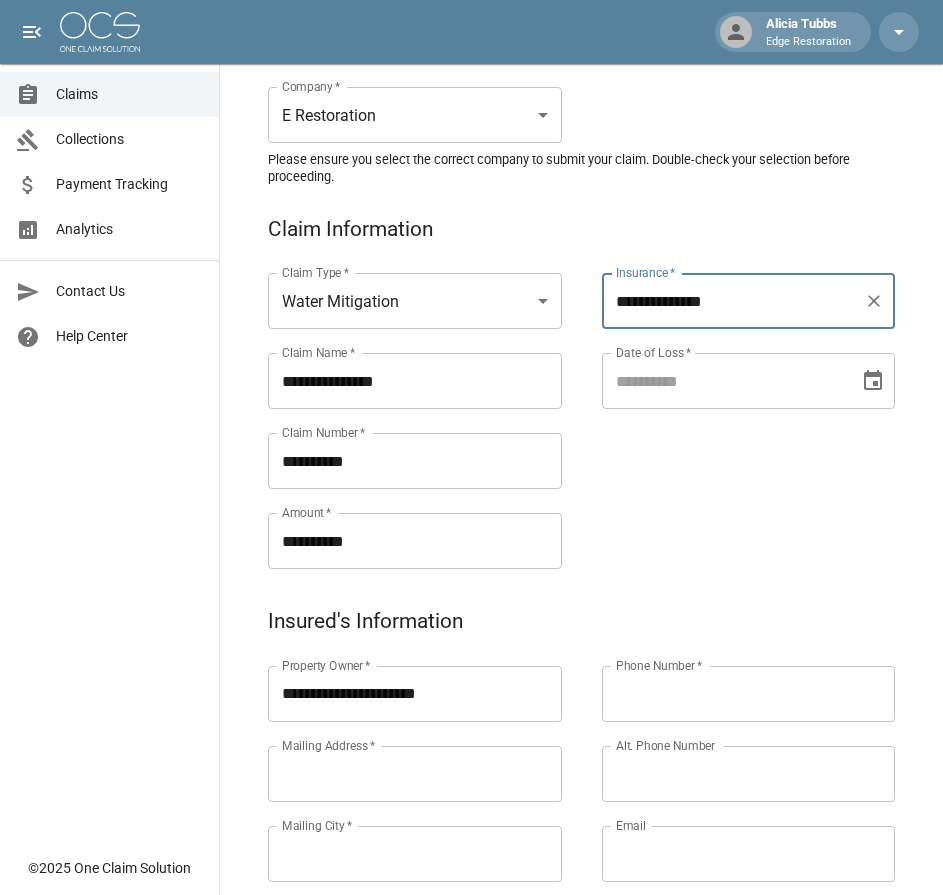 type on "**********" 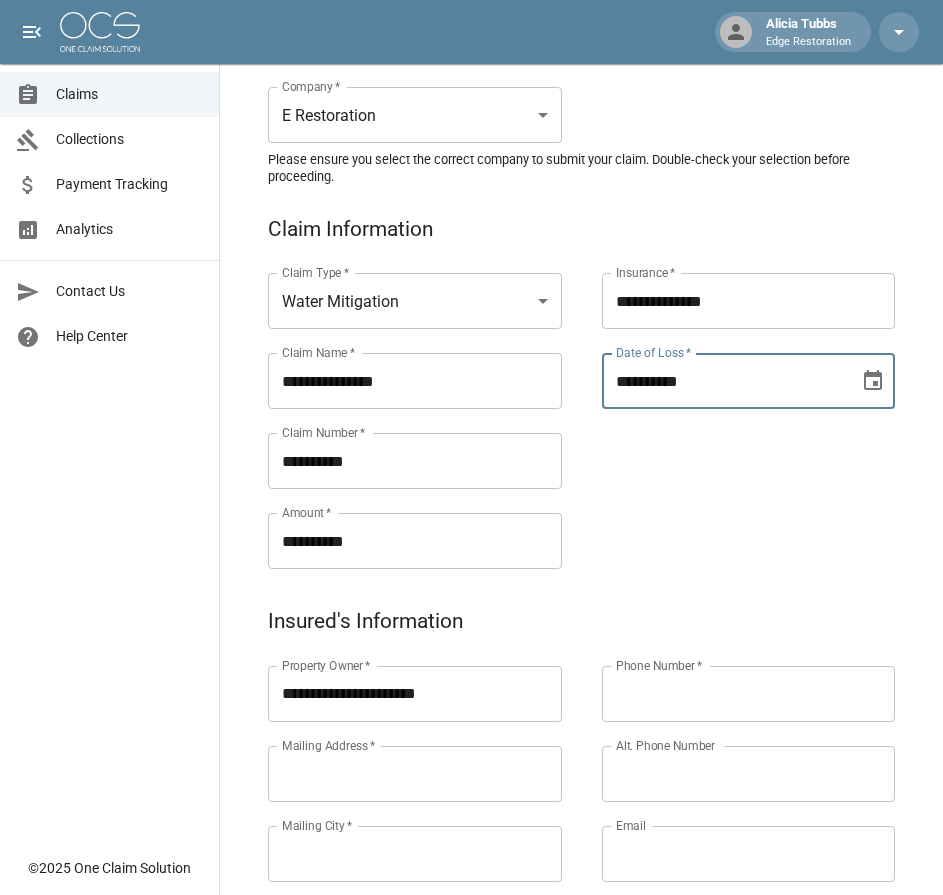 type on "**********" 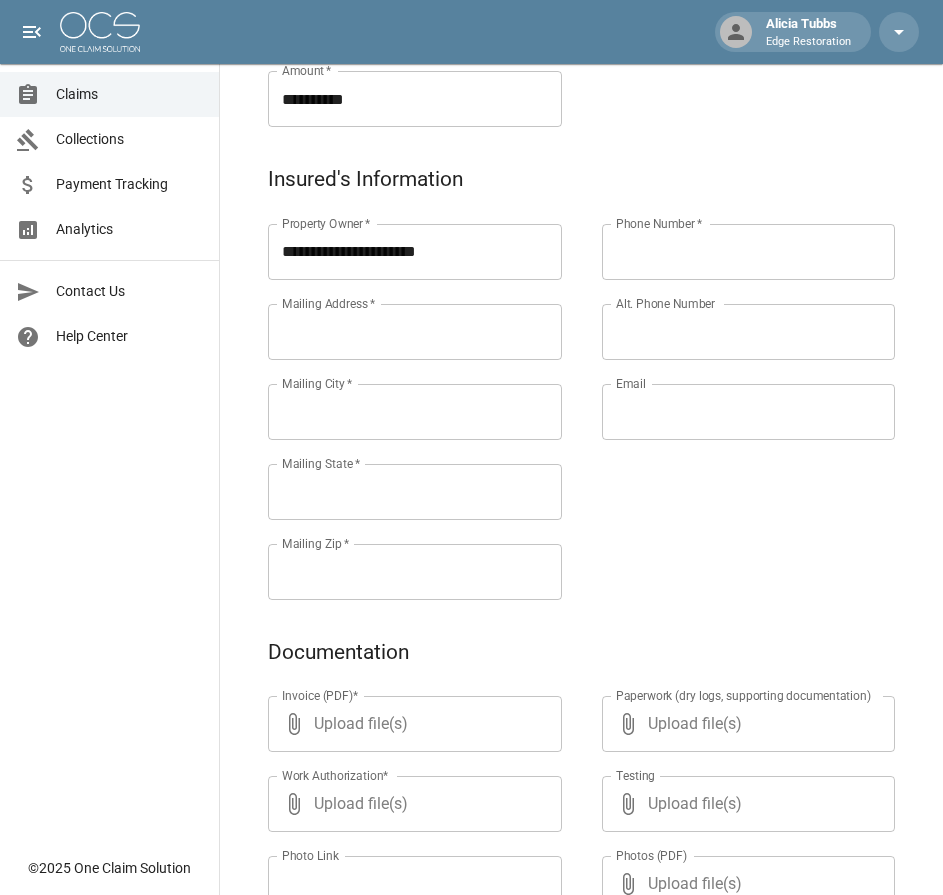 scroll, scrollTop: 618, scrollLeft: 0, axis: vertical 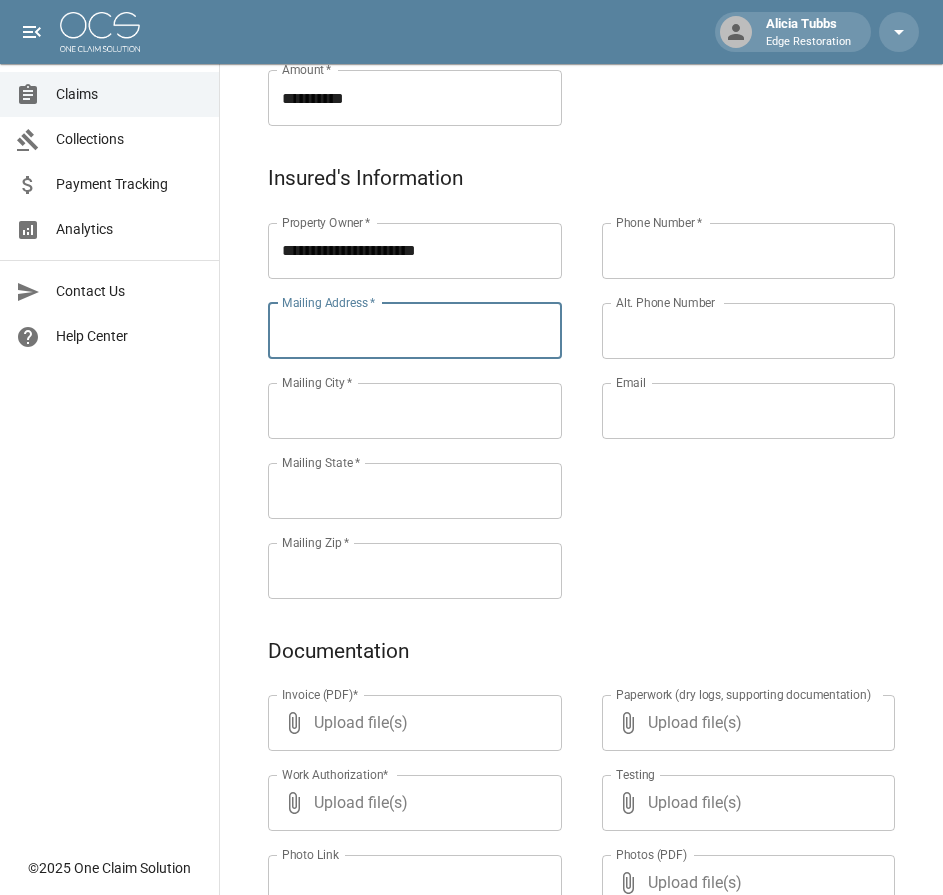 click on "Mailing Address   *" at bounding box center (415, 331) 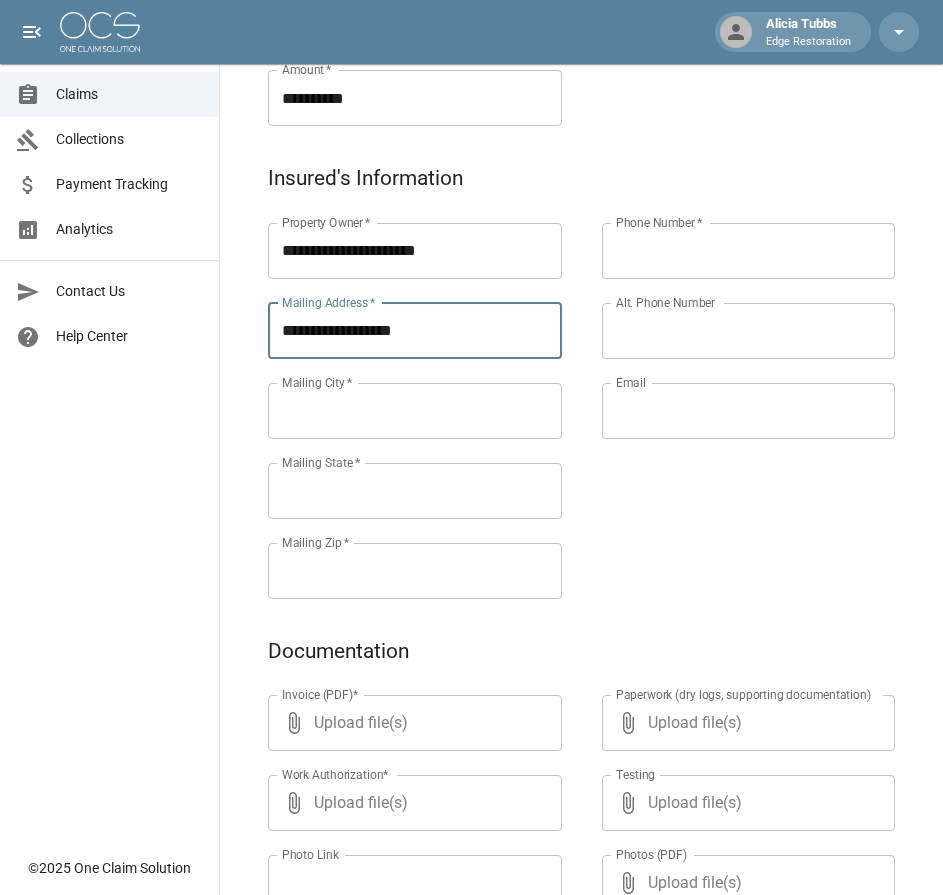type on "**********" 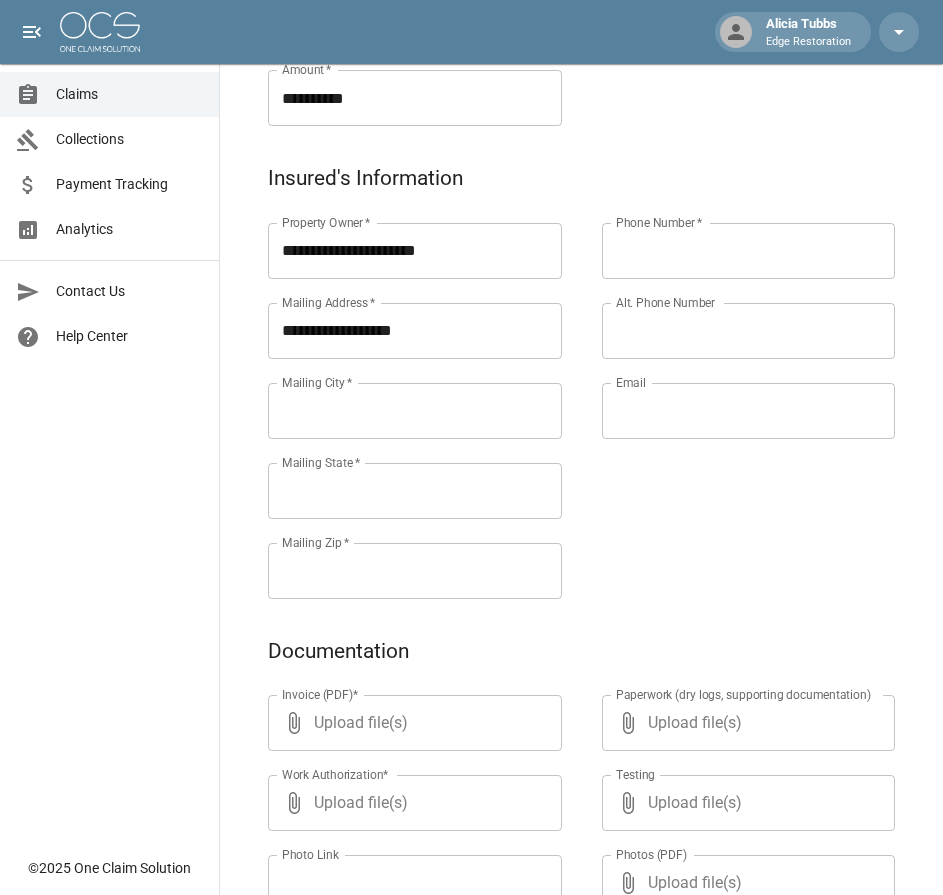 click on "Mailing City   *" at bounding box center [415, 411] 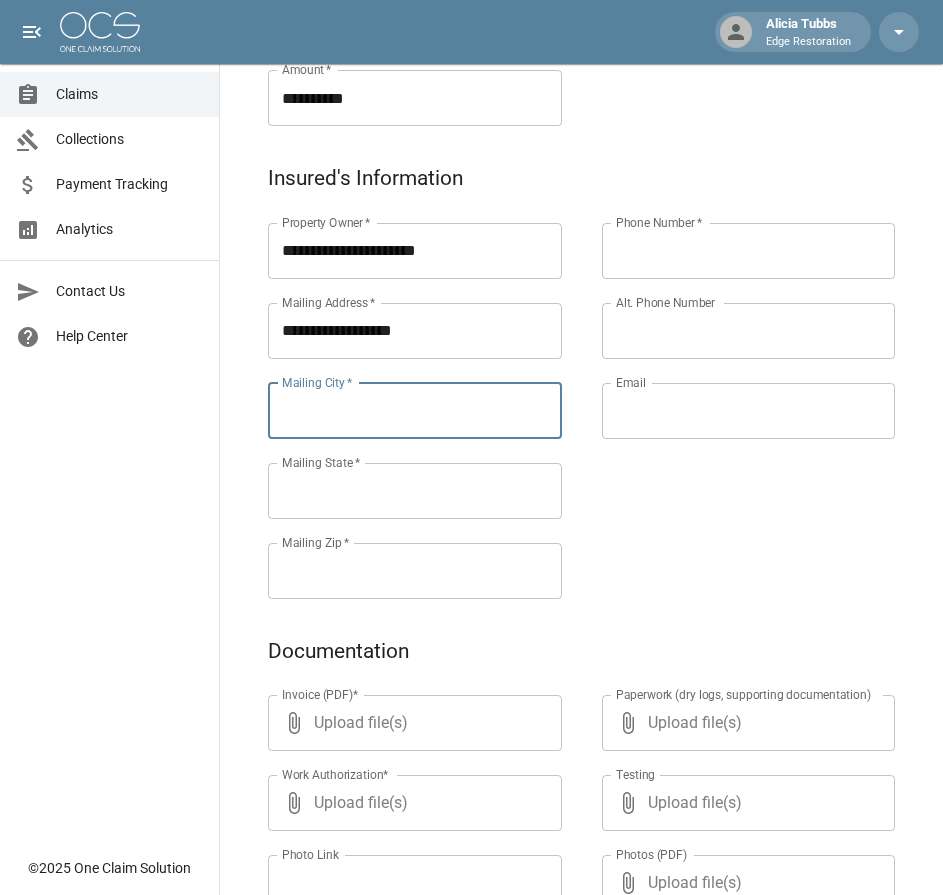 paste on "******" 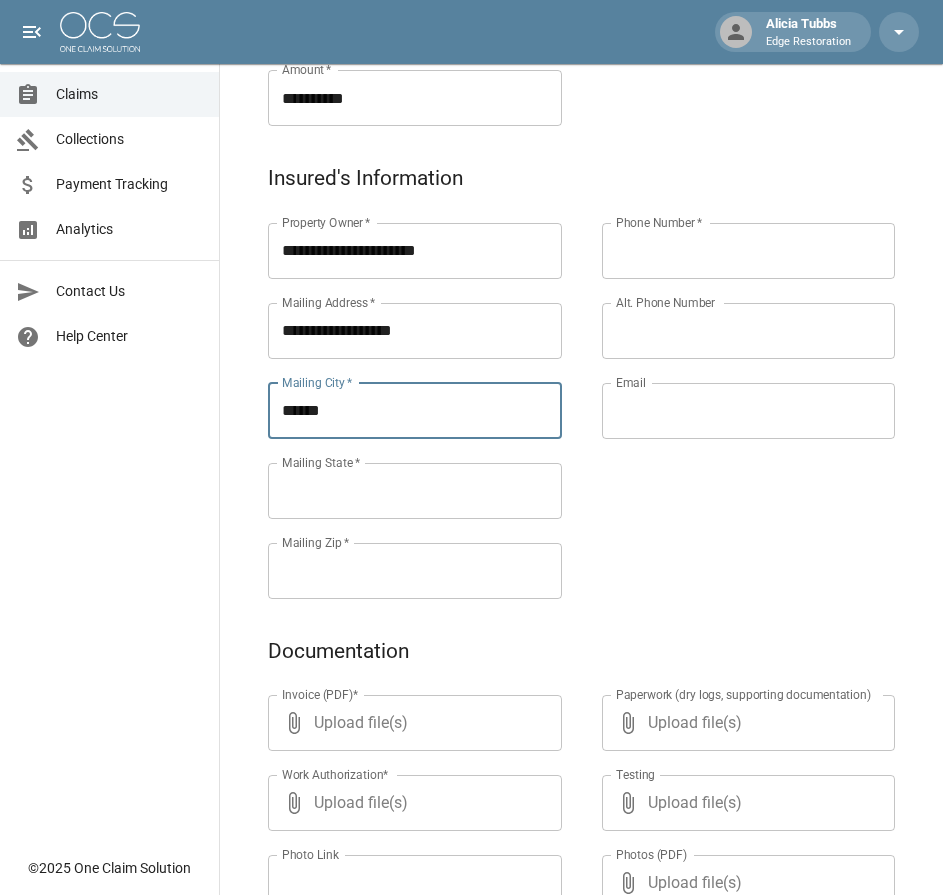 type on "******" 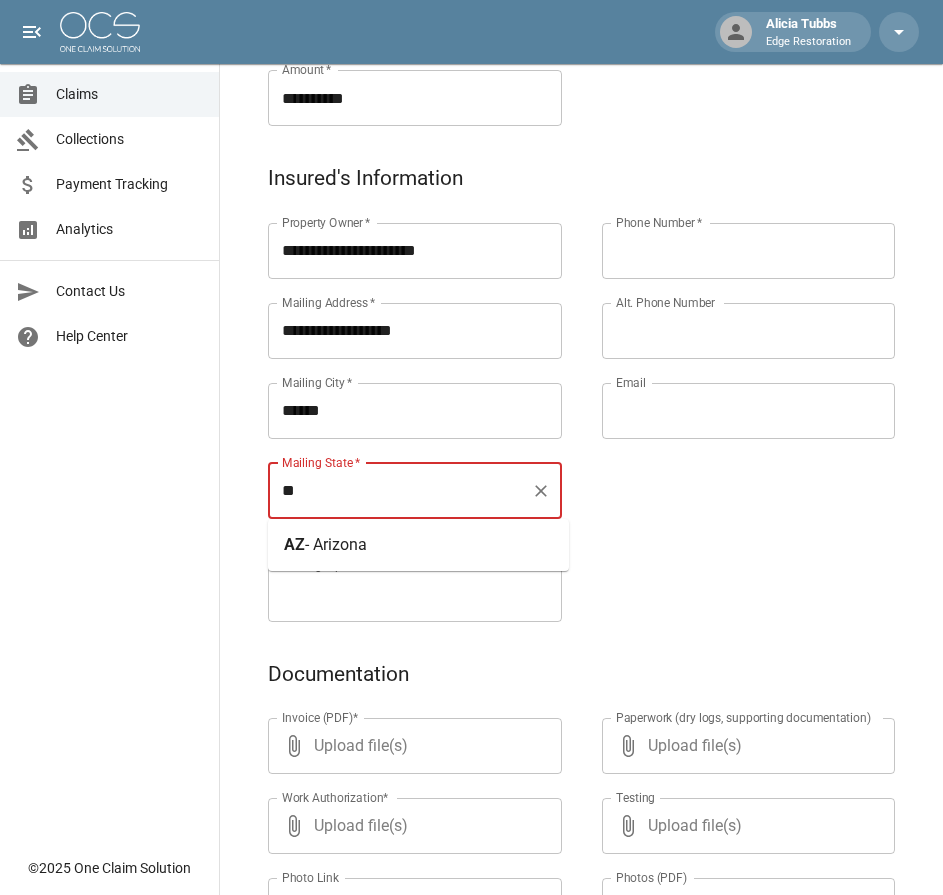 click on "- Arizona" at bounding box center [336, 544] 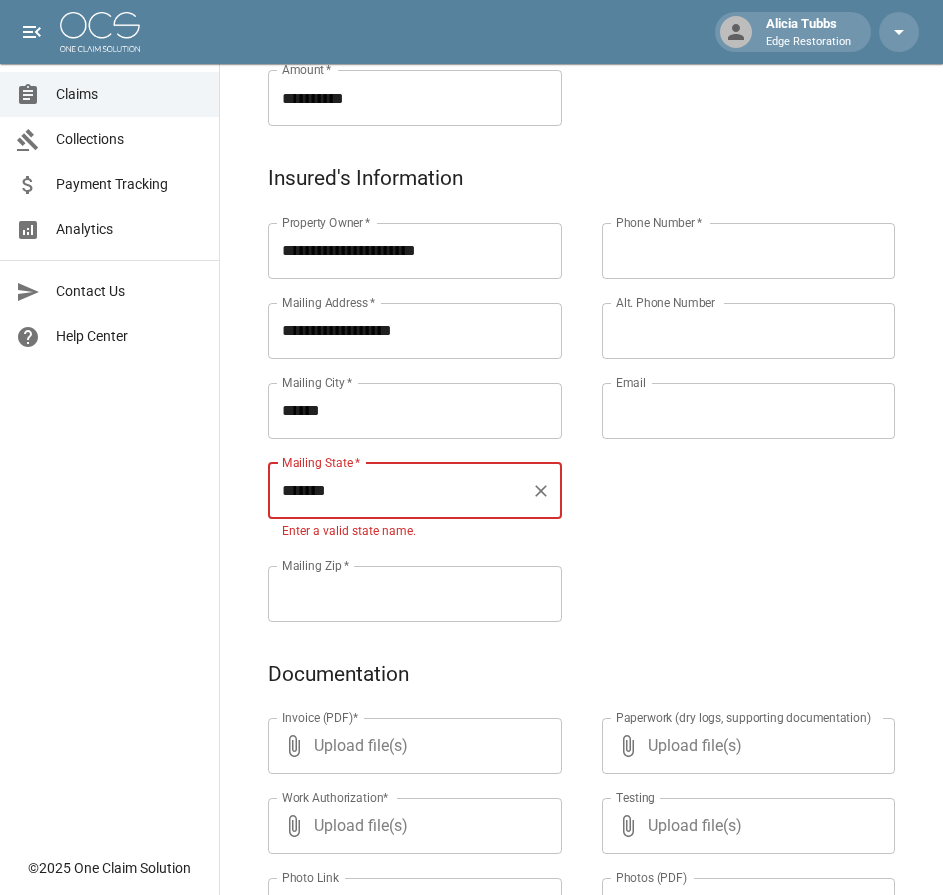 type on "*******" 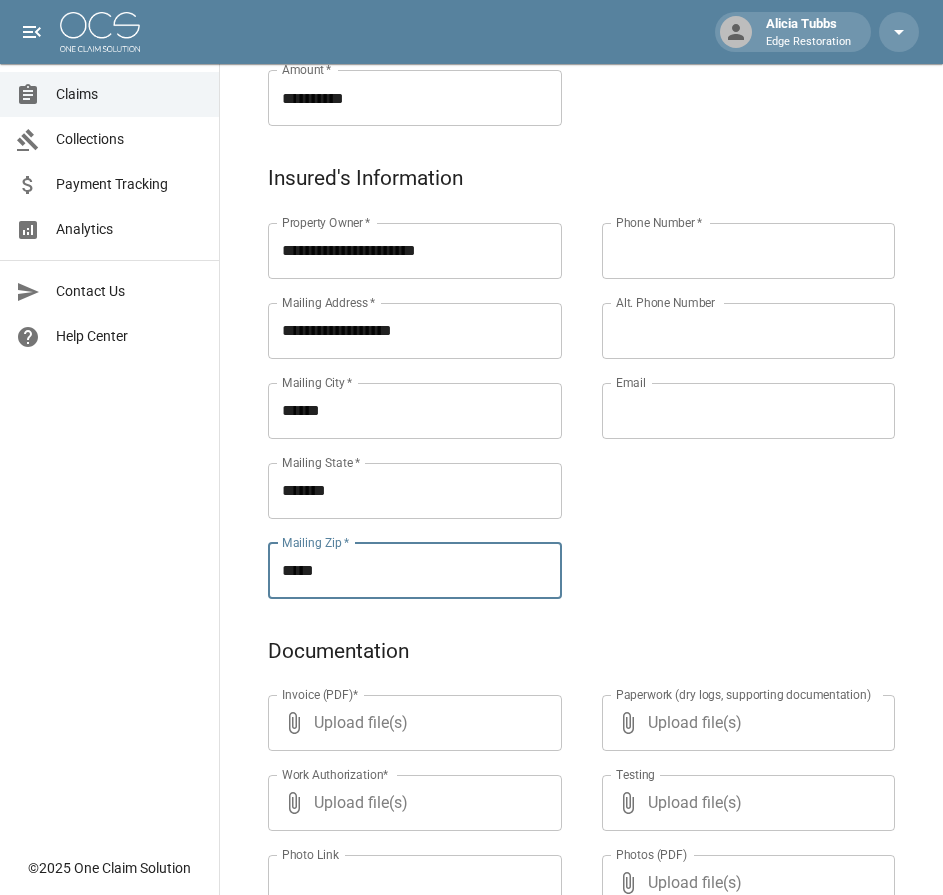 type on "*****" 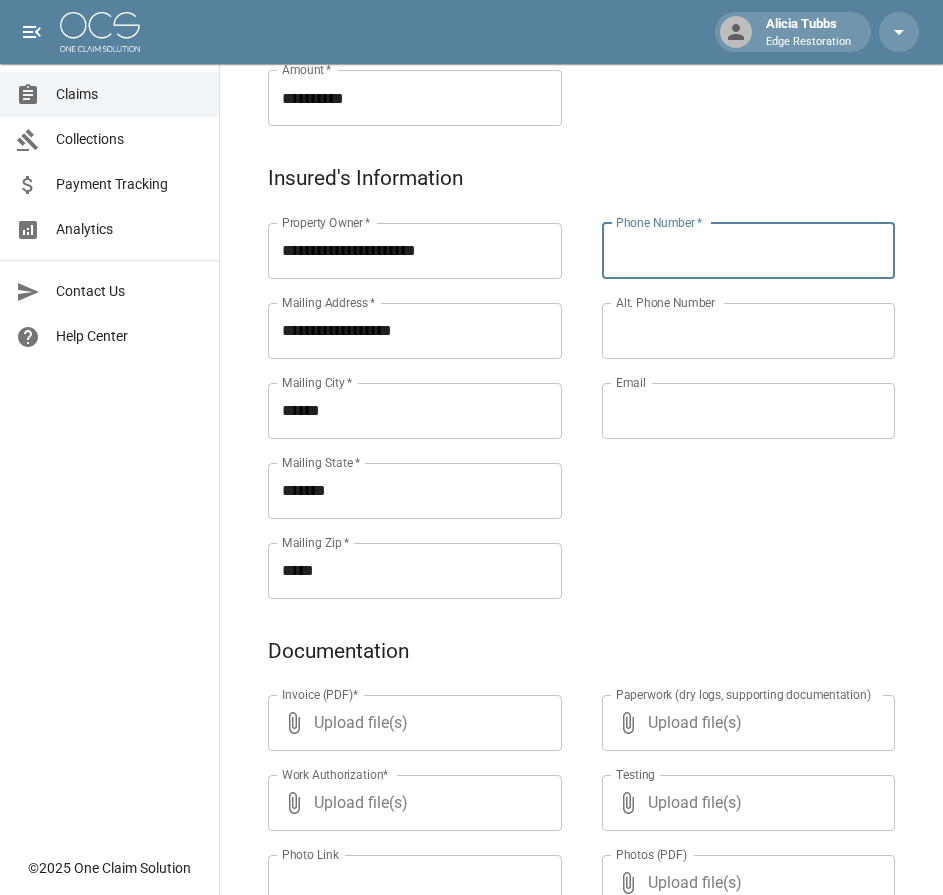click on "Phone Number   *" at bounding box center [749, 251] 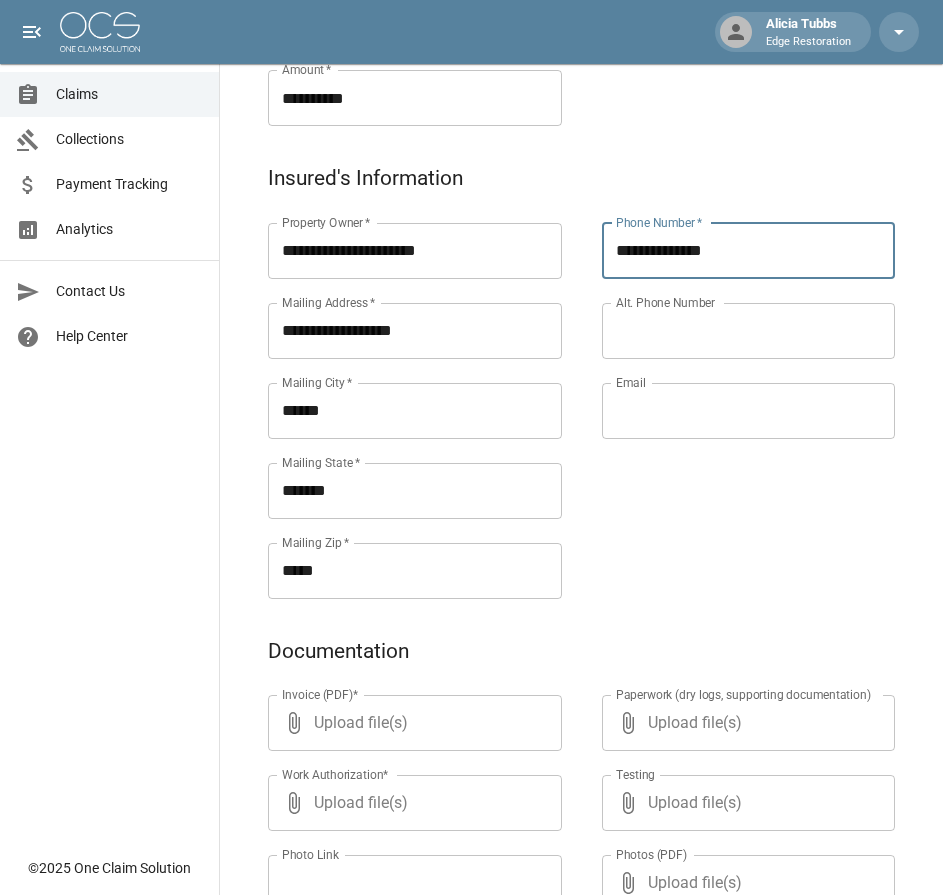 type on "**********" 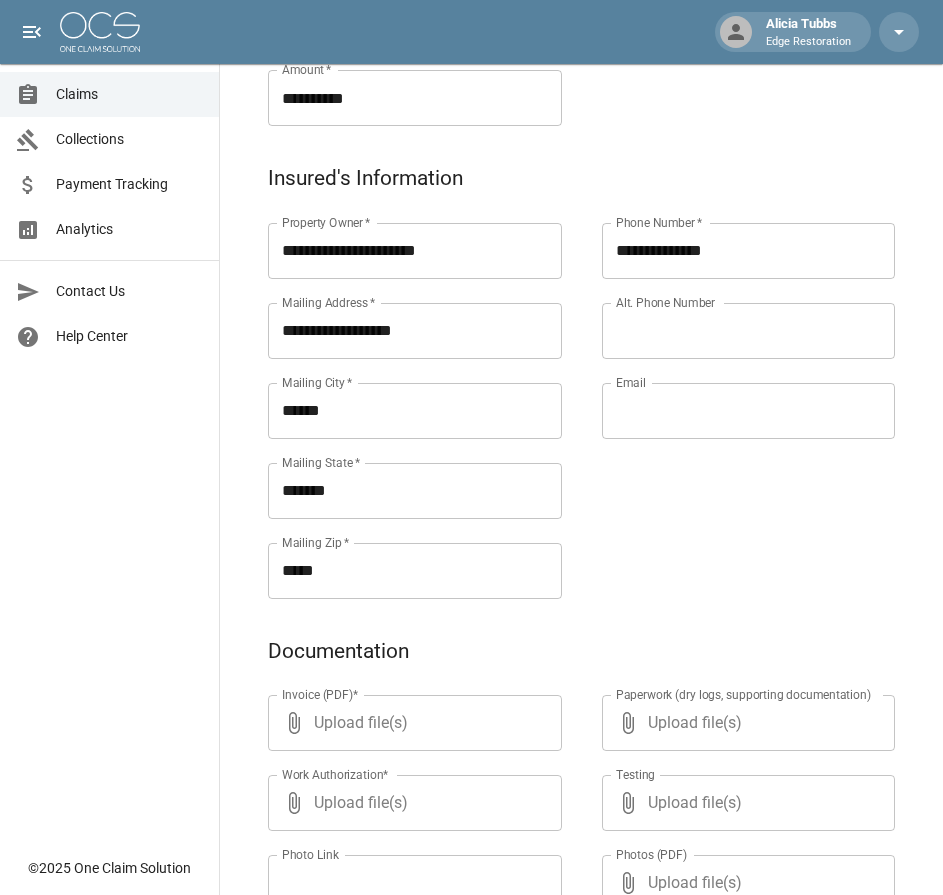 click on "Alt. Phone Number" at bounding box center (749, 331) 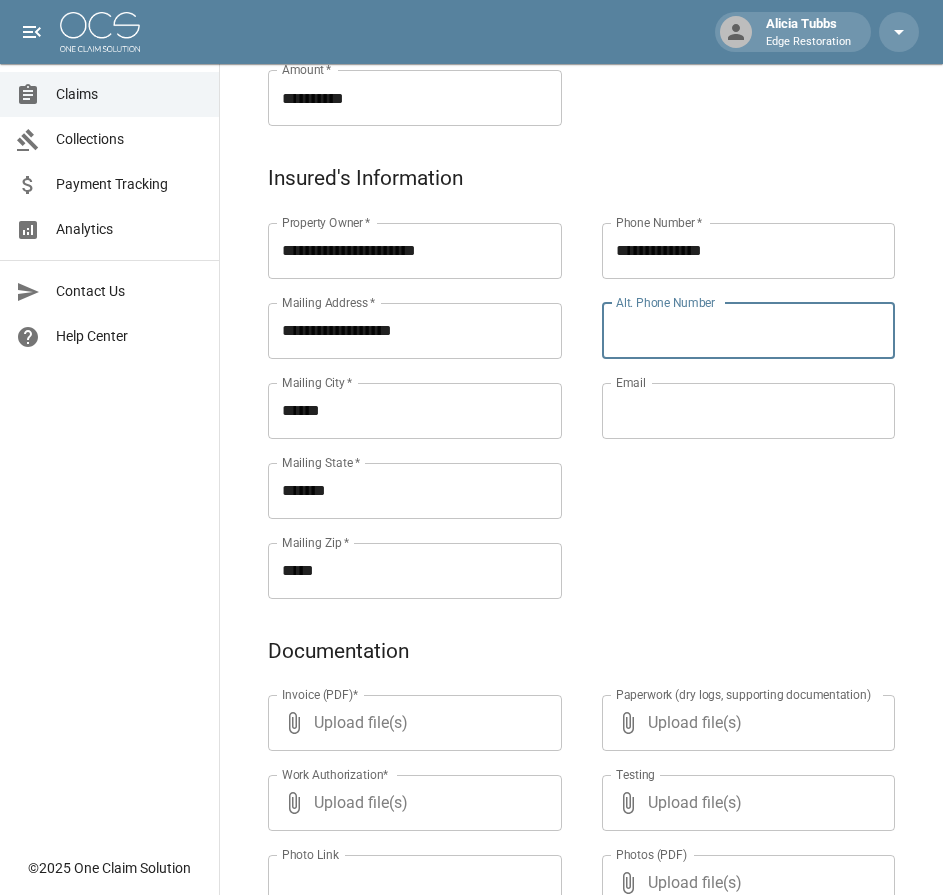 paste on "**********" 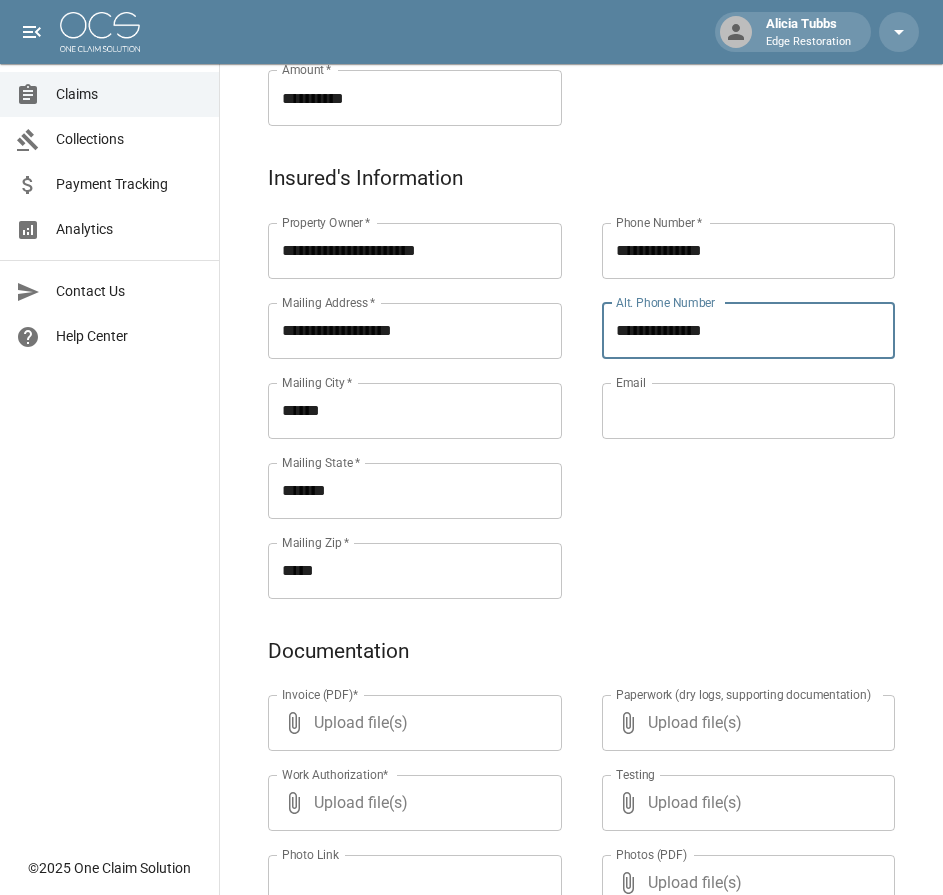 type on "**********" 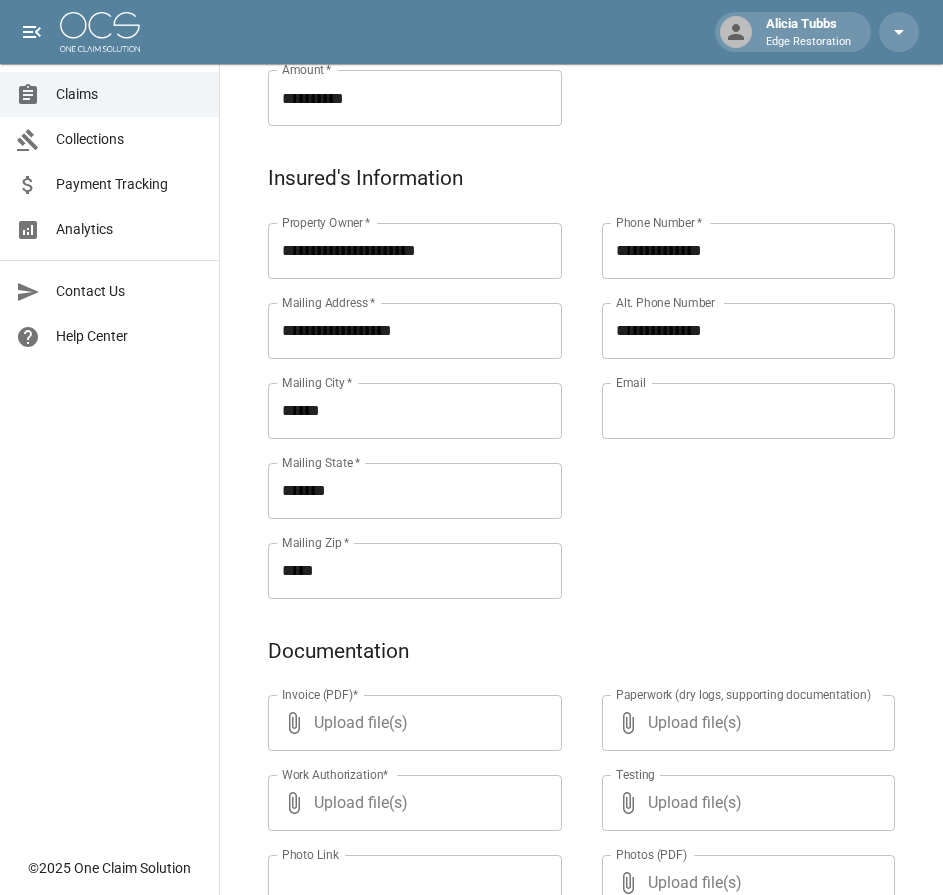 click on "**********" at bounding box center (729, 387) 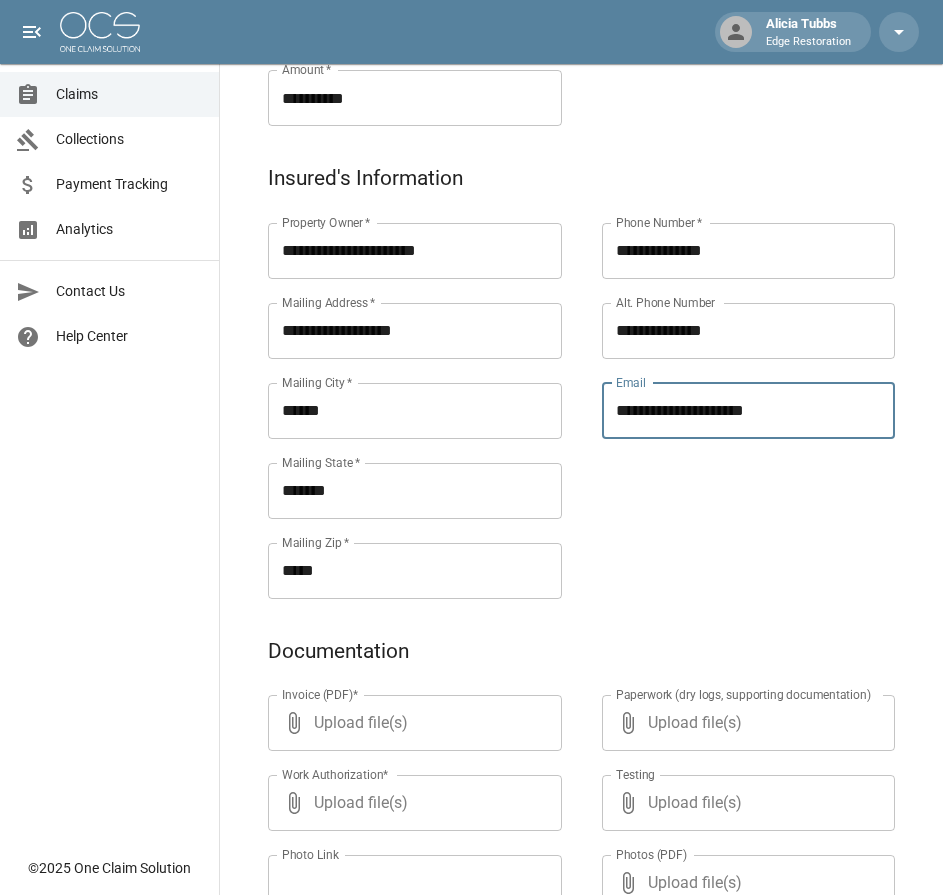 type on "**********" 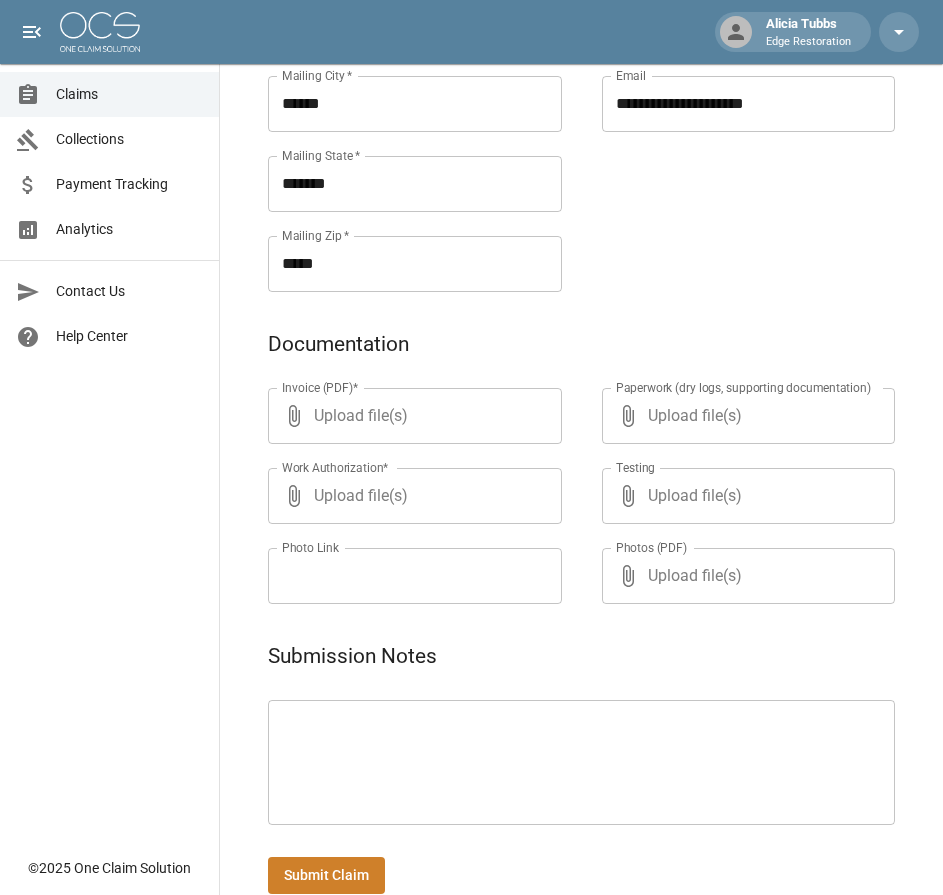 scroll, scrollTop: 964, scrollLeft: 0, axis: vertical 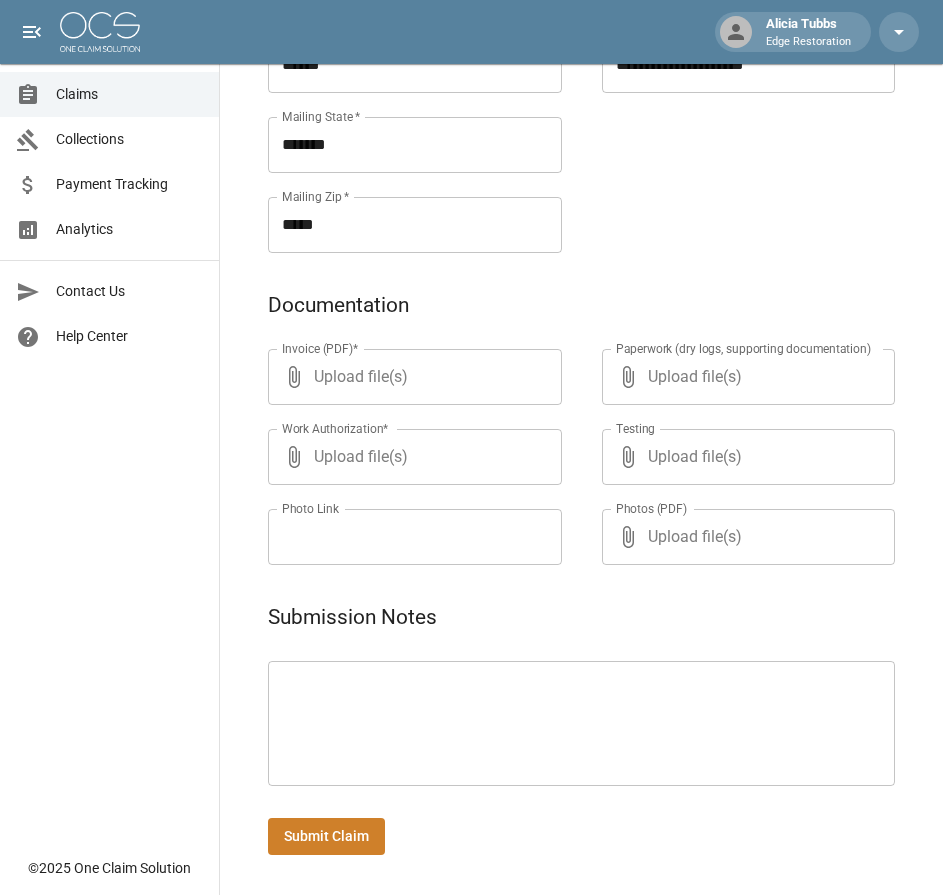 click at bounding box center (581, 724) 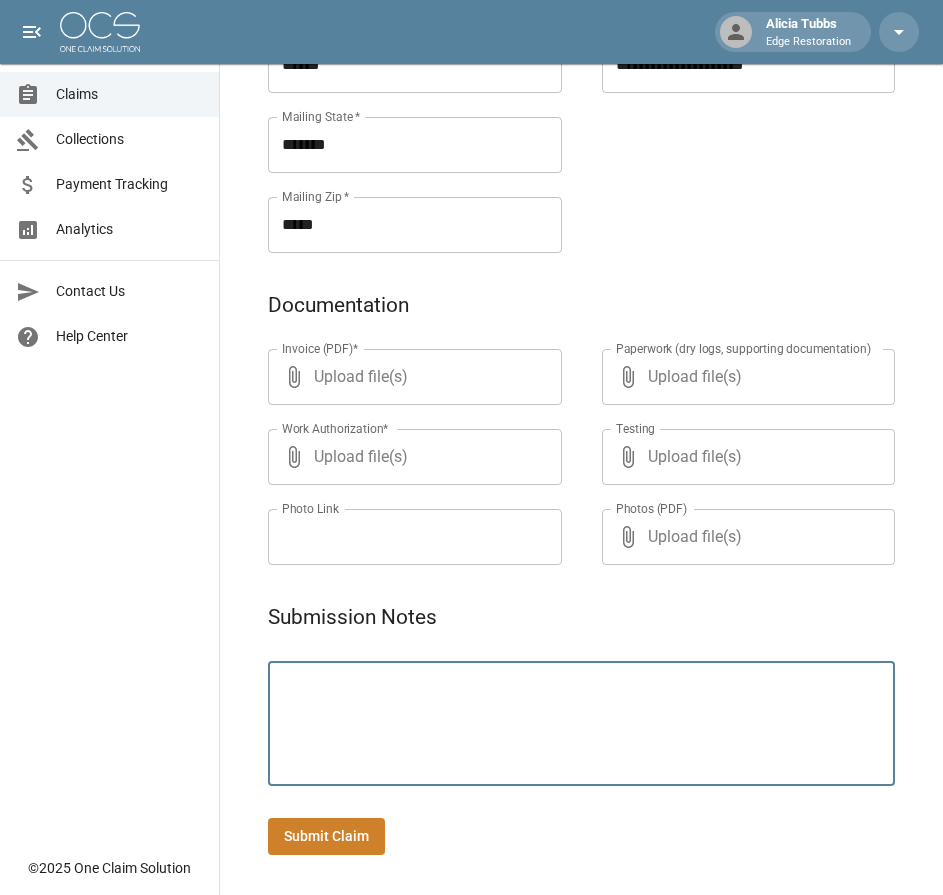 paste on "**********" 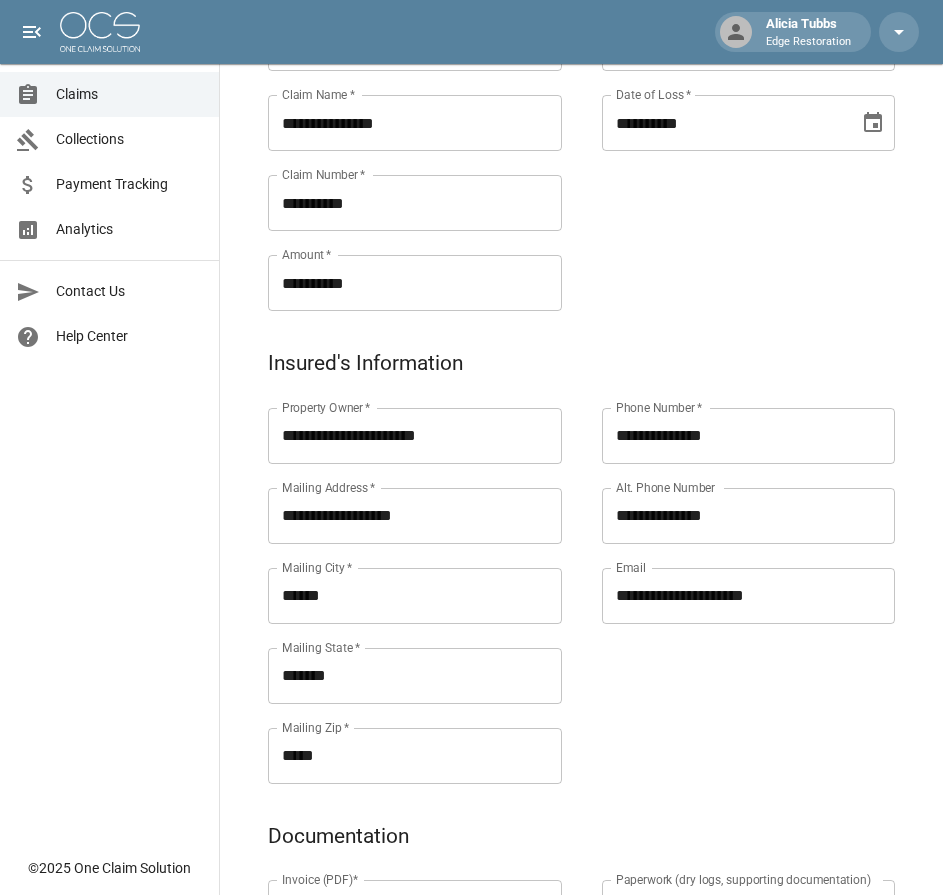 scroll, scrollTop: 432, scrollLeft: 0, axis: vertical 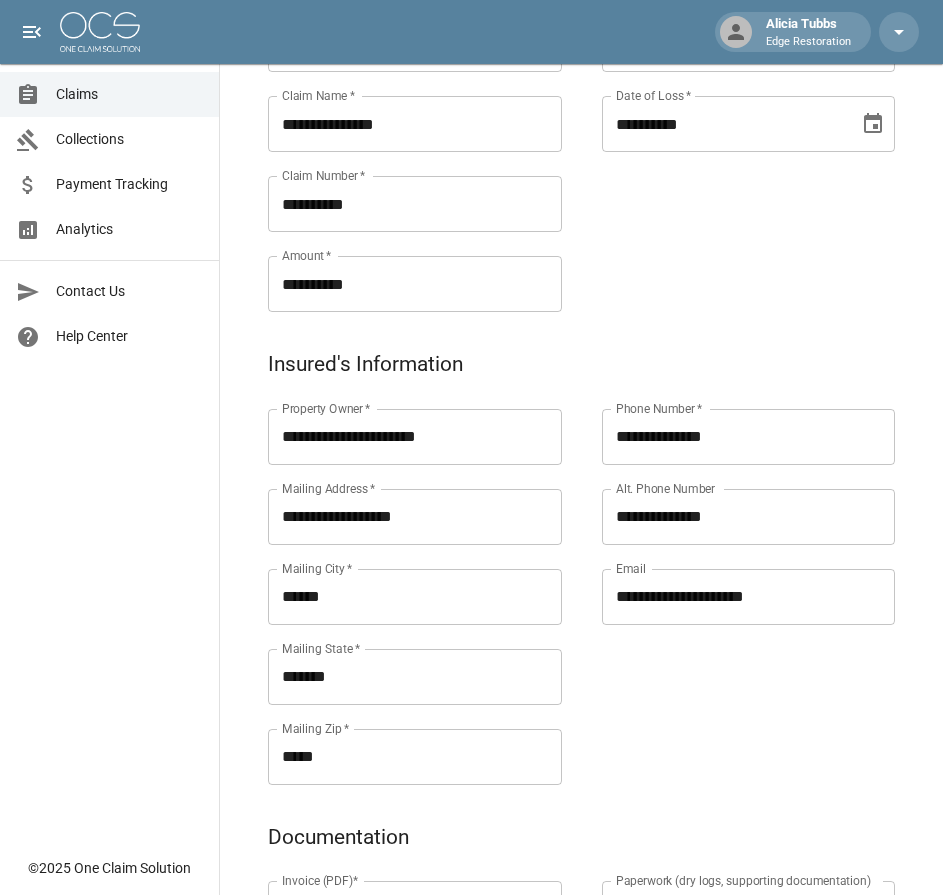 type on "**********" 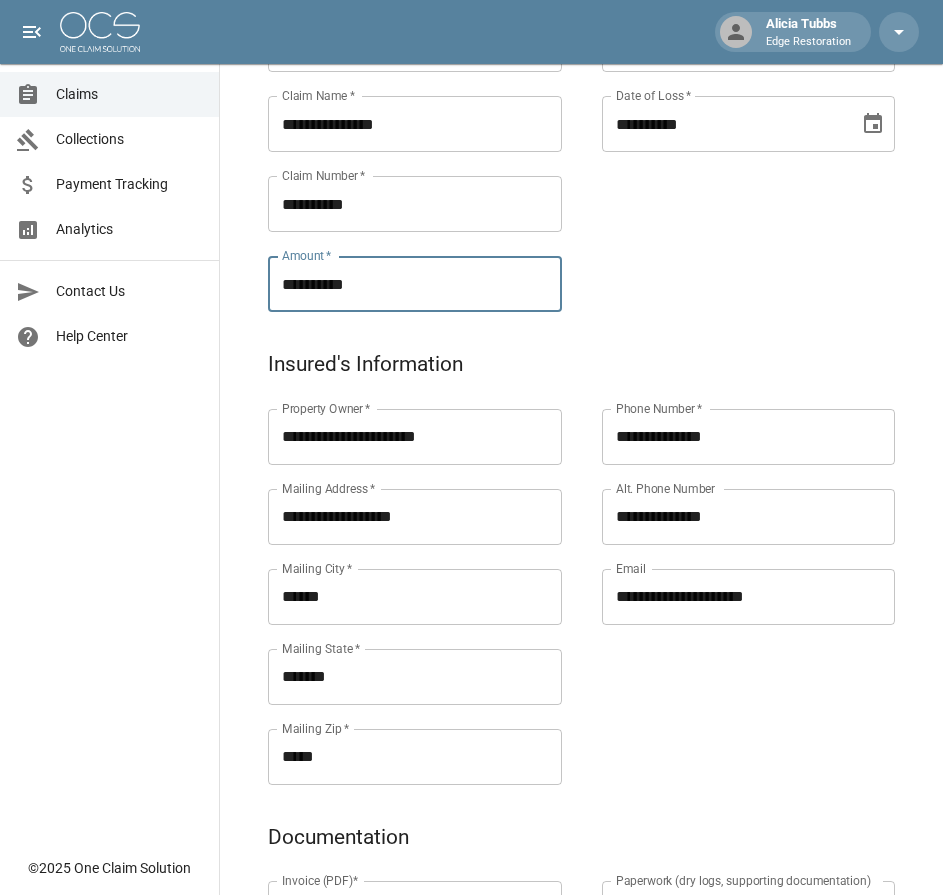 drag, startPoint x: 368, startPoint y: 289, endPoint x: 226, endPoint y: 304, distance: 142.79005 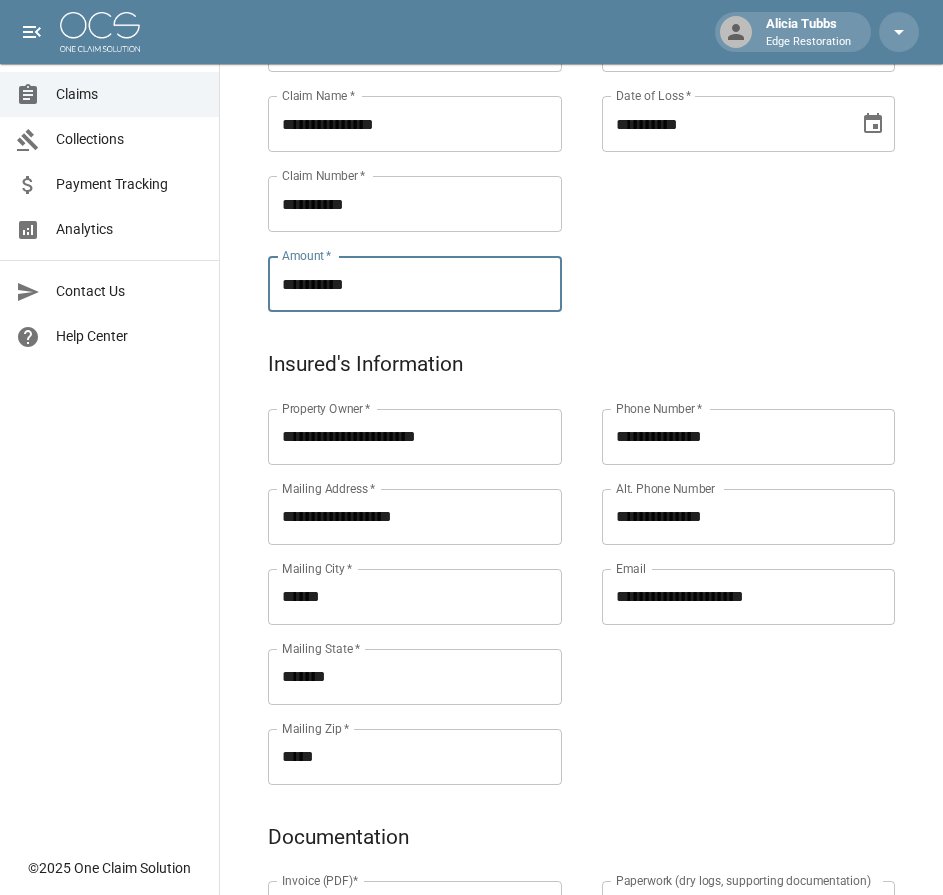 type on "**********" 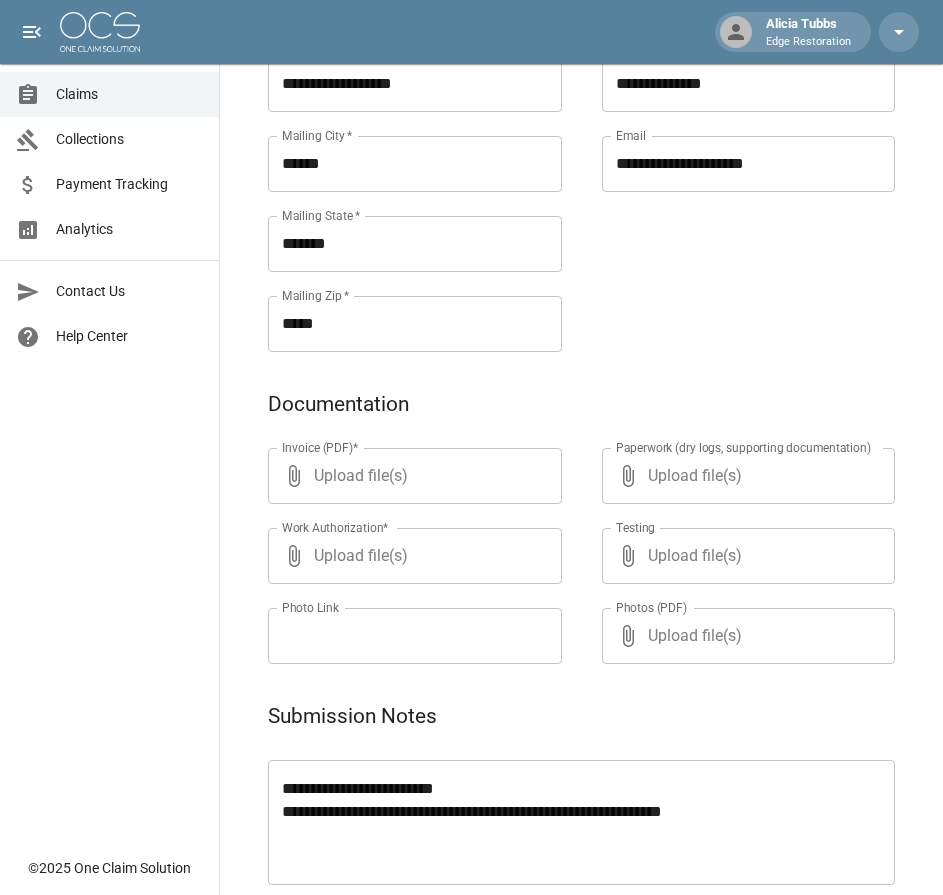 scroll, scrollTop: 964, scrollLeft: 0, axis: vertical 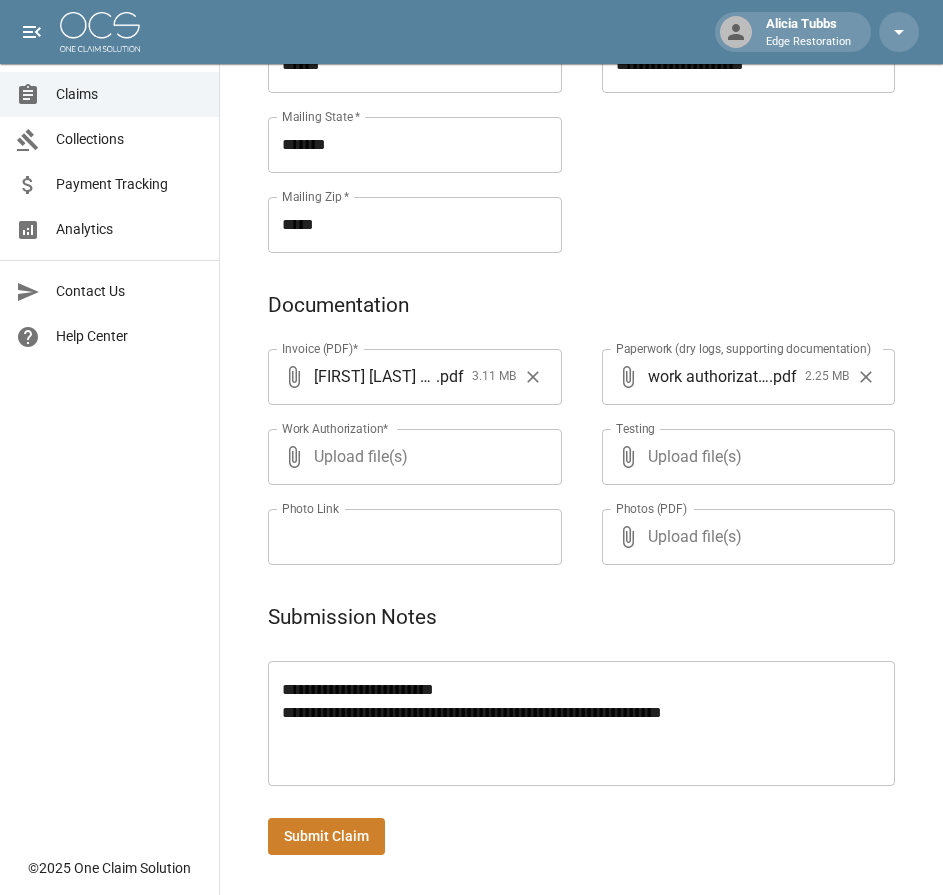 click on "Submit Claim" at bounding box center [326, 836] 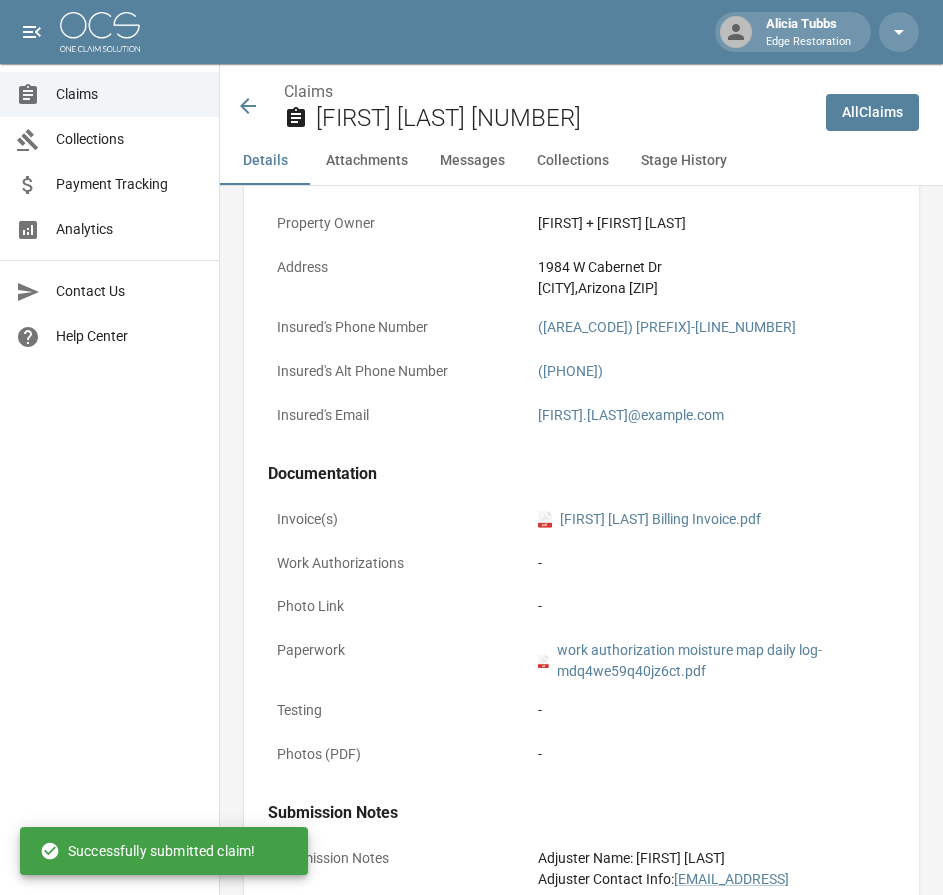 click at bounding box center [100, 32] 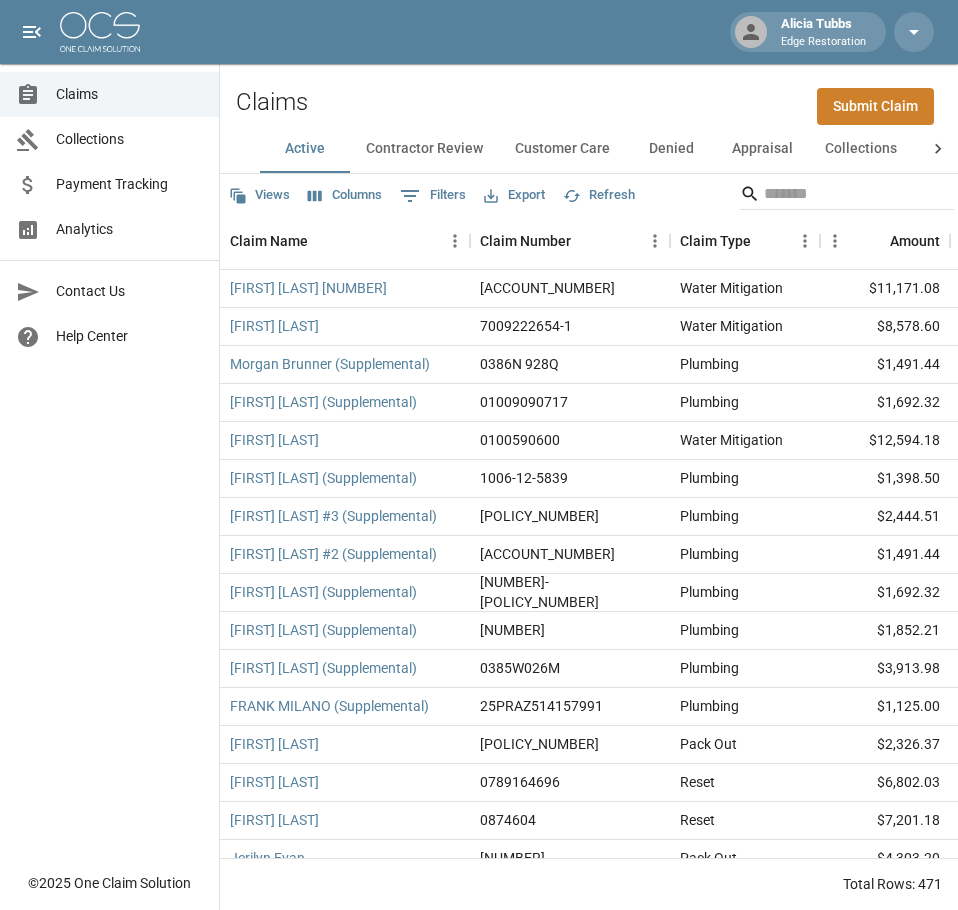 click on "Claims Submit Claim" at bounding box center [589, 94] 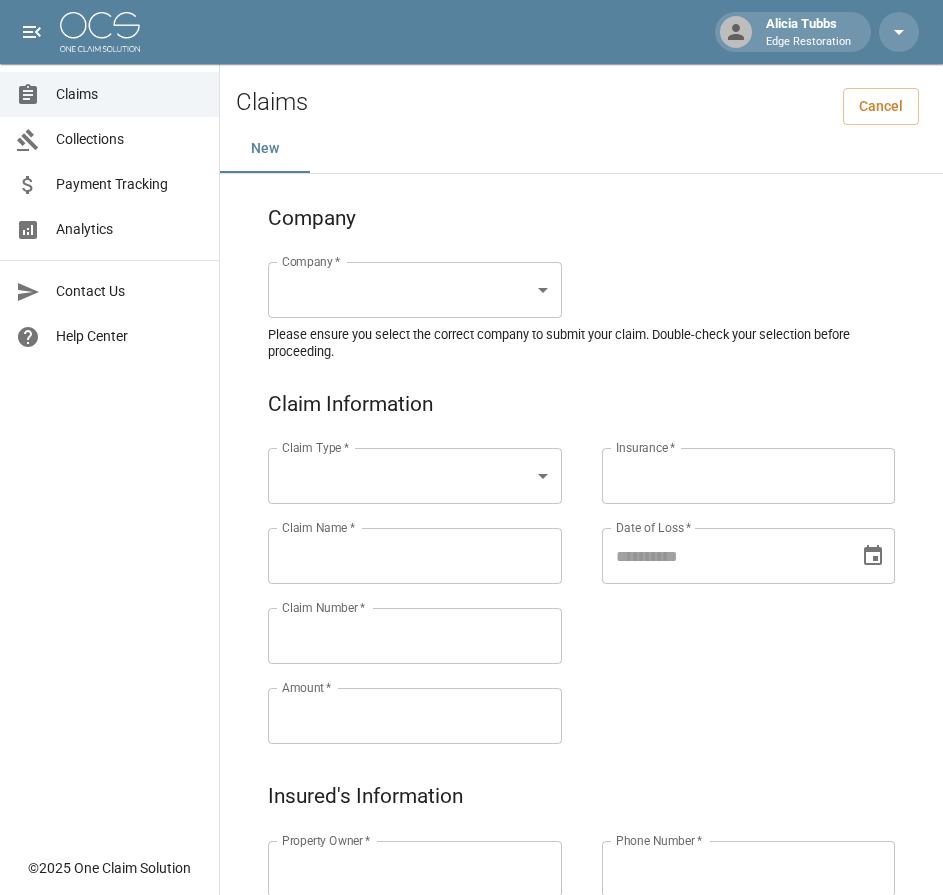 click on "[FIRST] [LAST] Restoration Claims Collections Payment Tracking Analytics Contact Us Help Center ©  2025   One Claim Solution Claims Cancel New Company Company   * ​ Company   * Please ensure you select the correct company to submit your claim. Double-check your selection before proceeding. Claim Information Claim Type   * ​ Claim Type   * Claim Name   * Claim Name   * Claim Number   * Claim Number   * Amount   * Amount   * Insurance   * Insurance   * Date of Loss   * Date of Loss   * Insured's Information Property Owner   * Property Owner   * Mailing Address   * Mailing Address   * Mailing City   * Mailing City   * Mailing State   * Mailing State   * Mailing Zip   * Mailing Zip   * Phone Number   * Phone Number   * Alt. Phone Number Alt. Phone Number Email Email Documentation Invoice (PDF)* ​ Upload file(s) Invoice (PDF)* Work Authorization* ​ Upload file(s) Work Authorization* Photo Link Photo Link ​ Upload file(s) Testing ​ ​" at bounding box center (471, 929) 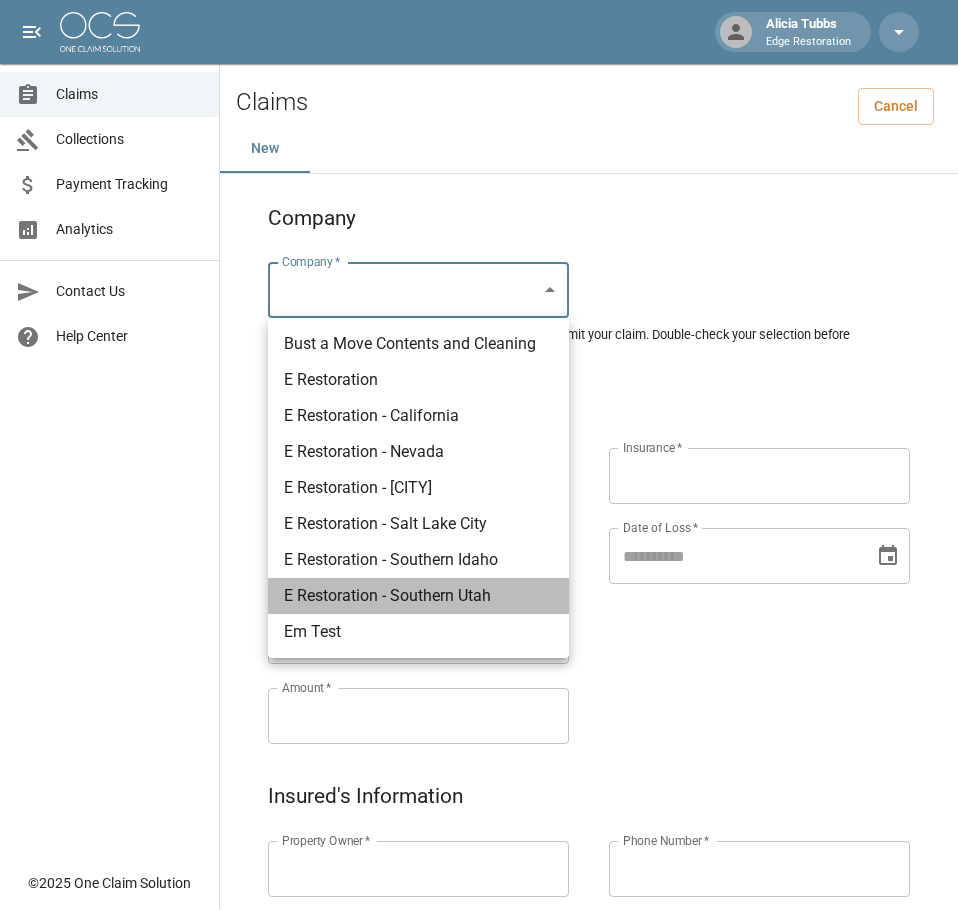 click on "E Restoration - Southern Utah" at bounding box center [418, 596] 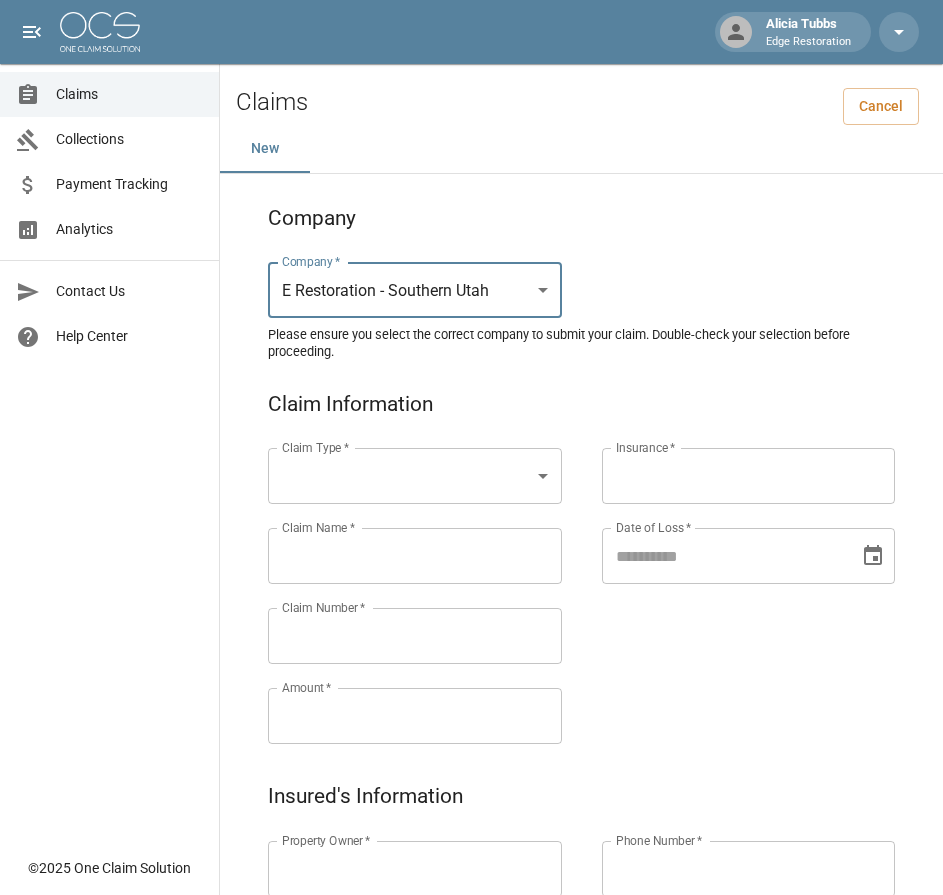 click on "[FIRST] [LAST] Edge Restoration Claims Collections Payment Tracking Analytics Contact Us Help Center © 2025 One Claim Solution Claims Cancel New Company Company   * E Restoration - Southern Utah ******* Company   * Please ensure you select the correct company to submit your claim. Double-check your selection before proceeding. Claim Information Claim Type   * ​ Claim Type   * Claim Name   * Claim Name   * Claim Number   * Claim Number   * Amount   * Amount   * Insurance   * Insurance   * Date of Loss   * Date of Loss   * Insured's Information Property Owner   * Property Owner   * Mailing Address   * Mailing Address   * Mailing City   * Mailing City   * Mailing State   * Mailing State   * Mailing Zip   * Mailing Zip   * Phone Number   * Phone Number   * Alt. Phone Number Alt. Phone Number Email Email Documentation Invoice (PDF)* ​ Upload file(s) Invoice (PDF)* Work Authorization* ​ Upload file(s) Work Authorization* Photo Link Photo Link *" at bounding box center [471, 929] 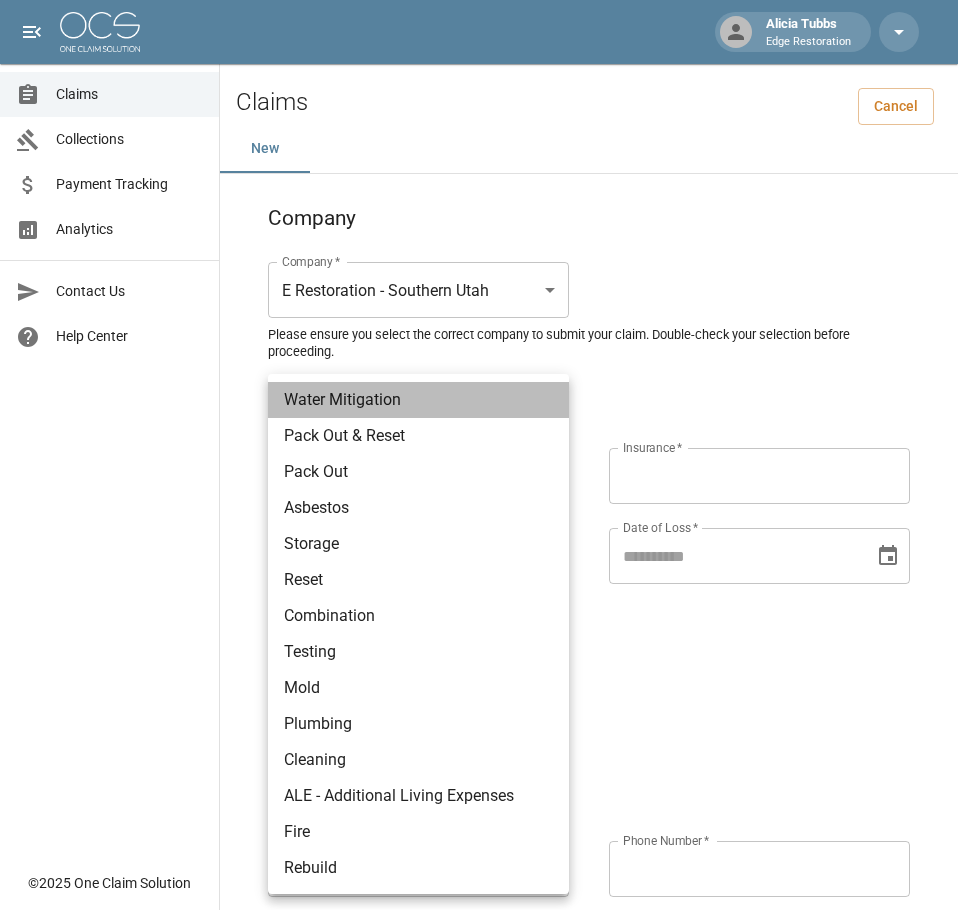 click on "Water Mitigation" at bounding box center [418, 400] 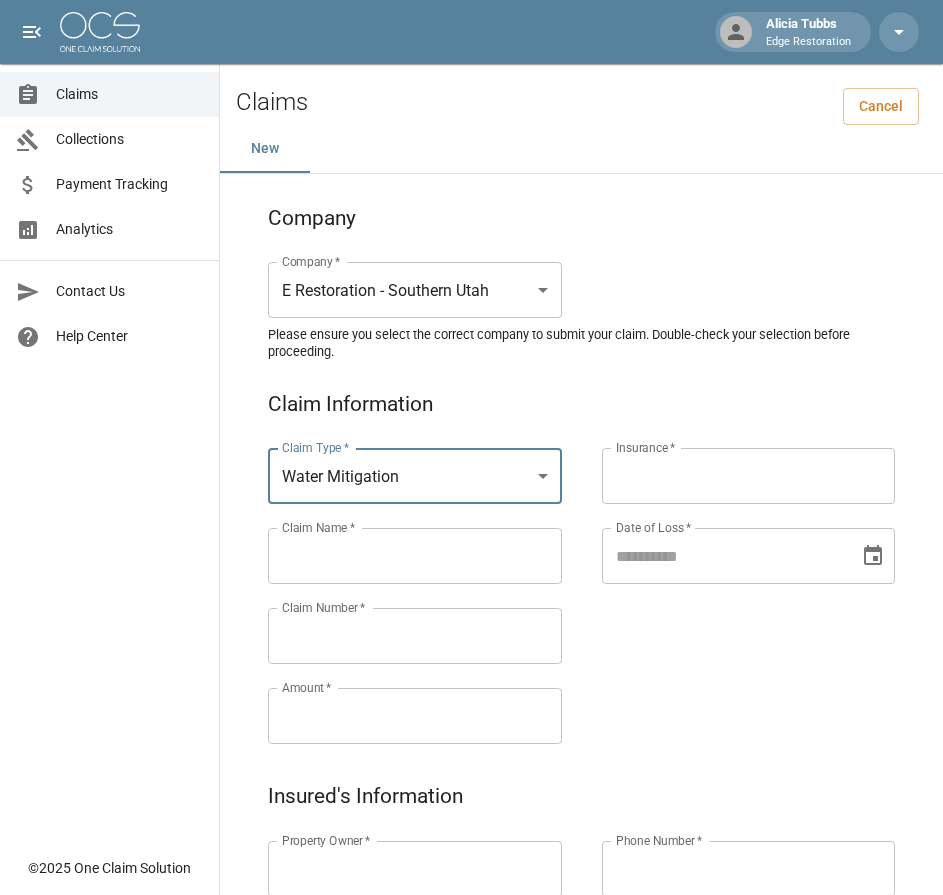 click on "Claim Type   *" at bounding box center [315, 447] 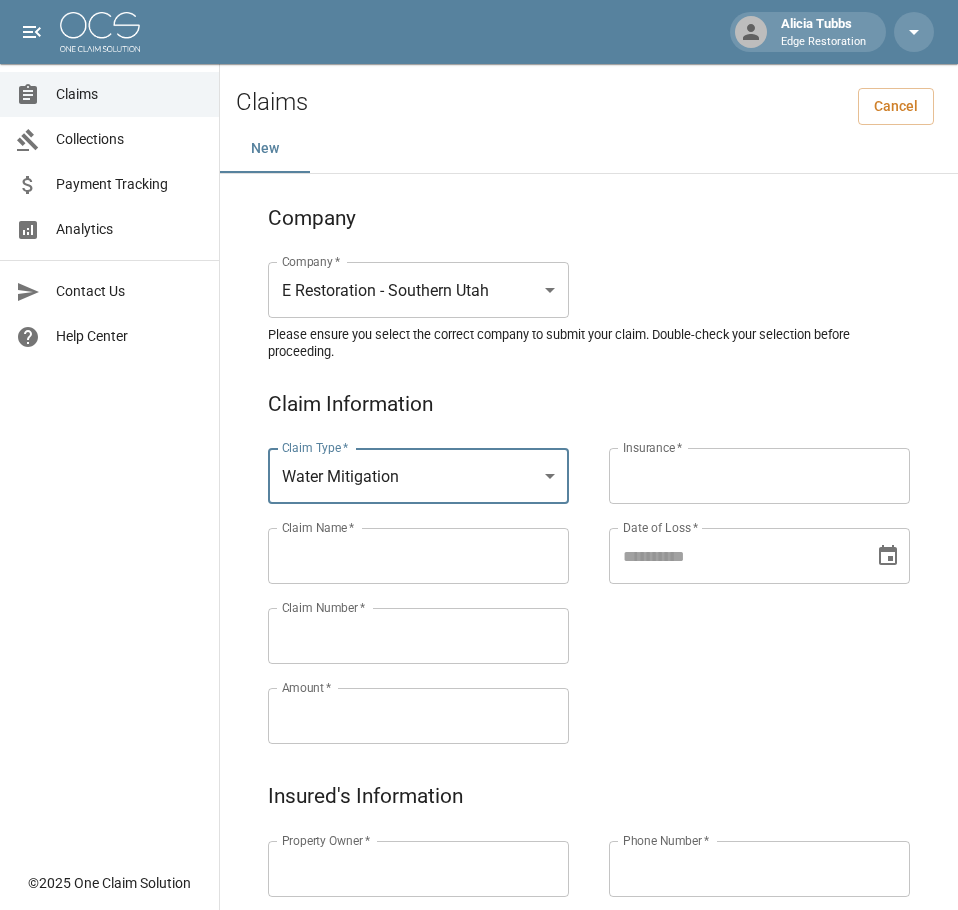 click on "**********" at bounding box center [479, 929] 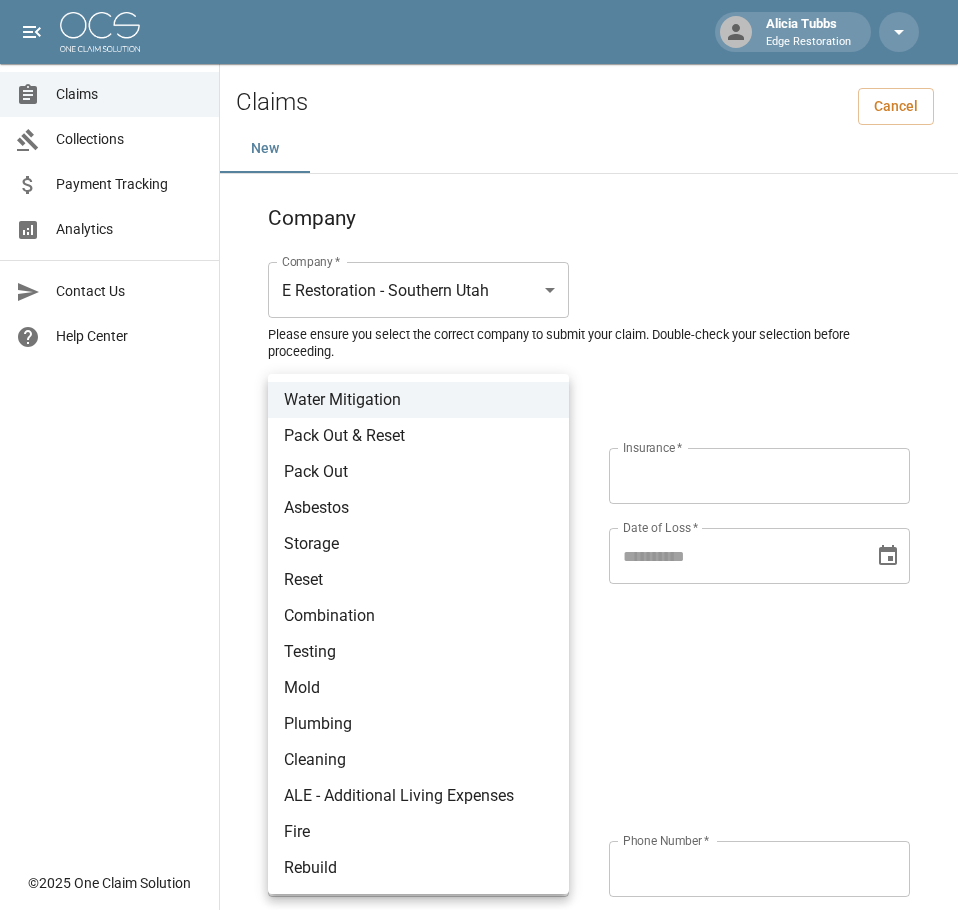 click on "Plumbing" at bounding box center [418, 724] 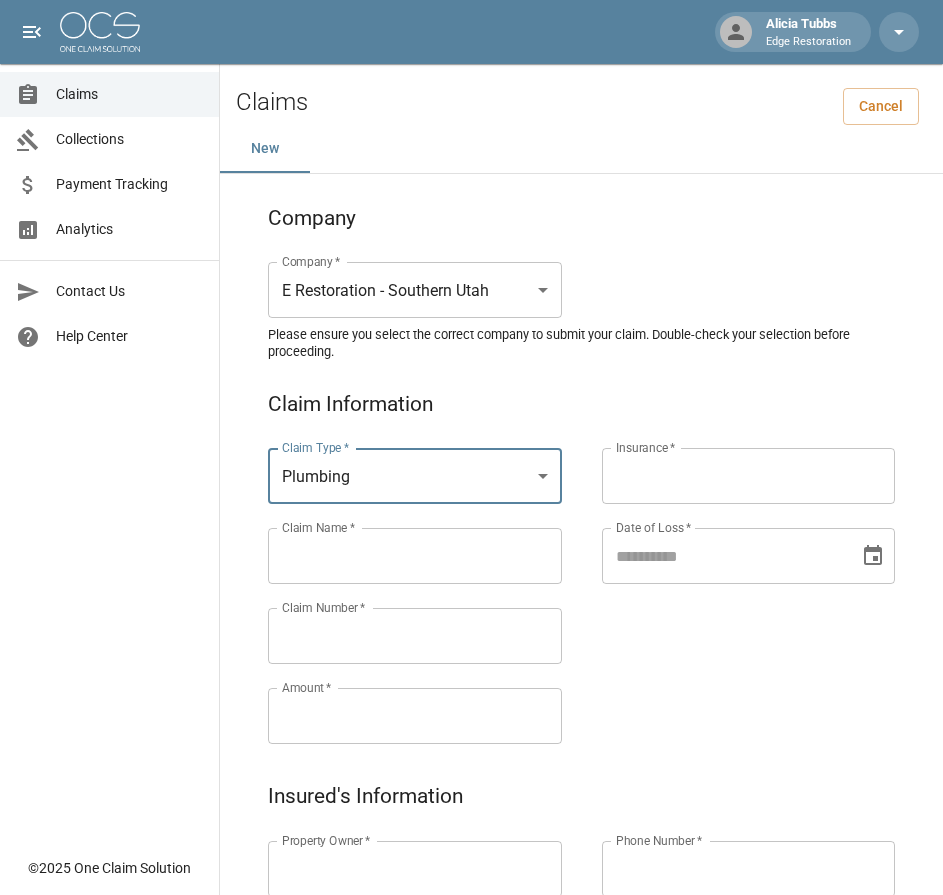 click on "Claims Collections Payment Tracking Analytics Contact Us Help Center" at bounding box center [109, 423] 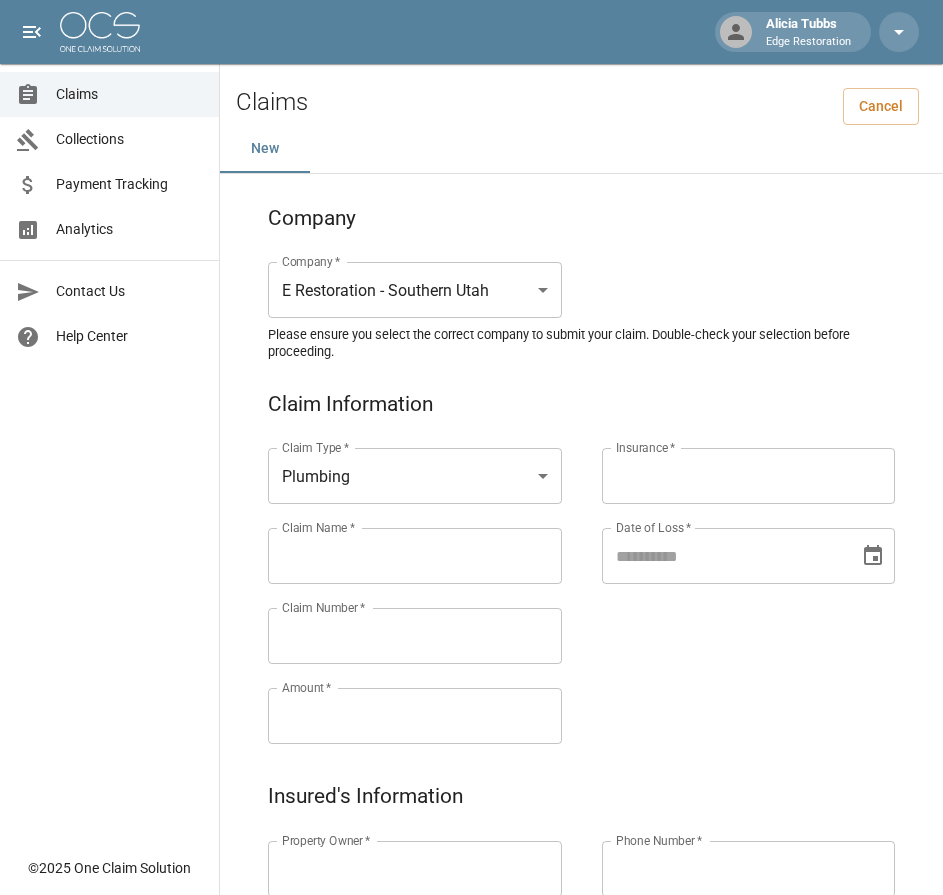 click on "Claim Type   * Plumbing ******** Claim Type   * Claim Name   * Claim Name   * Claim Number   * Claim Number   * Amount   * Amount   *" at bounding box center [395, 572] 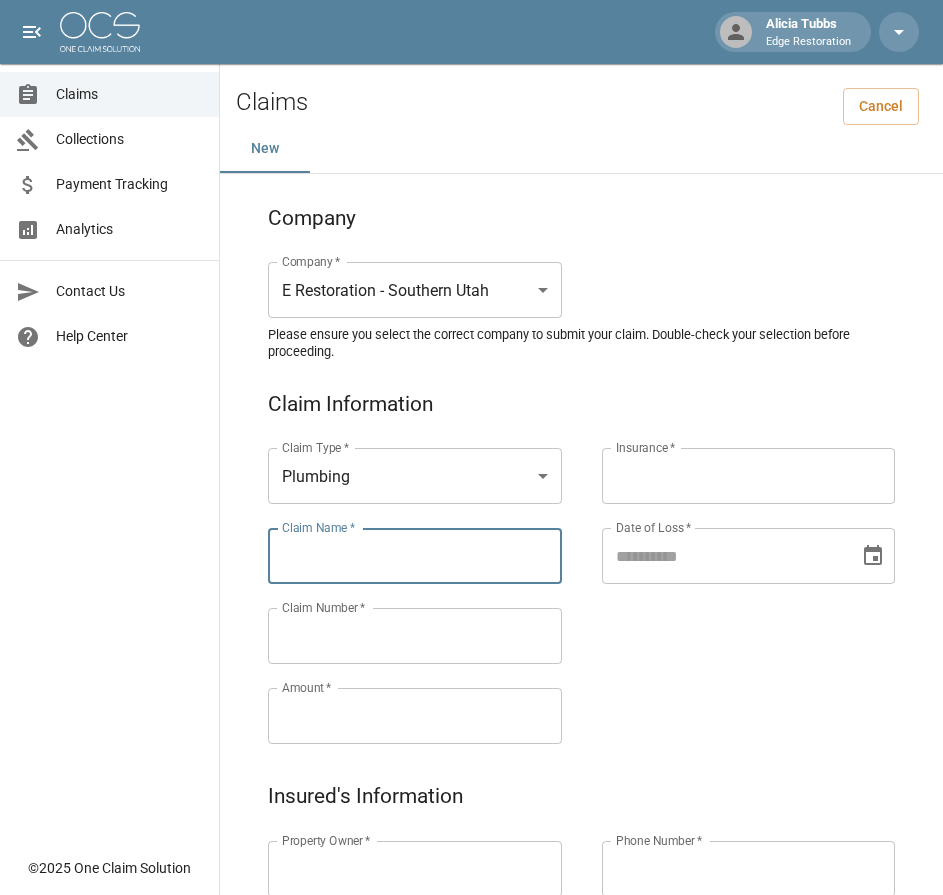 click on "Claim Name   *" at bounding box center [415, 556] 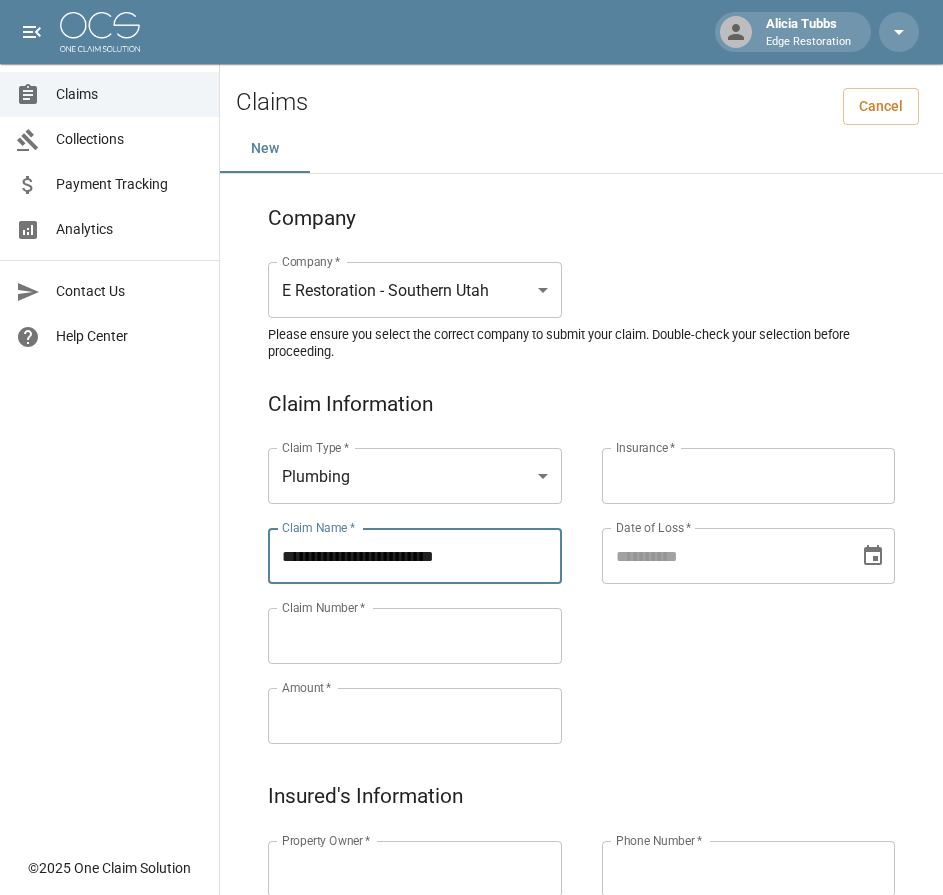 type on "**********" 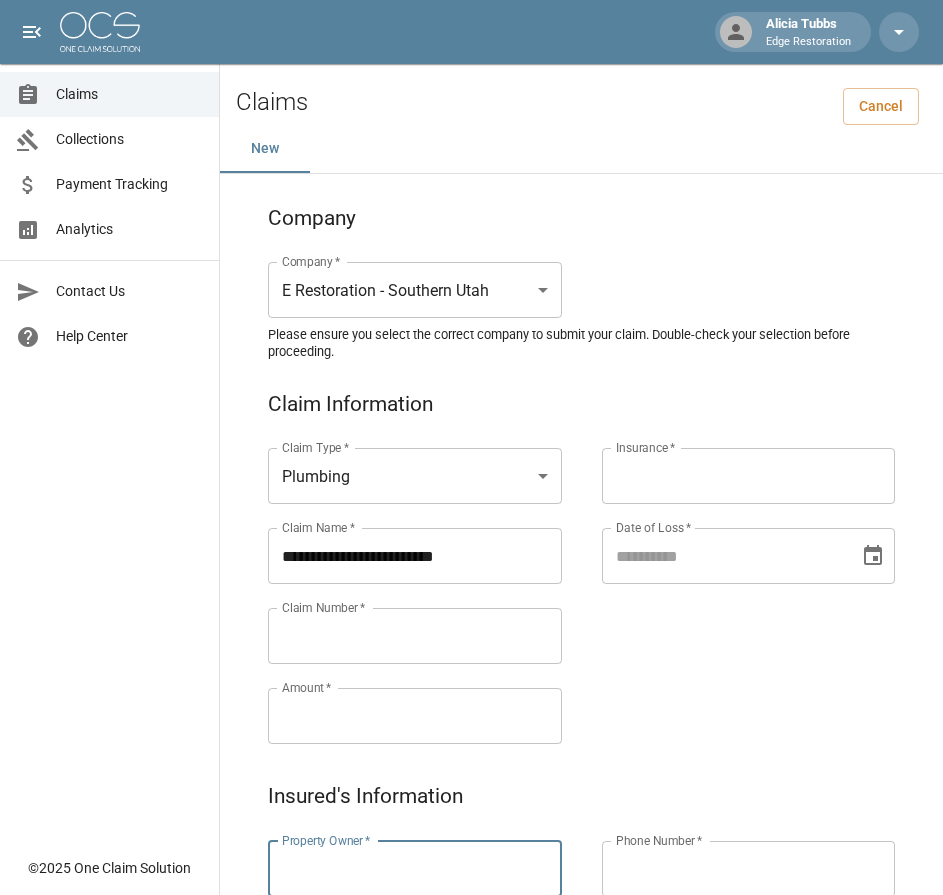 paste on "**********" 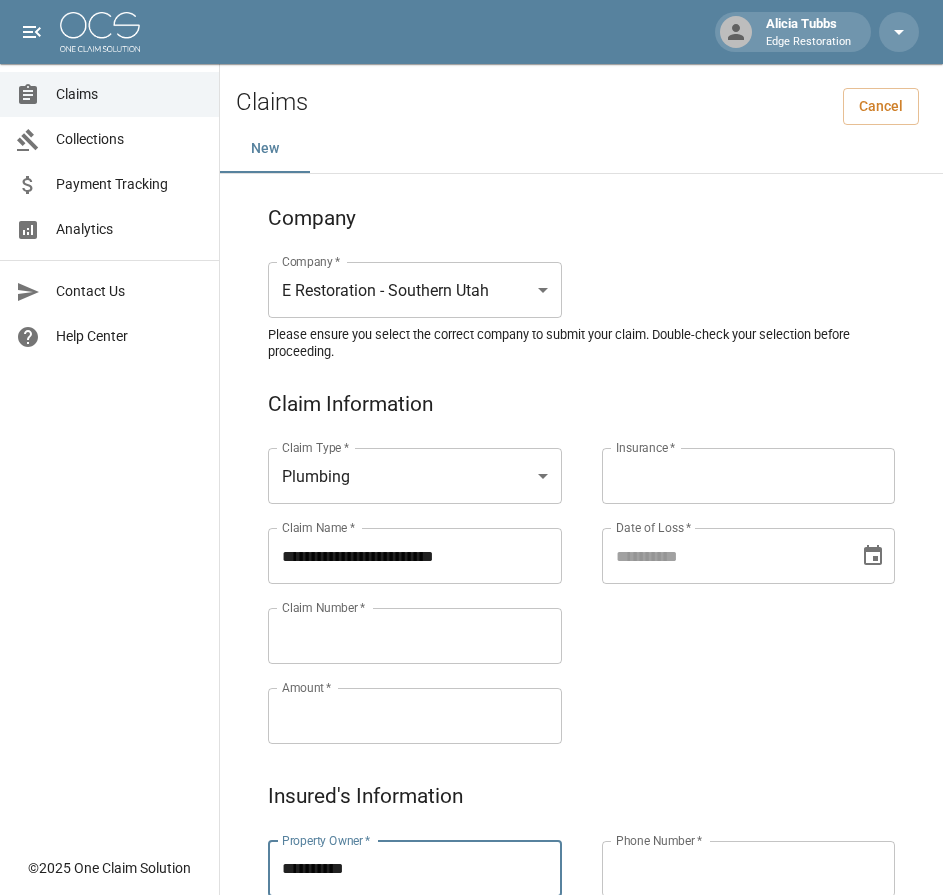 type on "**********" 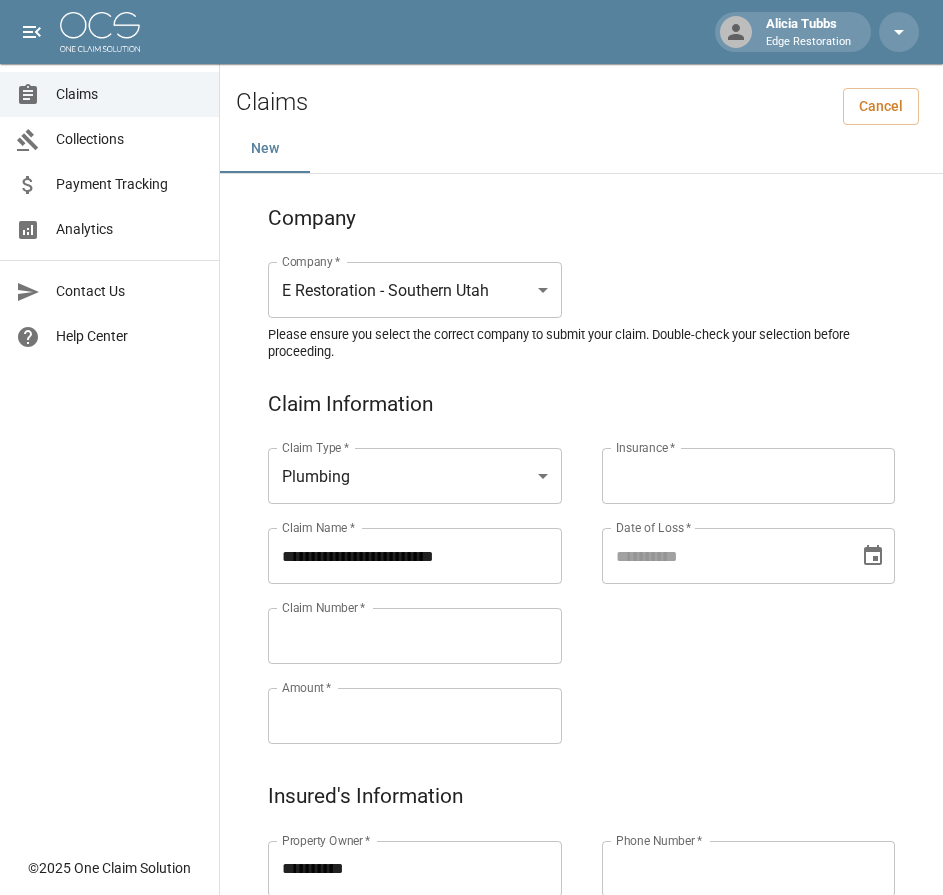click on "Claim Number   *" at bounding box center [415, 636] 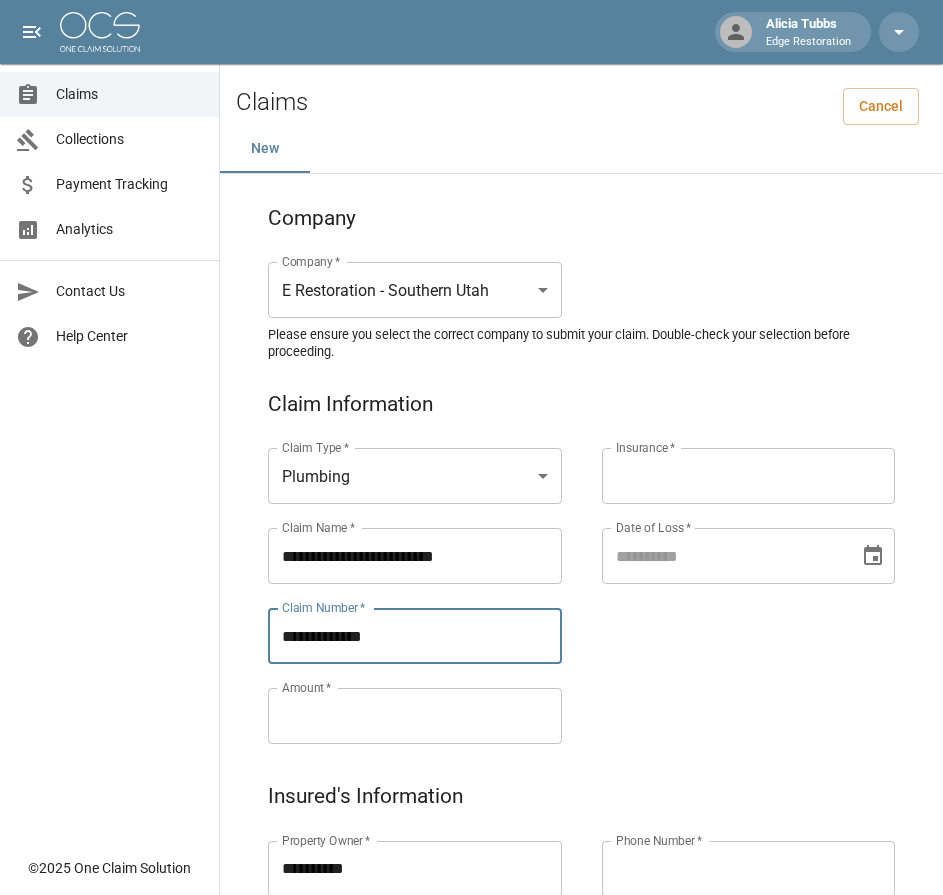 type on "**********" 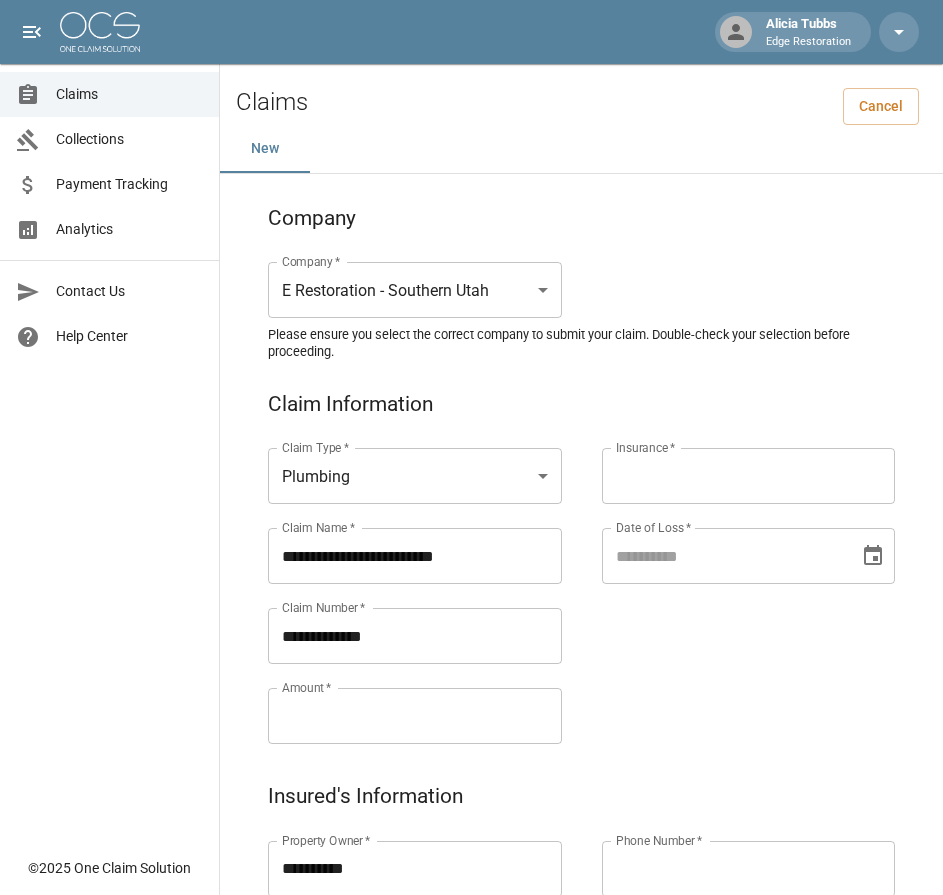 click on "Amount   *" at bounding box center [415, 716] 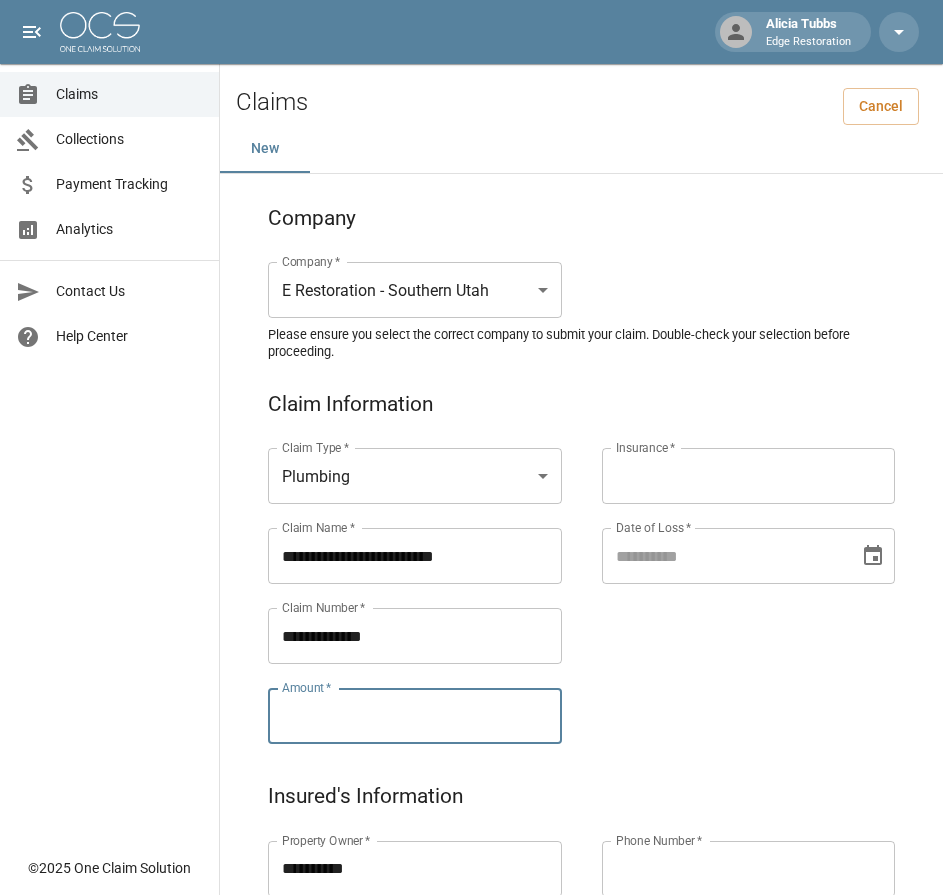 paste on "*********" 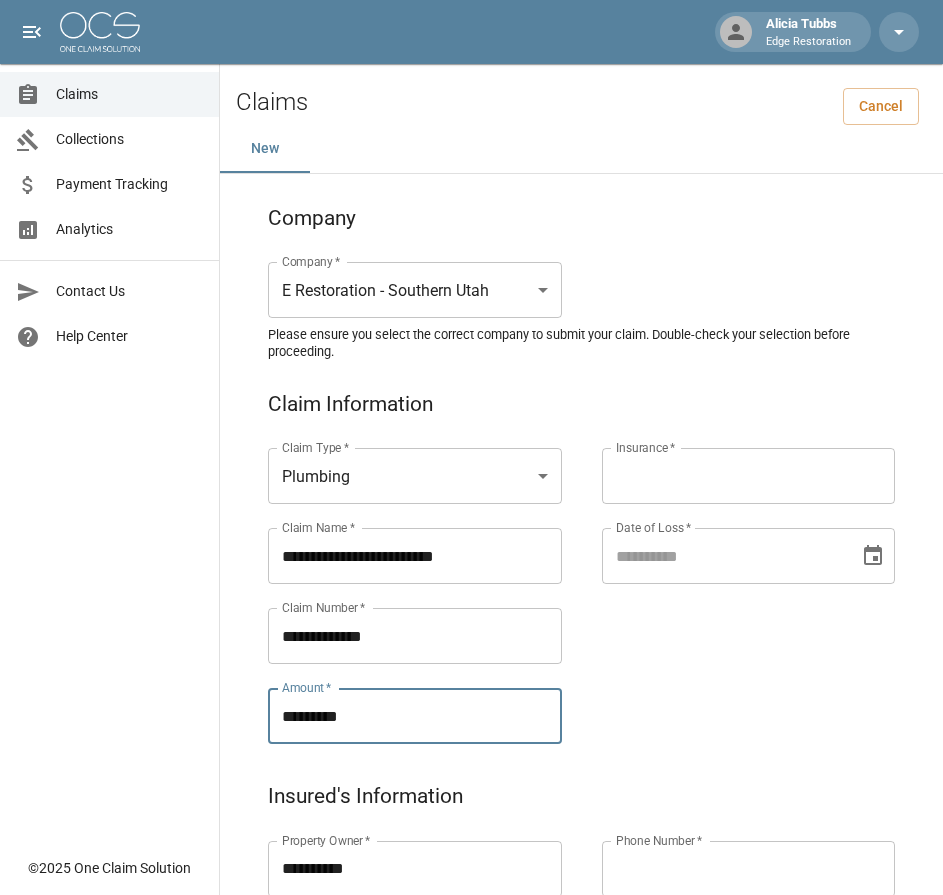 type on "*********" 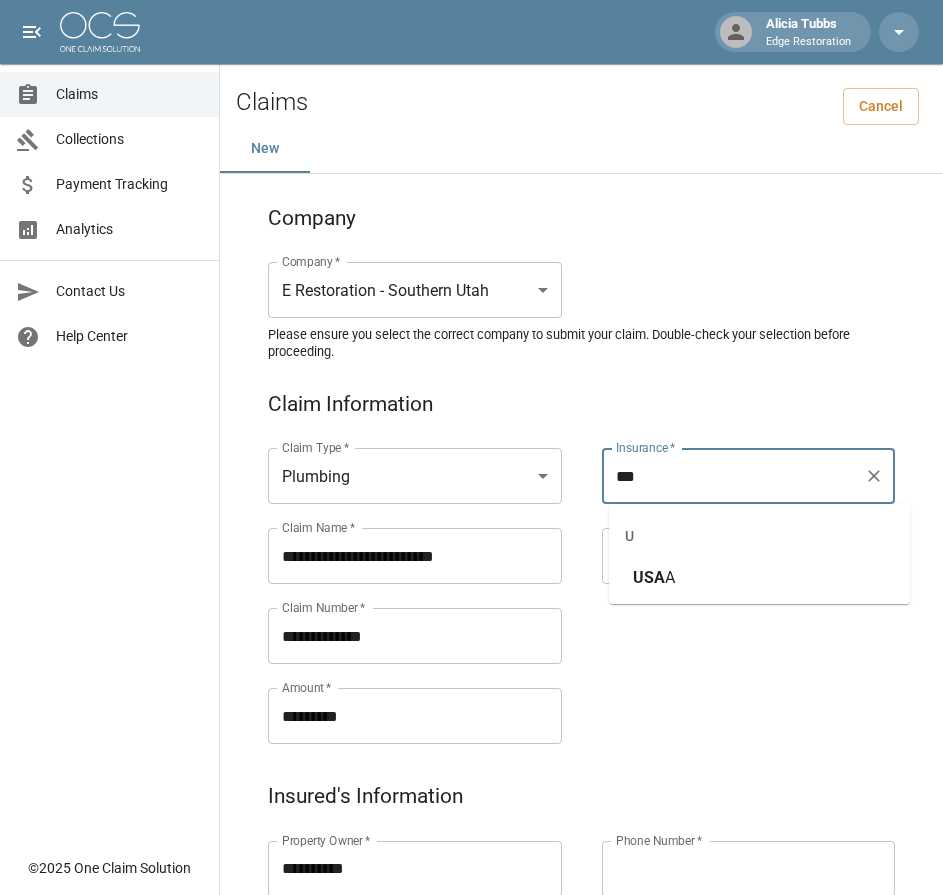 click on "USA" at bounding box center [649, 577] 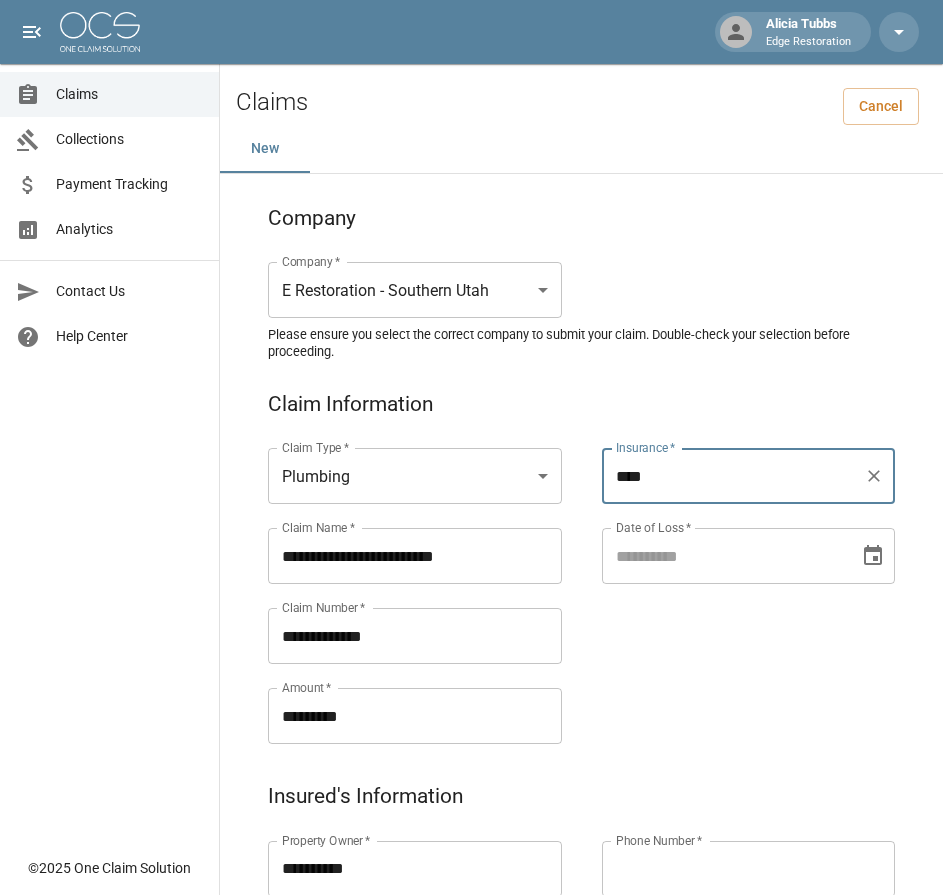 type on "****" 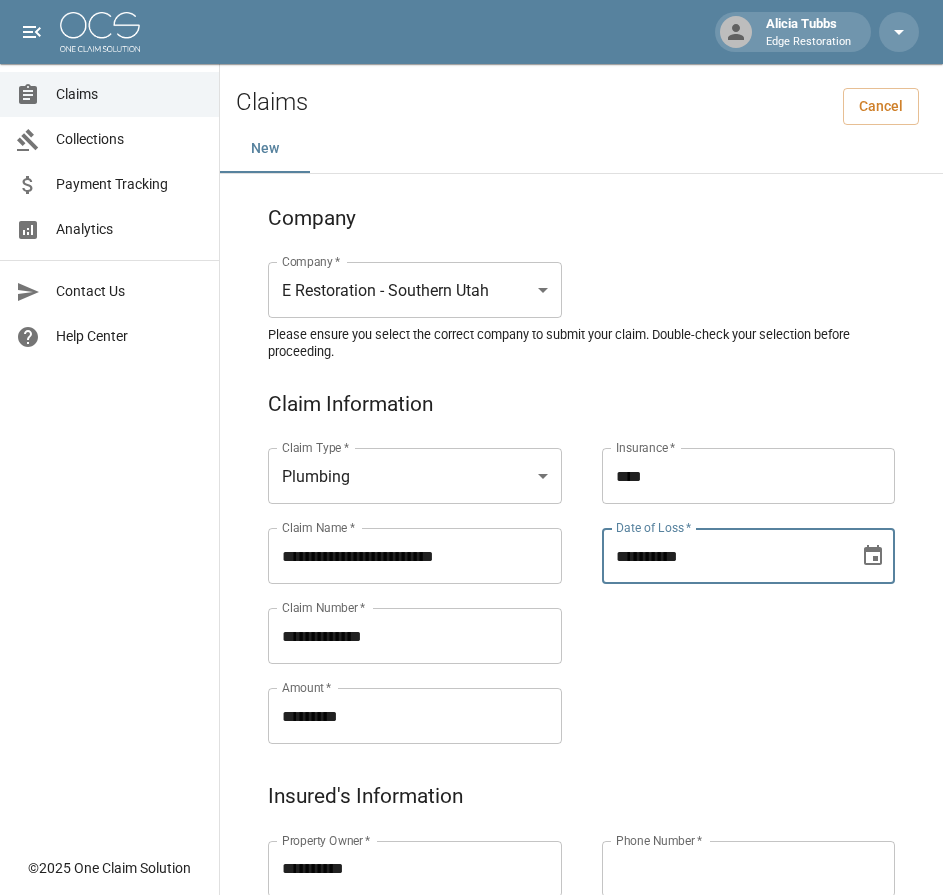 type on "**********" 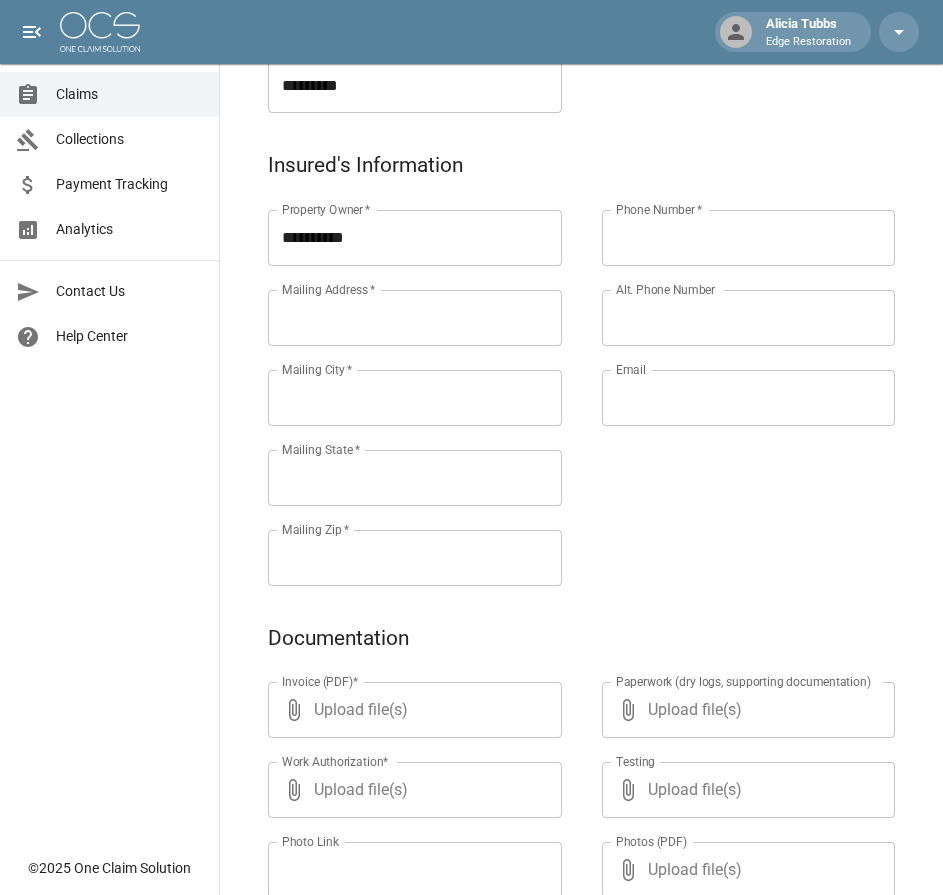 scroll, scrollTop: 632, scrollLeft: 0, axis: vertical 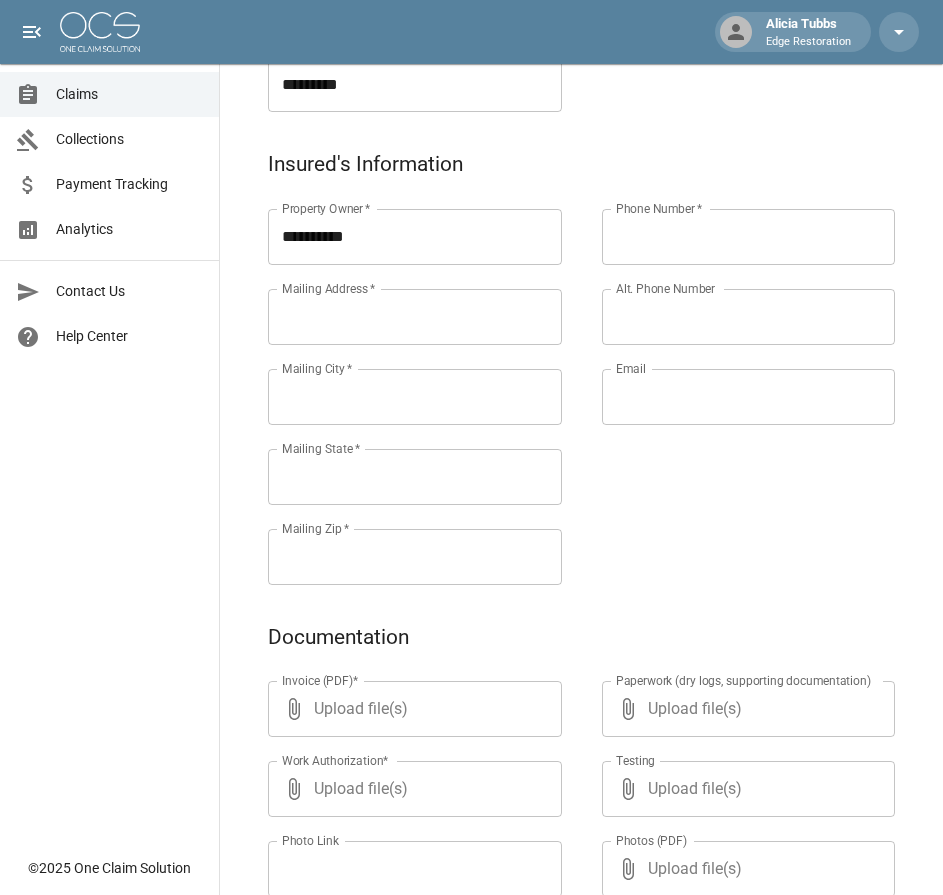 click on "Mailing Address   *" at bounding box center (415, 317) 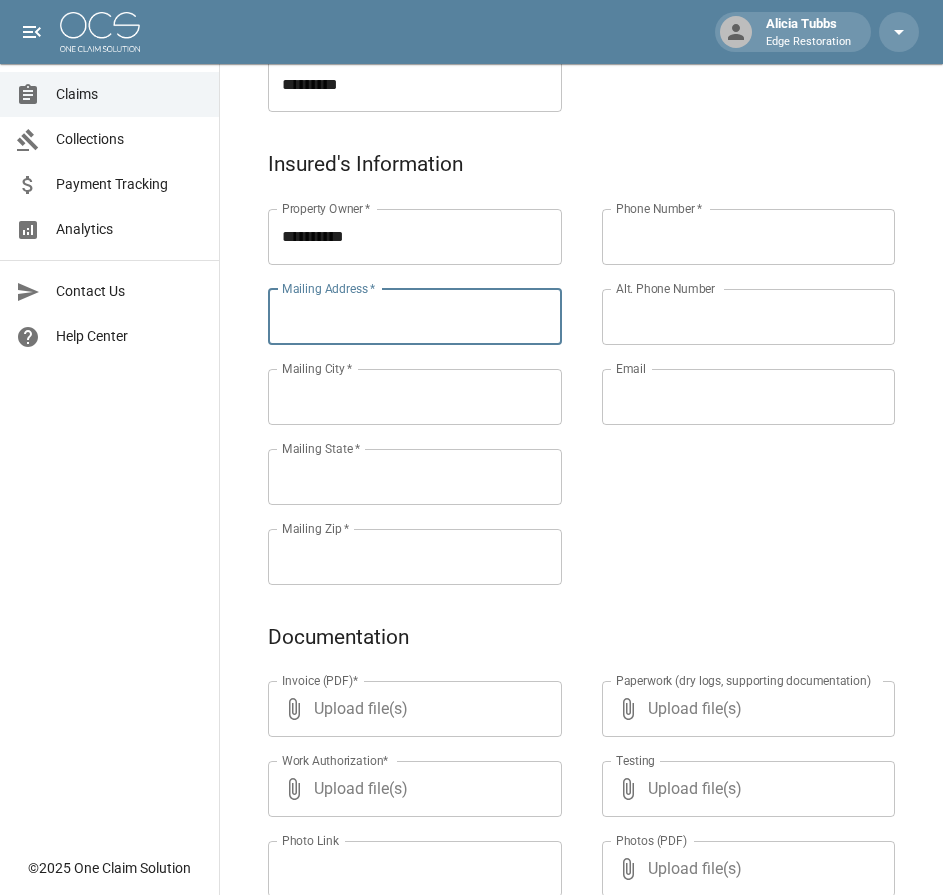 paste on "**********" 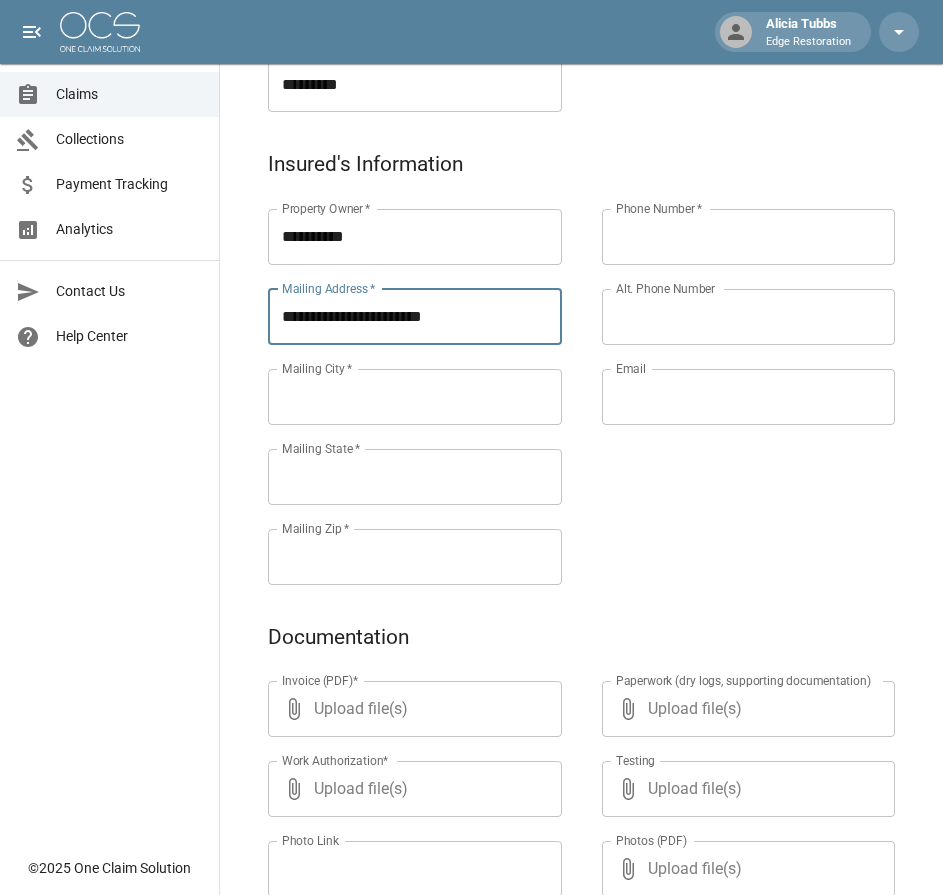 type on "**********" 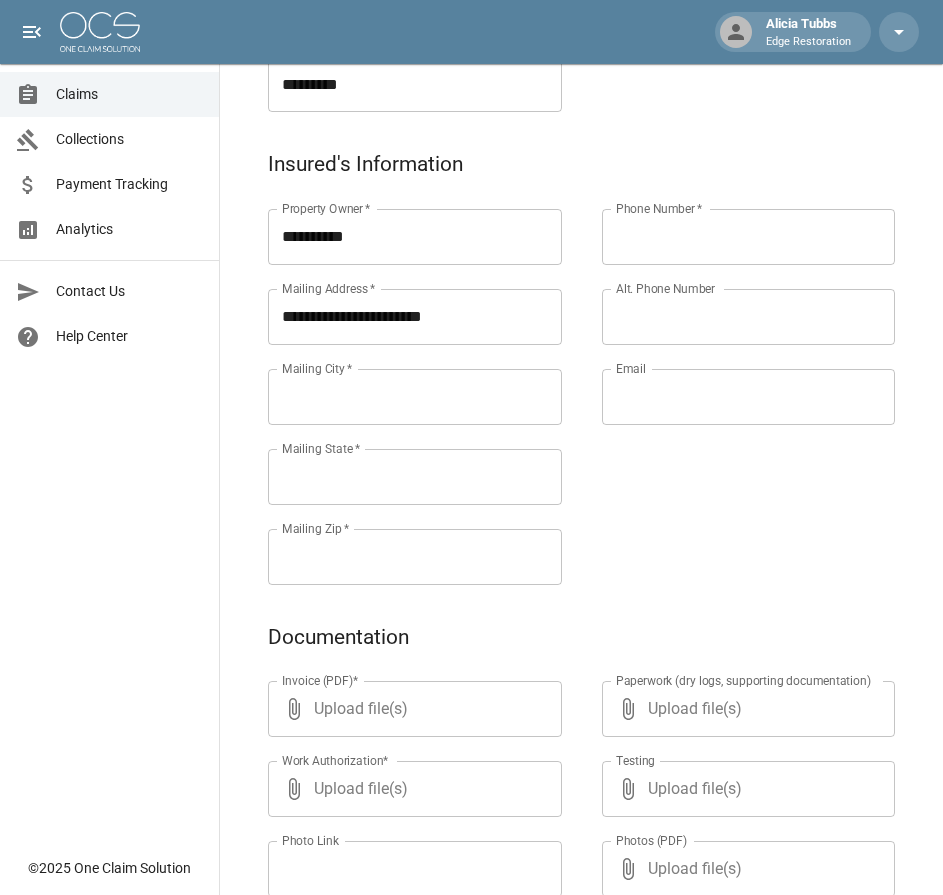 click on "Mailing City   *" at bounding box center (415, 397) 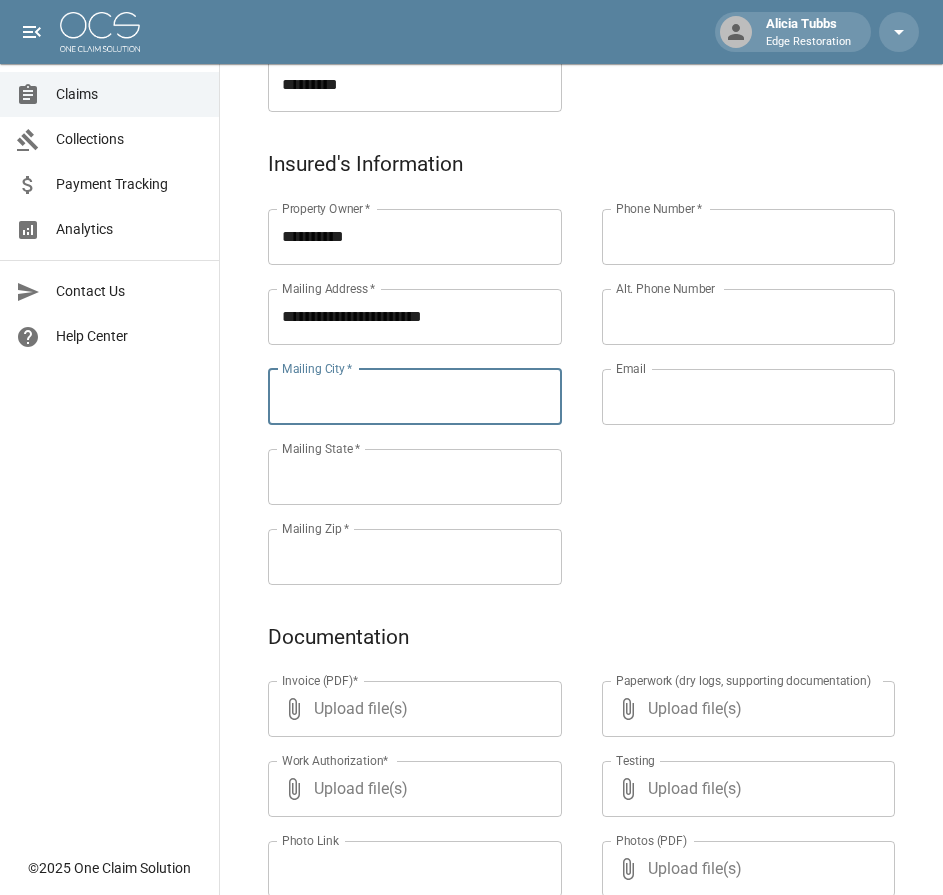 paste on "**********" 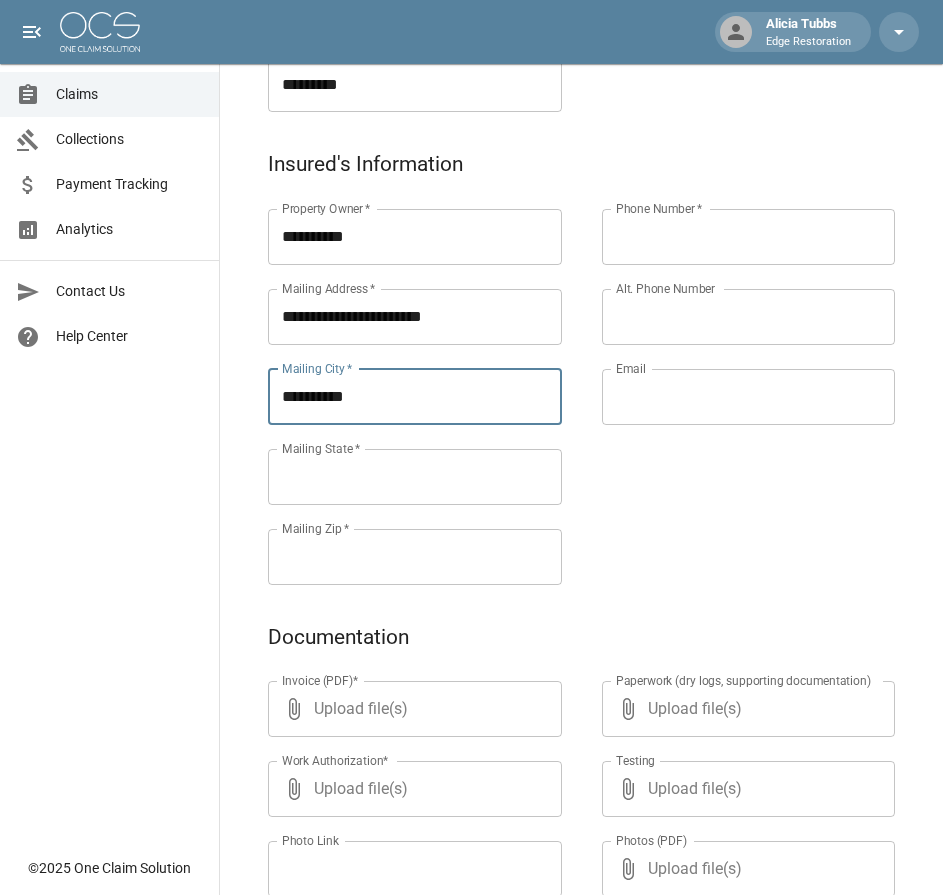 type on "**********" 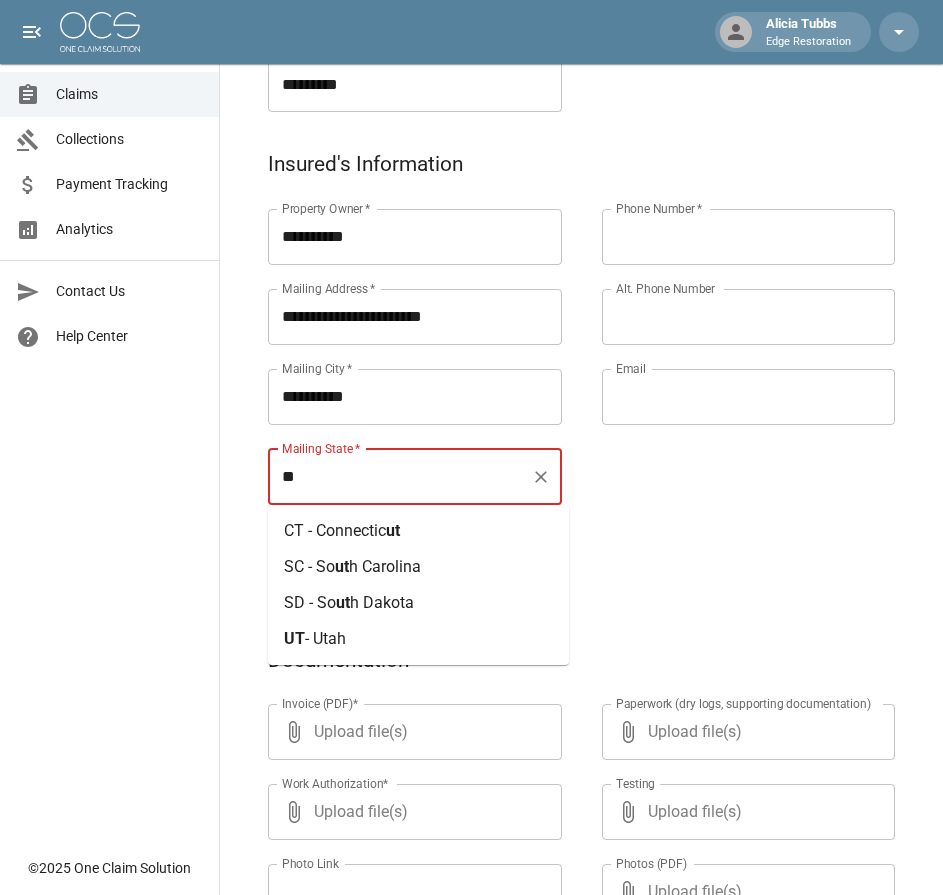 click on "- Utah" at bounding box center (325, 638) 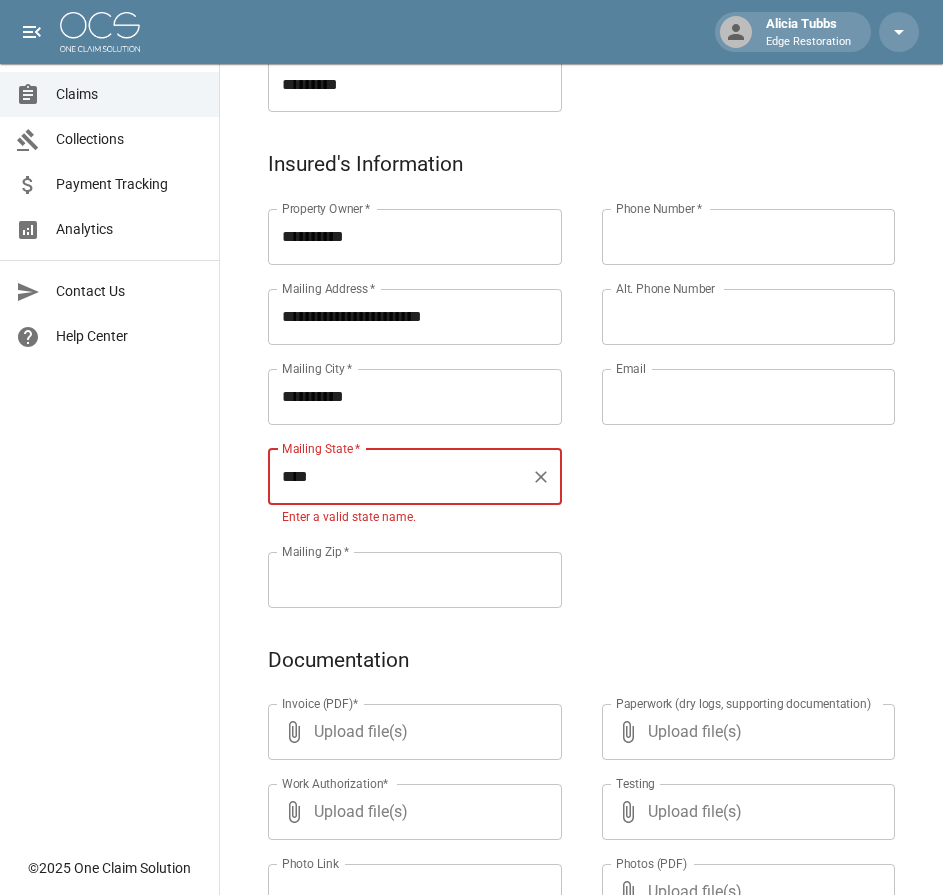 type on "****" 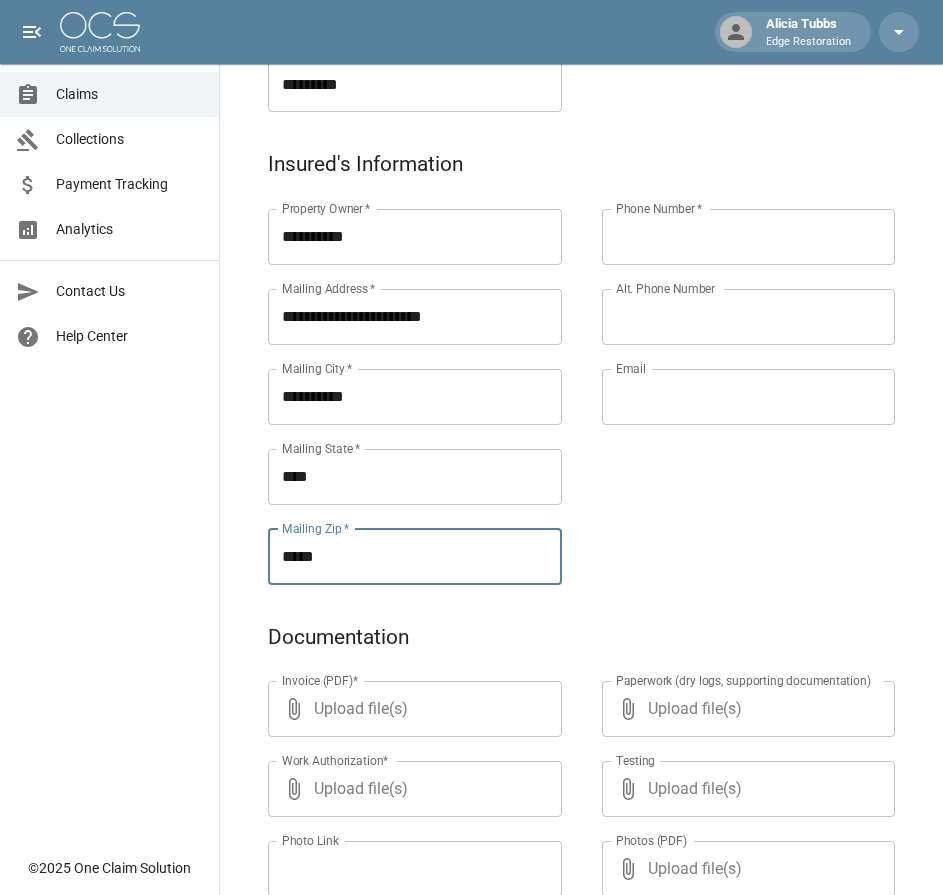 type on "*****" 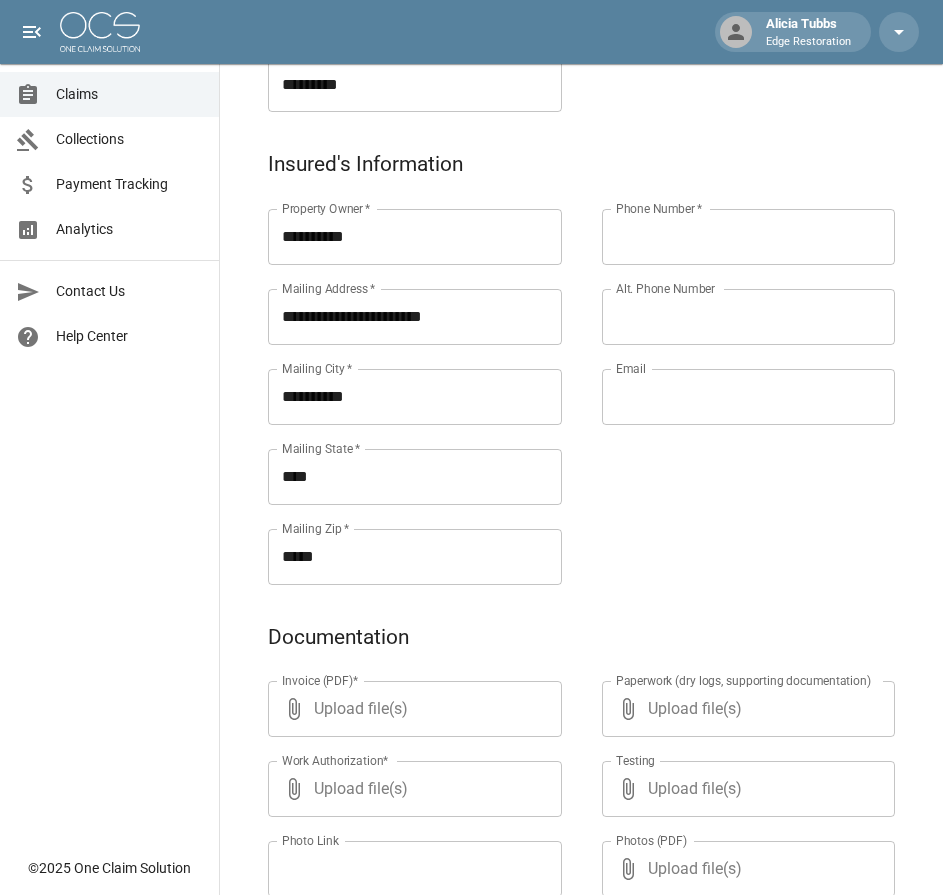 click on "Phone Number   *" at bounding box center (749, 237) 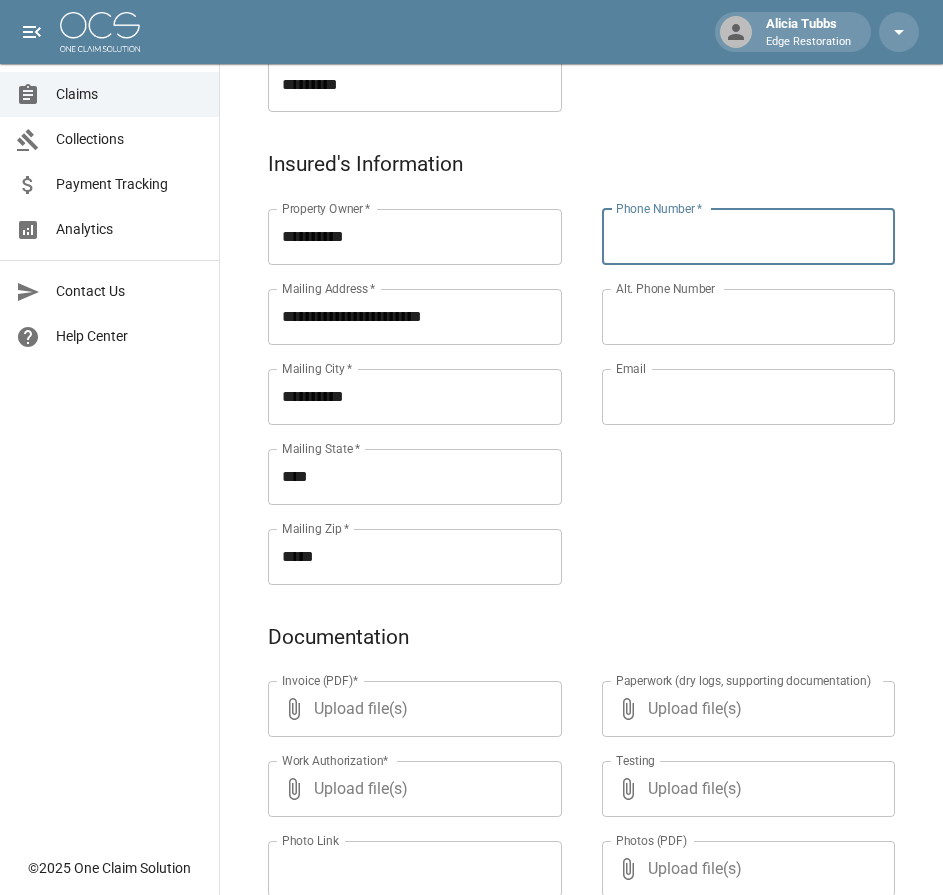 paste on "**********" 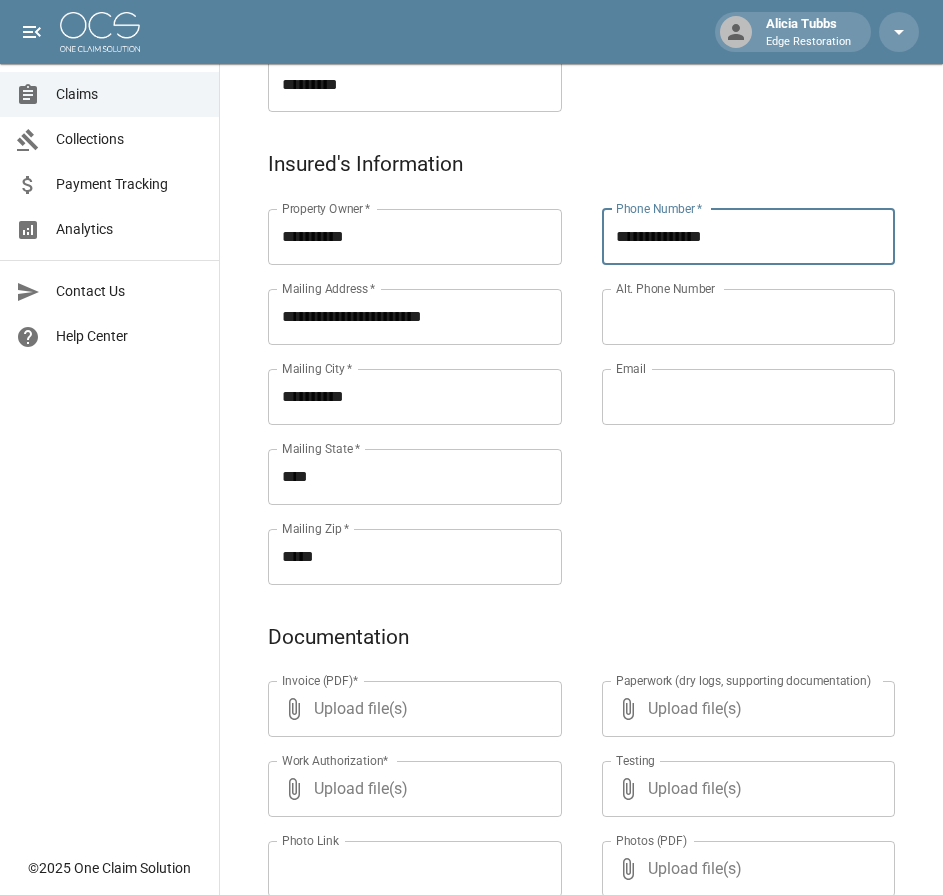 type on "**********" 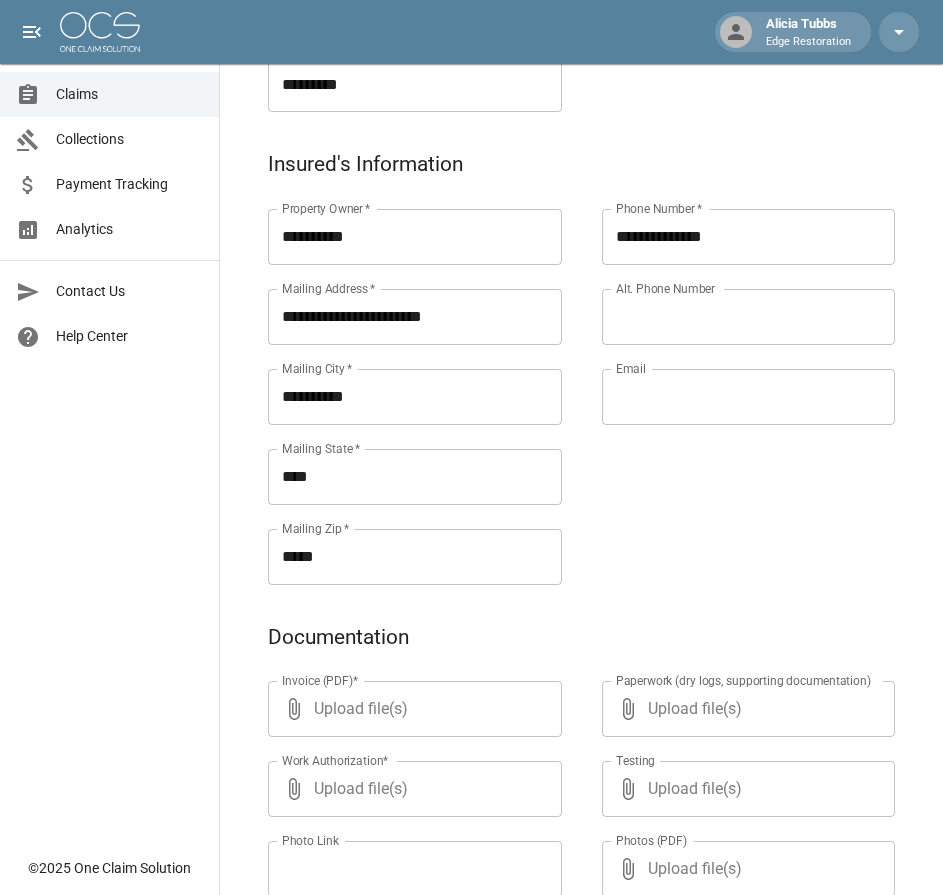 scroll, scrollTop: 964, scrollLeft: 0, axis: vertical 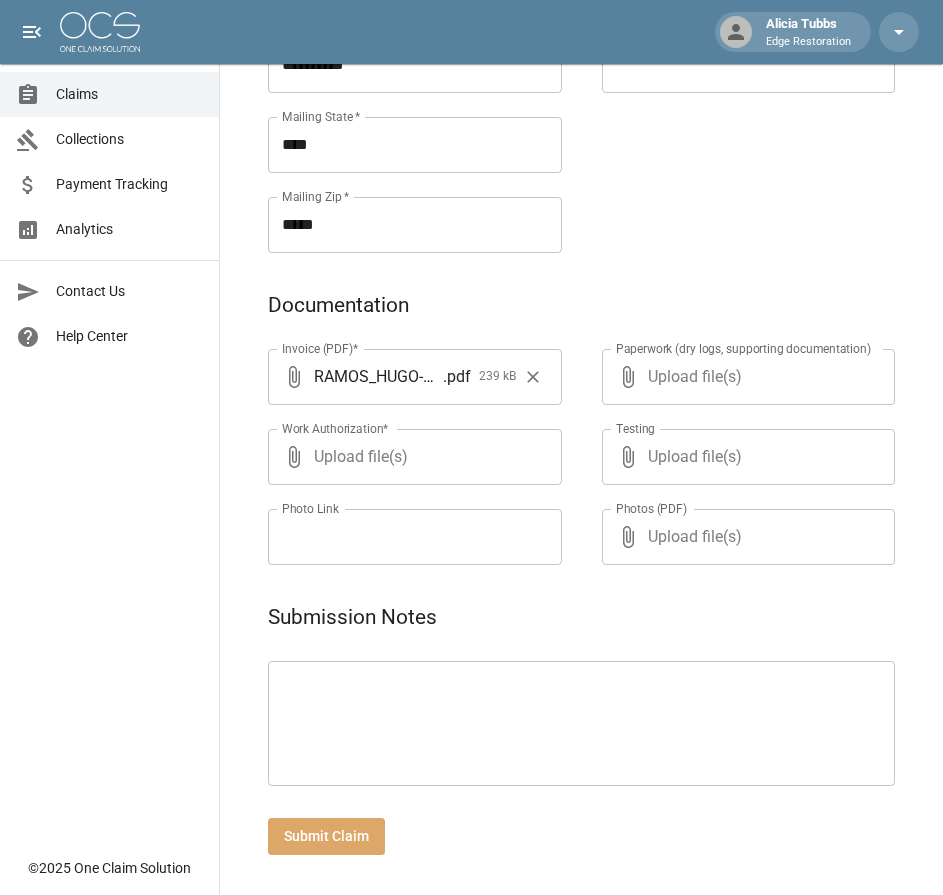click on "Submit Claim" at bounding box center [326, 836] 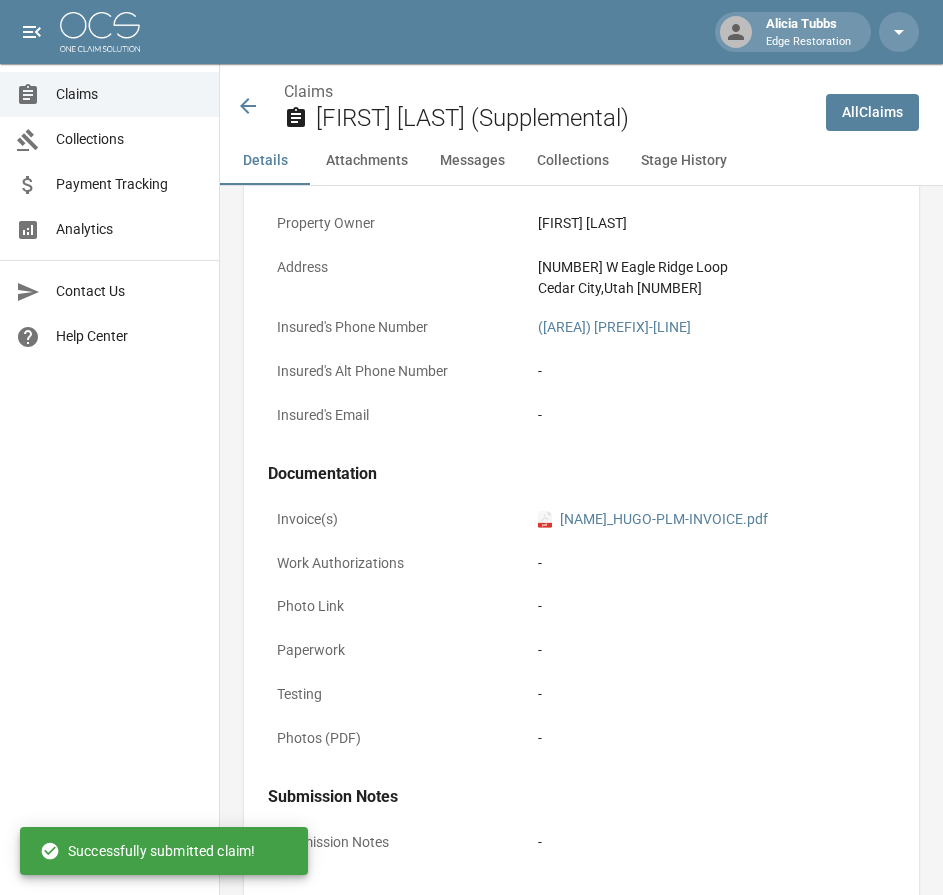 click at bounding box center [100, 32] 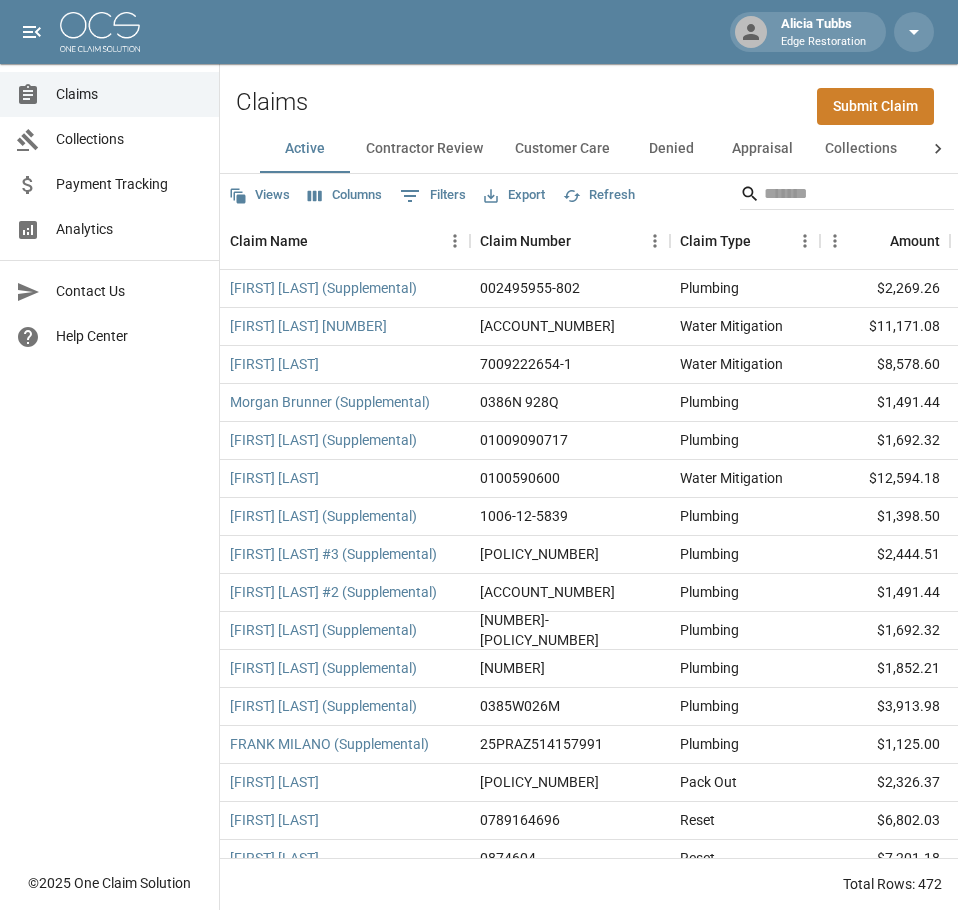 click on "Submit Claim" at bounding box center (875, 106) 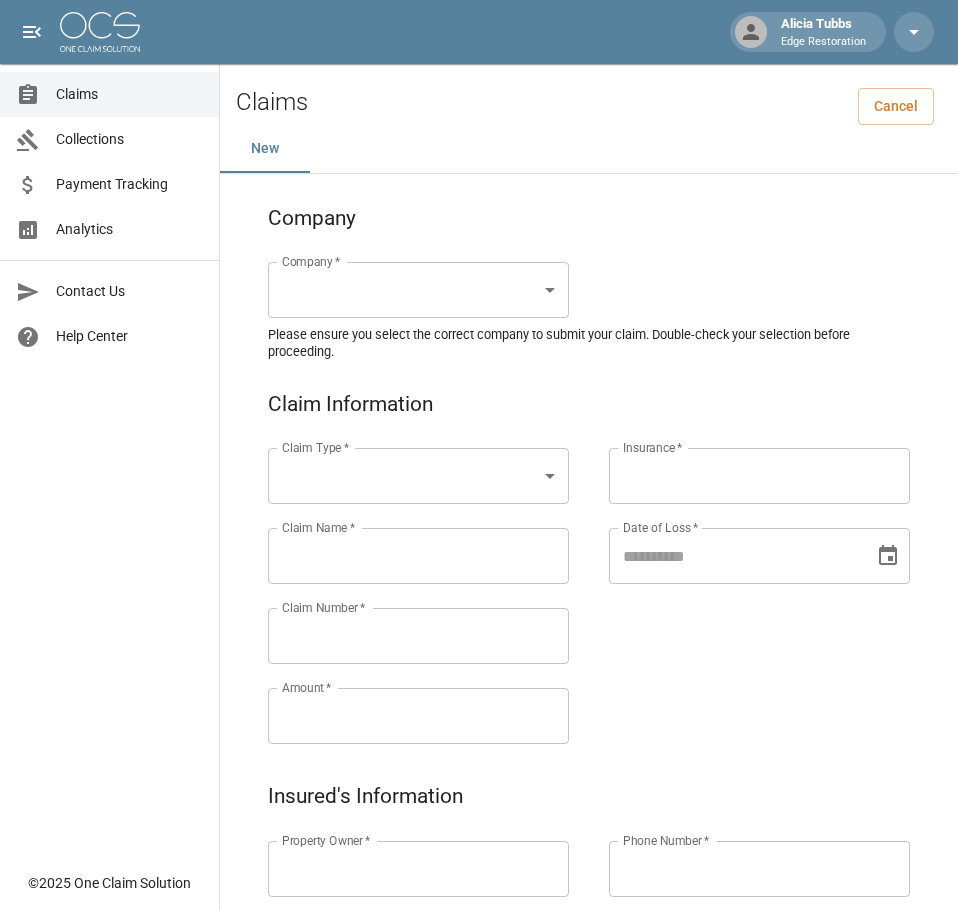 click on "[FIRST] [LAST] Restoration Claims Collections Payment Tracking Analytics Contact Us Help Center ©  2025   One Claim Solution Claims Cancel New Company Company   * ​ Company   * Please ensure you select the correct company to submit your claim. Double-check your selection before proceeding. Claim Information Claim Type   * ​ Claim Type   * Claim Name   * Claim Name   * Claim Number   * Claim Number   * Amount   * Amount   * Insurance   * Insurance   * Date of Loss   * Date of Loss   * Insured's Information Property Owner   * Property Owner   * Mailing Address   * Mailing Address   * Mailing City   * Mailing City   * Mailing State   * Mailing State   * Mailing Zip   * Mailing Zip   * Phone Number   * Phone Number   * Alt. Phone Number Alt. Phone Number Email Email Documentation Invoice (PDF)* ​ Upload file(s) Invoice (PDF)* Work Authorization* ​ Upload file(s) Work Authorization* Photo Link Photo Link ​ Upload file(s) Testing ​ ​" at bounding box center (479, 929) 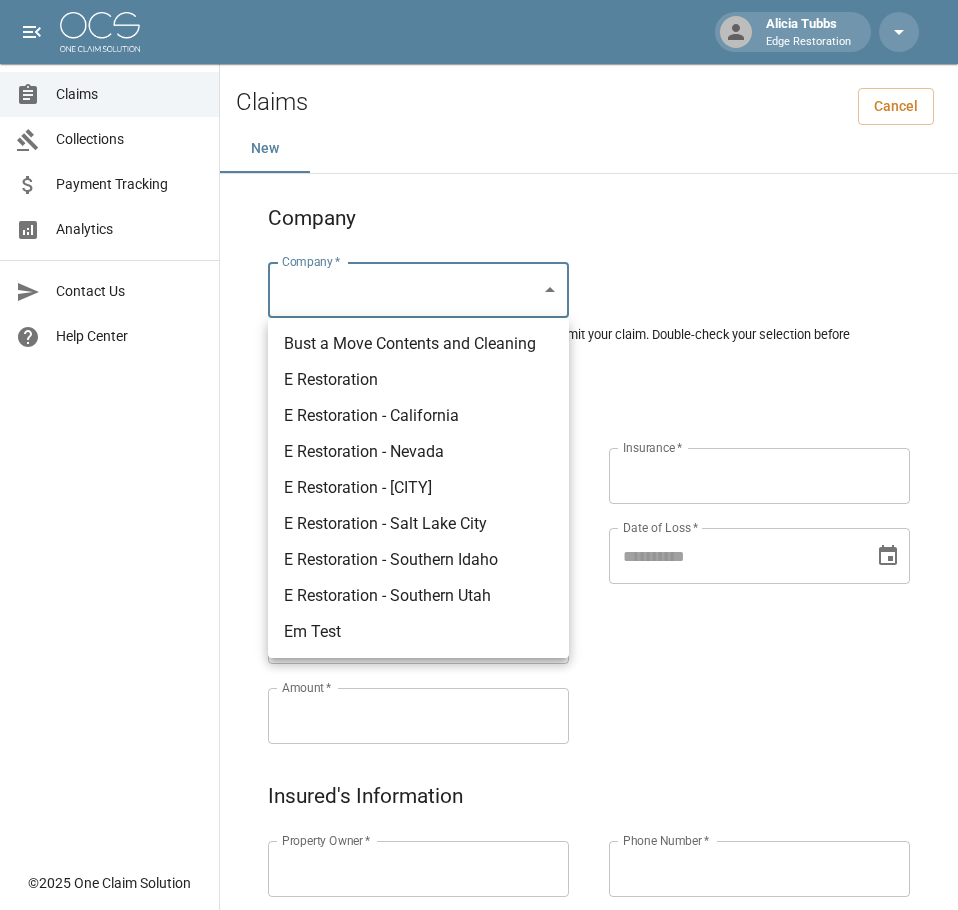 click on "E Restoration" at bounding box center (418, 380) 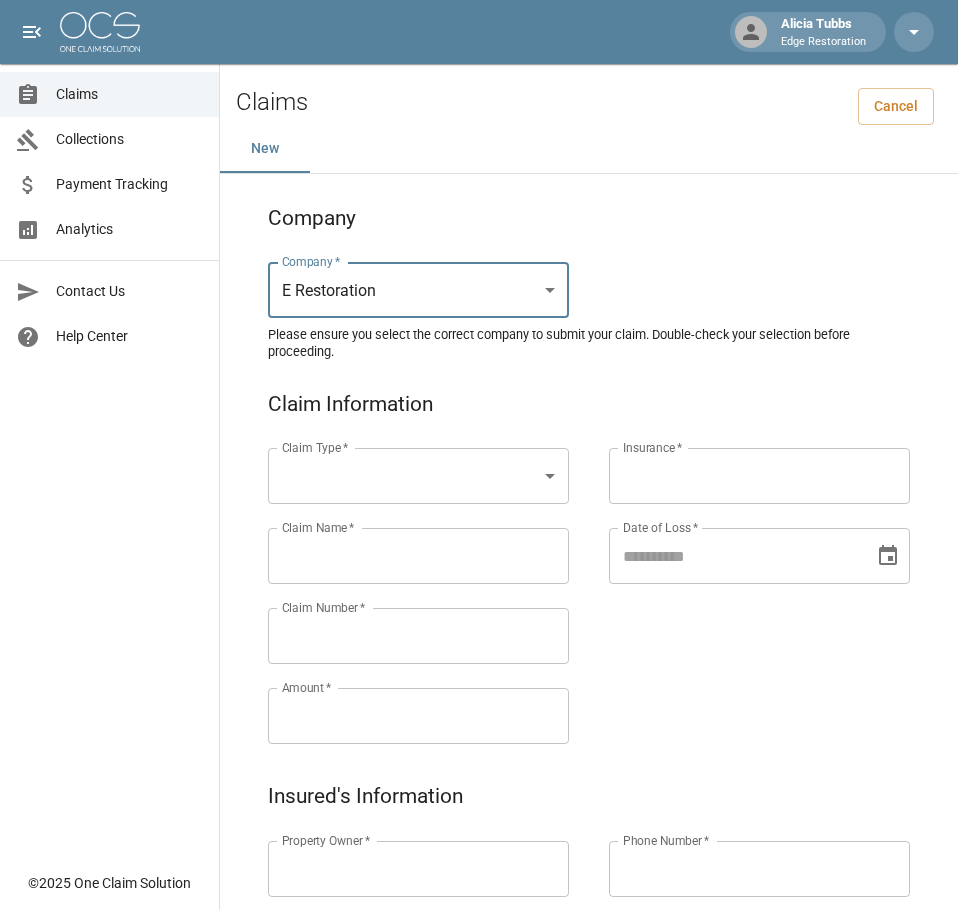 click on "Alicia Tubbs Edge Restoration Claims Collections Payment Tracking Analytics Contact Us Help Center © 2025 One Claim Solution Claims Cancel New Company Company * E Restoration *** Company * Please ensure you select the correct company to submit your claim. Double-check your selection before proceeding. Claim Information Claim Type * Claim Type * Claim Name * Claim Name * Claim Number * Claim Number * Amount * Amount * Insurance * Insurance * Date of Loss * Date of Loss * Insured's Information Property Owner * Property Owner * Mailing Address * Mailing Address * Mailing City * Mailing City * Mailing State * Mailing State * Mailing Zip * Mailing Zip * Phone Number * Phone Number * Alt. Phone Number Alt. Phone Number Email Email Documentation Invoice (PDF)* Upload file(s) Invoice (PDF)* Work Authorization* Upload file(s) Work Authorization* Photo Link Photo Link Upload file(s) *" at bounding box center [479, 929] 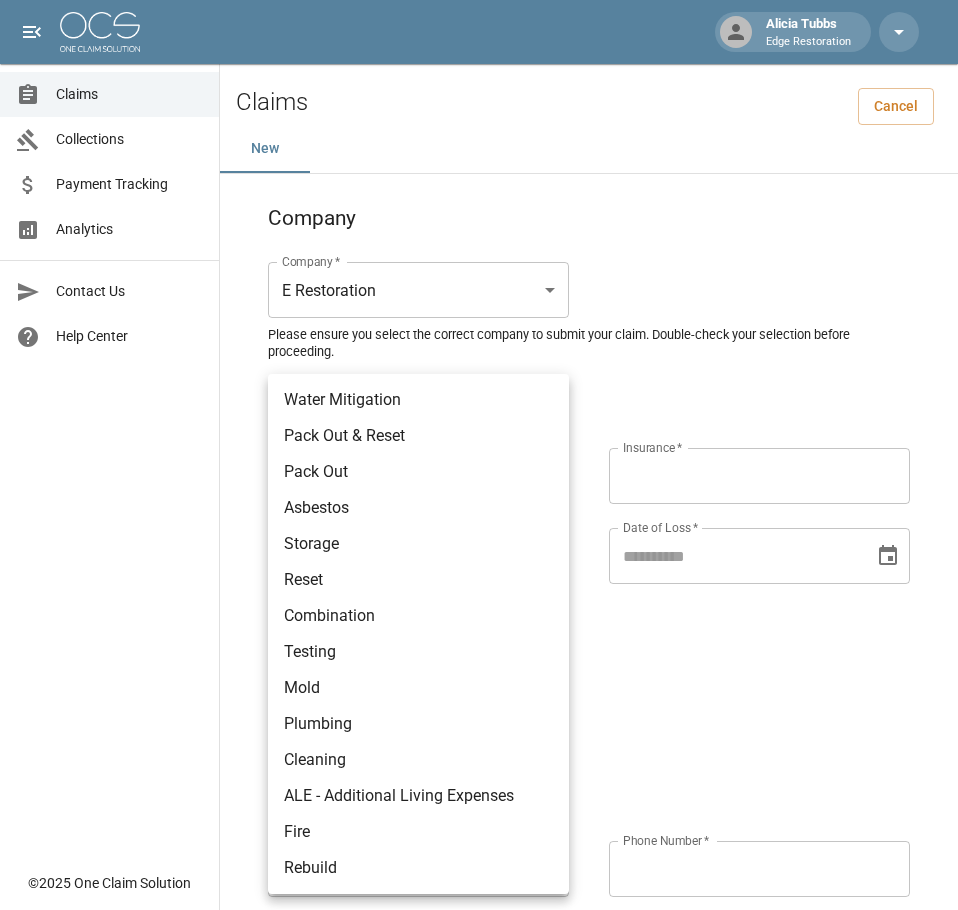 click on "Water Mitigation" at bounding box center (418, 400) 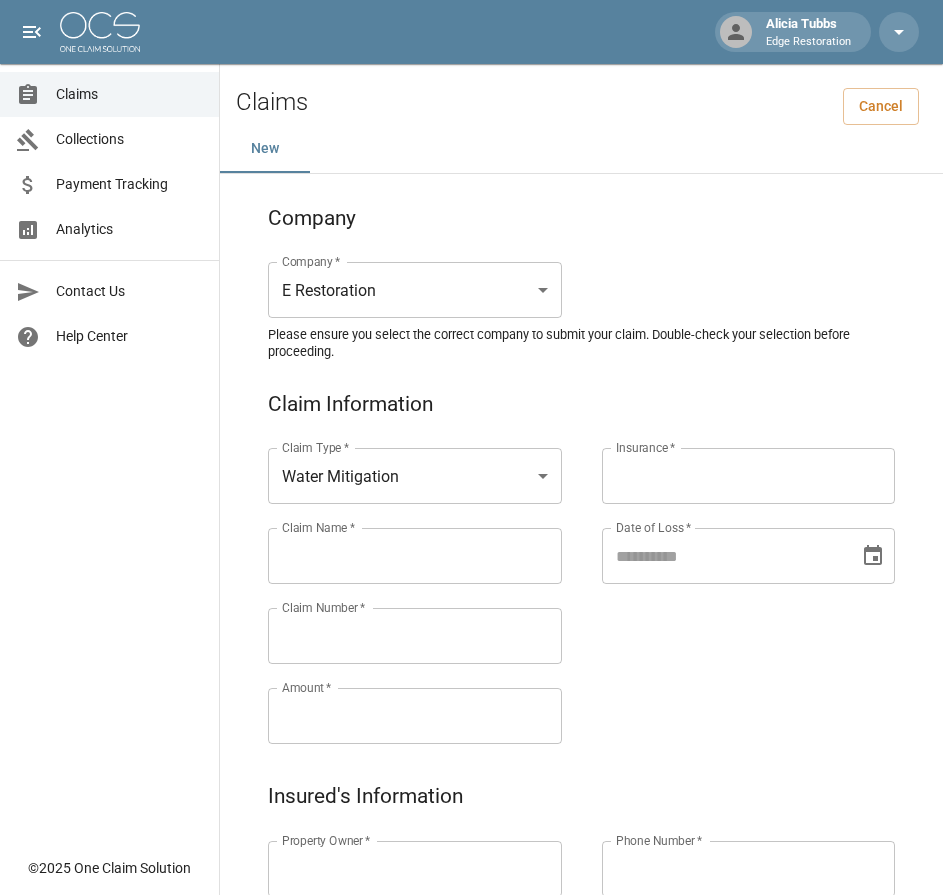 click on "Claims Collections Payment Tracking Analytics Contact Us Help Center" at bounding box center (109, 423) 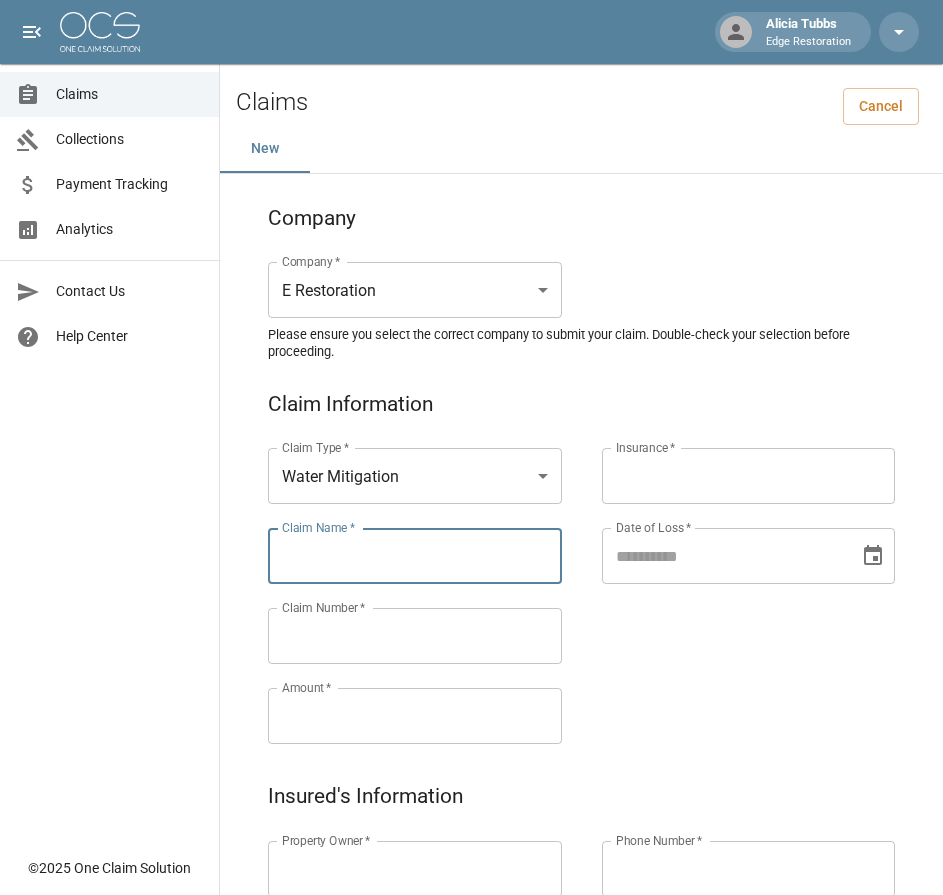 click on "Claim Name   *" at bounding box center (415, 556) 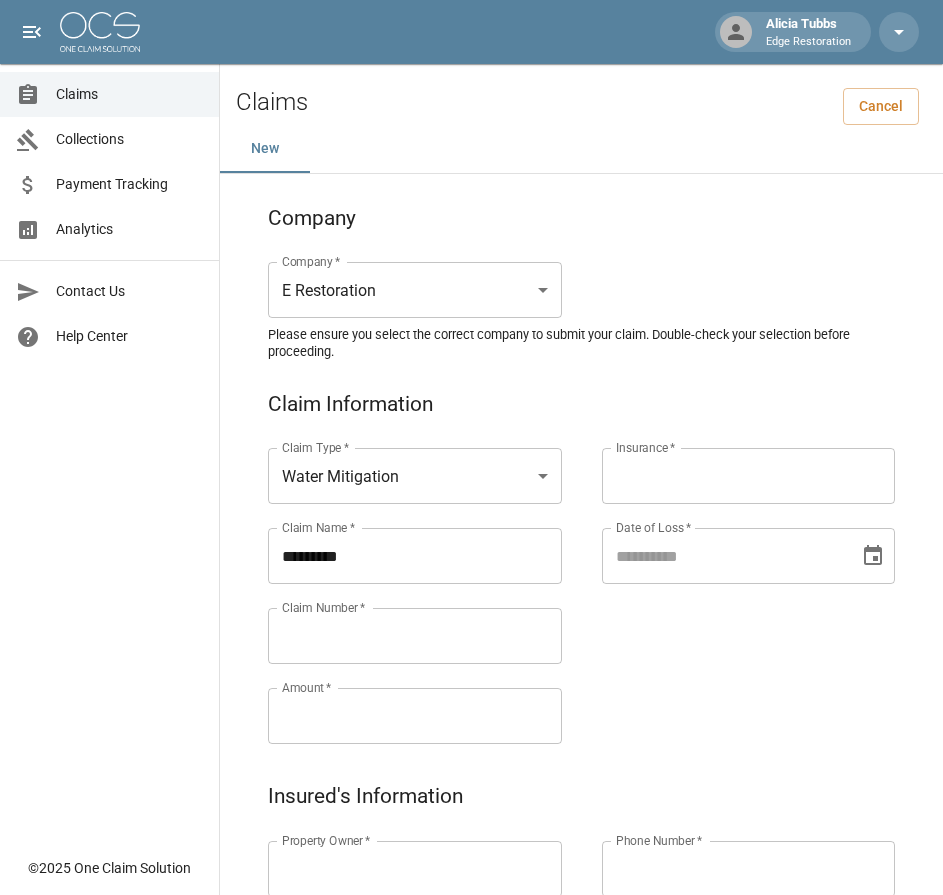 click on "********" at bounding box center [415, 556] 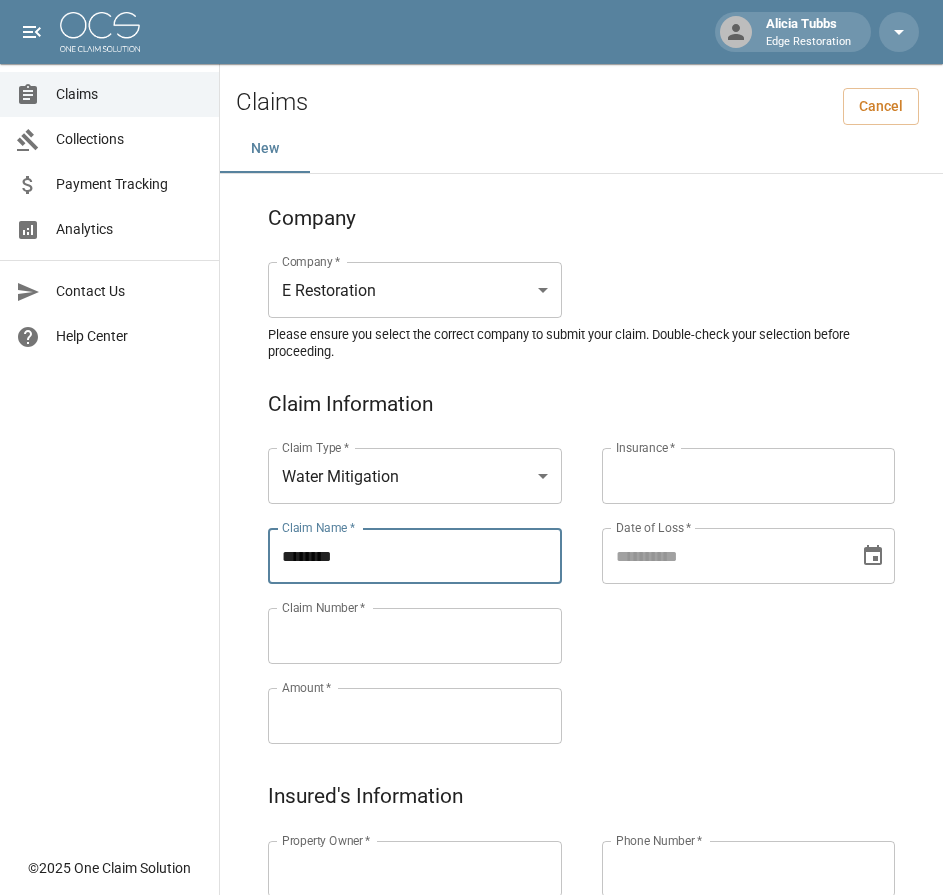 paste on "**********" 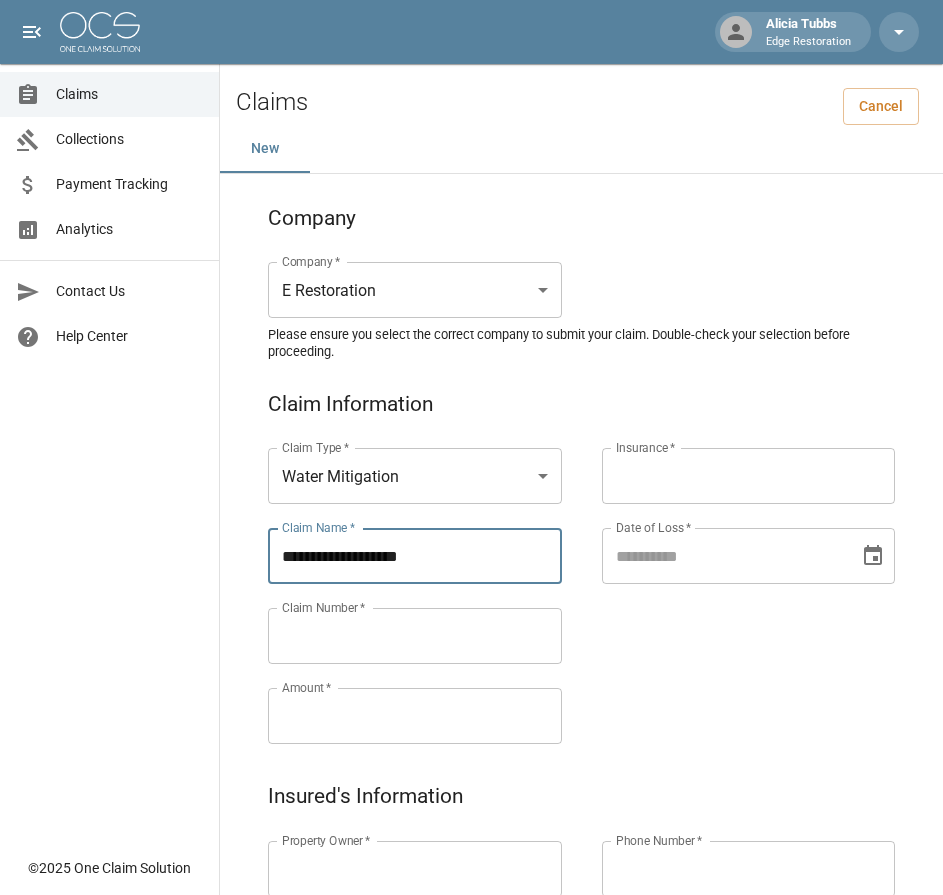 drag, startPoint x: 441, startPoint y: 559, endPoint x: 247, endPoint y: 580, distance: 195.13329 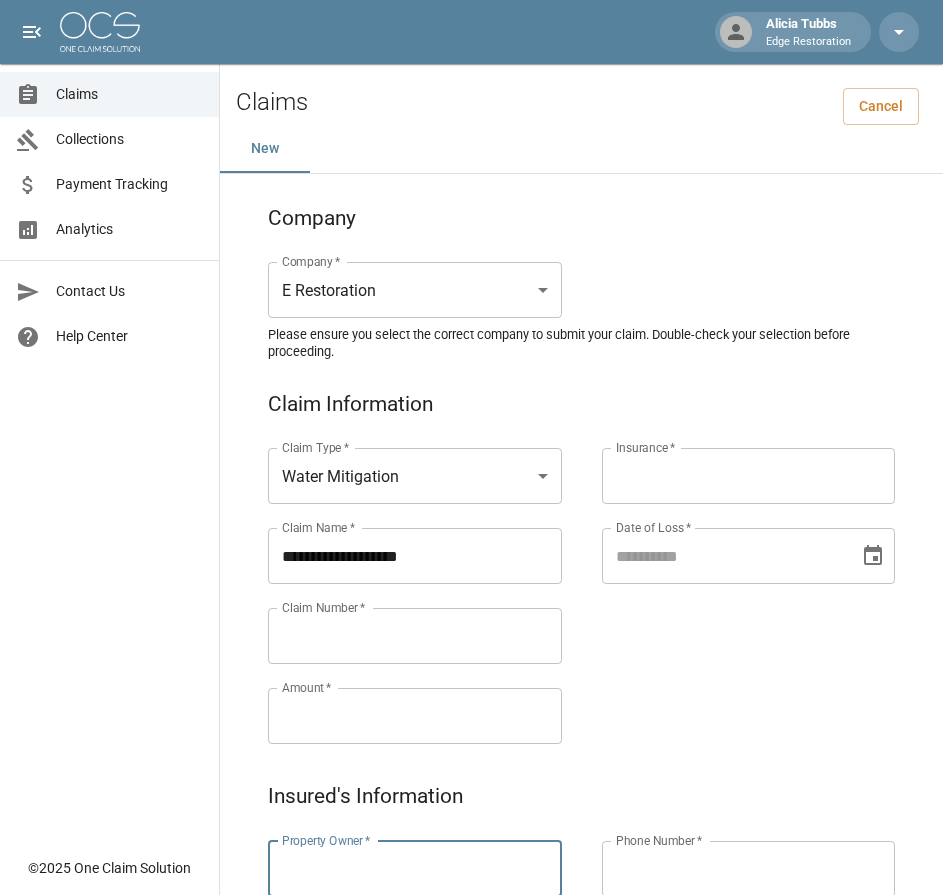 paste on "**********" 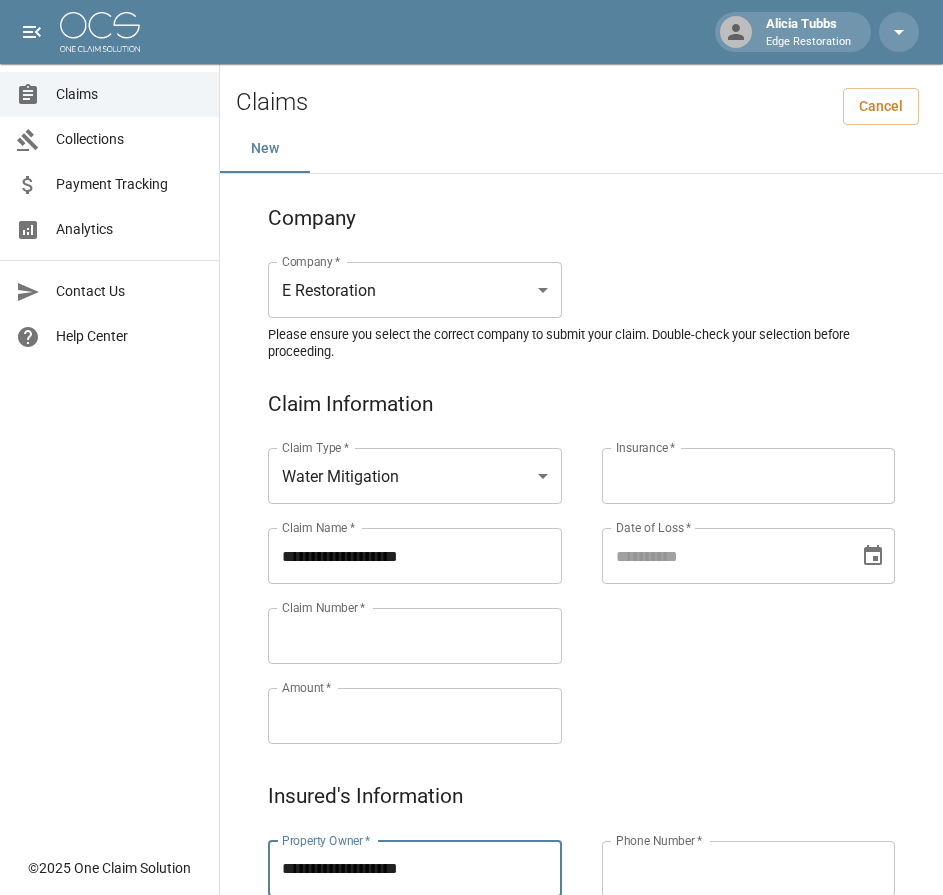 type on "**********" 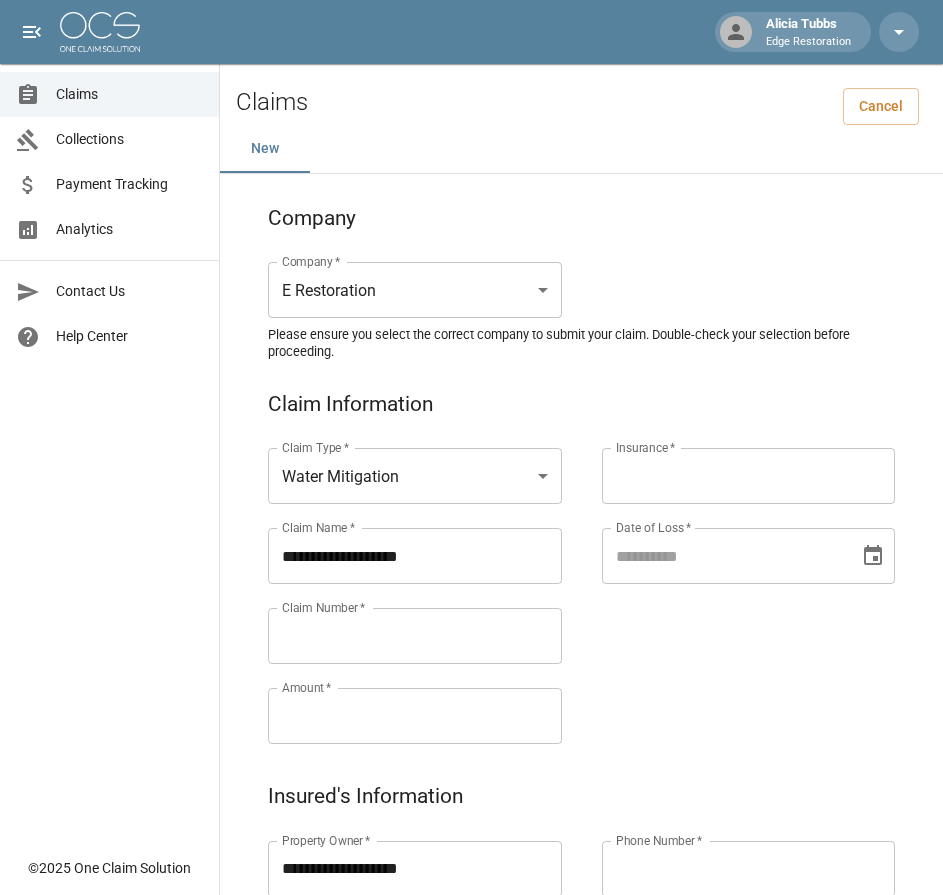 click on "Claims Collections Payment Tracking Analytics Contact Us Help Center" at bounding box center [109, 423] 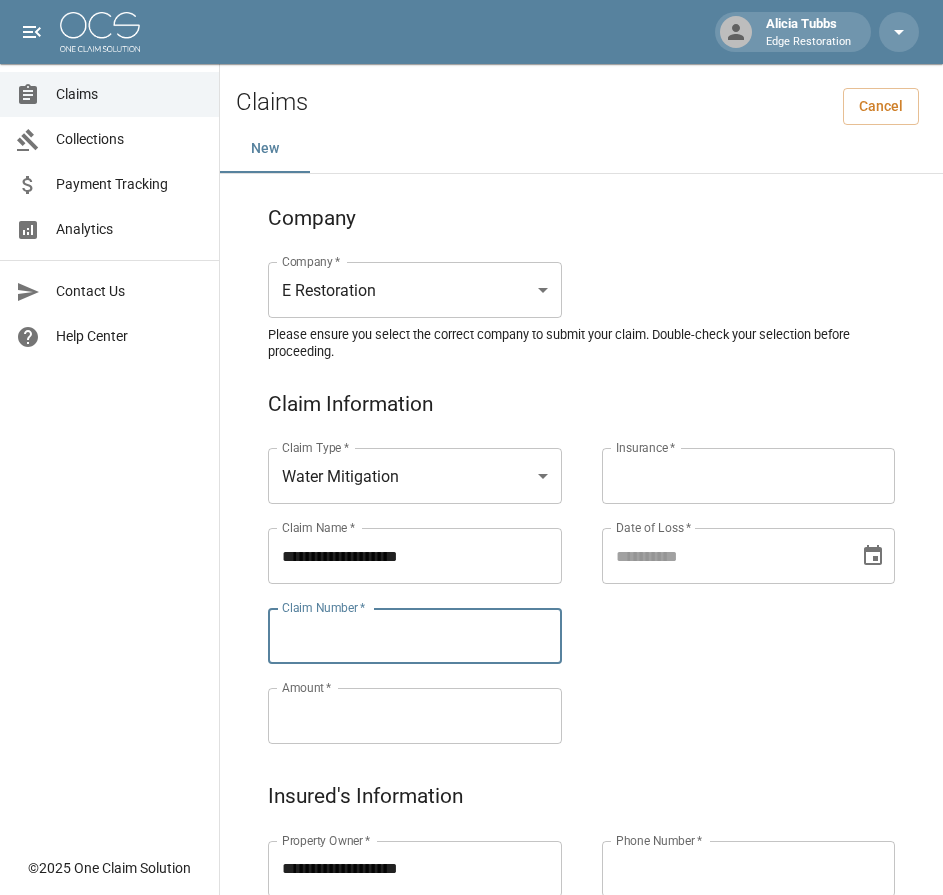 click on "Claim Number   *" at bounding box center (415, 636) 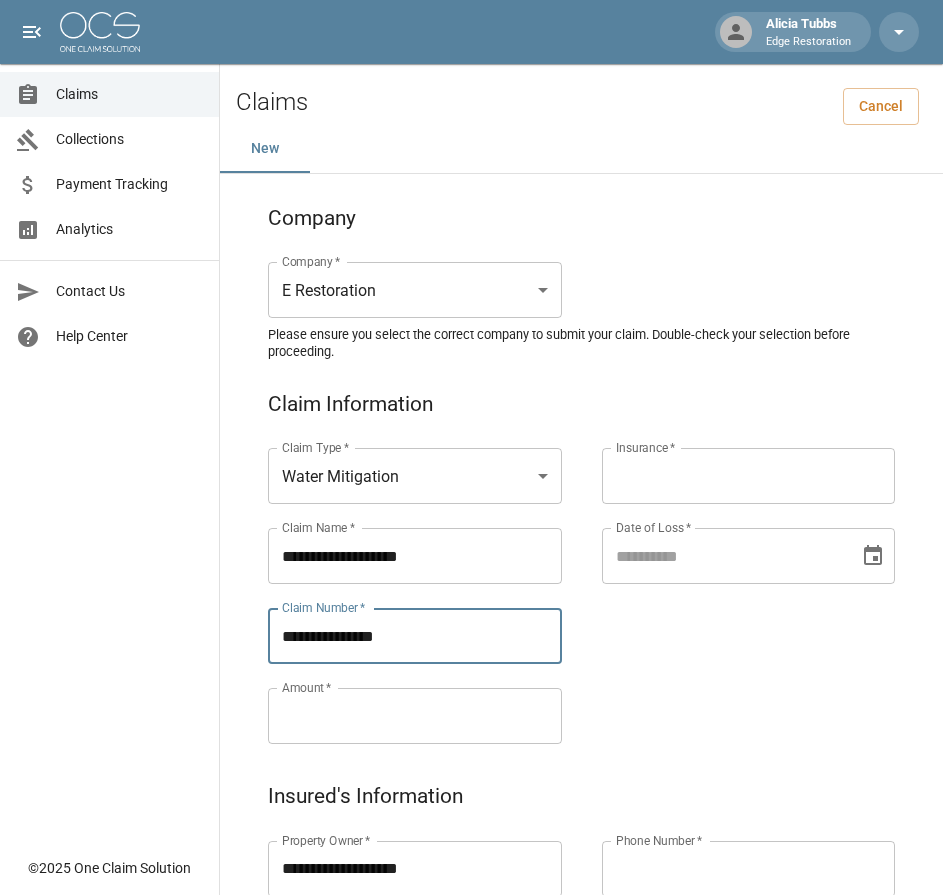 type on "**********" 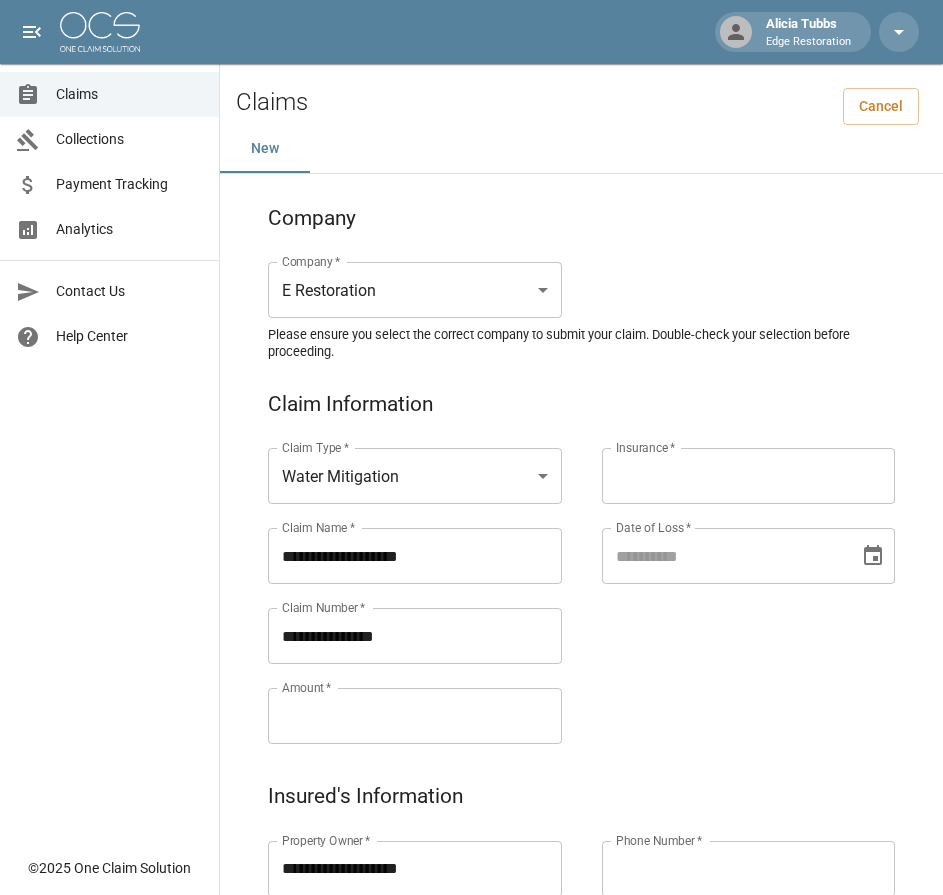 click on "Amount   *" at bounding box center (415, 716) 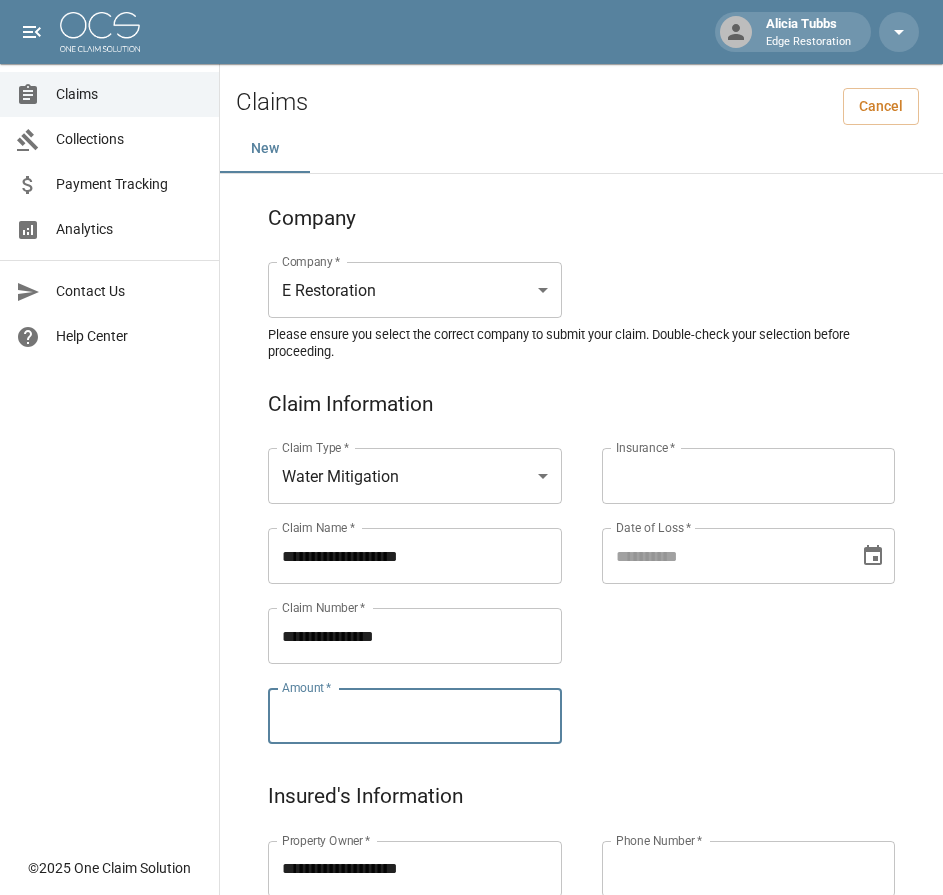 paste on "*********" 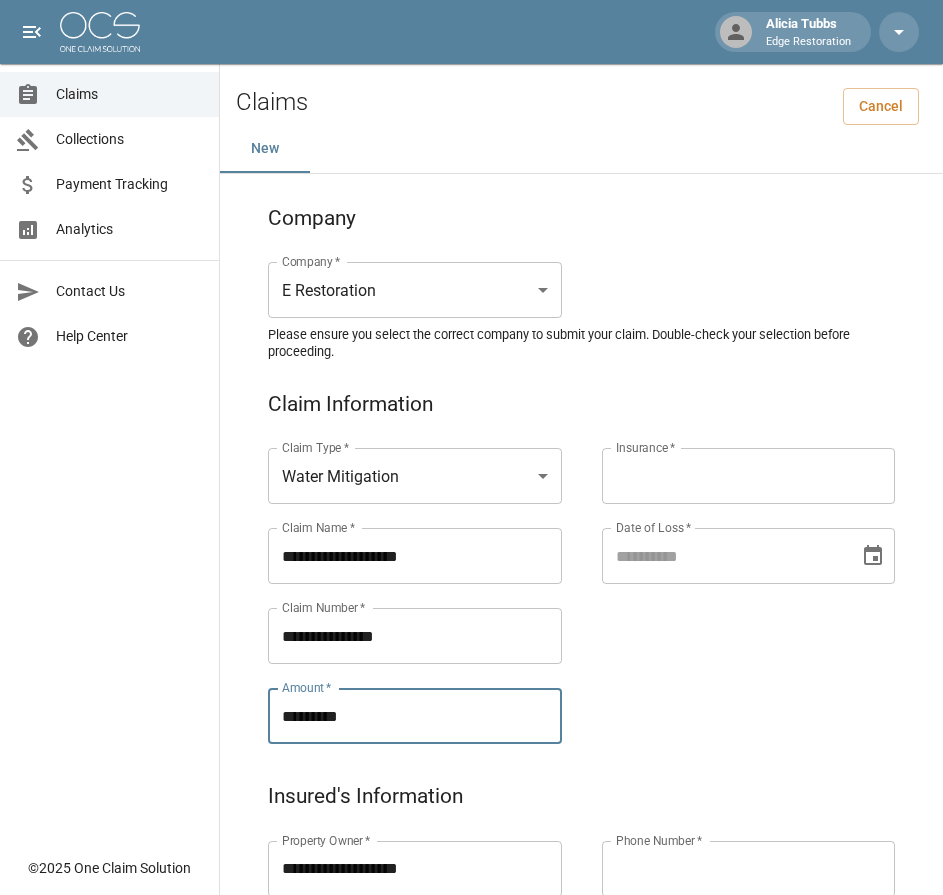 type on "*********" 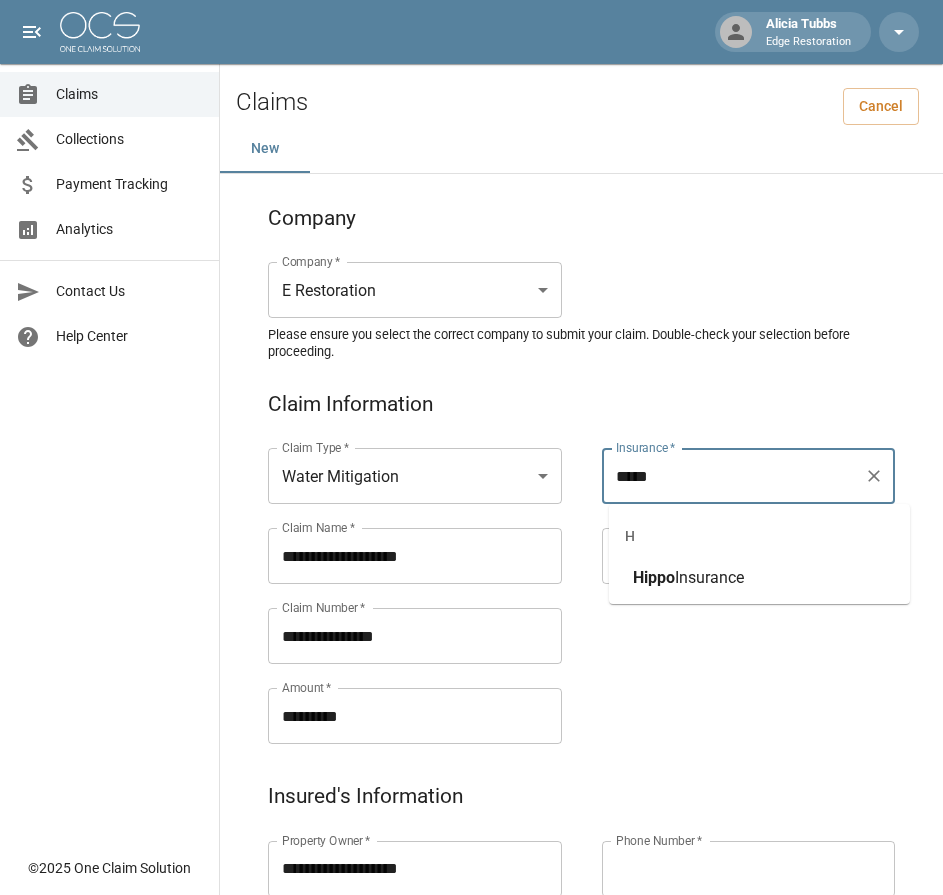 click on "Hippo Insurance" at bounding box center [759, 578] 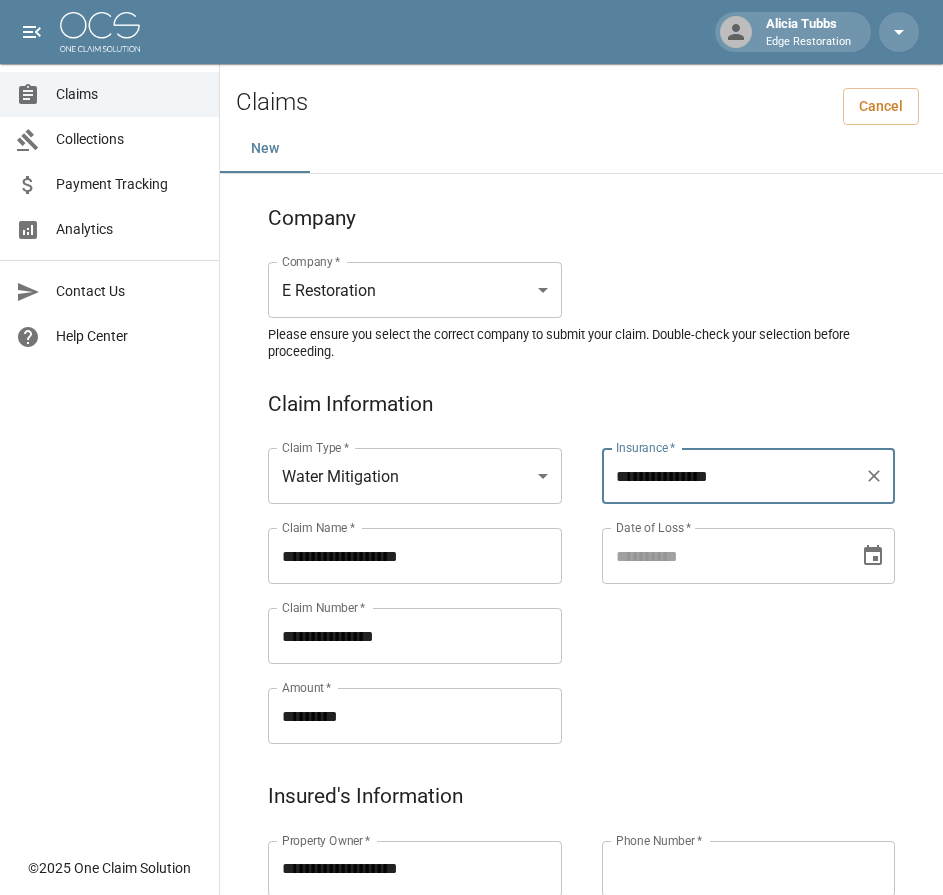type on "**********" 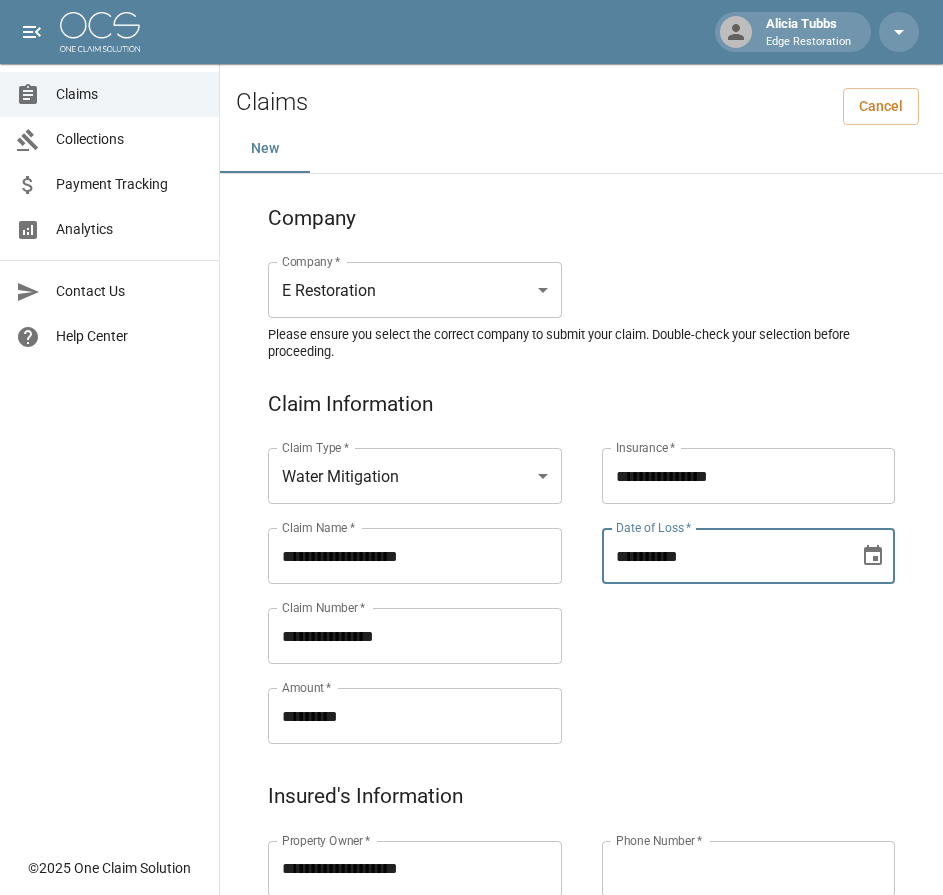 type on "**********" 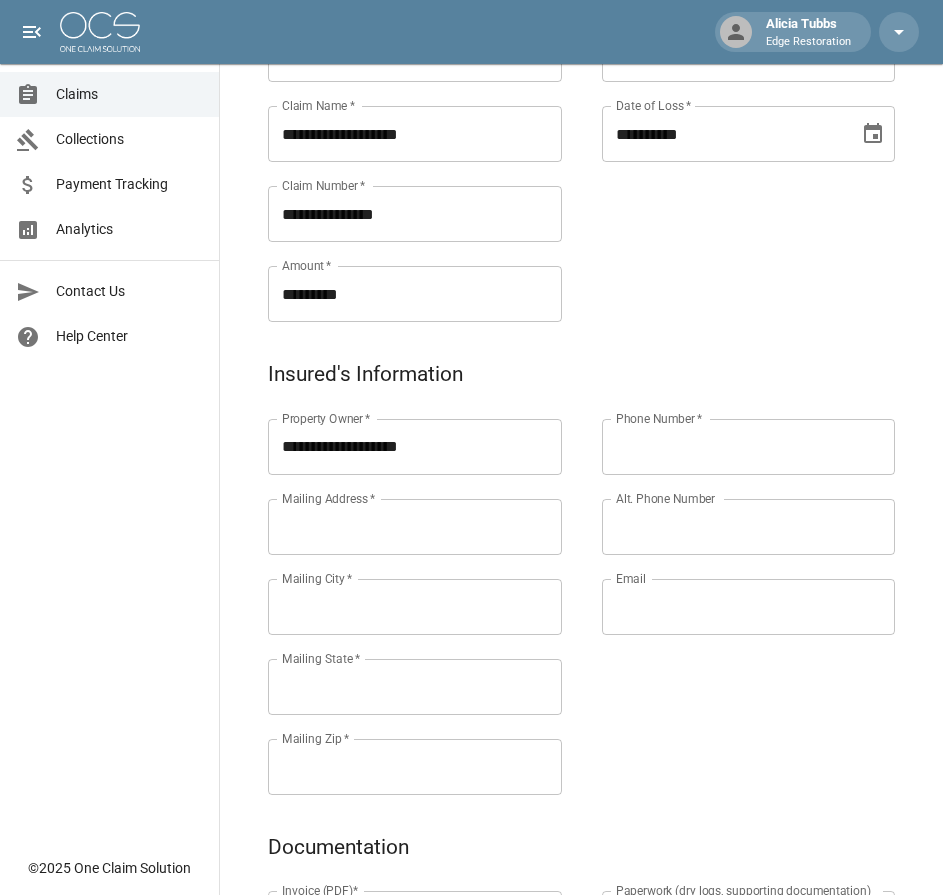 scroll, scrollTop: 553, scrollLeft: 0, axis: vertical 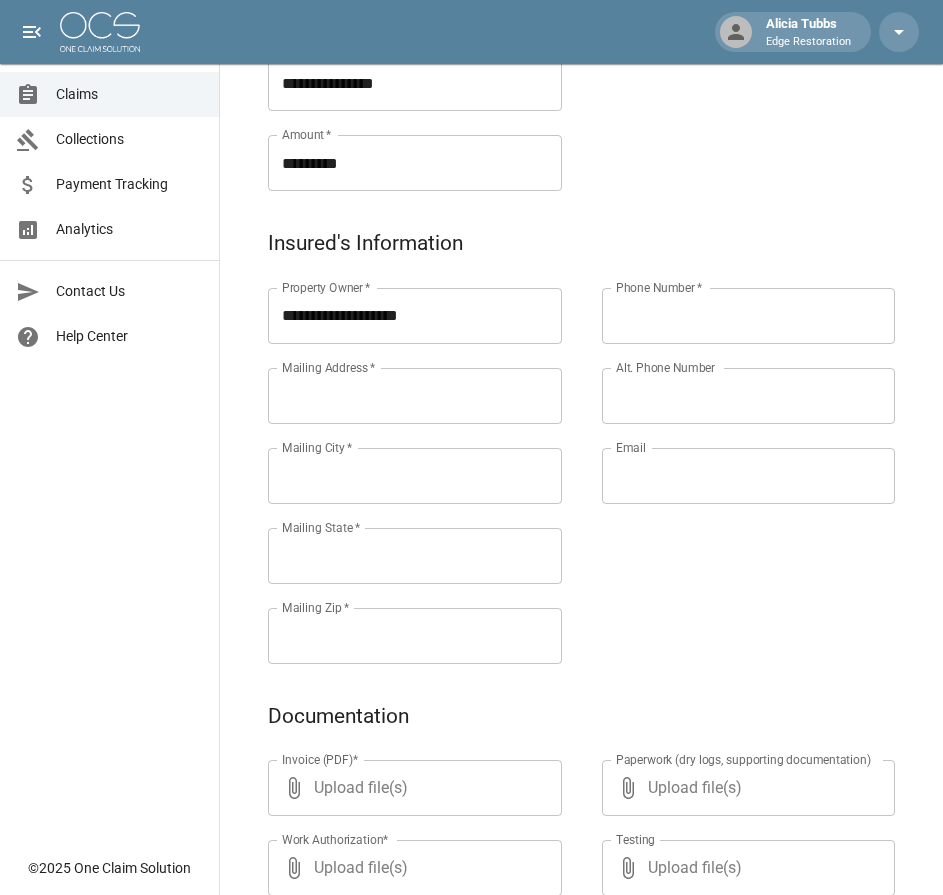 click on "Mailing Address   *" at bounding box center [415, 396] 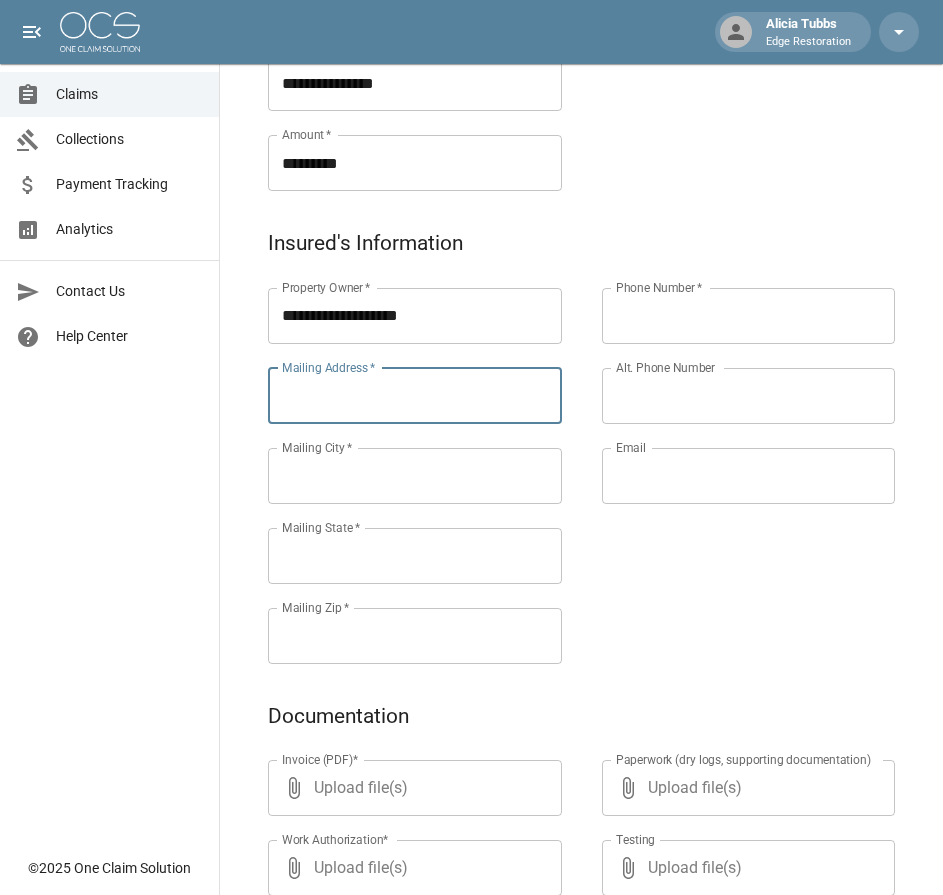 paste on "**********" 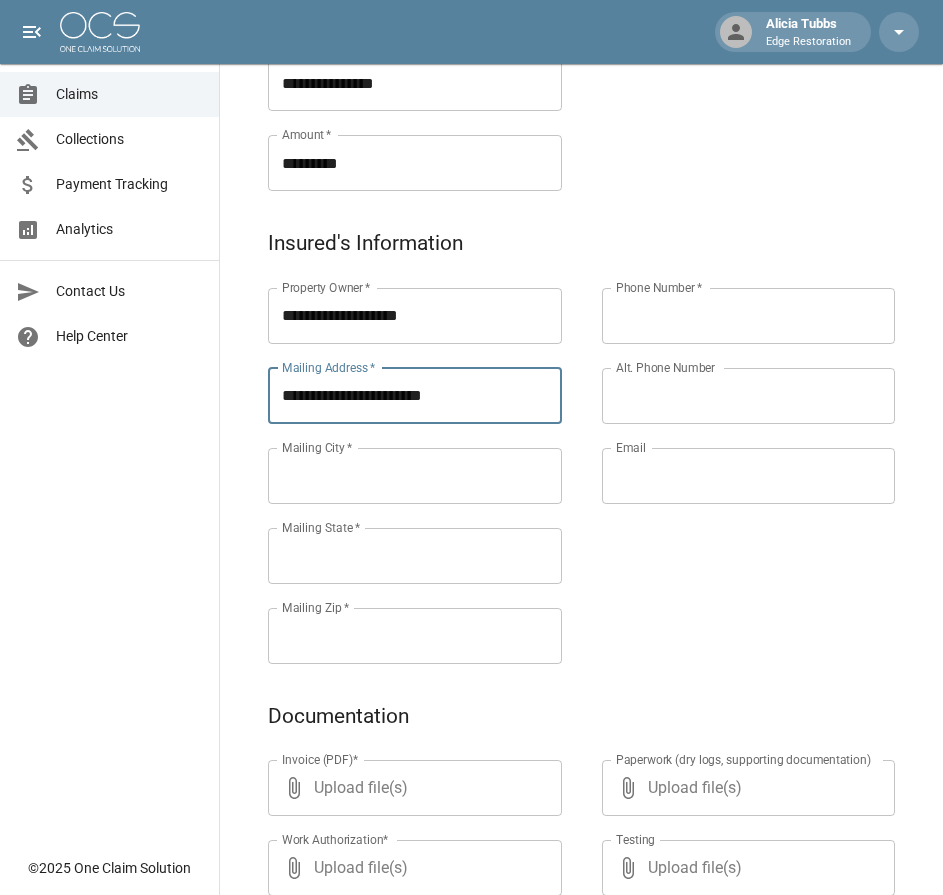 type on "**********" 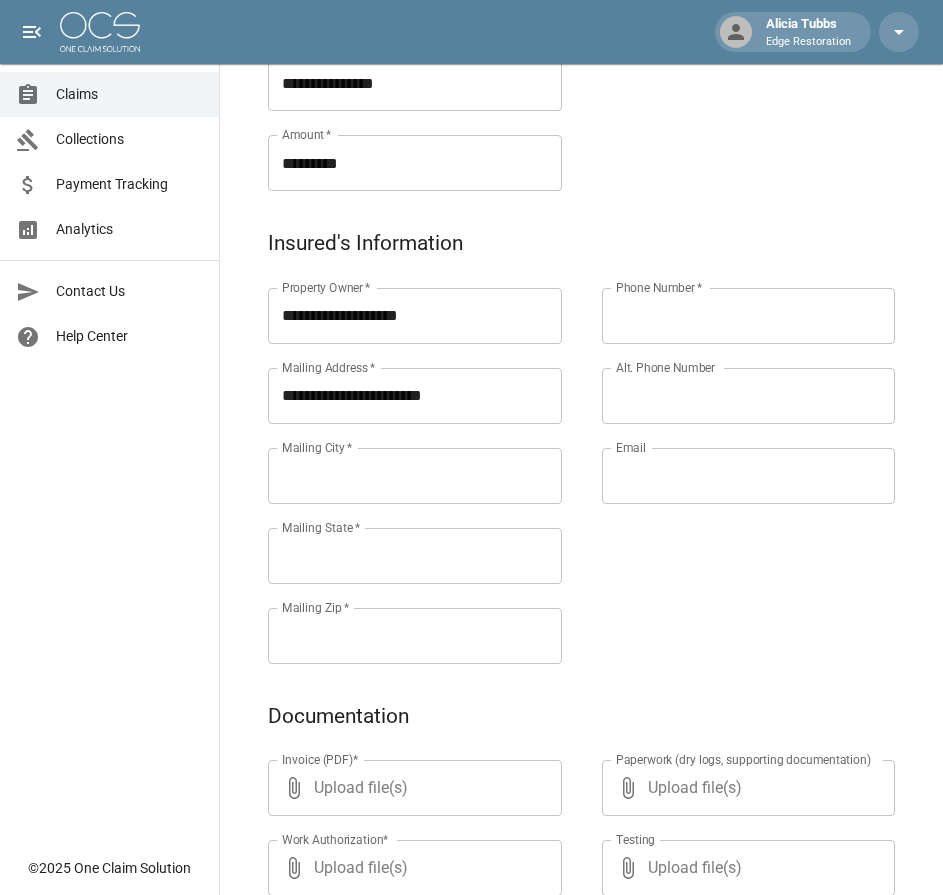 click on "Mailing City   *" at bounding box center [415, 476] 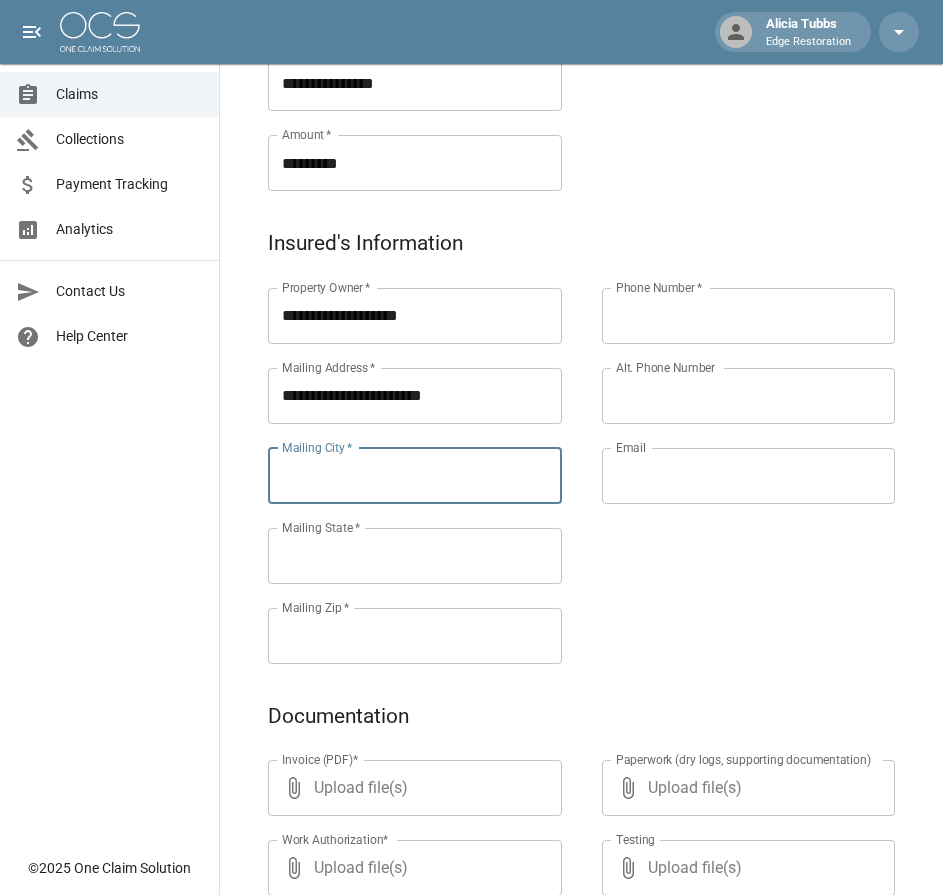 paste on "*********" 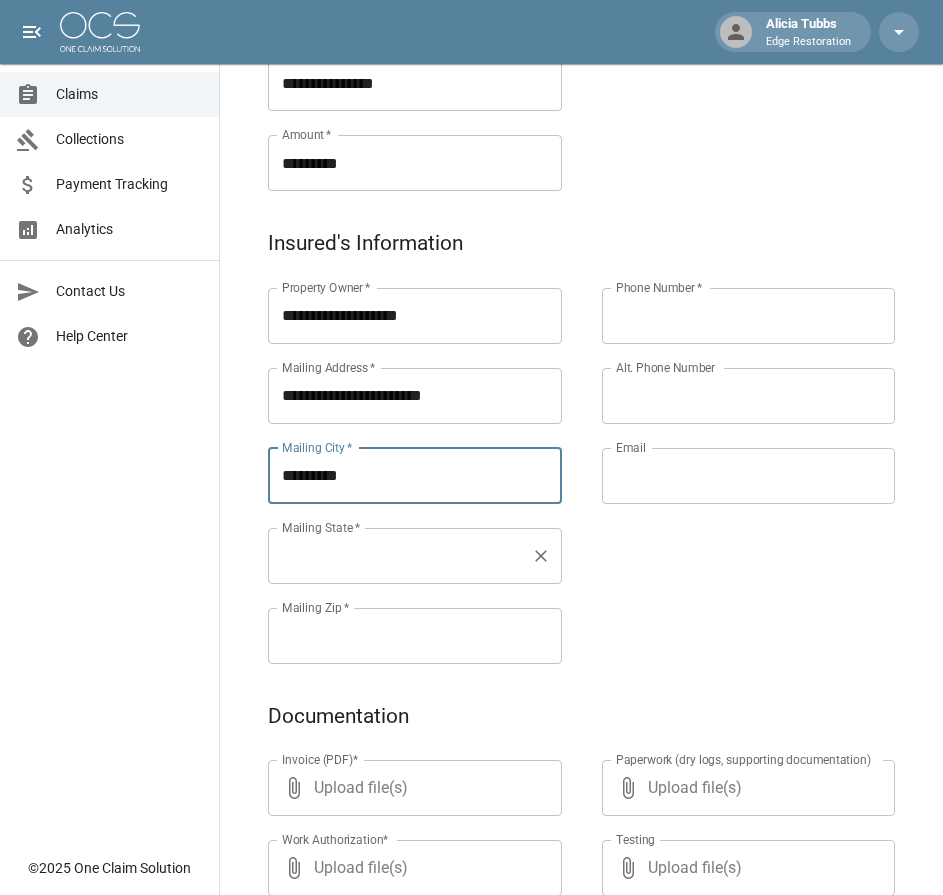 type on "*********" 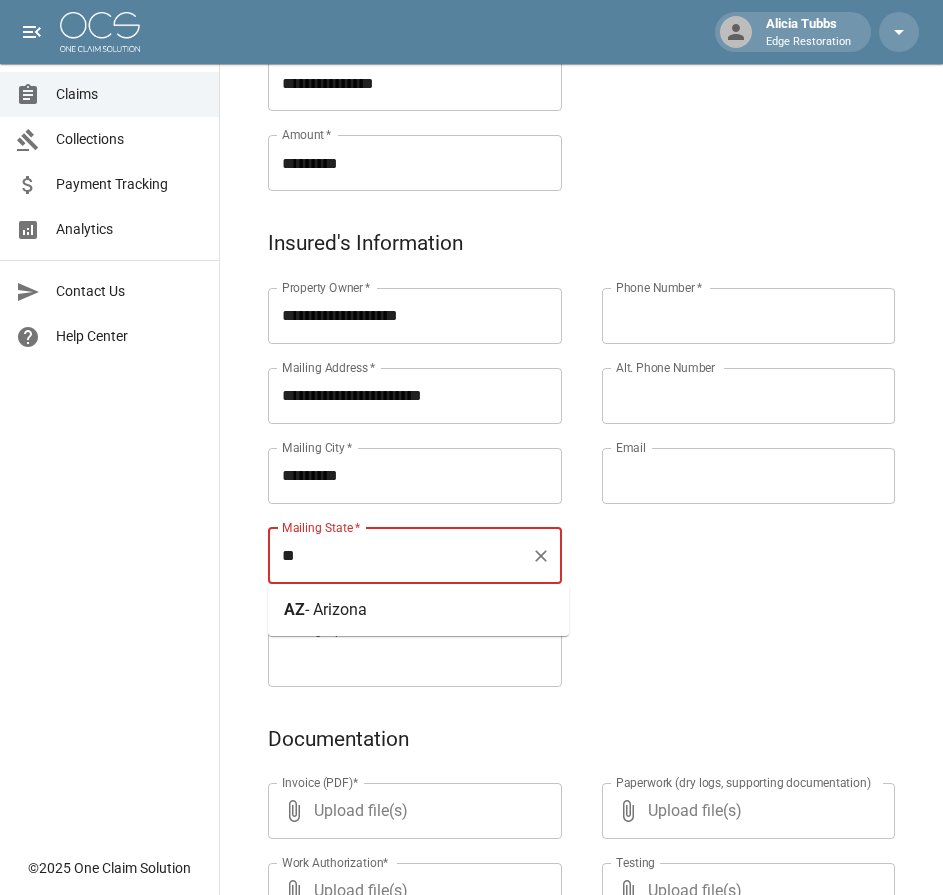 click on "- Arizona" at bounding box center (336, 609) 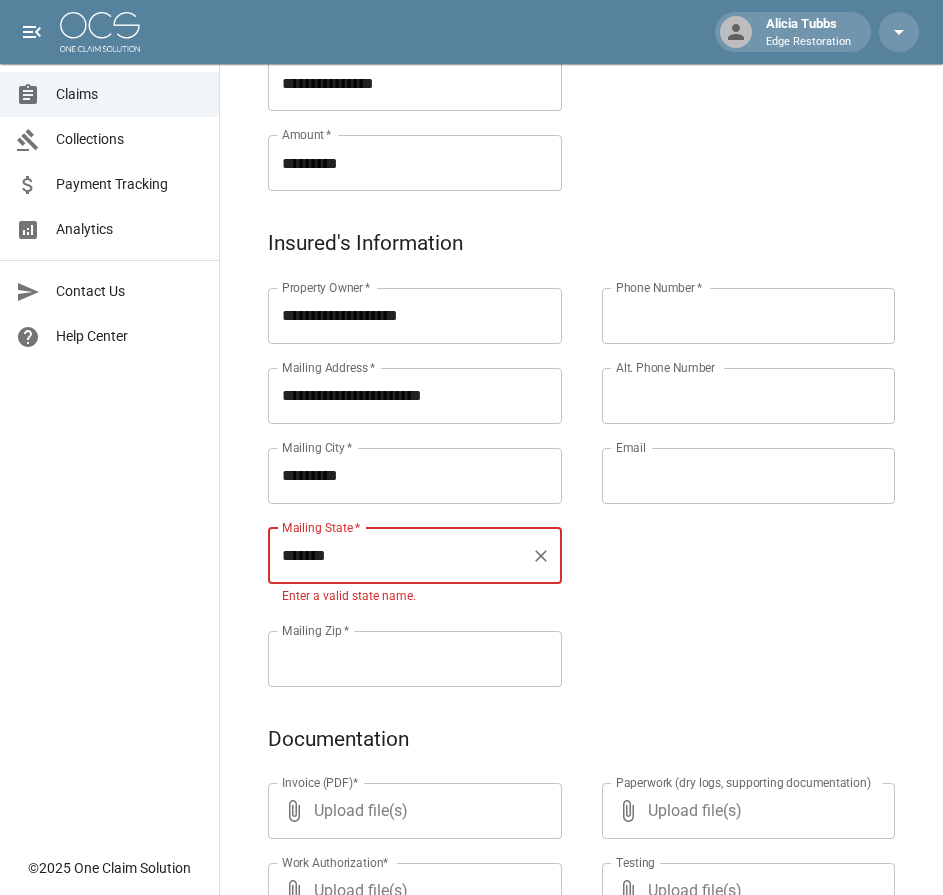 type on "*******" 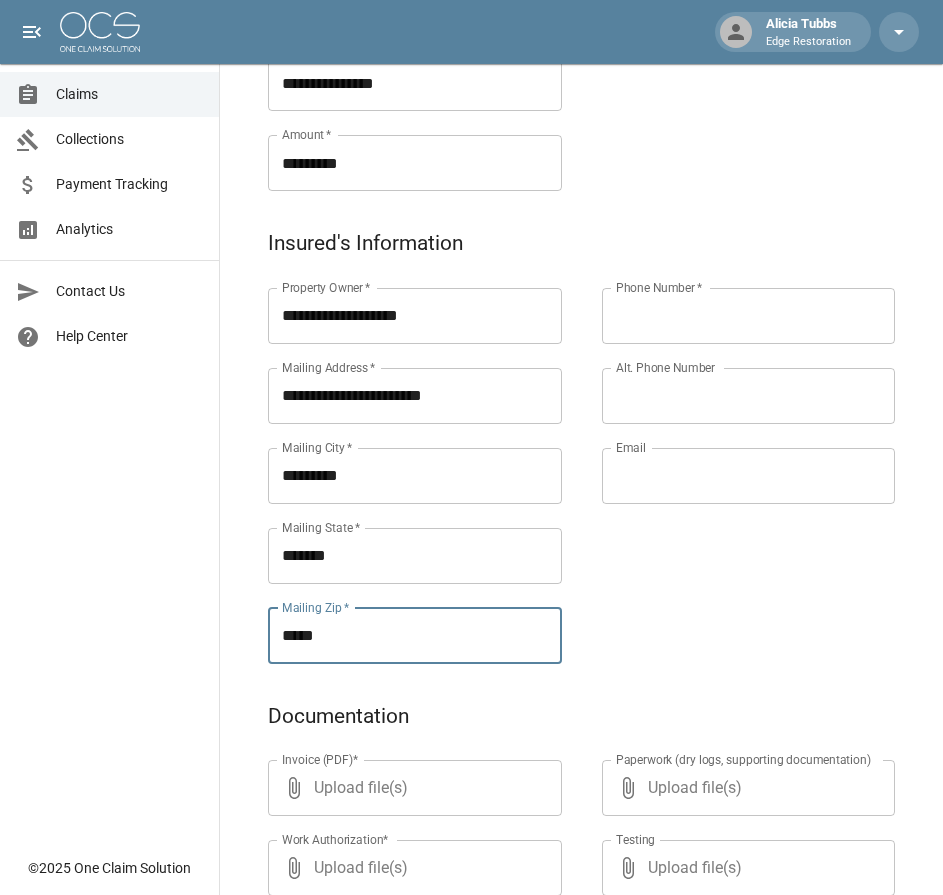 type on "*****" 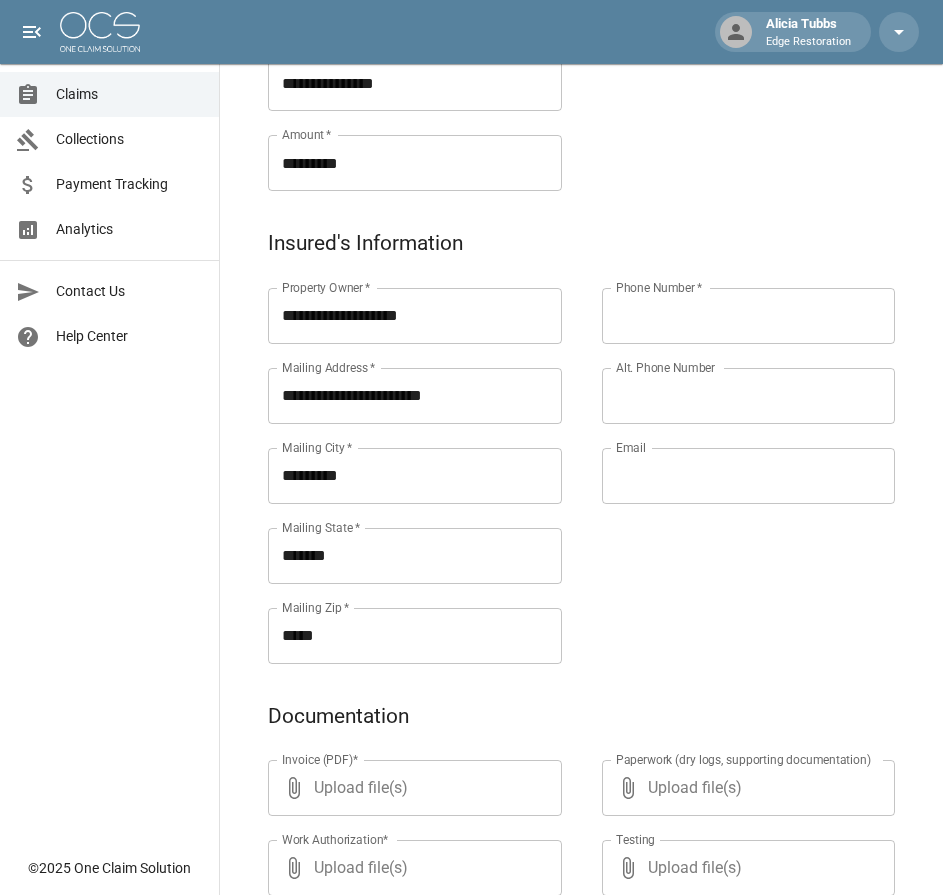 click on "Phone Number   *" at bounding box center [749, 316] 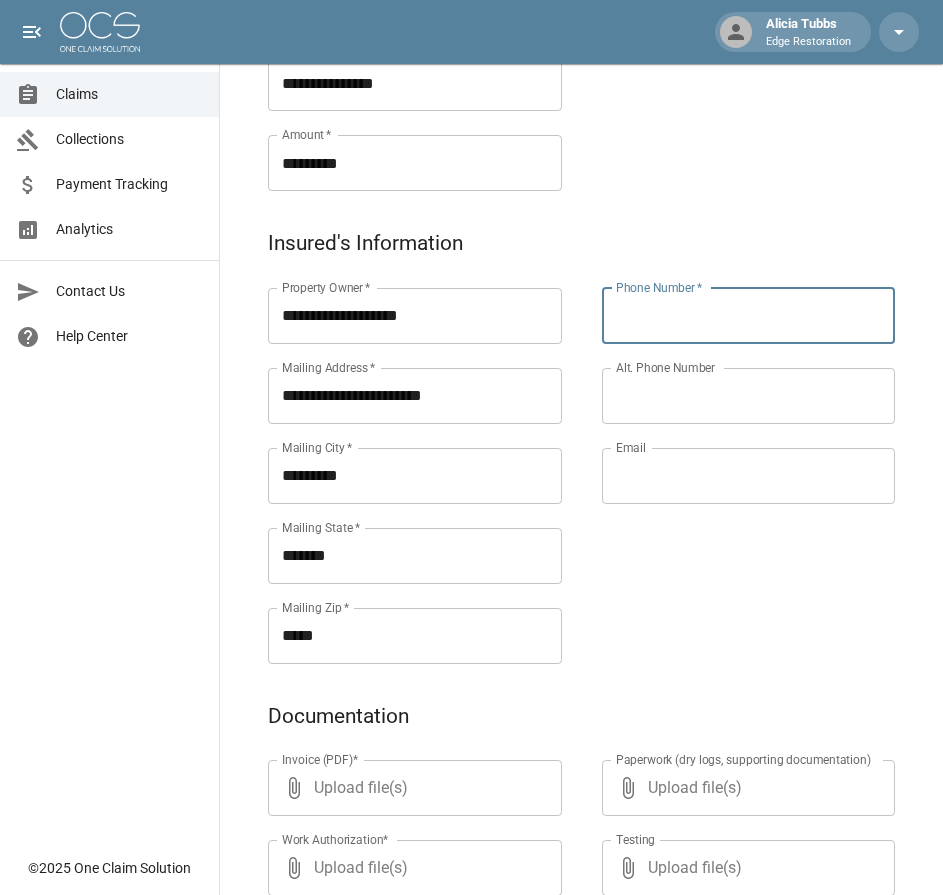paste on "**********" 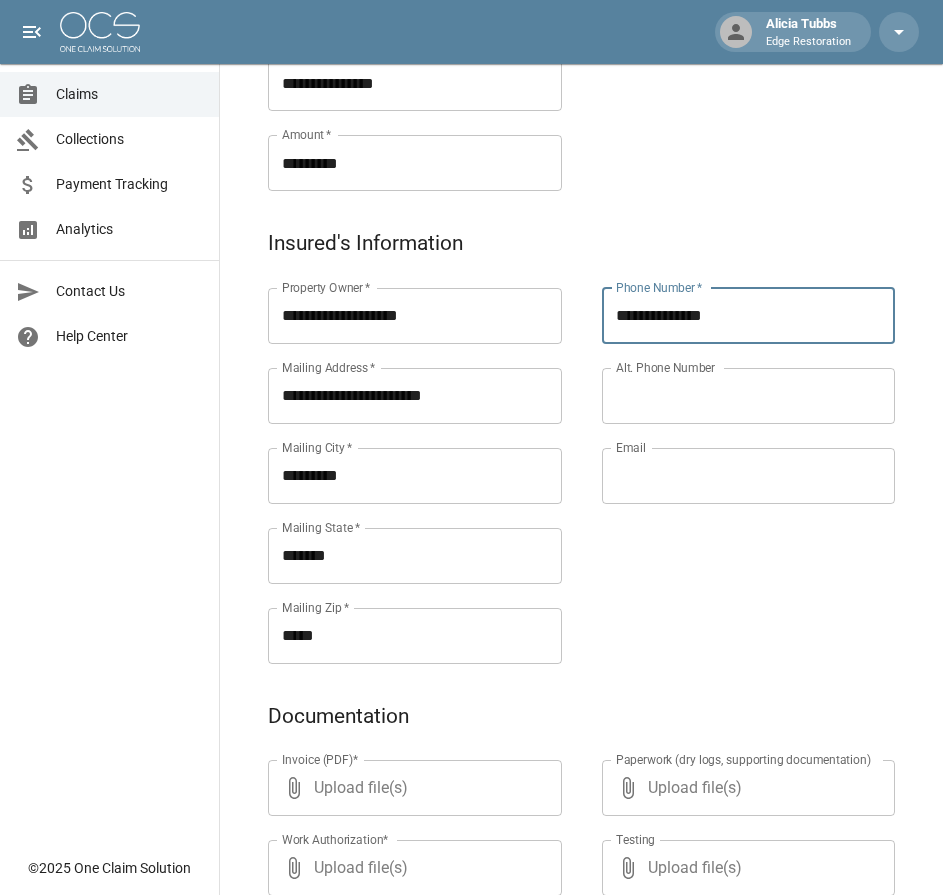 type on "**********" 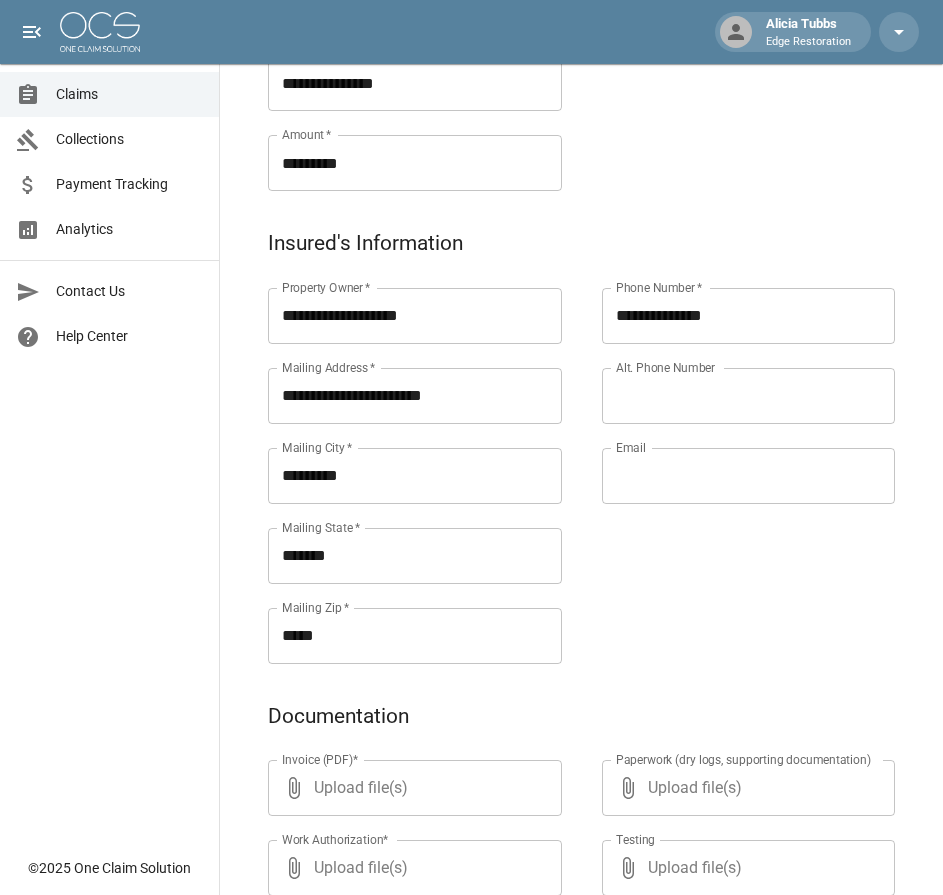 click on "Claims Collections Payment Tracking Analytics Contact Us Help Center" at bounding box center [109, 423] 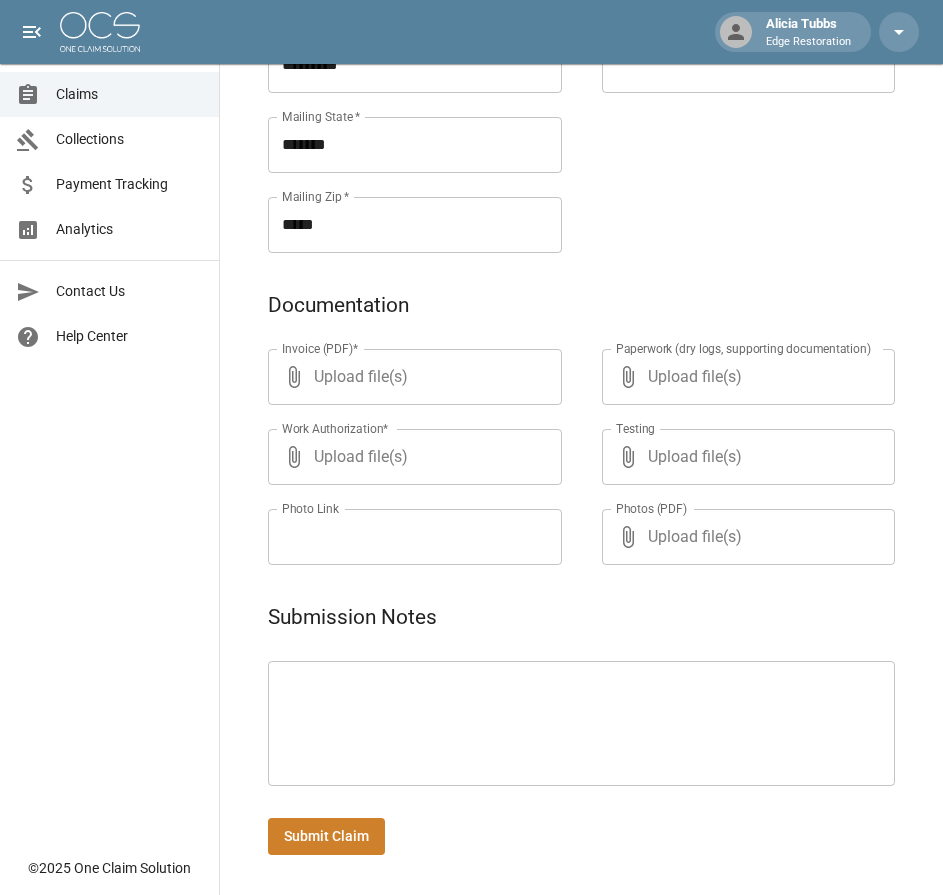 click at bounding box center [581, 724] 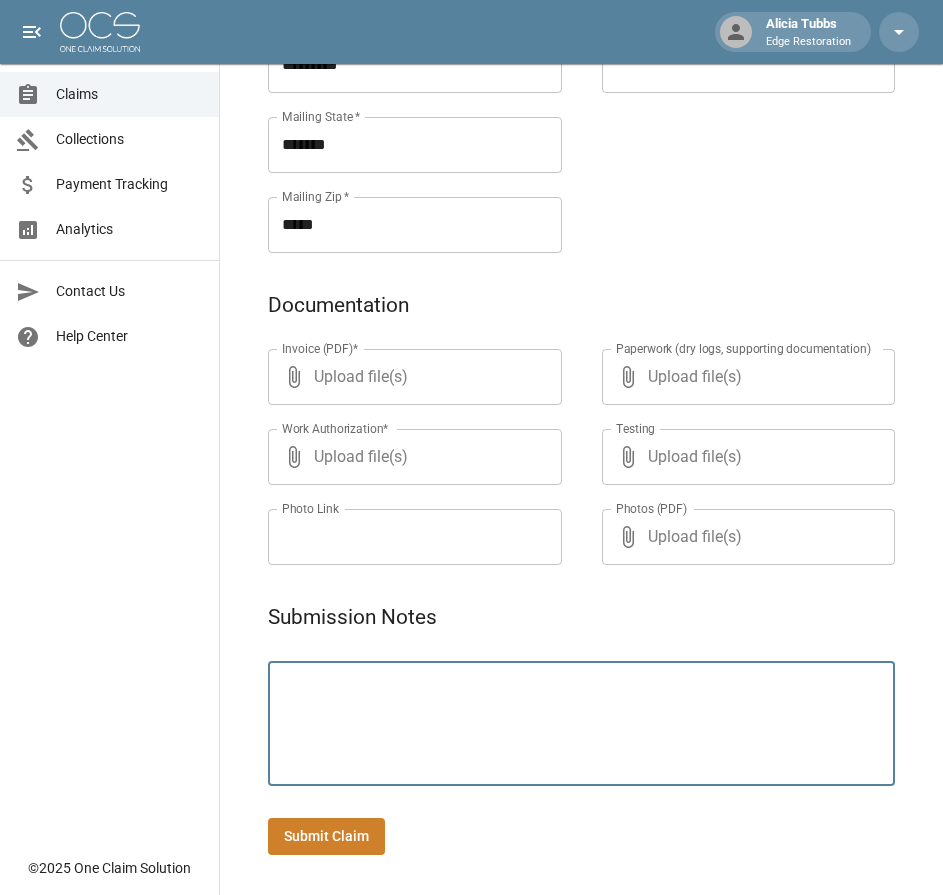 paste on "**********" 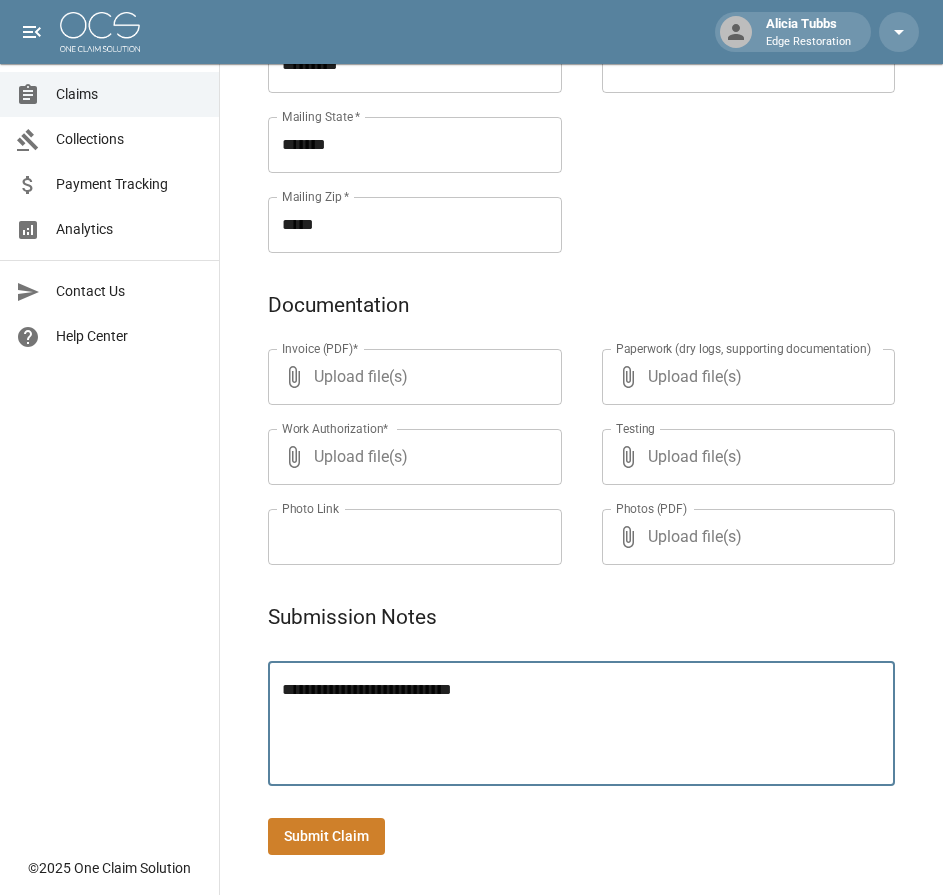 type on "**********" 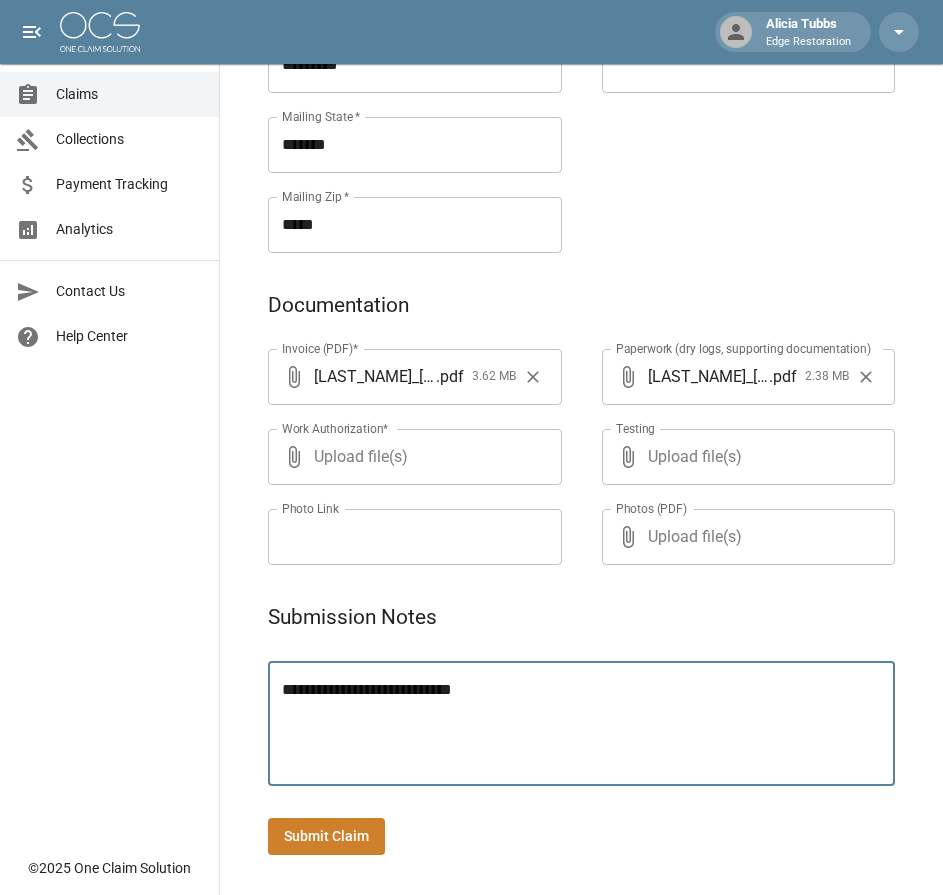 click on "Submit Claim" at bounding box center [326, 836] 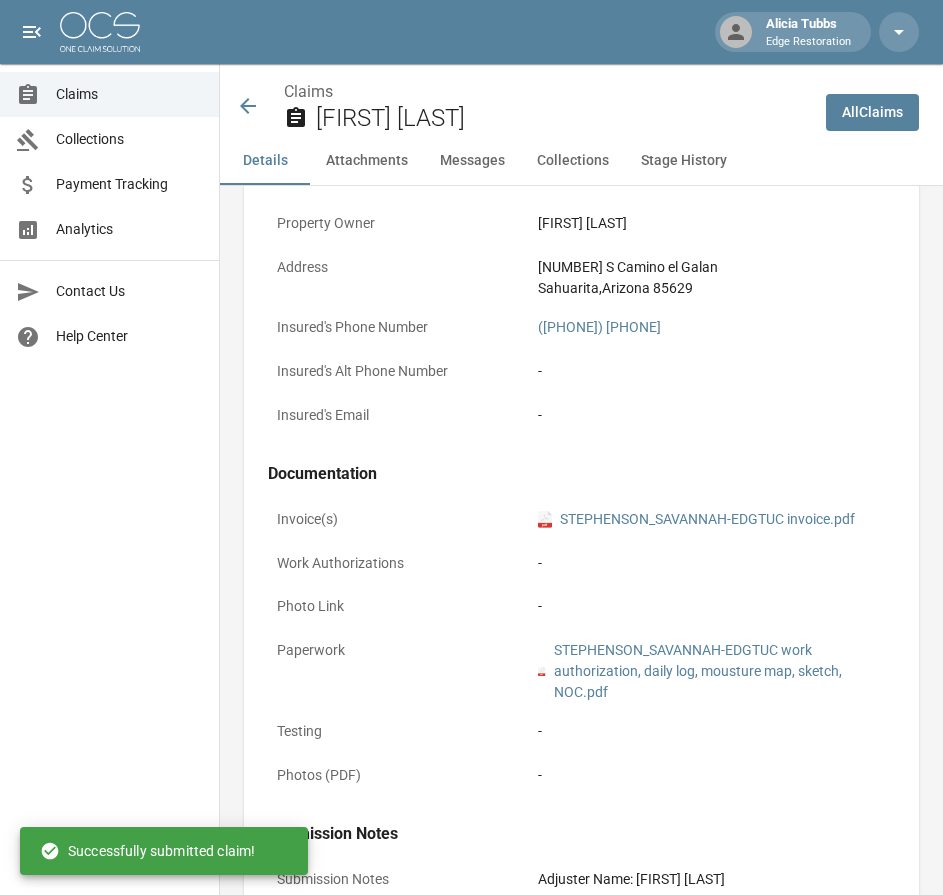 click at bounding box center [100, 32] 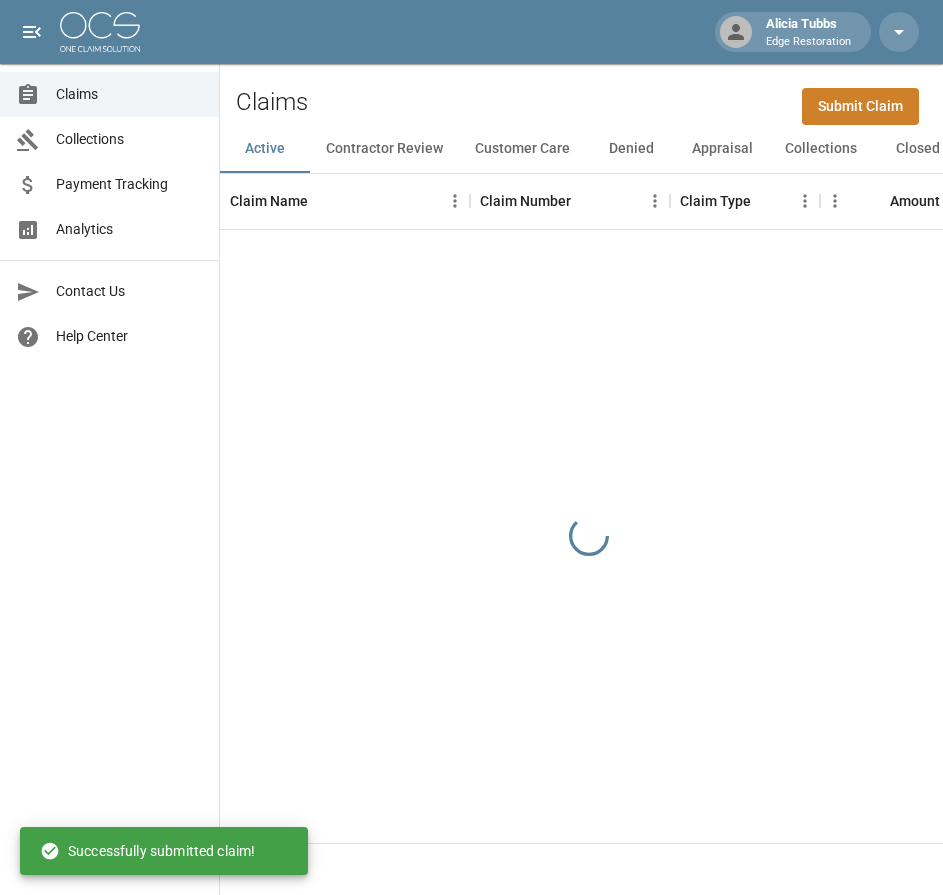 scroll, scrollTop: 0, scrollLeft: 0, axis: both 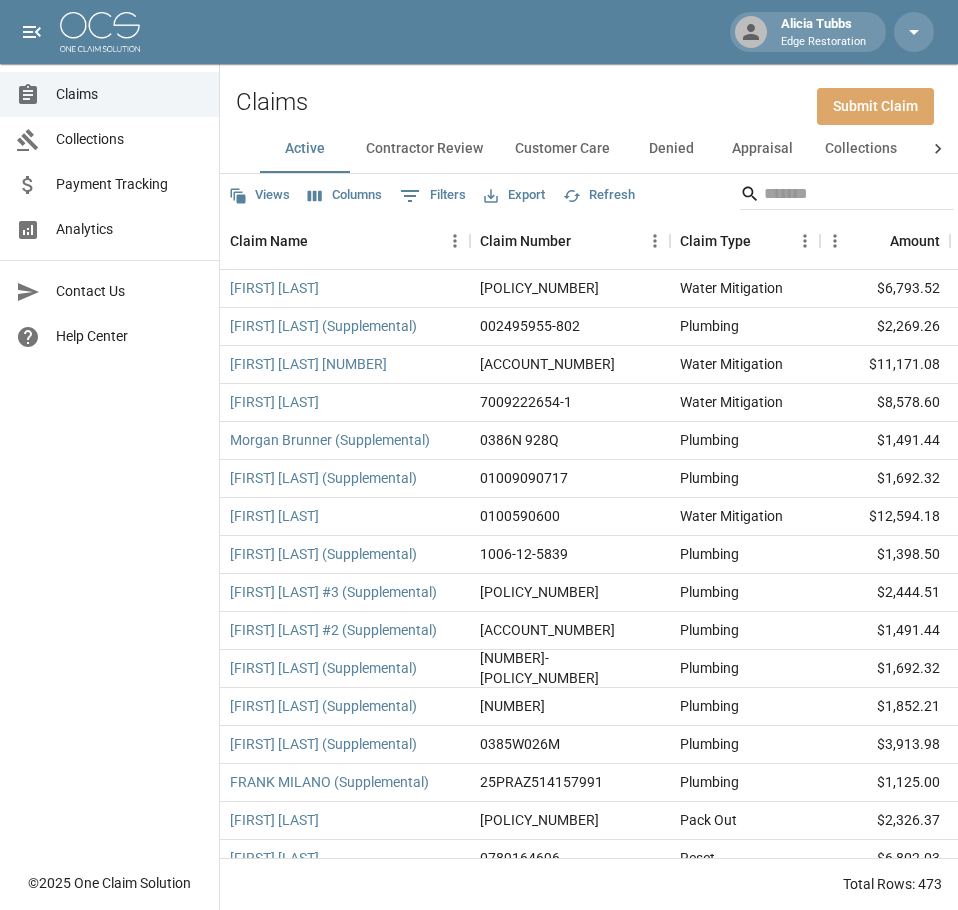 click on "Submit Claim" at bounding box center (875, 106) 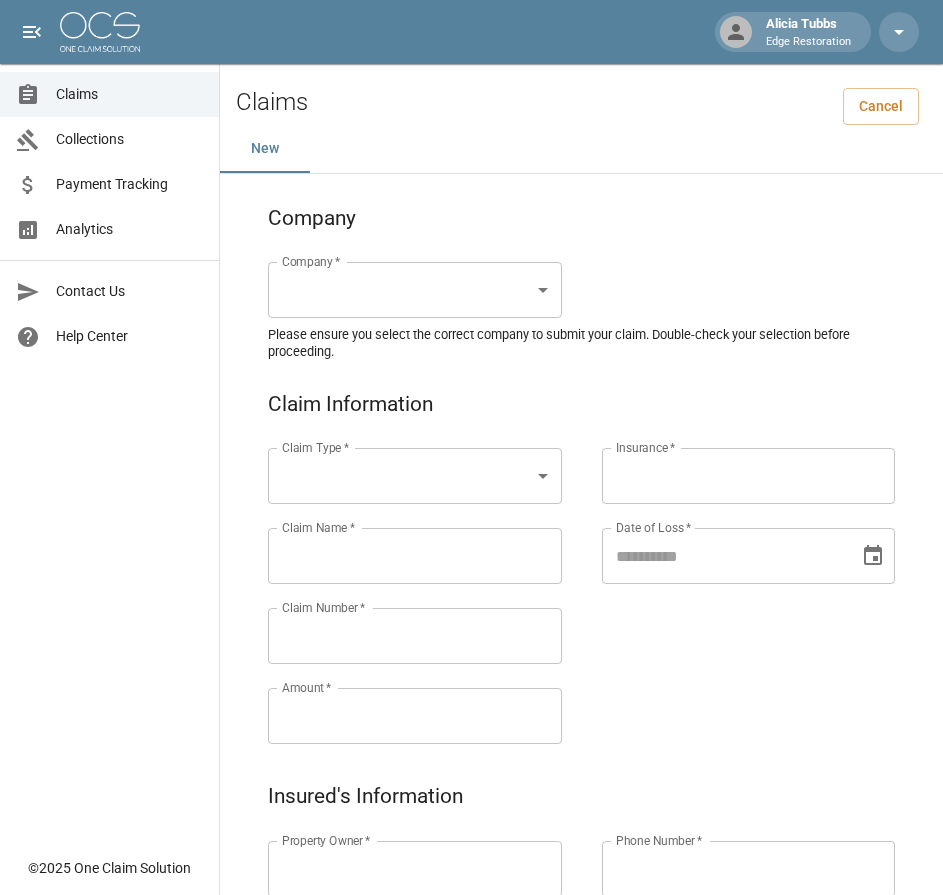 click on "[FIRST] [LAST] Restoration Claims Collections Payment Tracking Analytics Contact Us Help Center ©  2025   One Claim Solution Claims Cancel New Company Company   * ​ Company   * Please ensure you select the correct company to submit your claim. Double-check your selection before proceeding. Claim Information Claim Type   * ​ Claim Type   * Claim Name   * Claim Name   * Claim Number   * Claim Number   * Amount   * Amount   * Insurance   * Insurance   * Date of Loss   * Date of Loss   * Insured's Information Property Owner   * Property Owner   * Mailing Address   * Mailing Address   * Mailing City   * Mailing City   * Mailing State   * Mailing State   * Mailing Zip   * Mailing Zip   * Phone Number   * Phone Number   * Alt. Phone Number Alt. Phone Number Email Email Documentation Invoice (PDF)* ​ Upload file(s) Invoice (PDF)* Work Authorization* ​ Upload file(s) Work Authorization* Photo Link Photo Link ​ Upload file(s) Testing ​ ​" at bounding box center (471, 929) 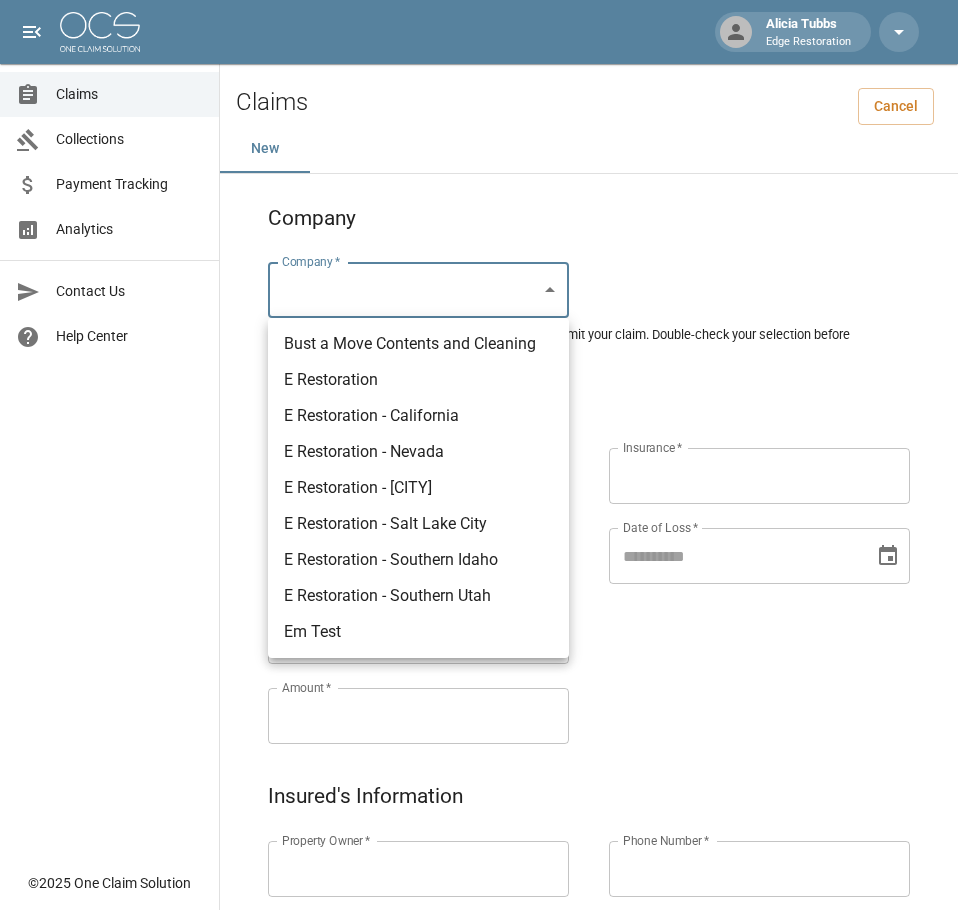 click on "E Restoration - California" at bounding box center [418, 416] 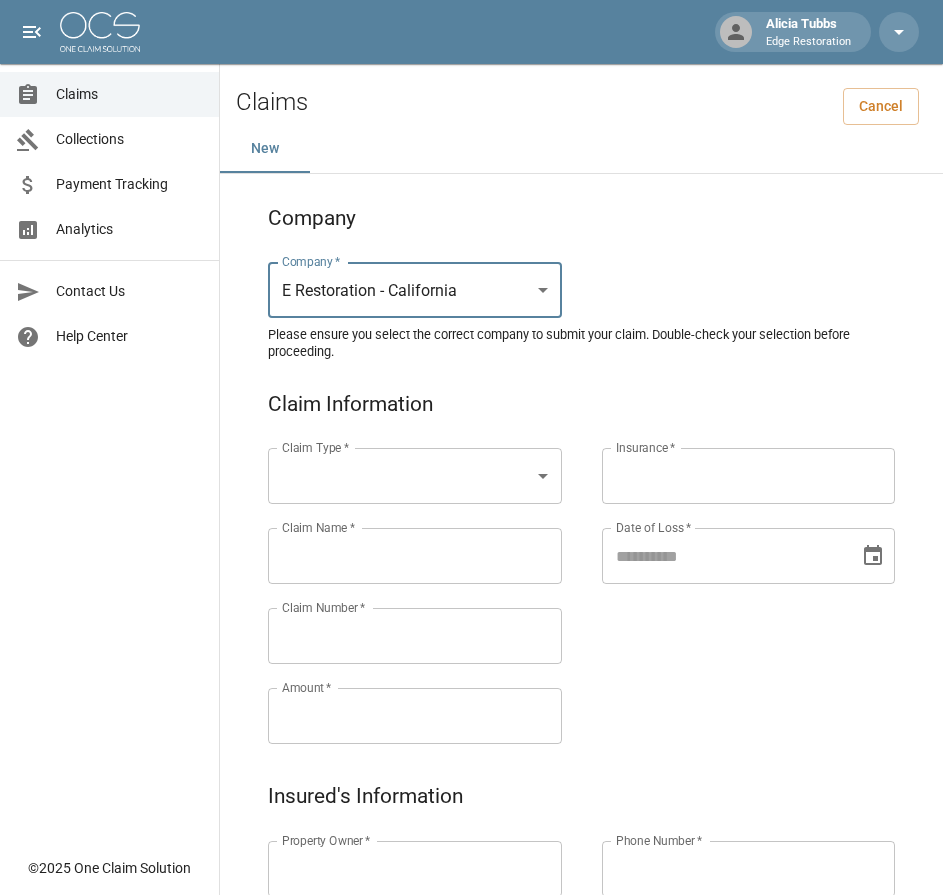 click on "[FIRST] [LAST] Restoration Claims Collections Payment Tracking Analytics Contact Us Help Center ©  2025   One Claim Solution Claims Cancel New Company Company   * E Restoration - [STATE] ****** Company   * Please ensure you select the correct company to submit your claim. Double-check your selection before proceeding. Claim Information Claim Type   * ​ Claim Type   * Claim Name   * Claim Name   * Claim Number   * Claim Number   * Amount   * Amount   * Insurance   * Insurance   * Date of Loss   * Date of Loss   * Insured's Information Property Owner   * Property Owner   * Mailing Address   * Mailing Address   * Mailing City   * Mailing City   * Mailing State   * Mailing State   * Mailing Zip   * Mailing Zip   * Phone Number   * Phone Number   * Alt. Phone Number Alt. Phone Number Email Email Documentation Invoice (PDF)* ​ Upload file(s) Invoice (PDF)* Work Authorization* ​ Upload file(s) Work Authorization* Photo Link Photo Link ​" at bounding box center (471, 929) 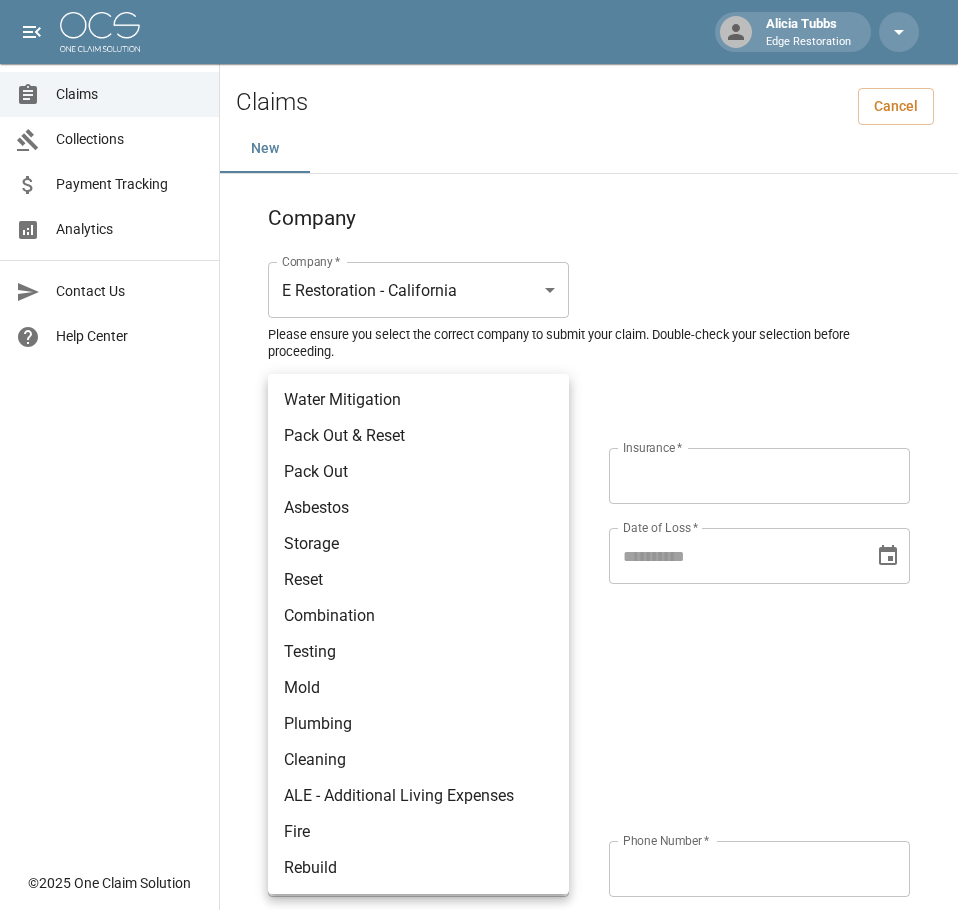 click on "Water Mitigation" at bounding box center (418, 400) 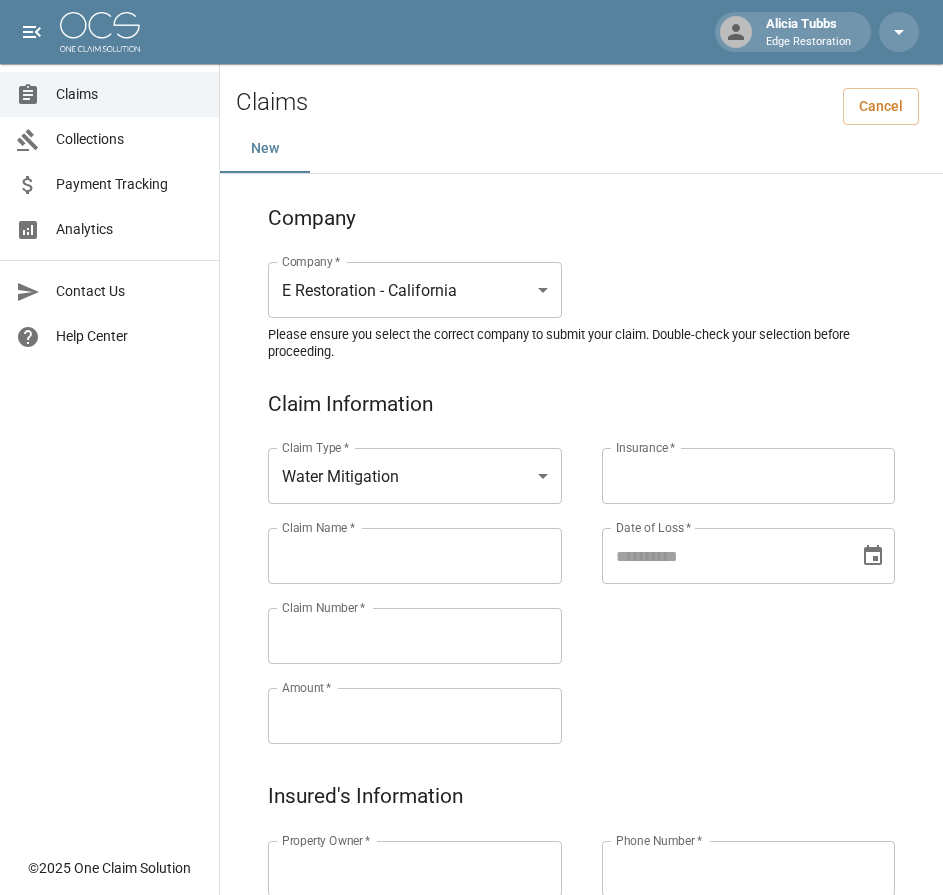 click on "Claims Collections Payment Tracking Analytics Contact Us Help Center" at bounding box center (109, 423) 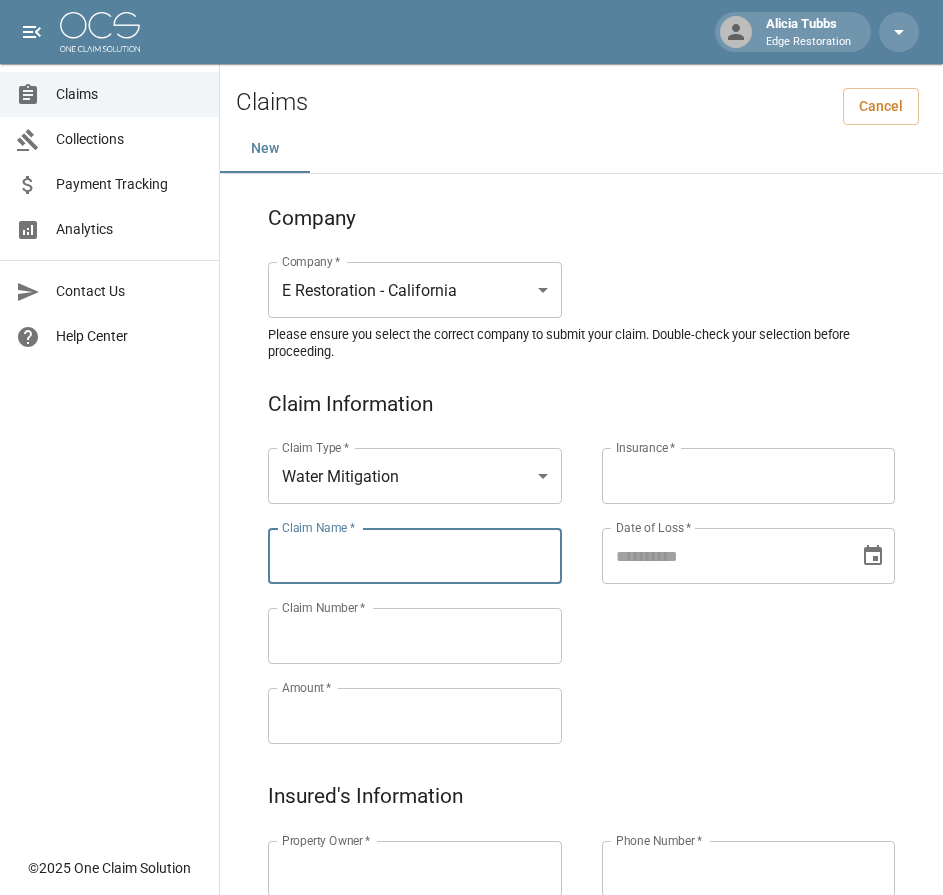 paste on "*****" 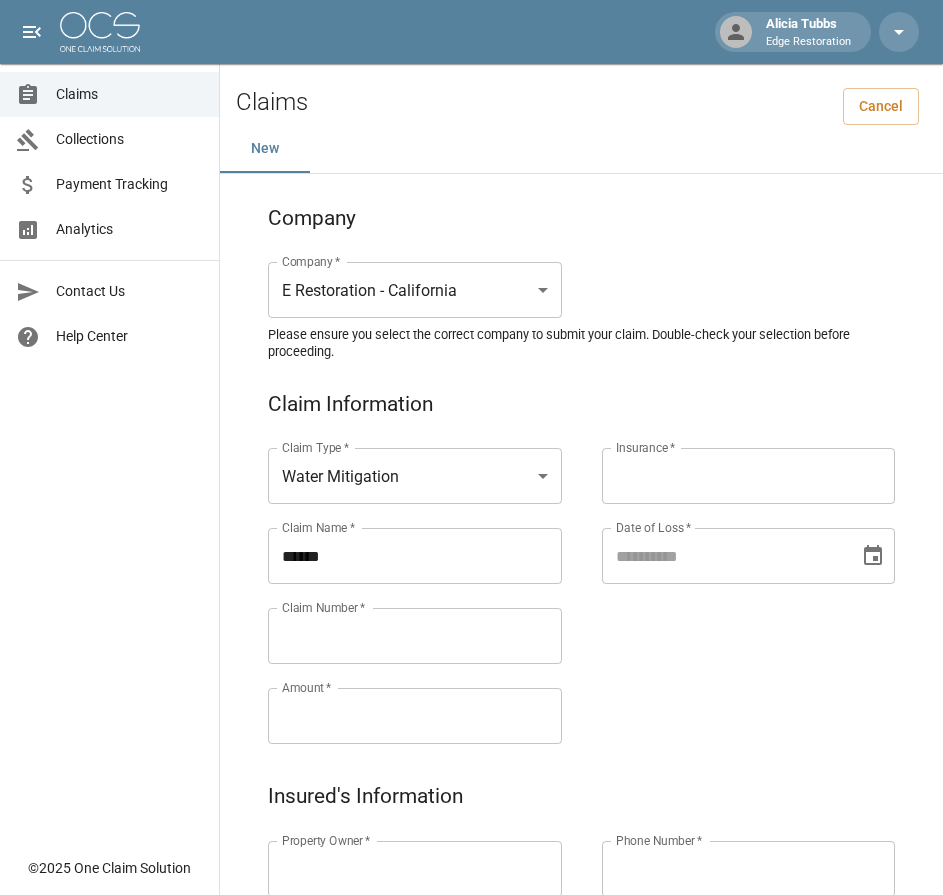 click on "*****" at bounding box center (415, 556) 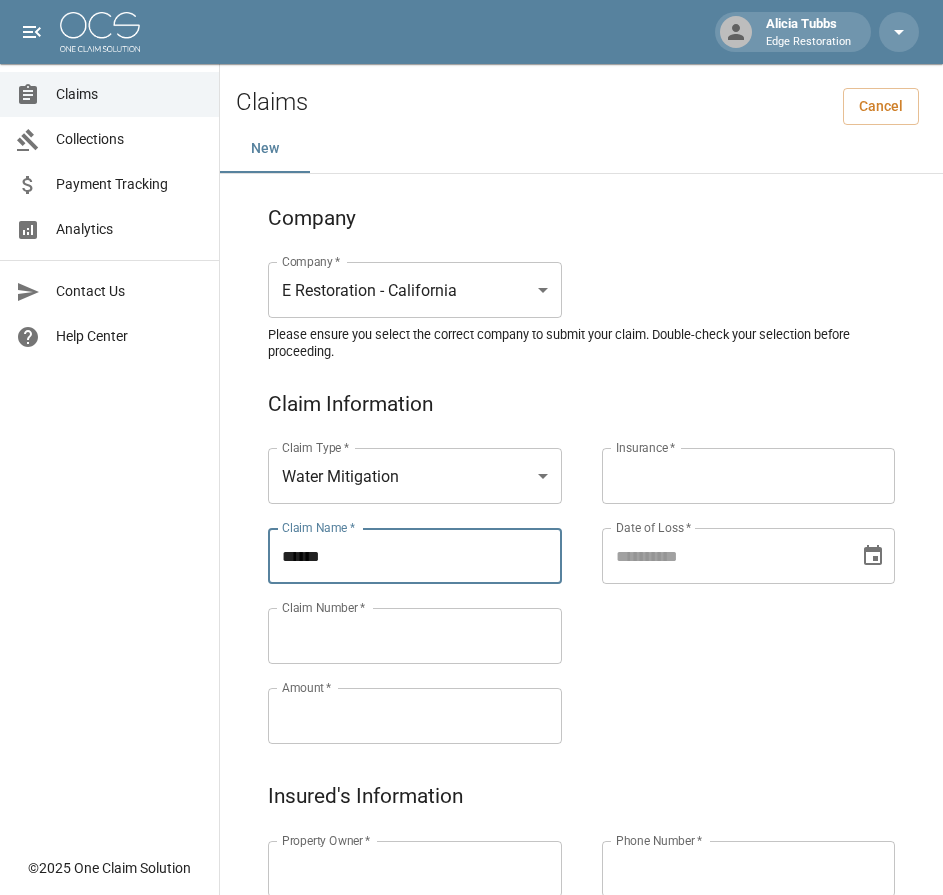 paste on "*******" 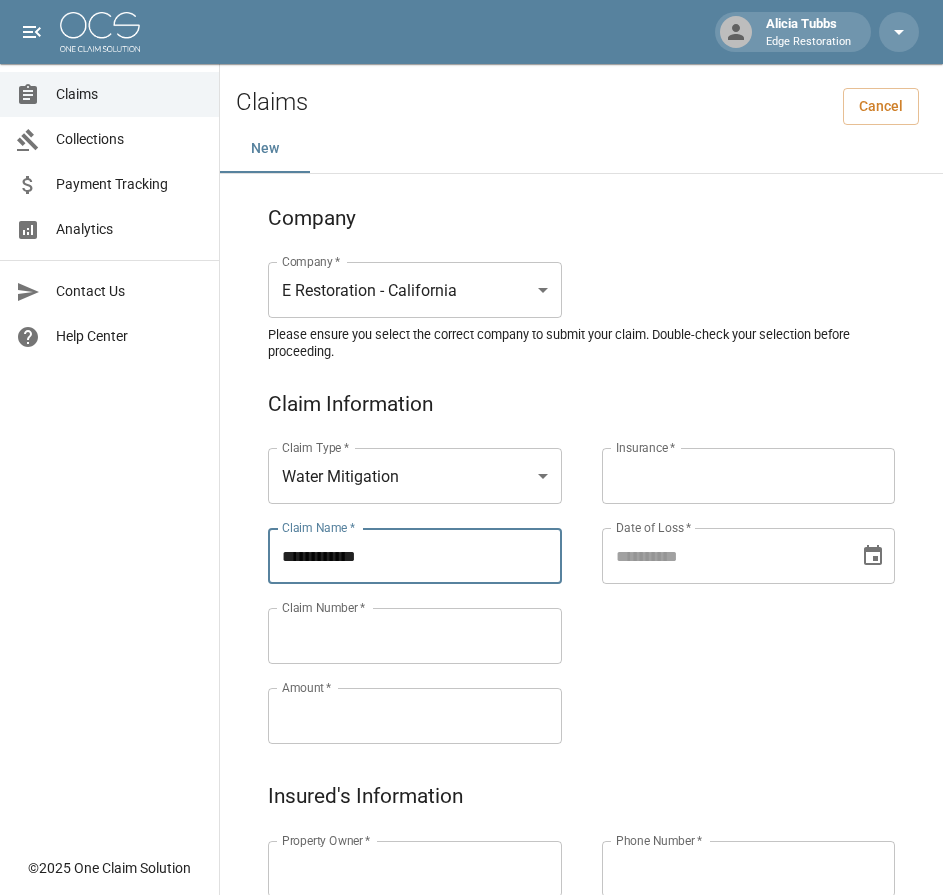 click on "**********" at bounding box center (415, 556) 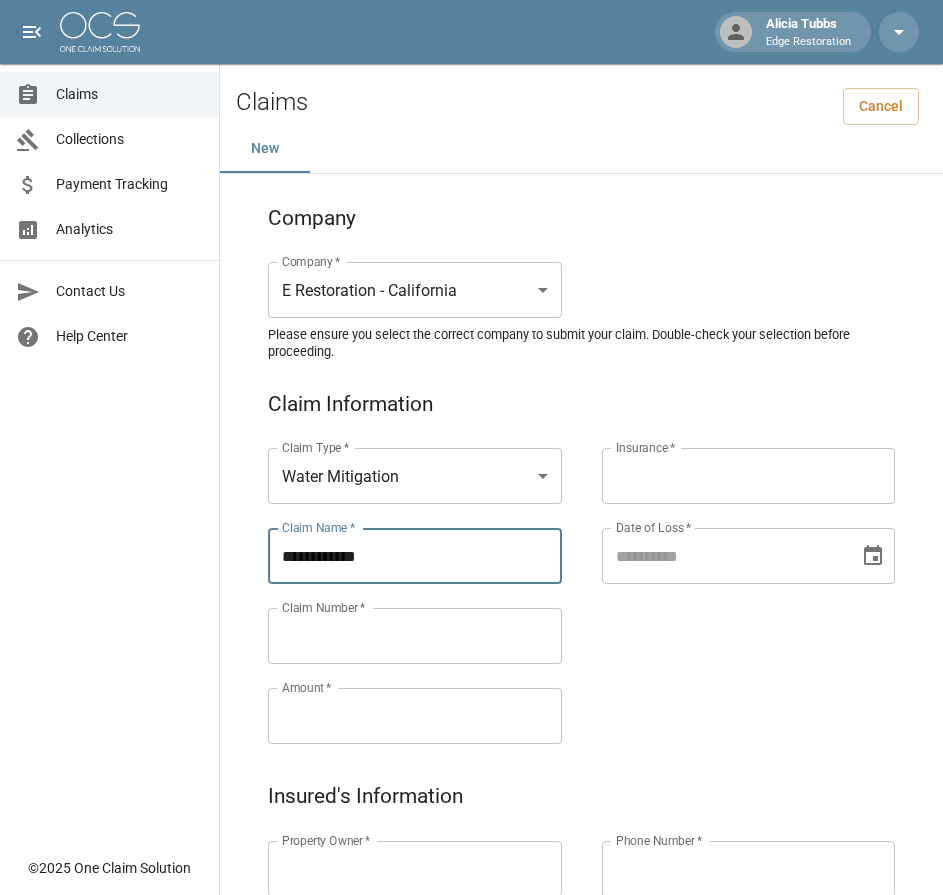 type on "**********" 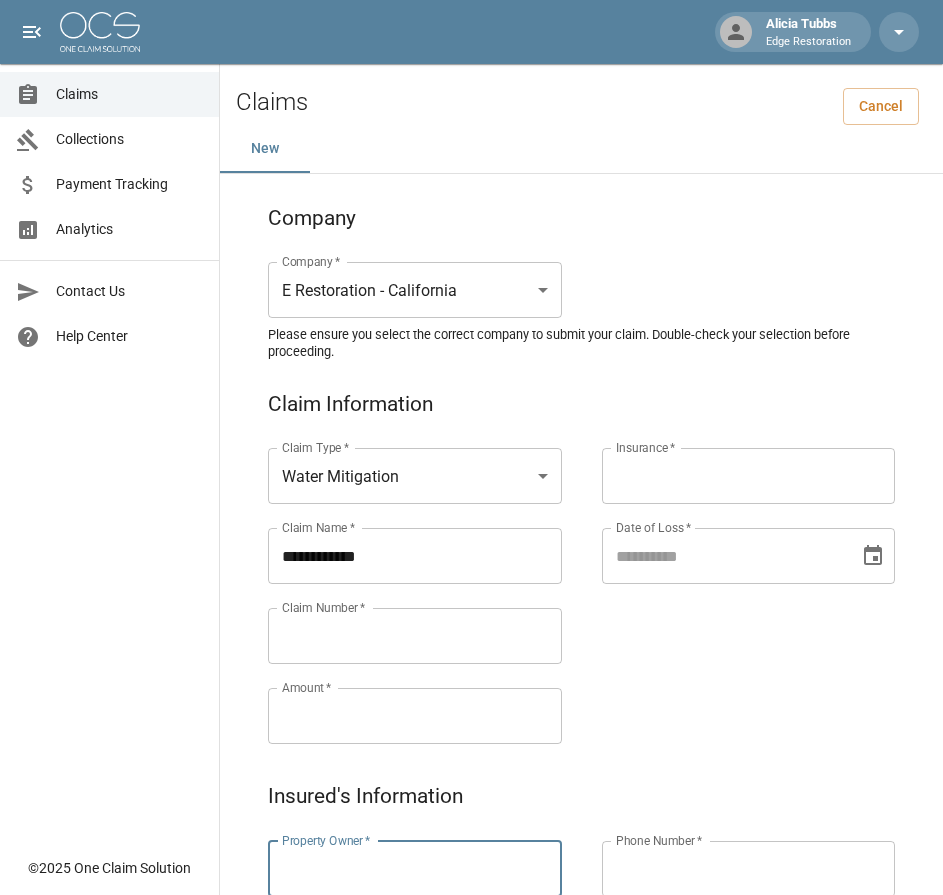 click on "Property Owner   *" at bounding box center (415, 869) 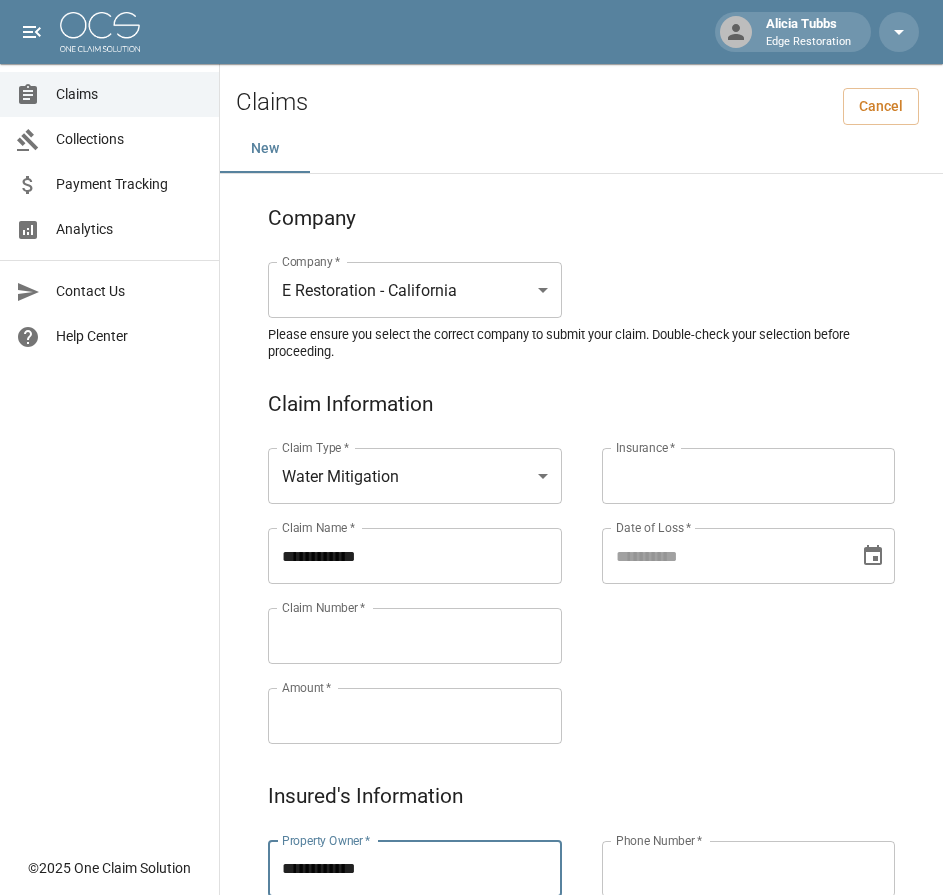 type on "**********" 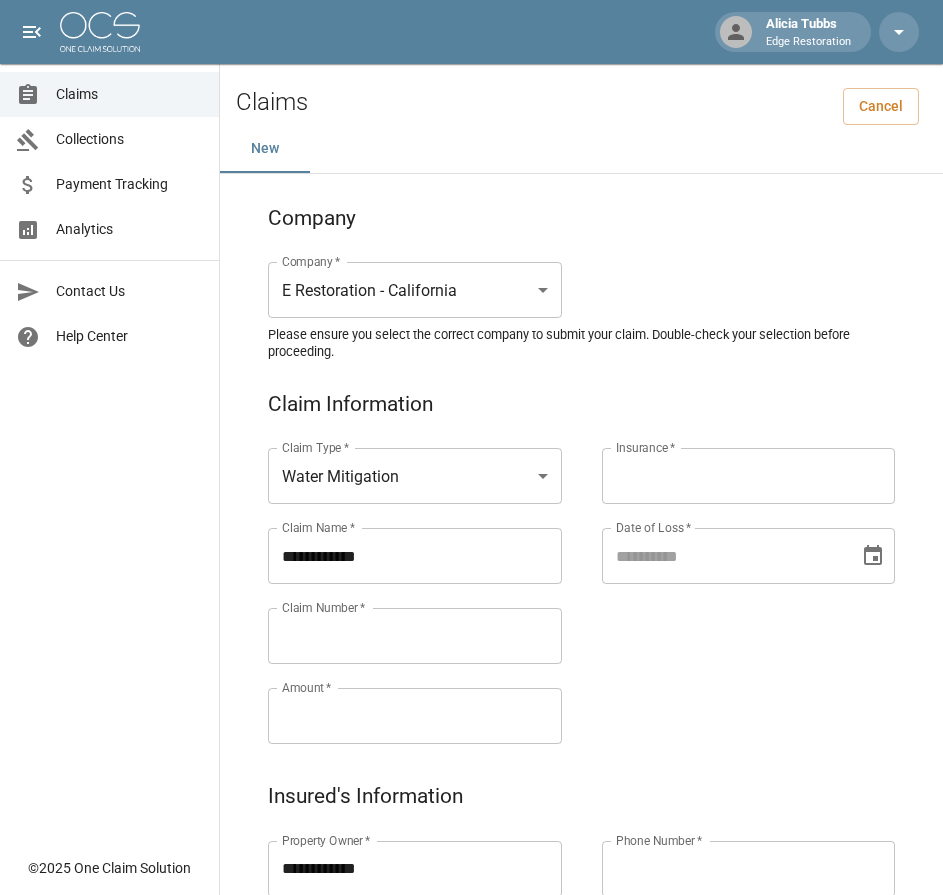 click on "Claims Collections Payment Tracking Analytics Contact Us Help Center" at bounding box center [109, 423] 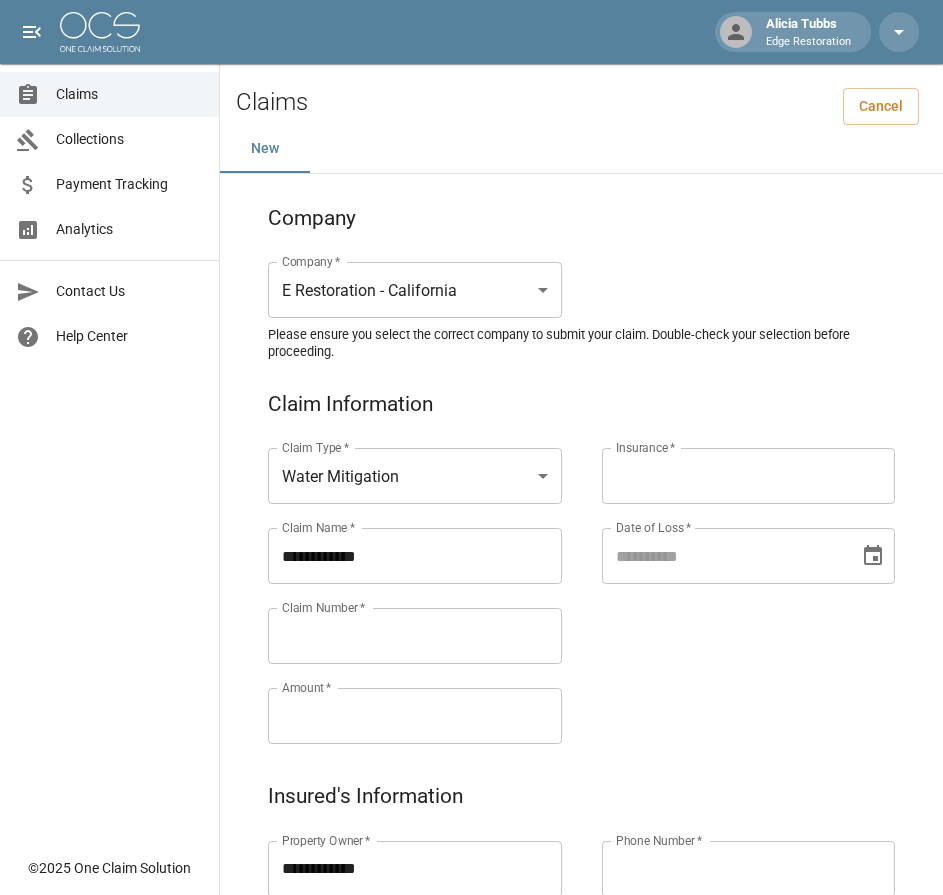 click on "Claim Number   *" at bounding box center [415, 636] 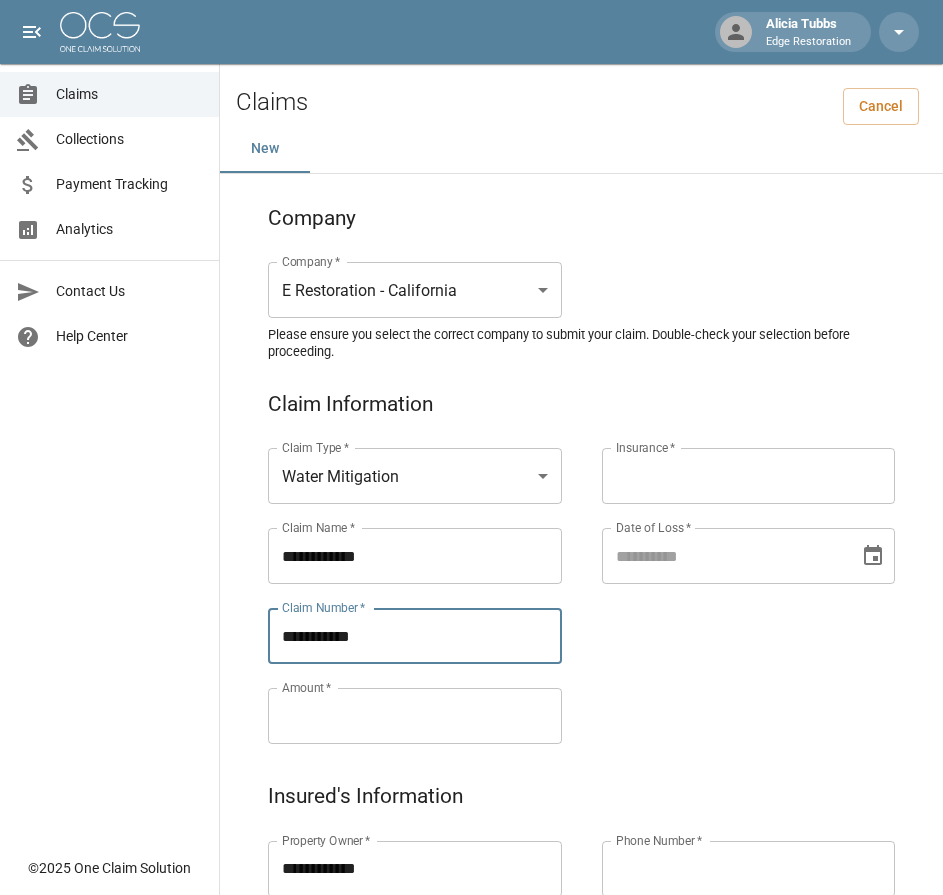 click on "**********" at bounding box center [415, 636] 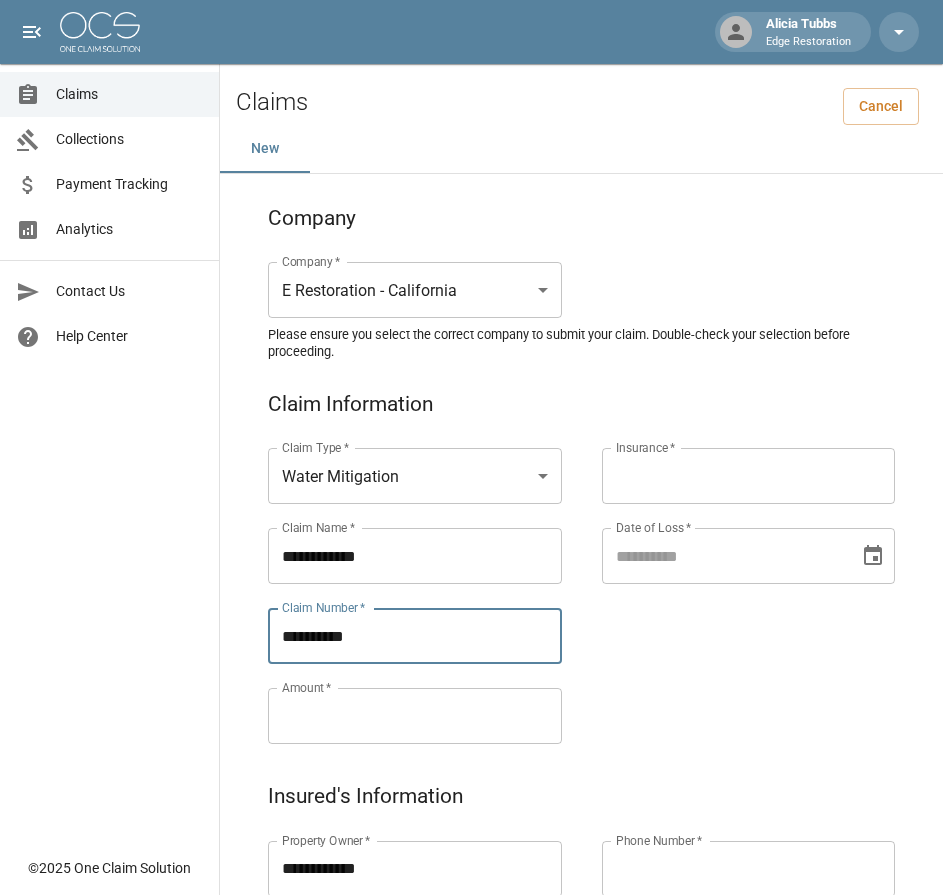 type on "**********" 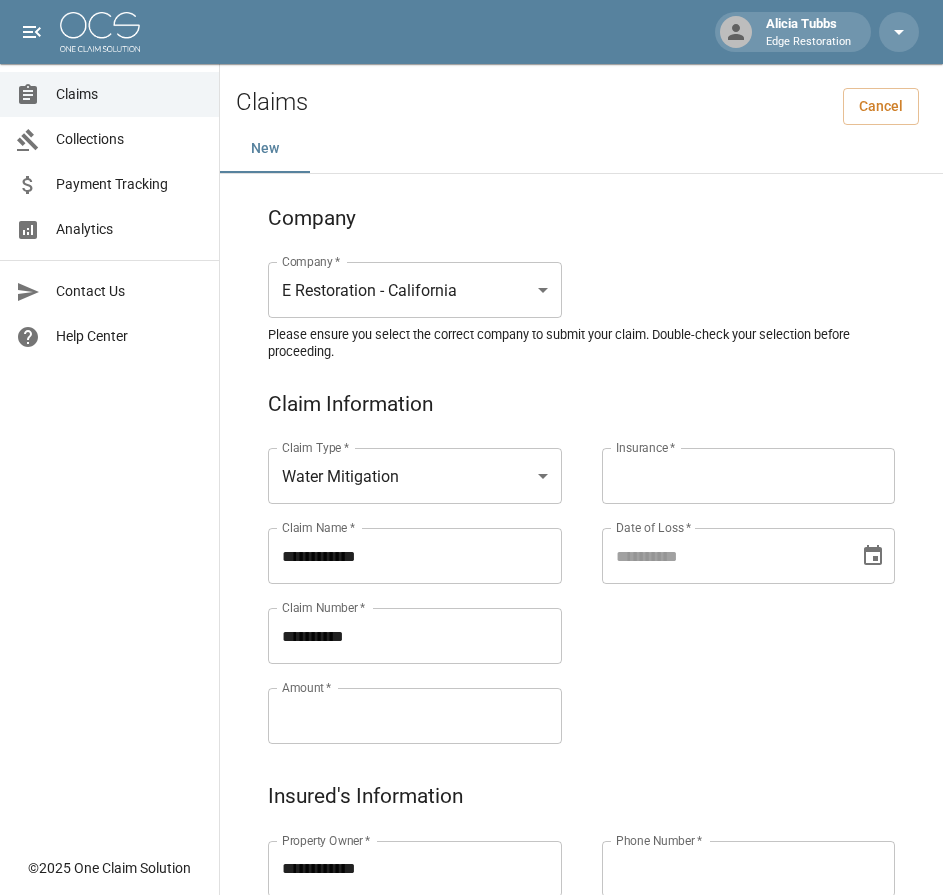 click on "Amount   *" at bounding box center (415, 716) 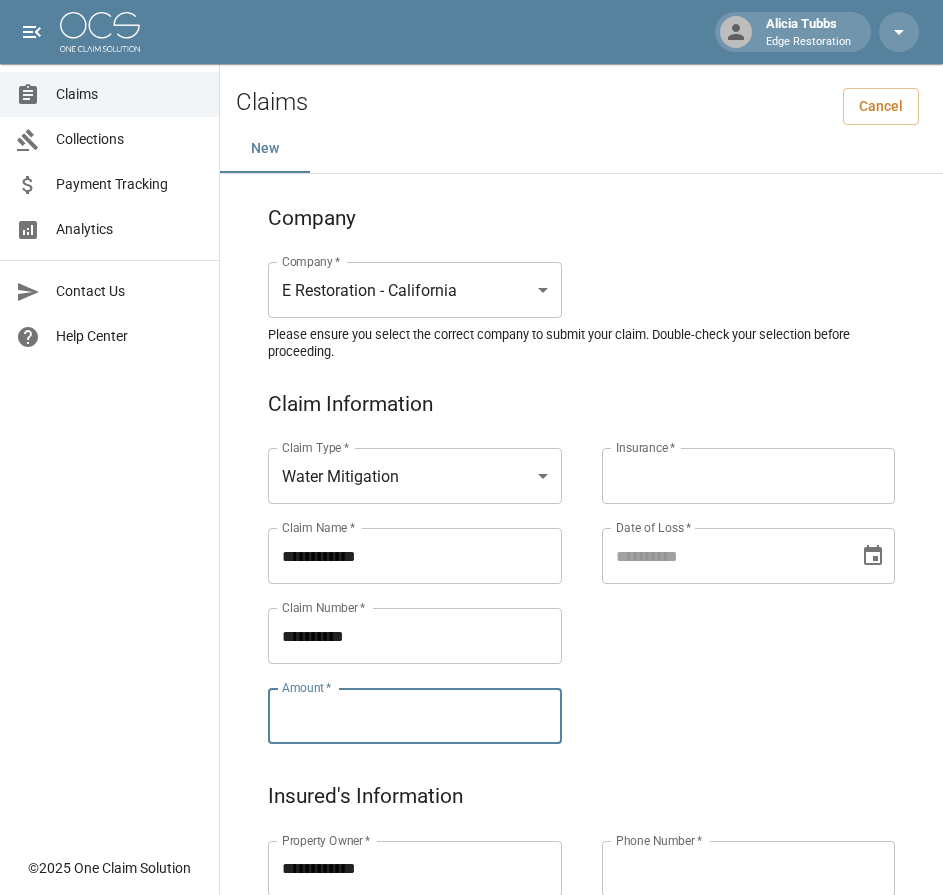 paste on "**********" 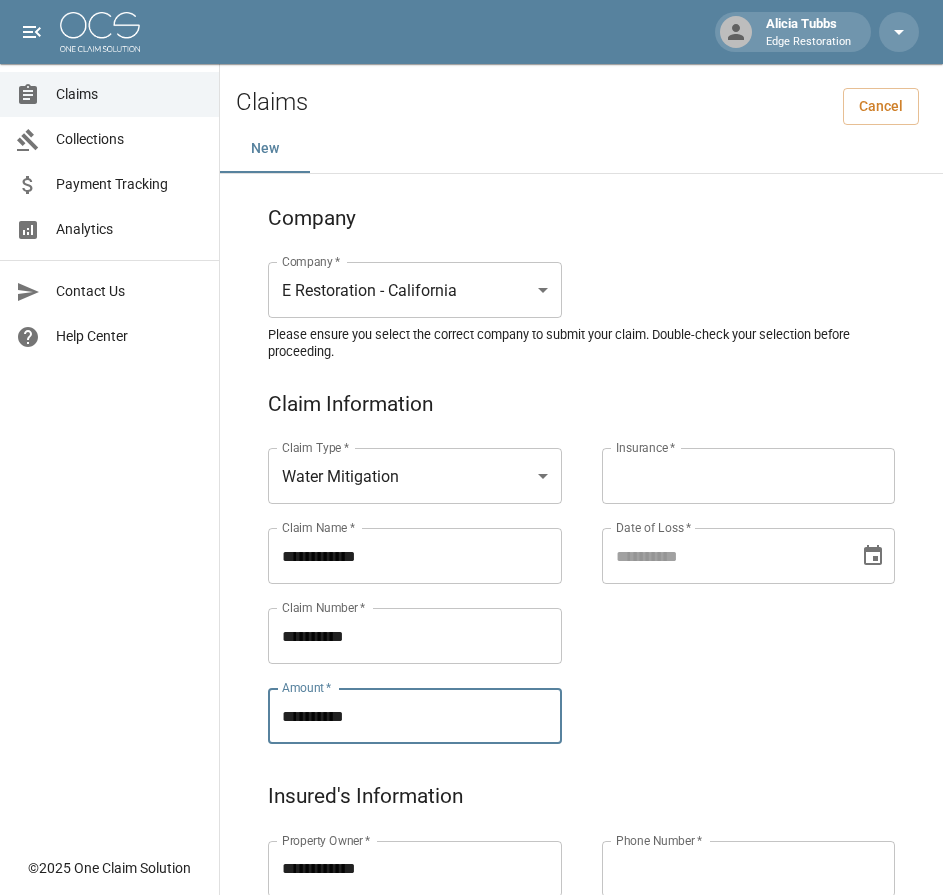 click on "Insurance   *" at bounding box center [749, 476] 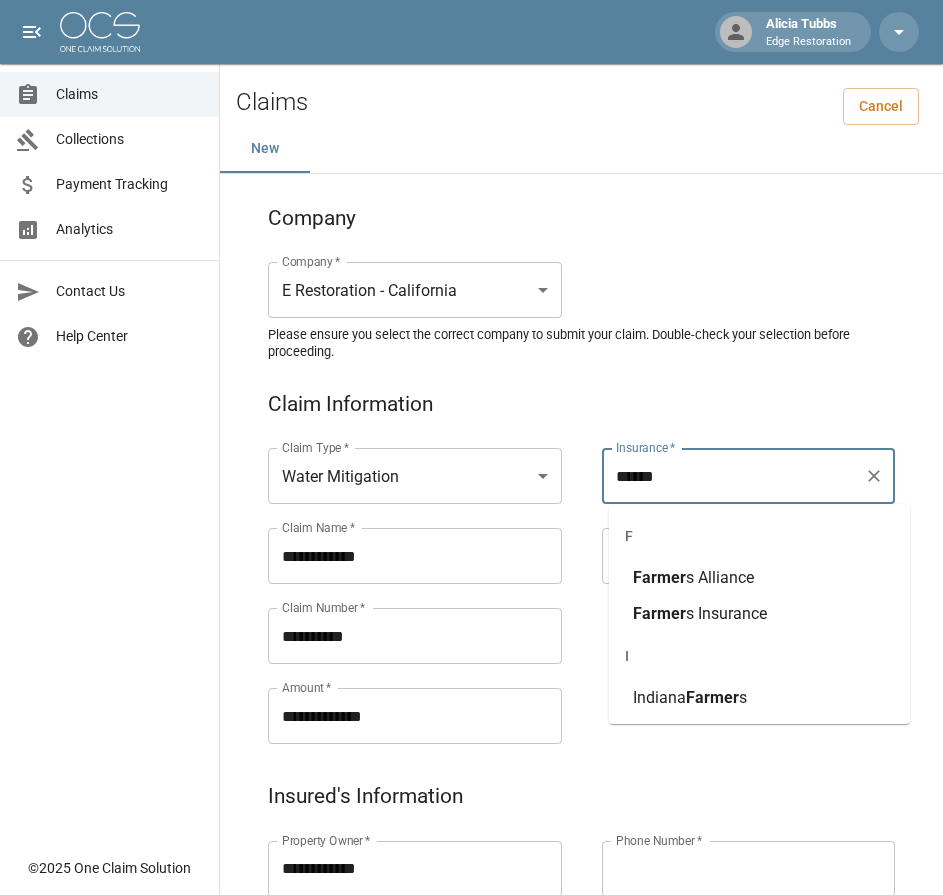 click on "Farmer" at bounding box center (659, 613) 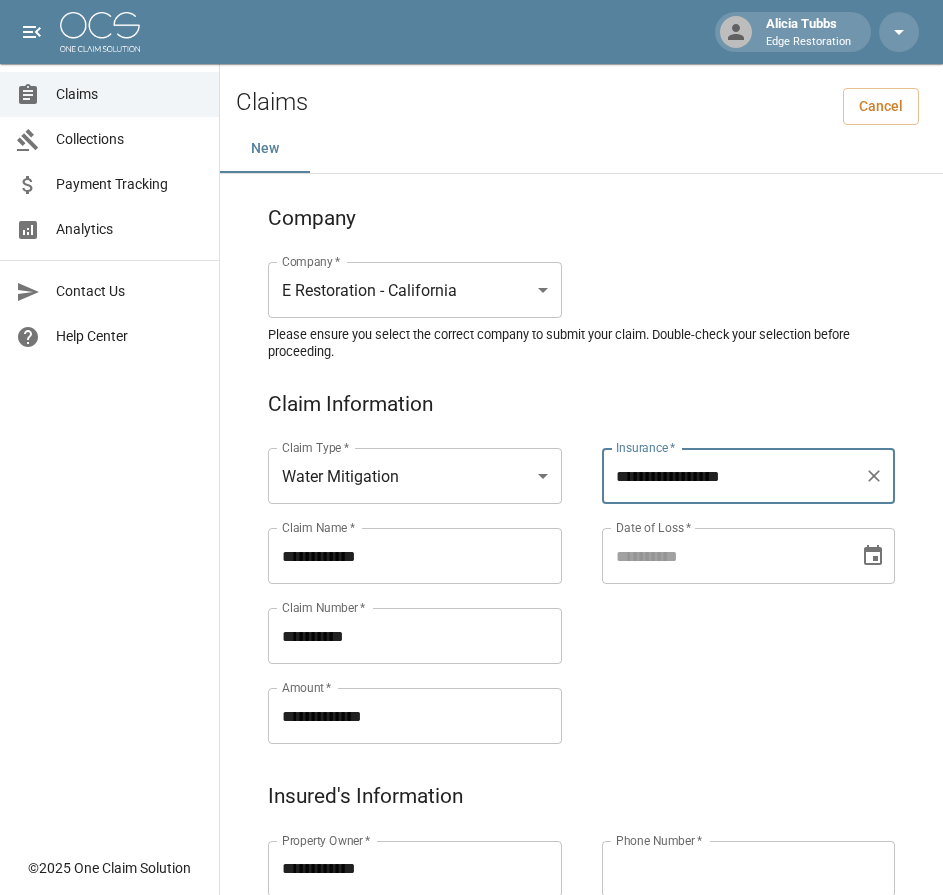 type on "**********" 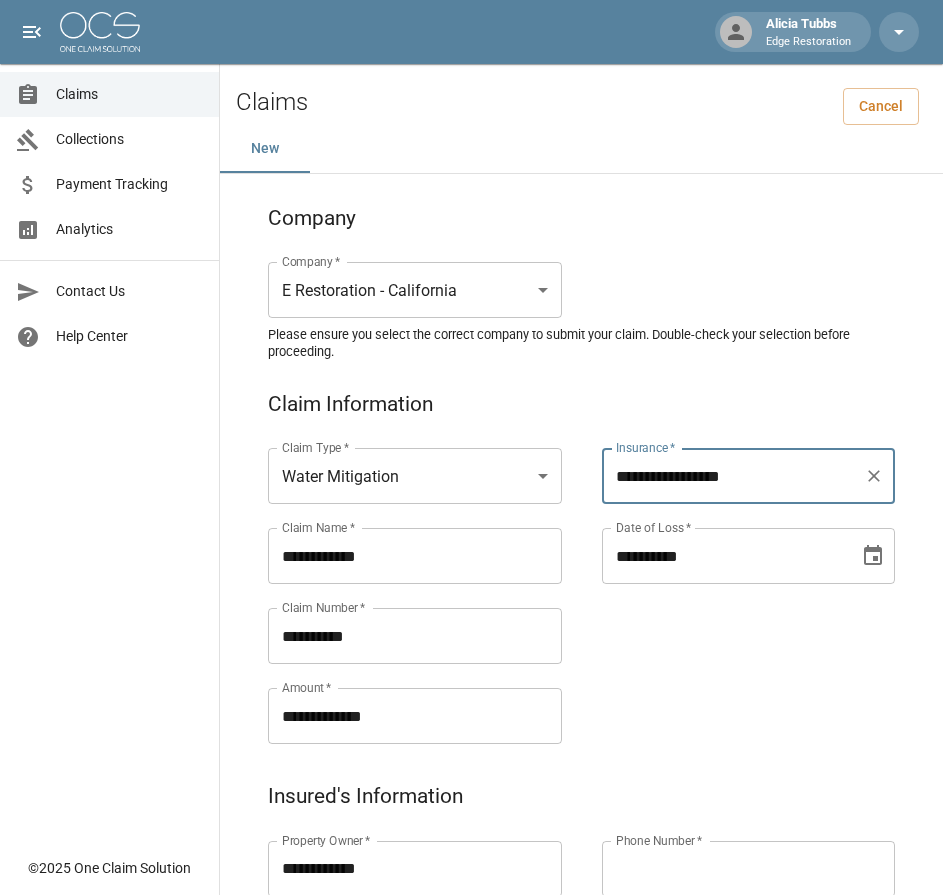 click on "**********" at bounding box center [724, 556] 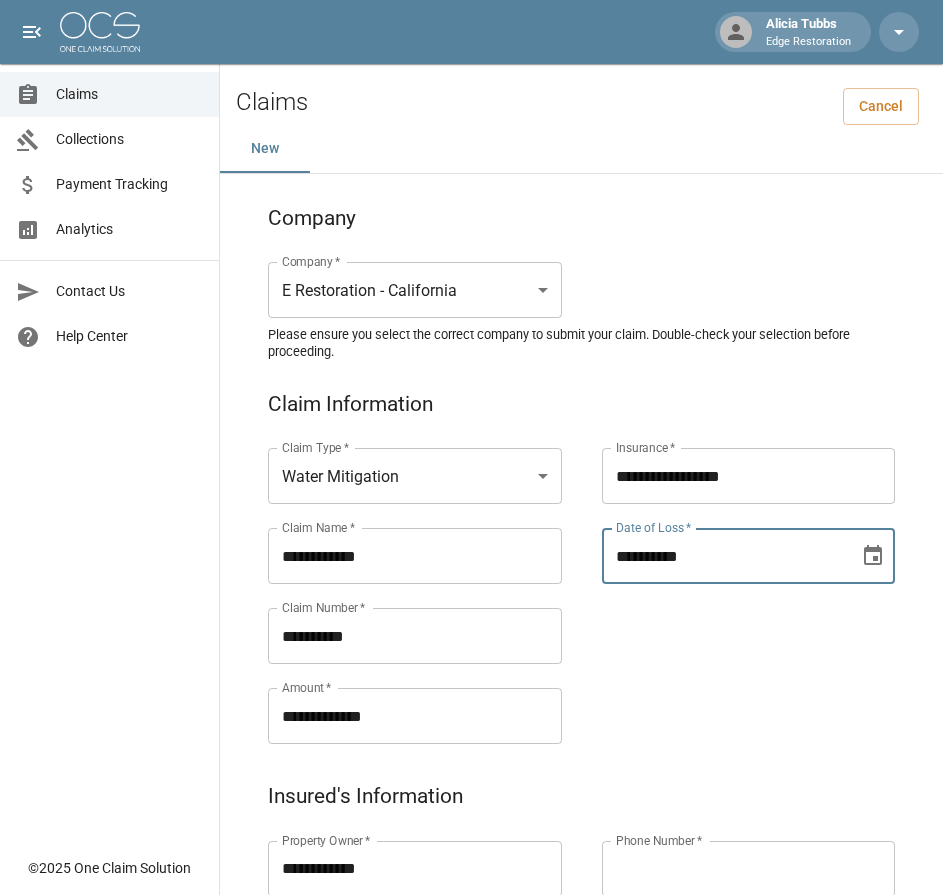 type on "**********" 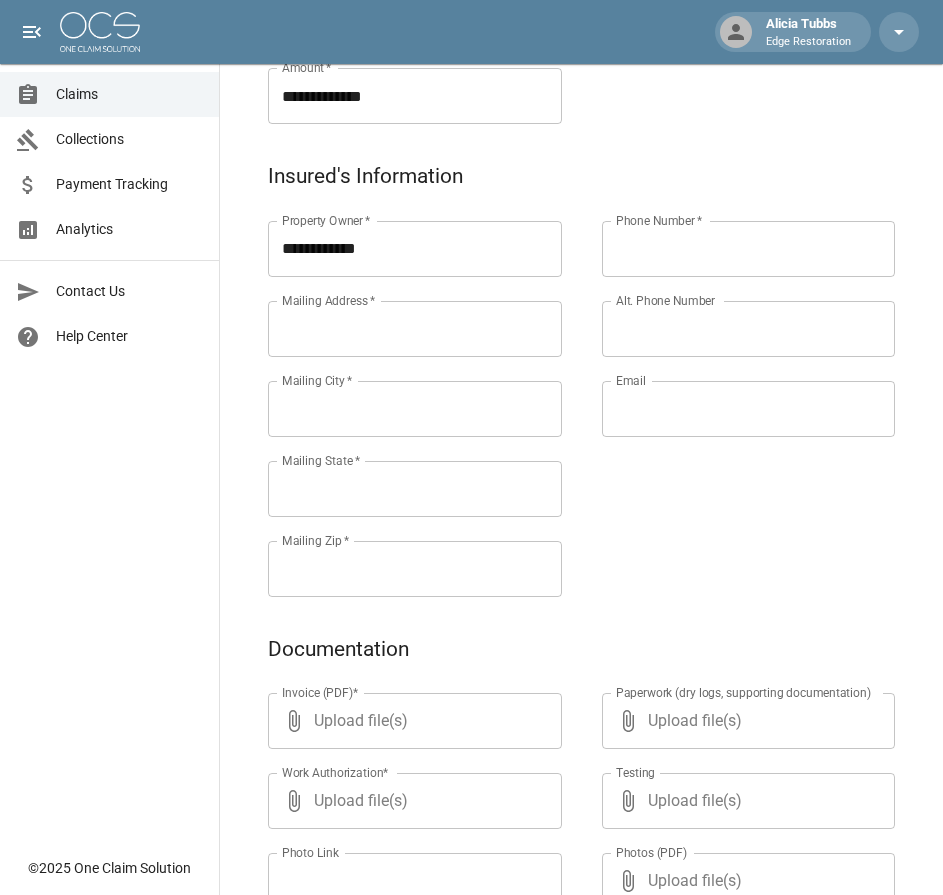 scroll, scrollTop: 621, scrollLeft: 0, axis: vertical 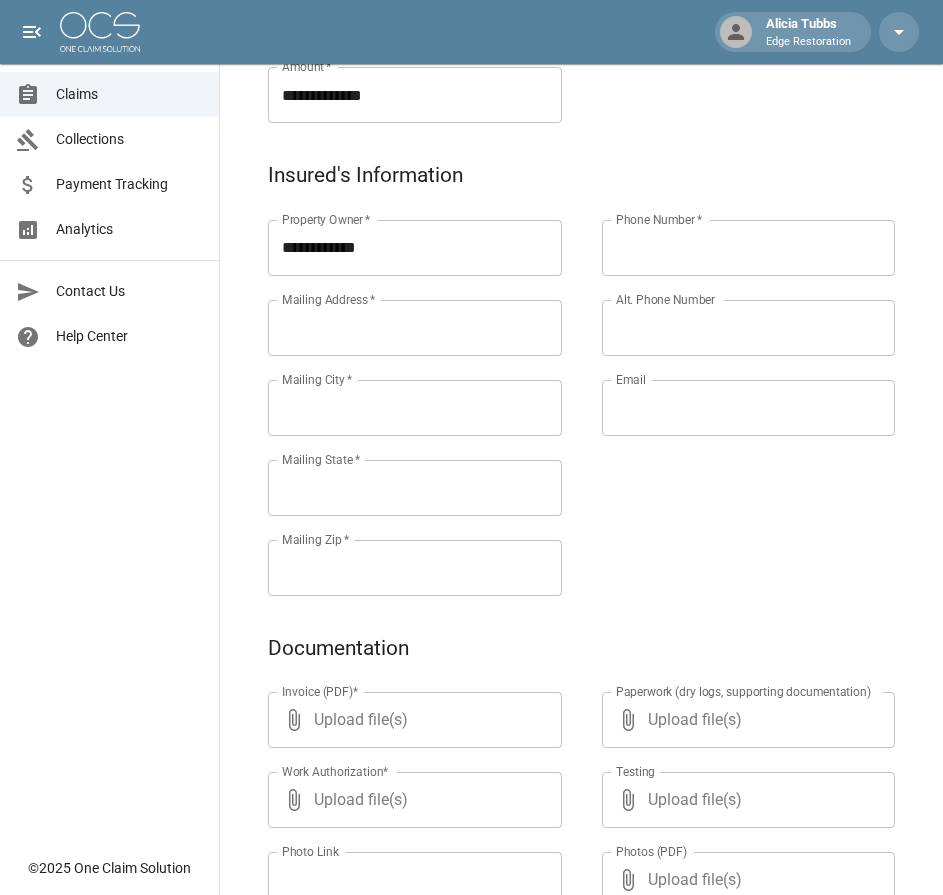click on "Mailing Address   *" at bounding box center (415, 328) 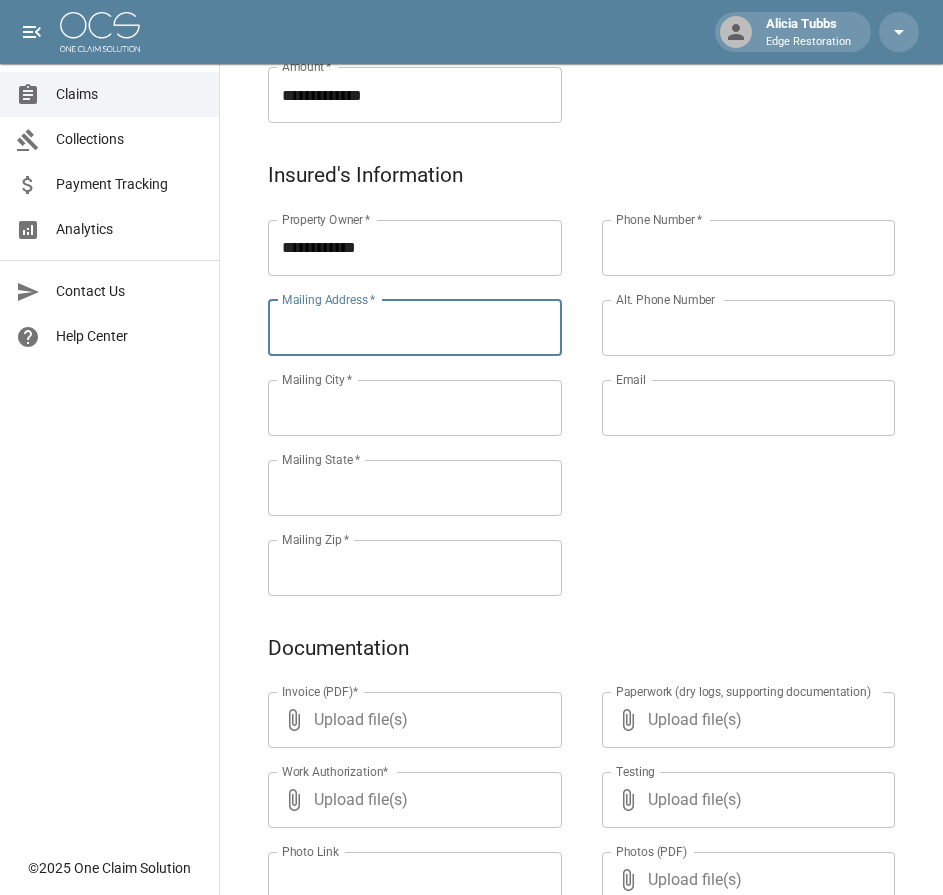 paste on "**********" 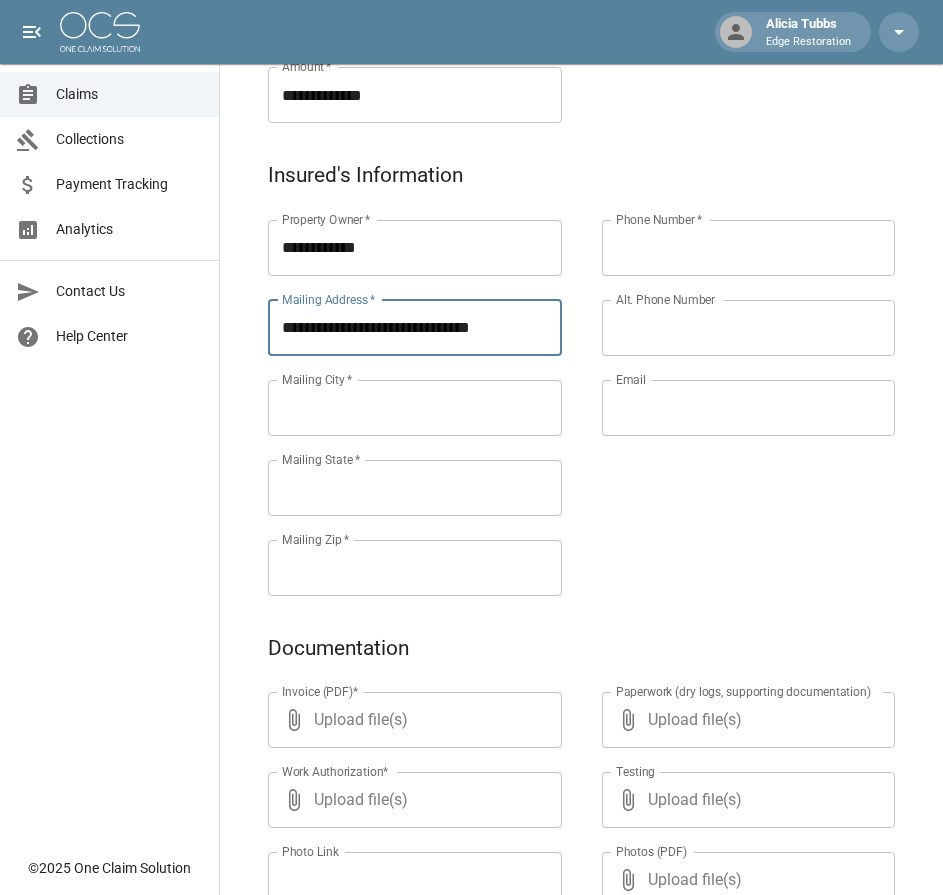 type on "**********" 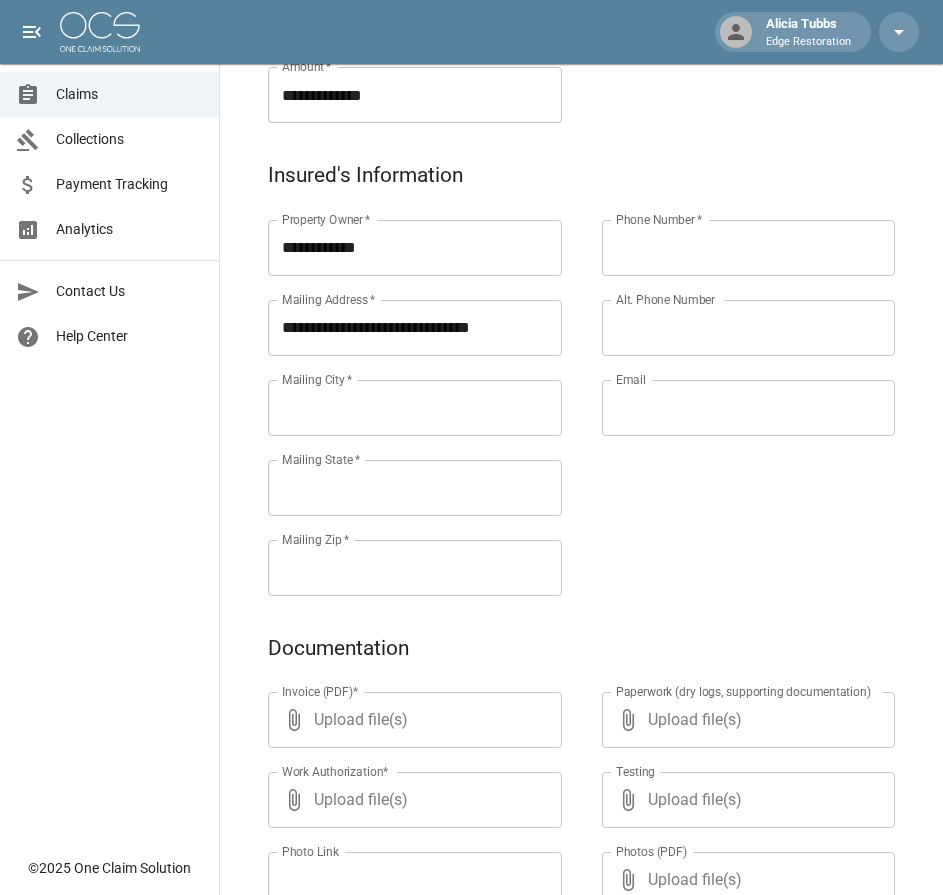 click on "Mailing City   *" at bounding box center (415, 408) 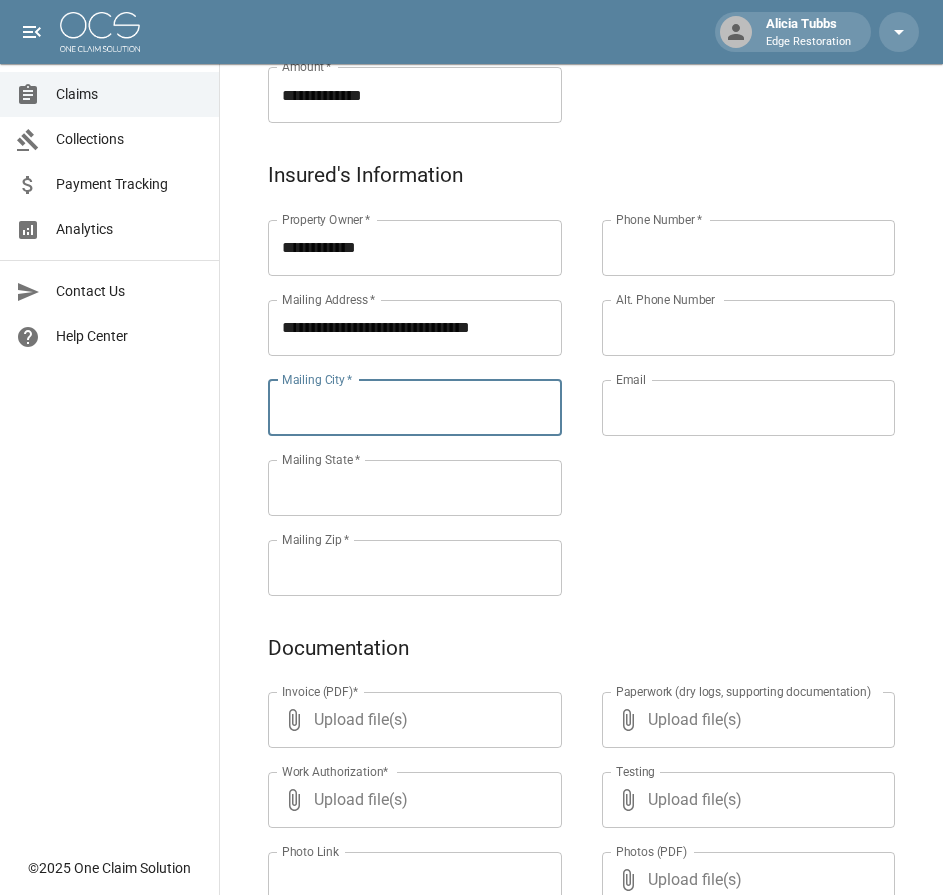 paste on "*********" 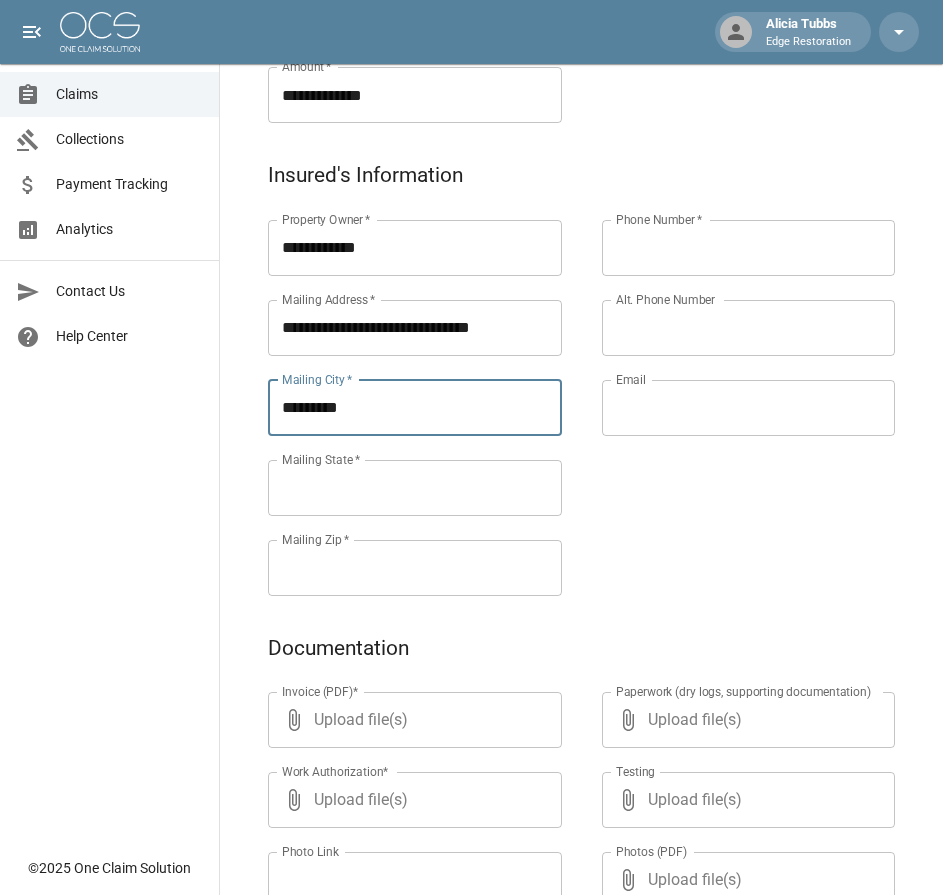 type on "*********" 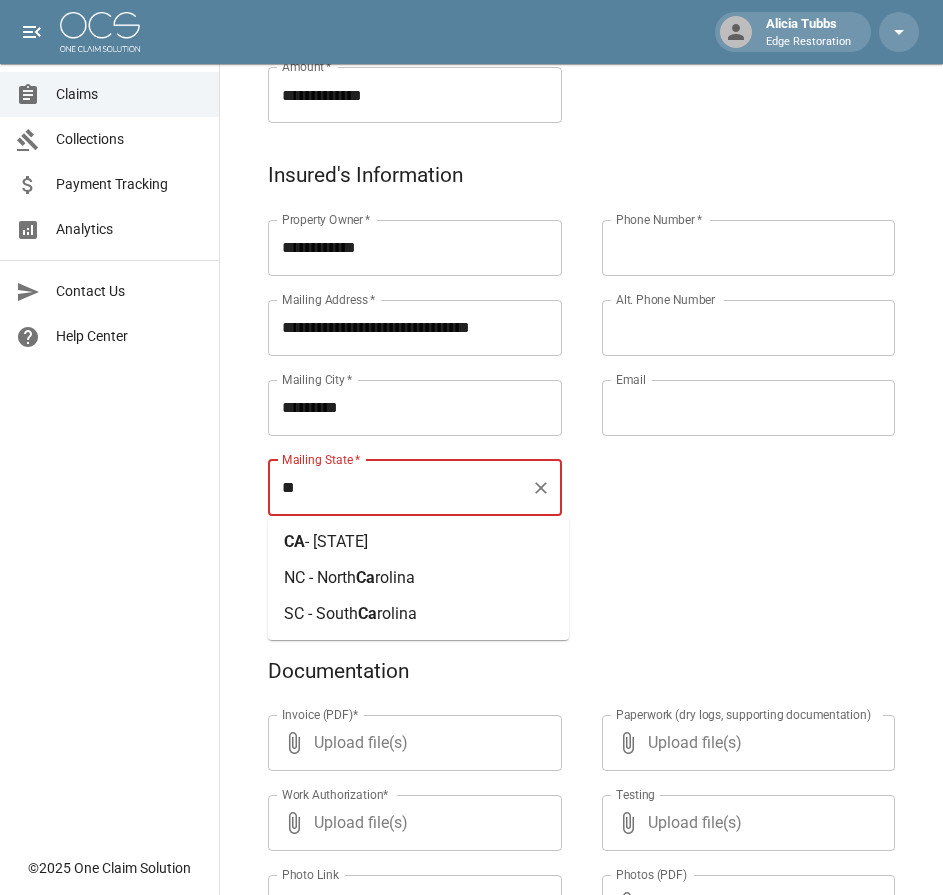 click on "- [STATE]" at bounding box center (336, 541) 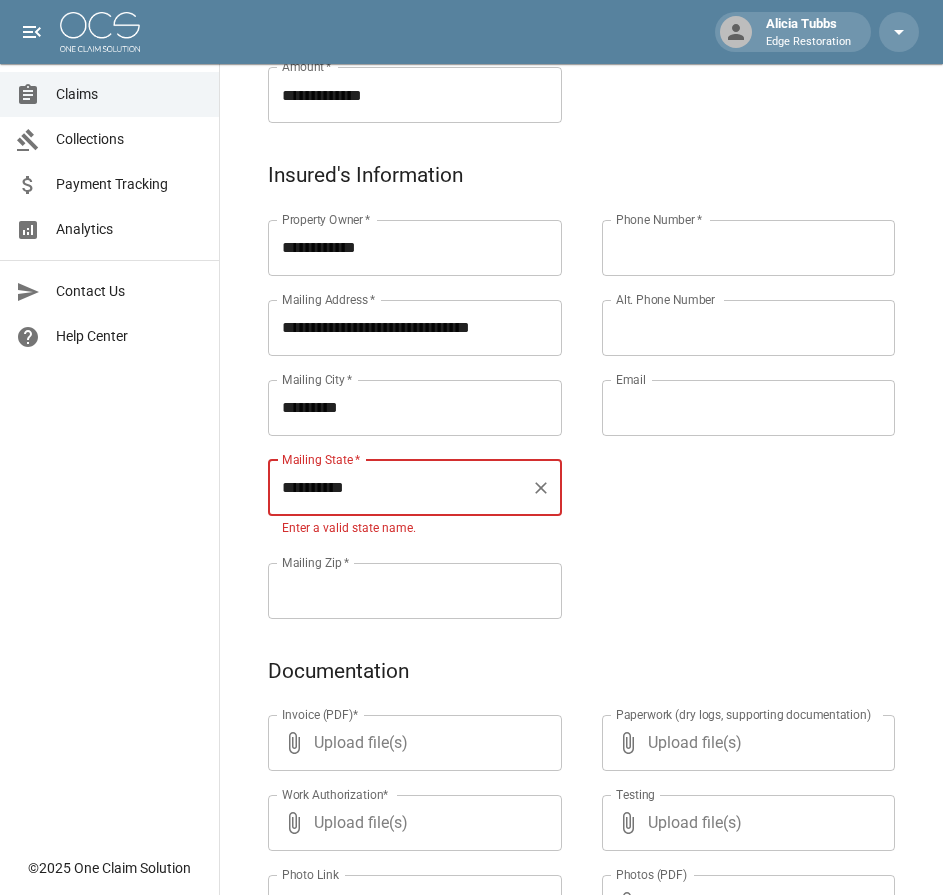 type on "**********" 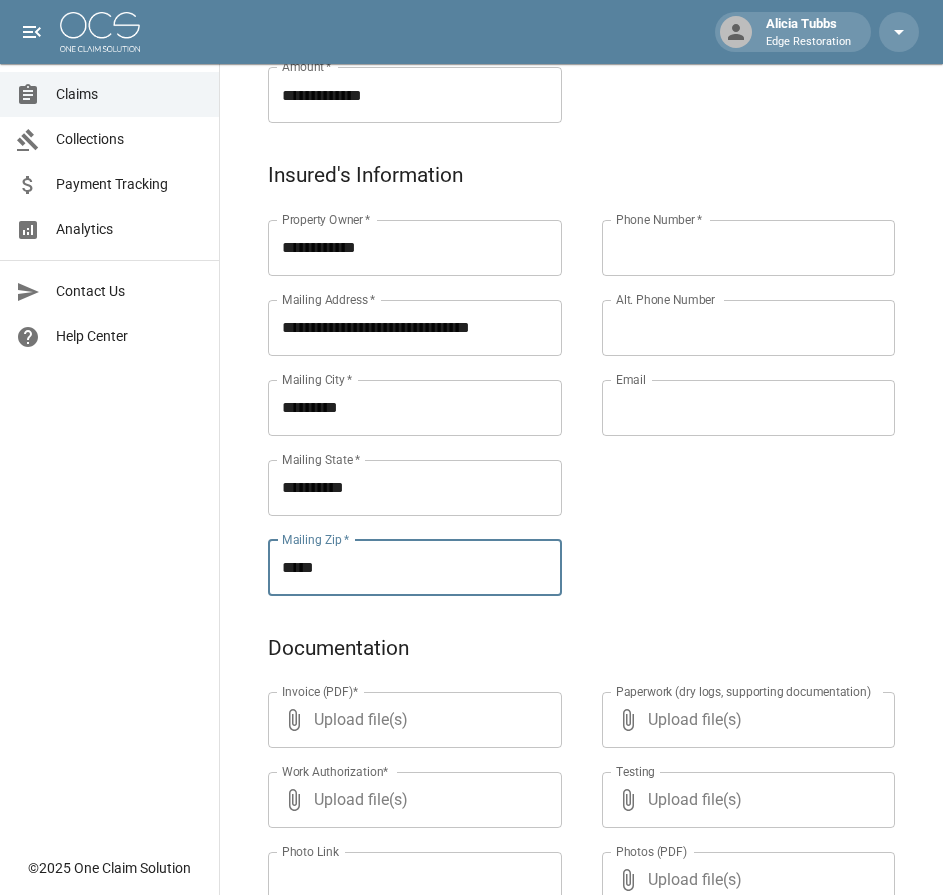type on "*****" 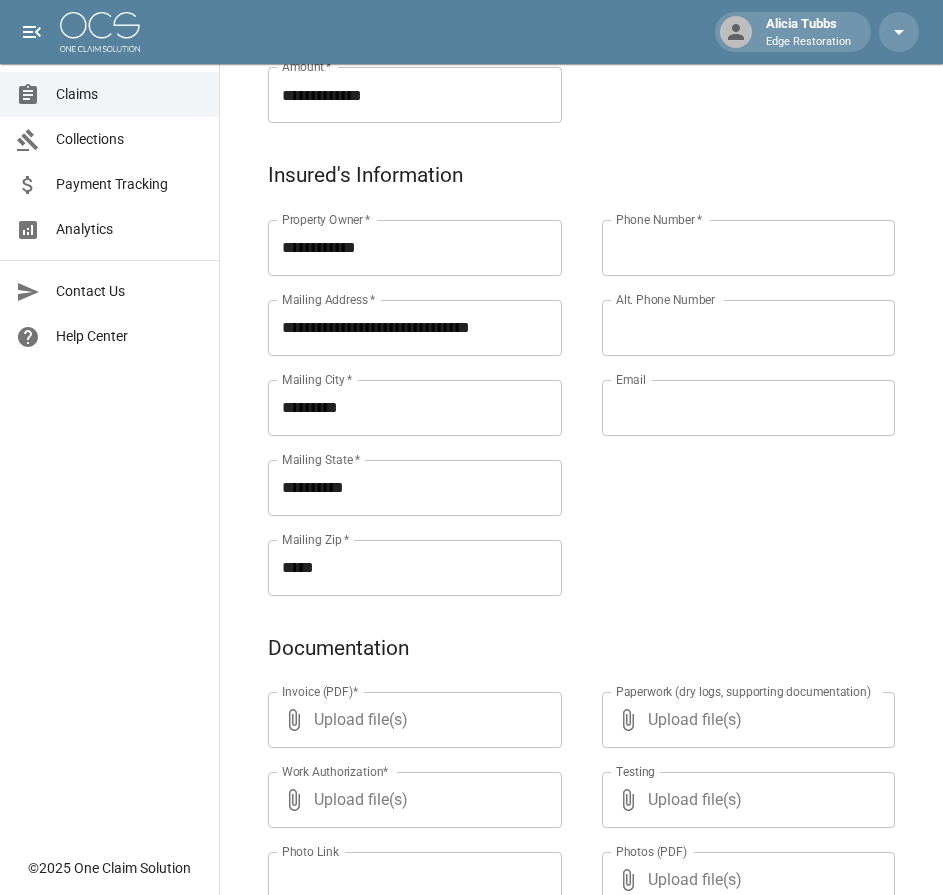 click on "Phone Number   *" at bounding box center (749, 248) 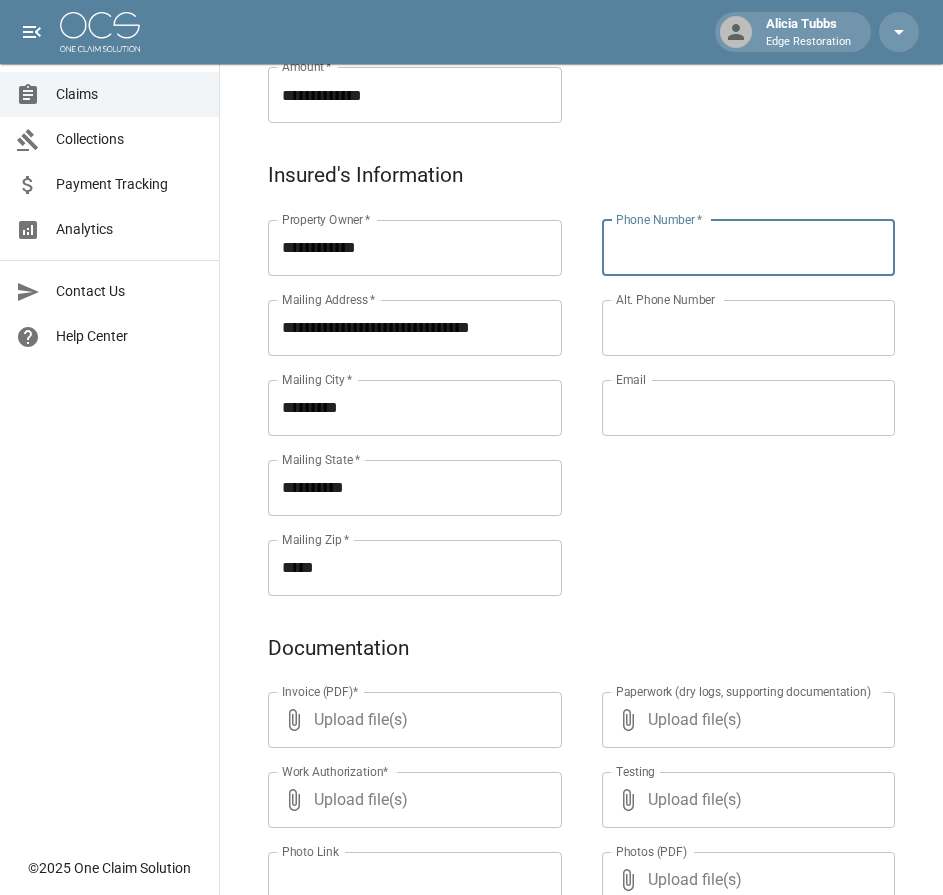 paste on "**********" 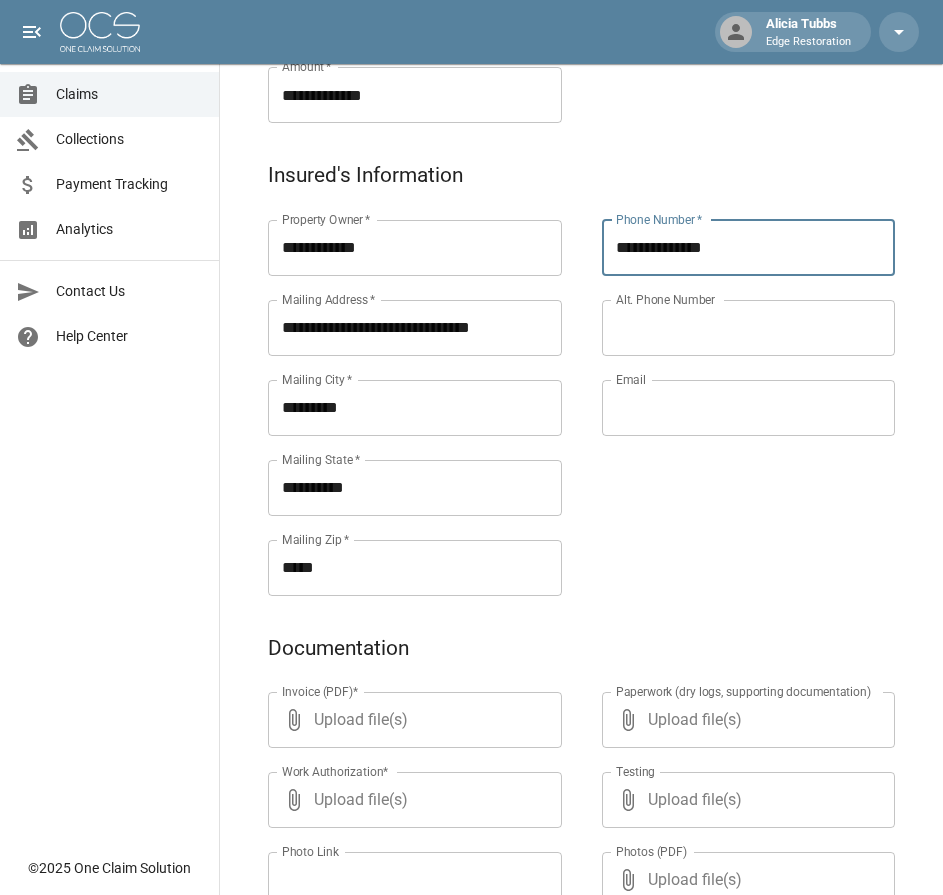 type on "**********" 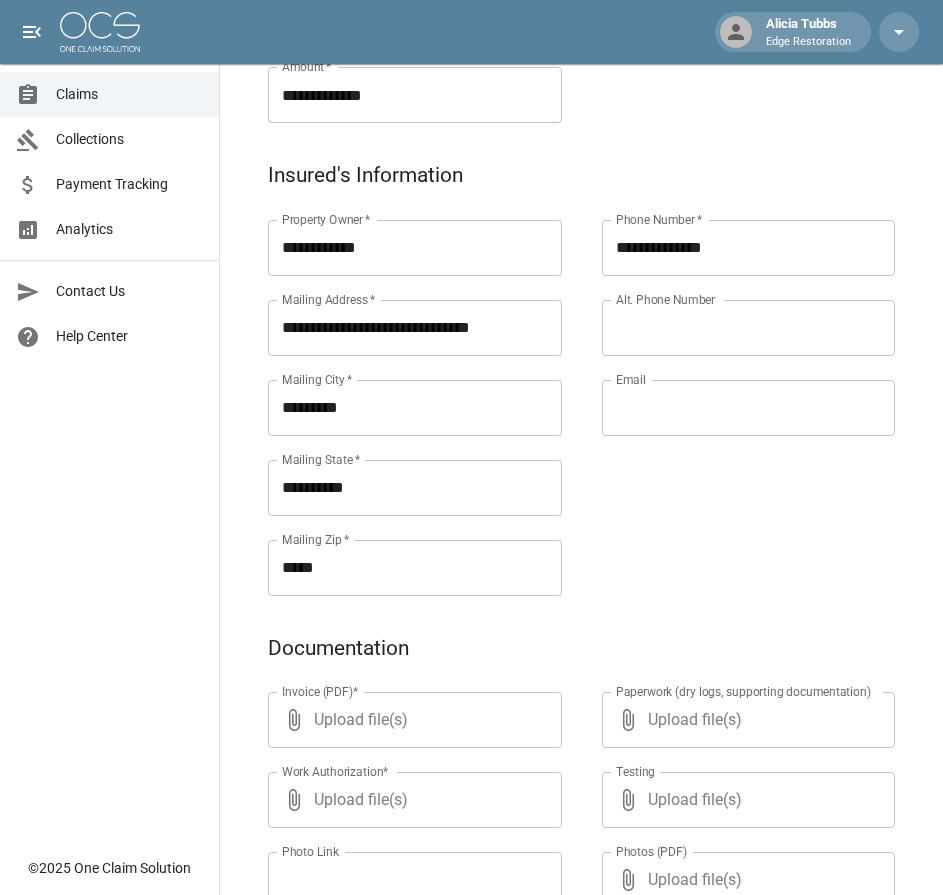 click on "Email" at bounding box center [749, 408] 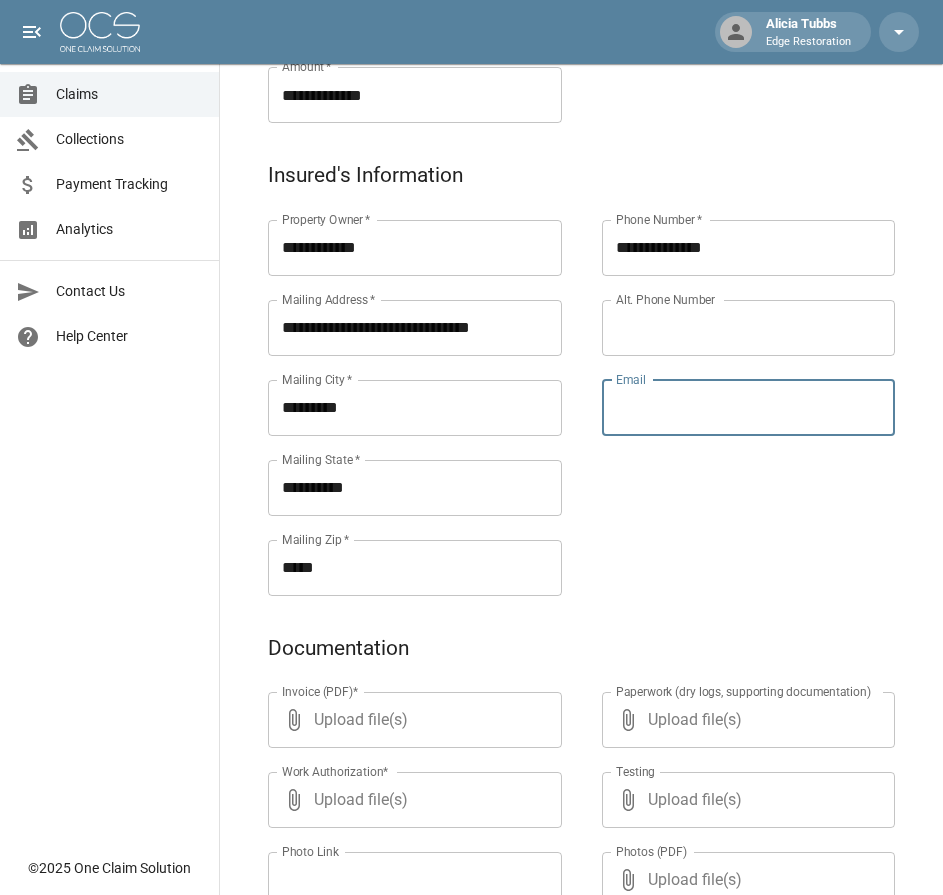 paste on "**********" 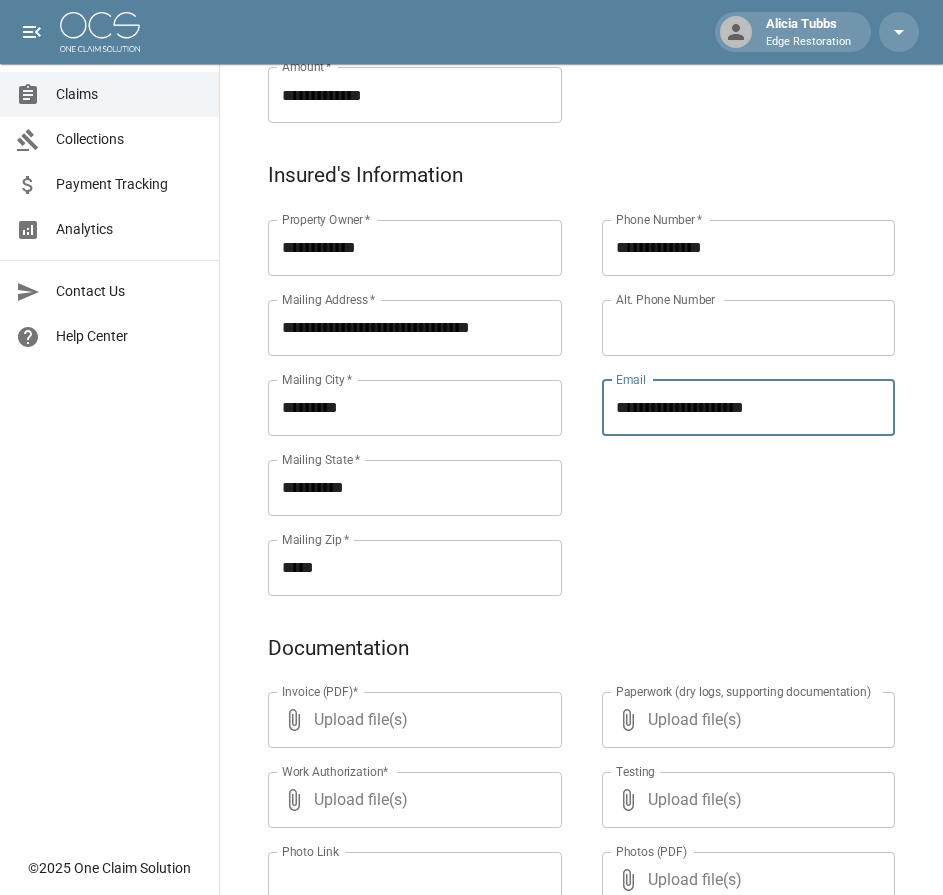 type on "**********" 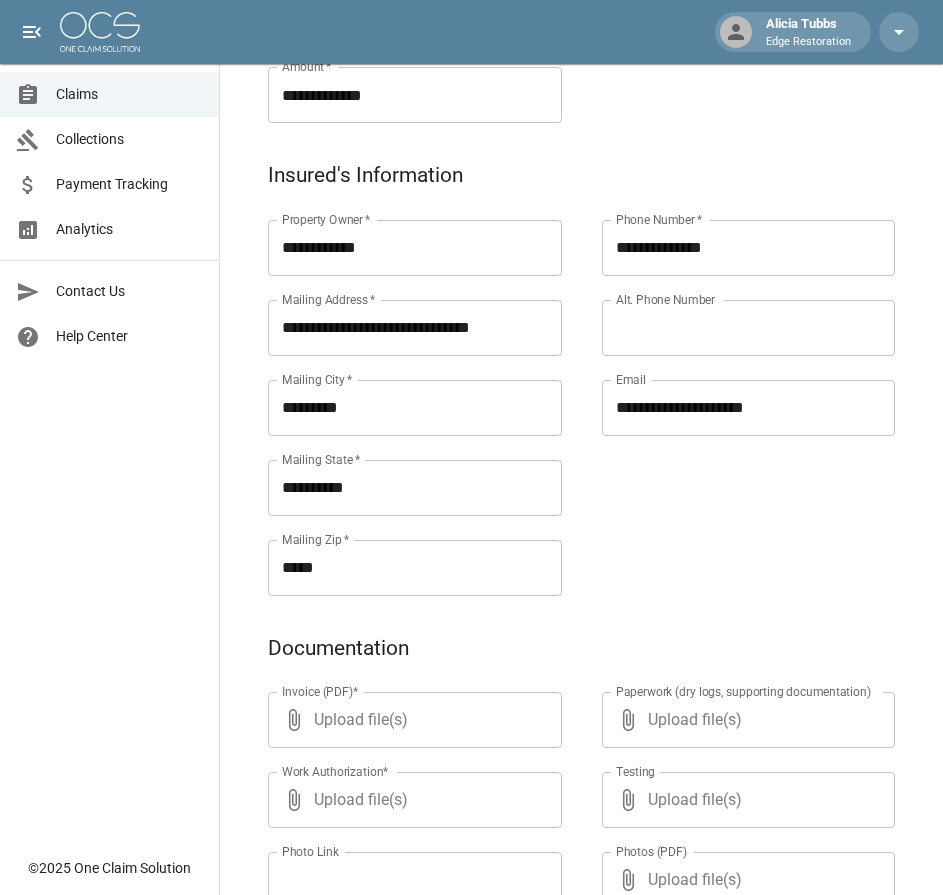 click on "**********" at bounding box center (729, 384) 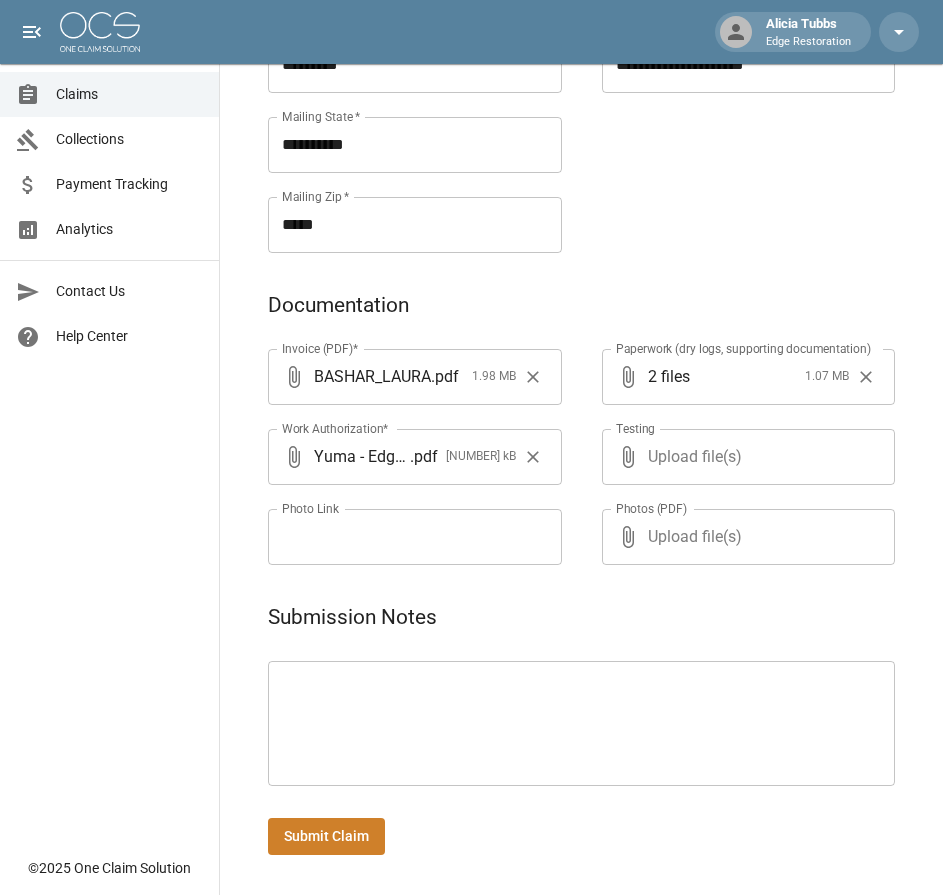 click on "Submit Claim" at bounding box center (326, 836) 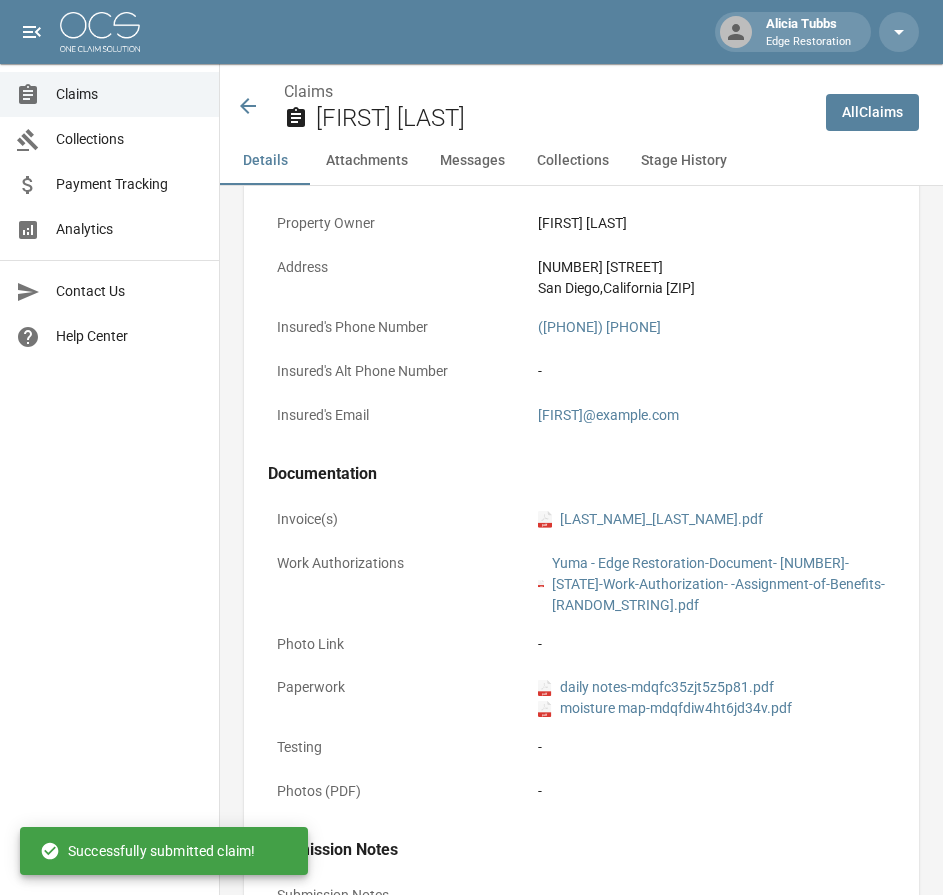 click at bounding box center (100, 32) 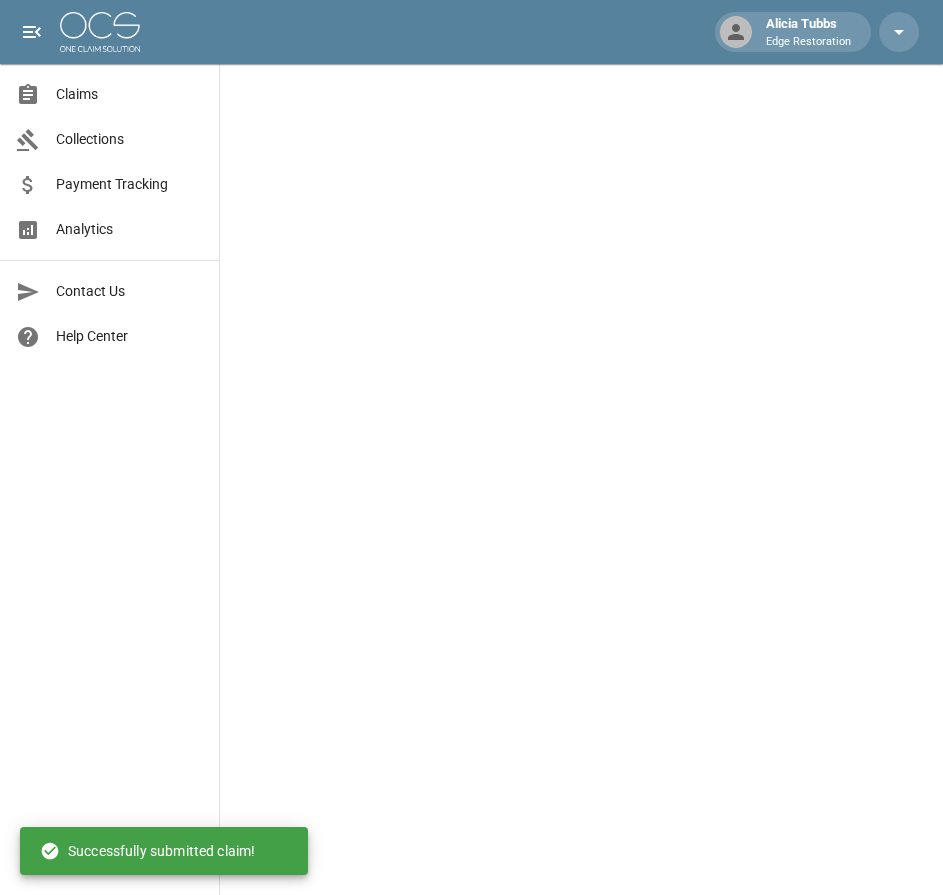 scroll, scrollTop: 0, scrollLeft: 0, axis: both 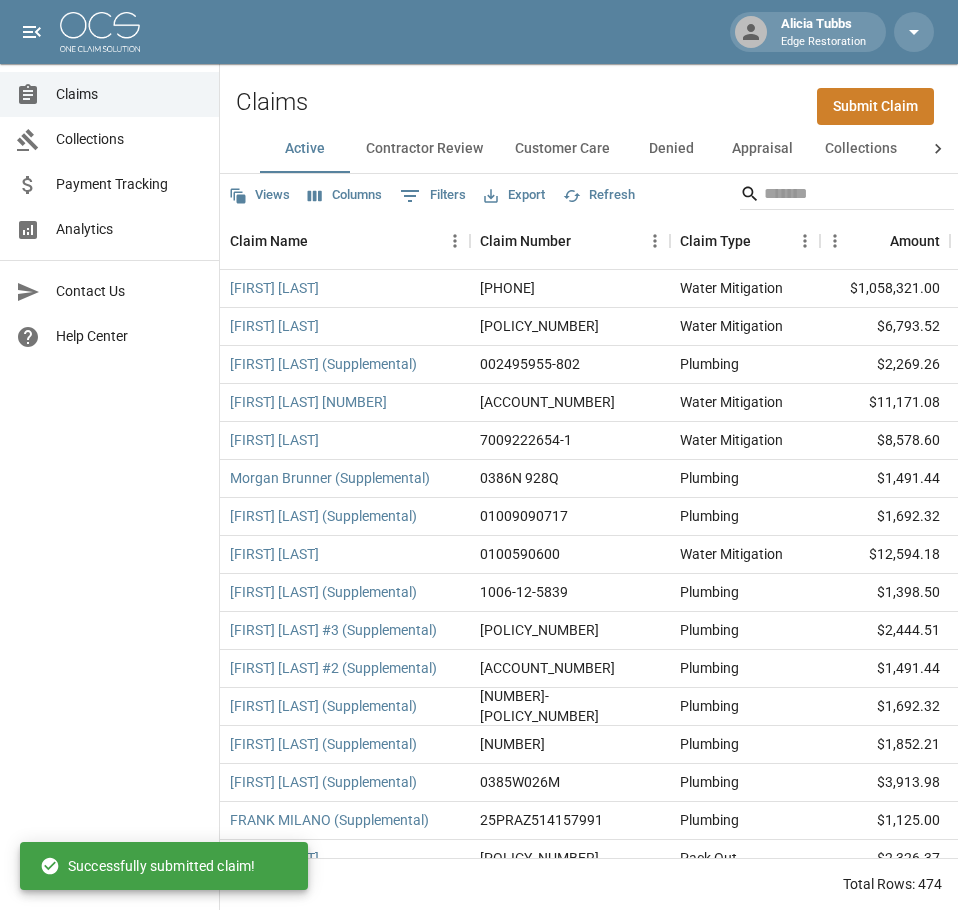 click on "Submit Claim" at bounding box center [875, 106] 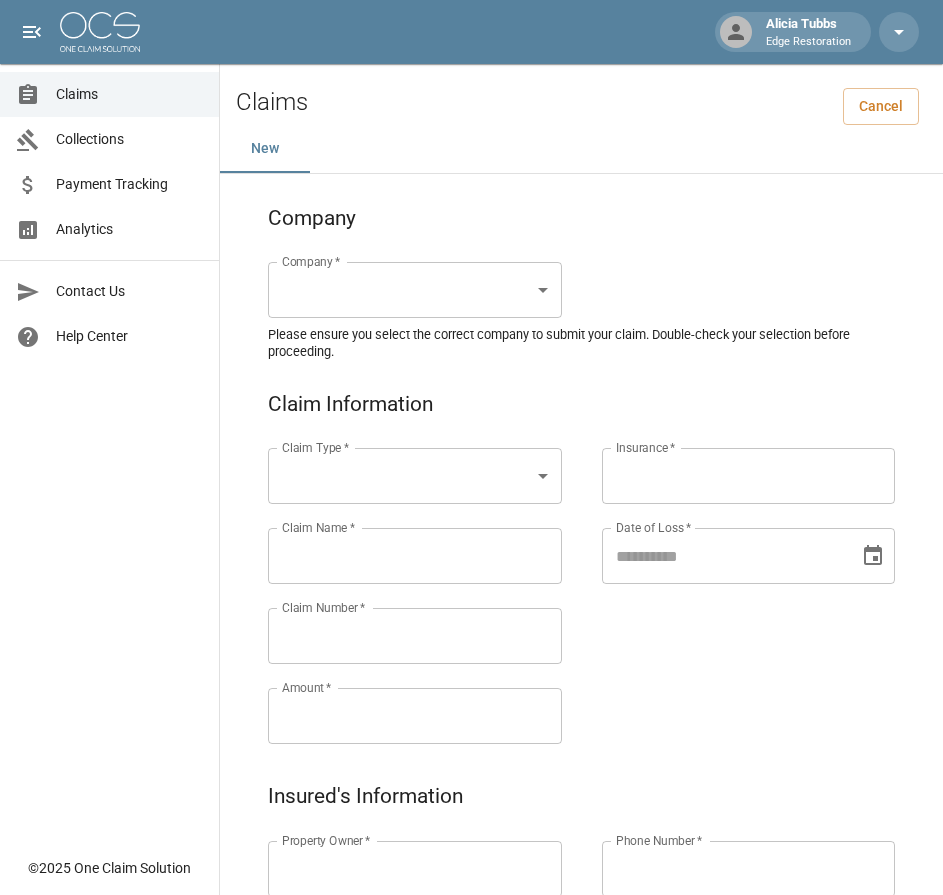 click on "[FIRST] [LAST] Restoration Claims Collections Payment Tracking Analytics Contact Us Help Center ©  2025   One Claim Solution Claims Cancel New Company Company   * ​ Company   * Please ensure you select the correct company to submit your claim. Double-check your selection before proceeding. Claim Information Claim Type   * ​ Claim Type   * Claim Name   * Claim Name   * Claim Number   * Claim Number   * Amount   * Amount   * Insurance   * Insurance   * Date of Loss   * Date of Loss   * Insured's Information Property Owner   * Property Owner   * Mailing Address   * Mailing Address   * Mailing City   * Mailing City   * Mailing State   * Mailing State   * Mailing Zip   * Mailing Zip   * Phone Number   * Phone Number   * Alt. Phone Number Alt. Phone Number Email Email Documentation Invoice (PDF)* ​ Upload file(s) Invoice (PDF)* Work Authorization* ​ Upload file(s) Work Authorization* Photo Link Photo Link ​ Upload file(s) Testing ​ ​" at bounding box center (471, 929) 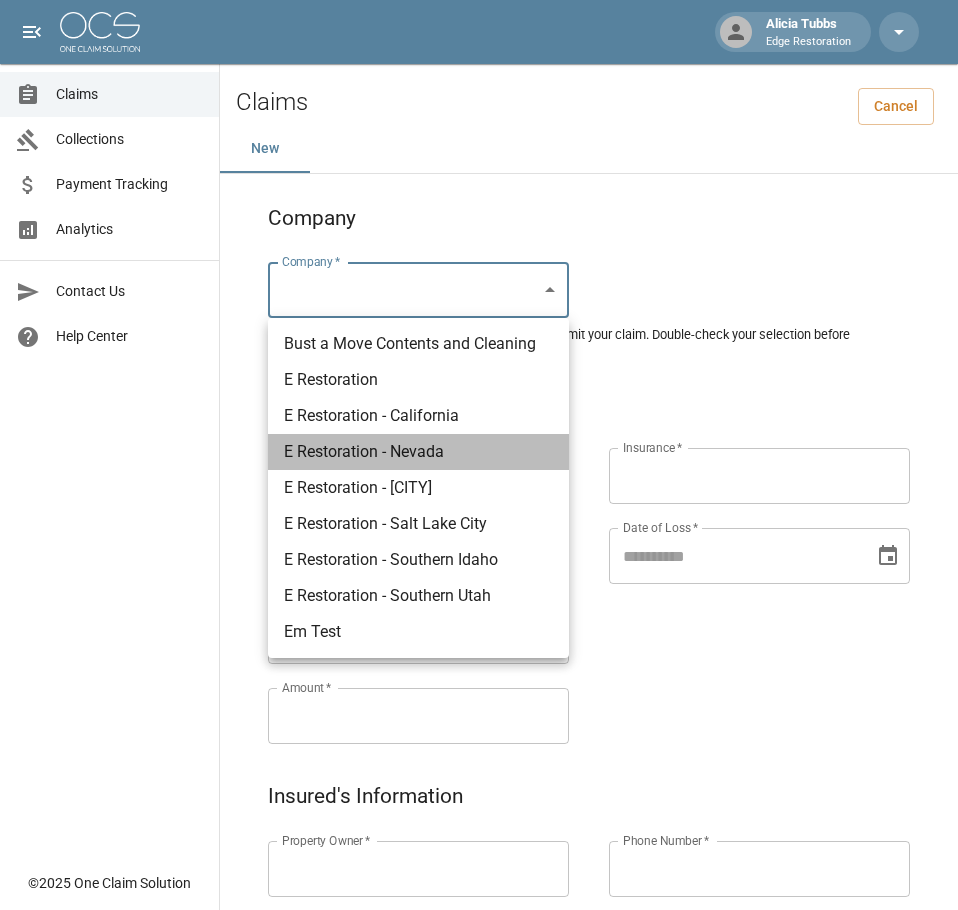click on "E Restoration - Nevada" at bounding box center [418, 452] 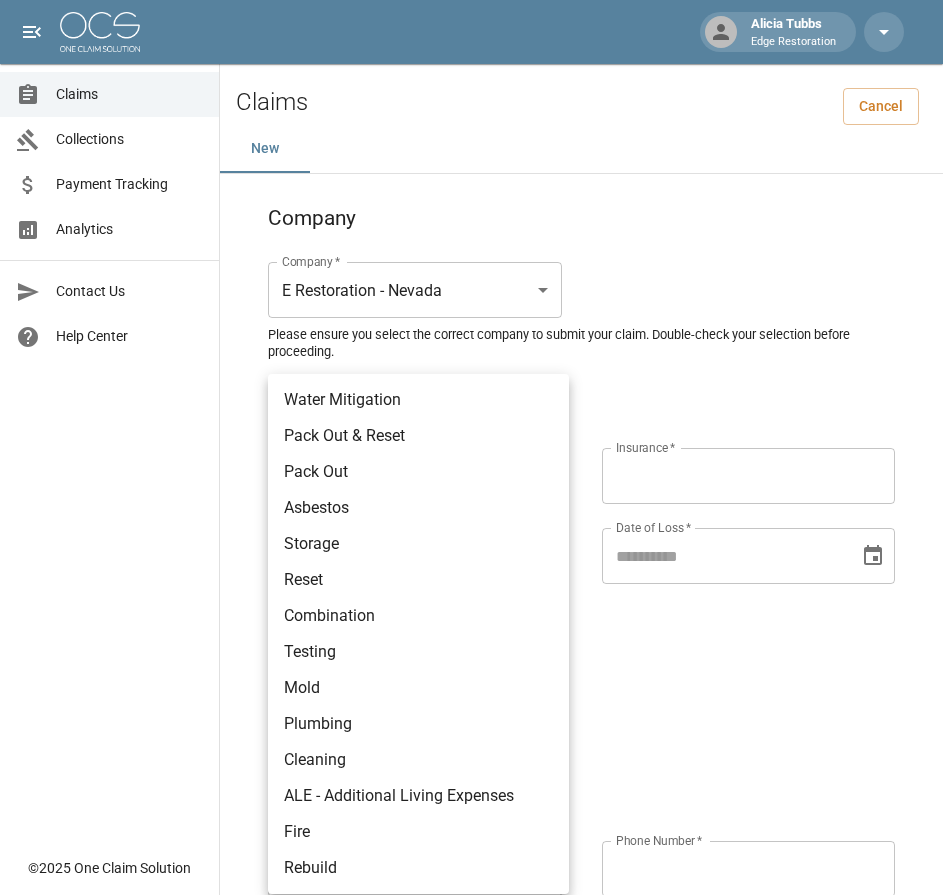 click on "[FIRST] [LAST] Restoration Claims Collections Payment Tracking Analytics Contact Us Help Center ©  2025   One Claim Solution Claims Cancel New Company Company   * E Restoration - [STATE] ****** Company   * Please ensure you select the correct company to submit your claim. Double-check your selection before proceeding. Claim Information Claim Type   * ​ Claim Type   * Claim Name   * Claim Name   * Claim Number   * Claim Number   * Amount   * Amount   * Insurance   * Insurance   * Date of Loss   * Date of Loss   * Insured's Information Property Owner   * Property Owner   * Mailing Address   * Mailing Address   * Mailing City   * Mailing City   * Mailing State   * Mailing State   * Mailing Zip   * Mailing Zip   * Phone Number   * Phone Number   * Alt. Phone Number Alt. Phone Number Email Email Documentation Invoice (PDF)* ​ Upload file(s) Invoice (PDF)* Work Authorization* ​ Upload file(s) Work Authorization* Photo Link Photo Link ​ ​ *" at bounding box center [471, 929] 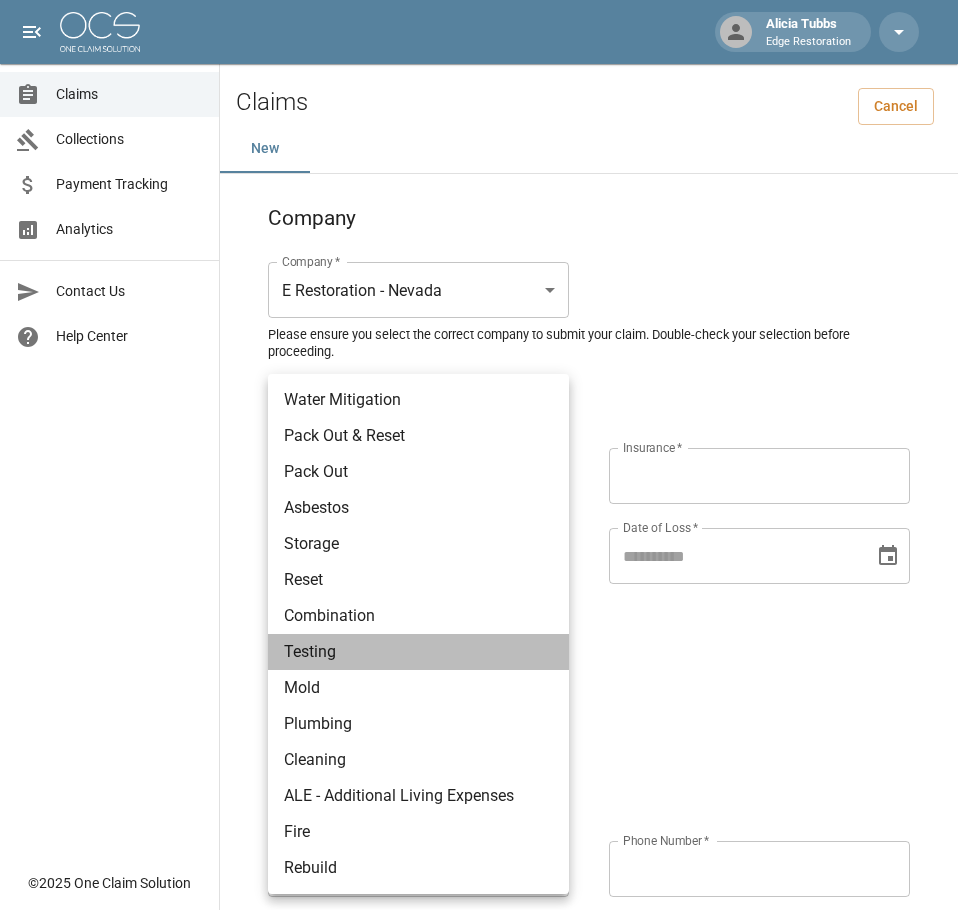 click on "Testing" at bounding box center [418, 652] 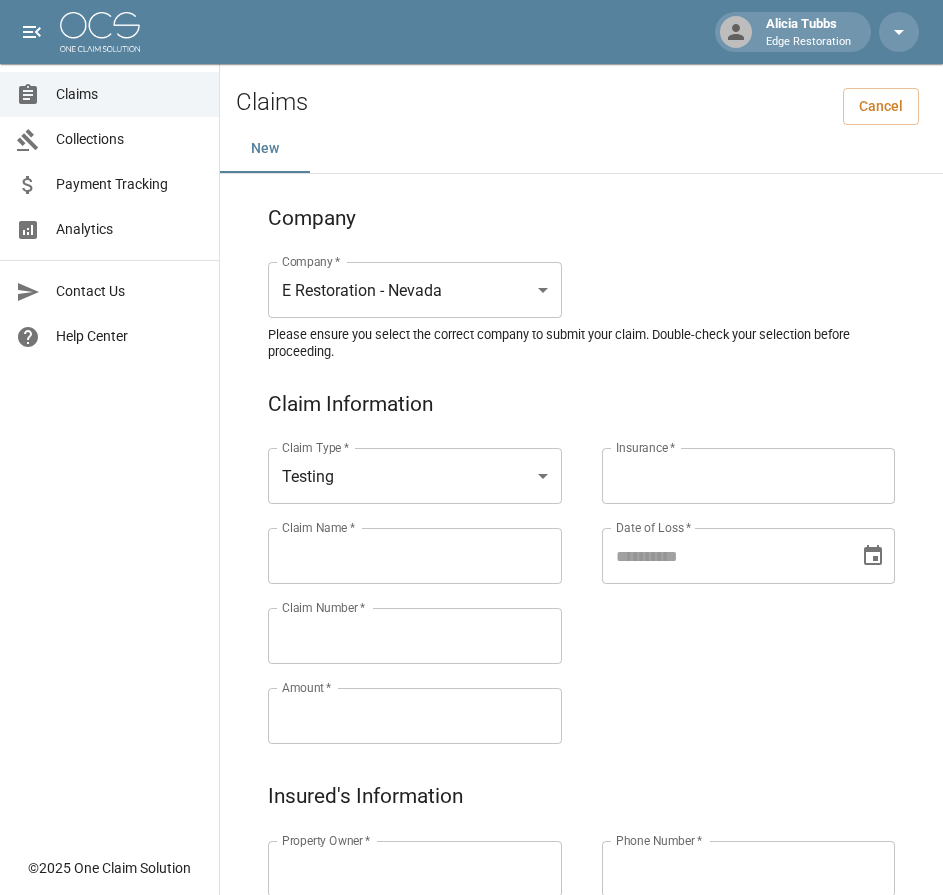 click on "Claims Collections Payment Tracking Analytics Contact Us Help Center" at bounding box center [109, 423] 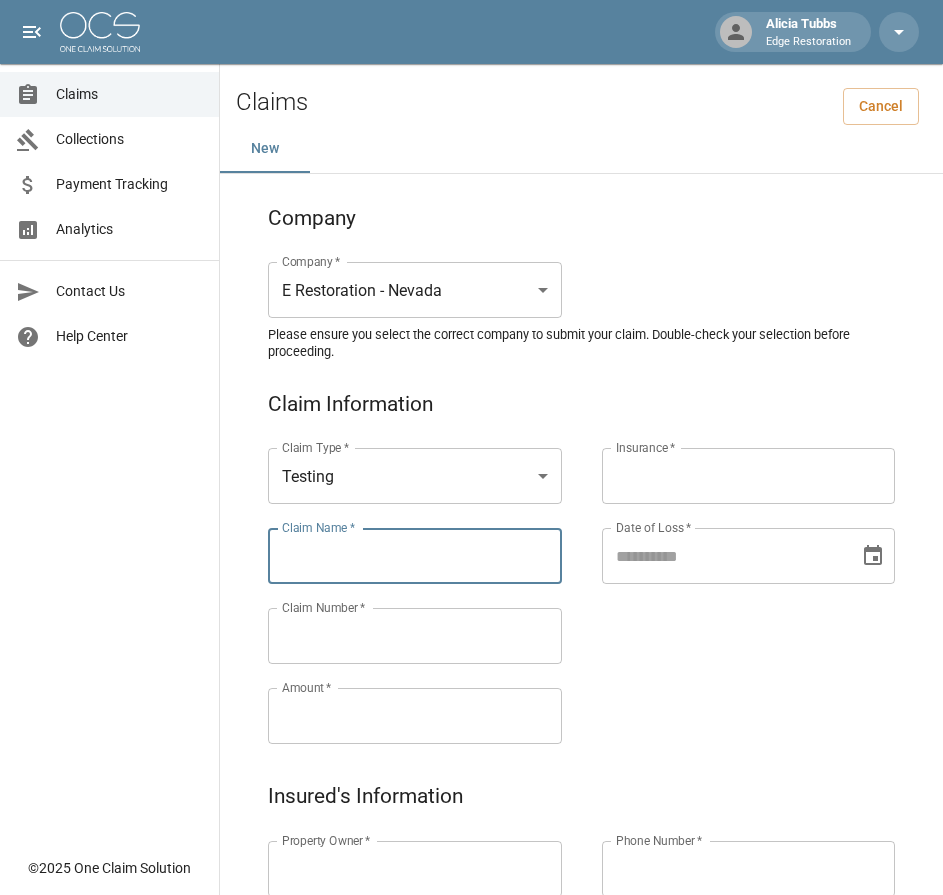 click on "Claim Name   *" at bounding box center (415, 556) 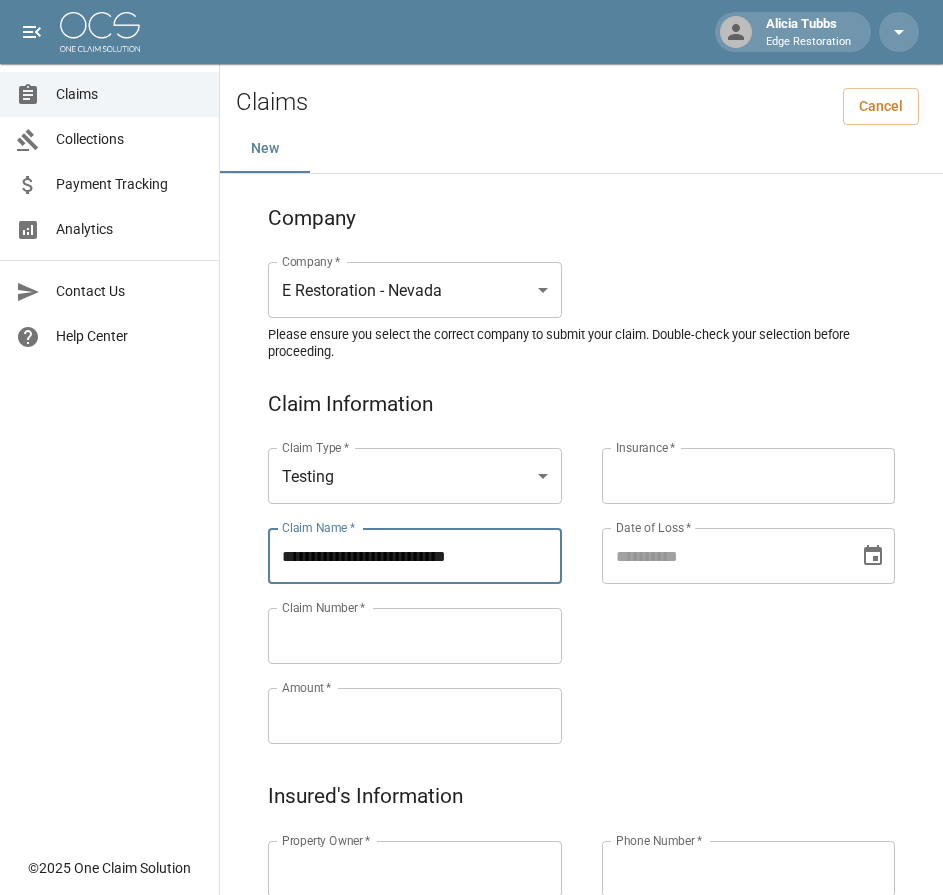 type on "**********" 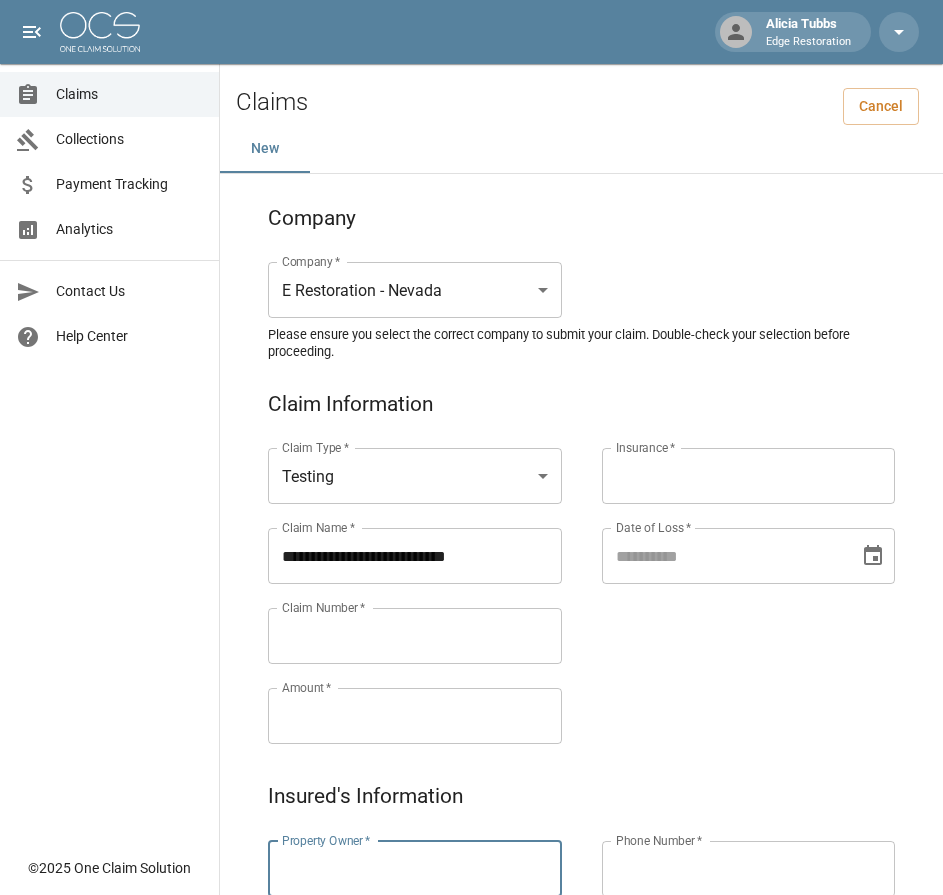 click on "Property Owner   *" at bounding box center (415, 869) 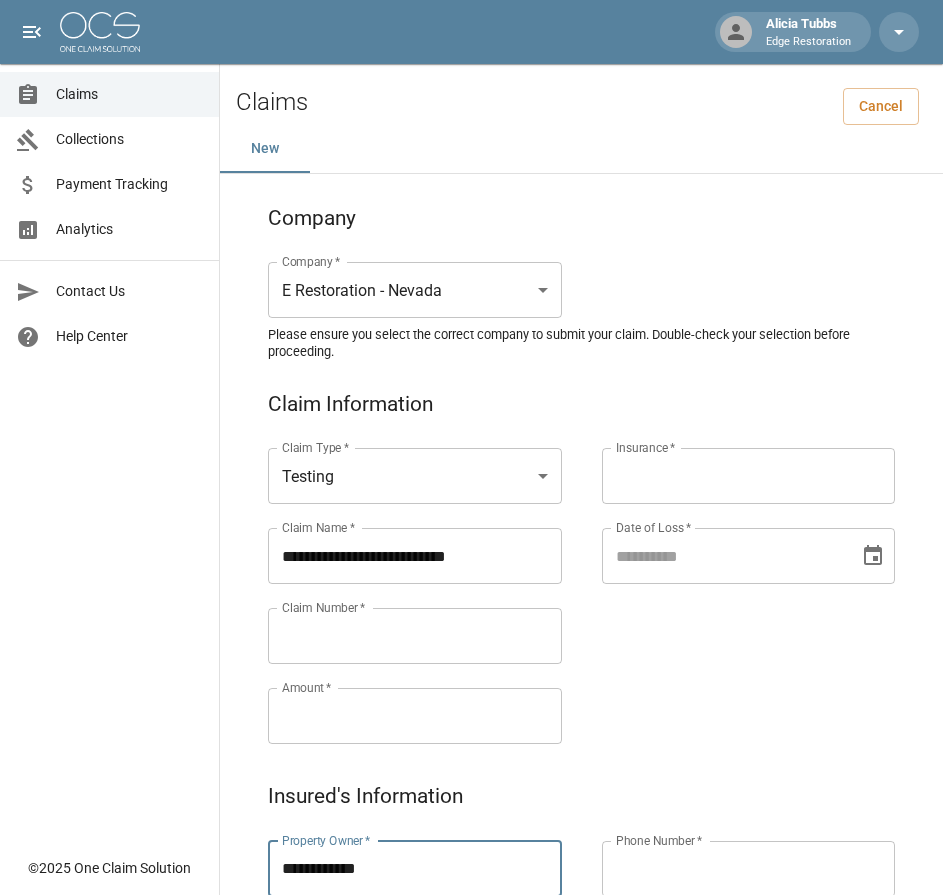 type on "**********" 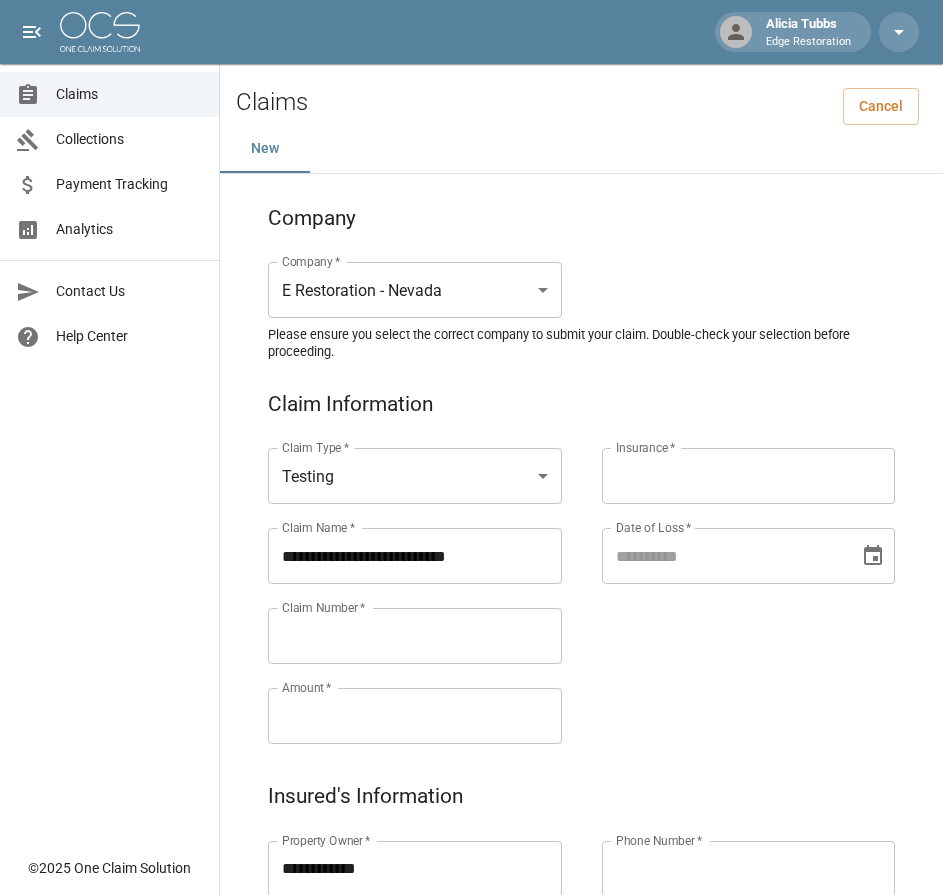 click on "Claim Number   *" at bounding box center (415, 636) 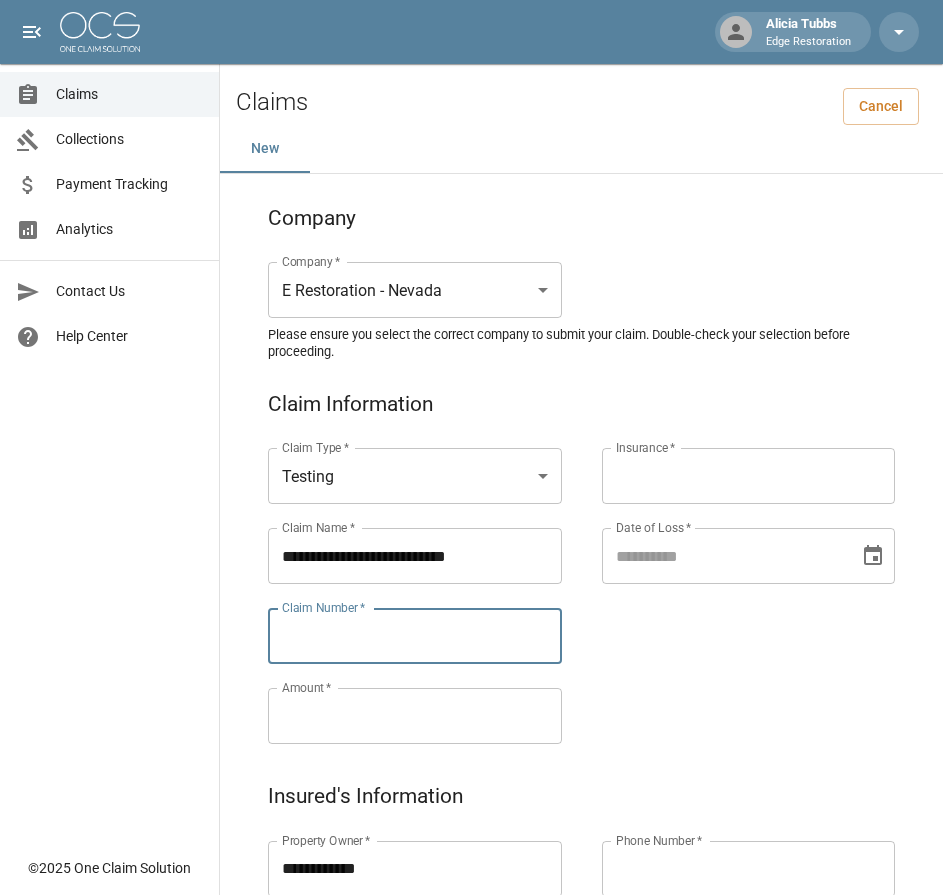paste on "*********" 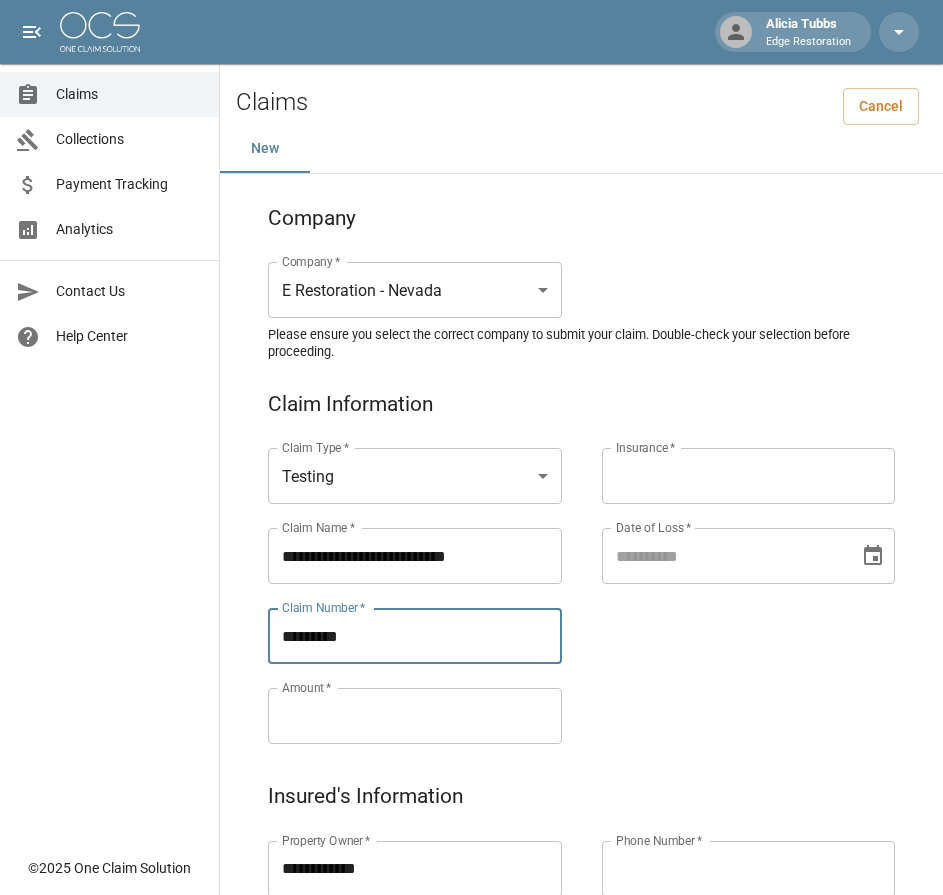 type on "*********" 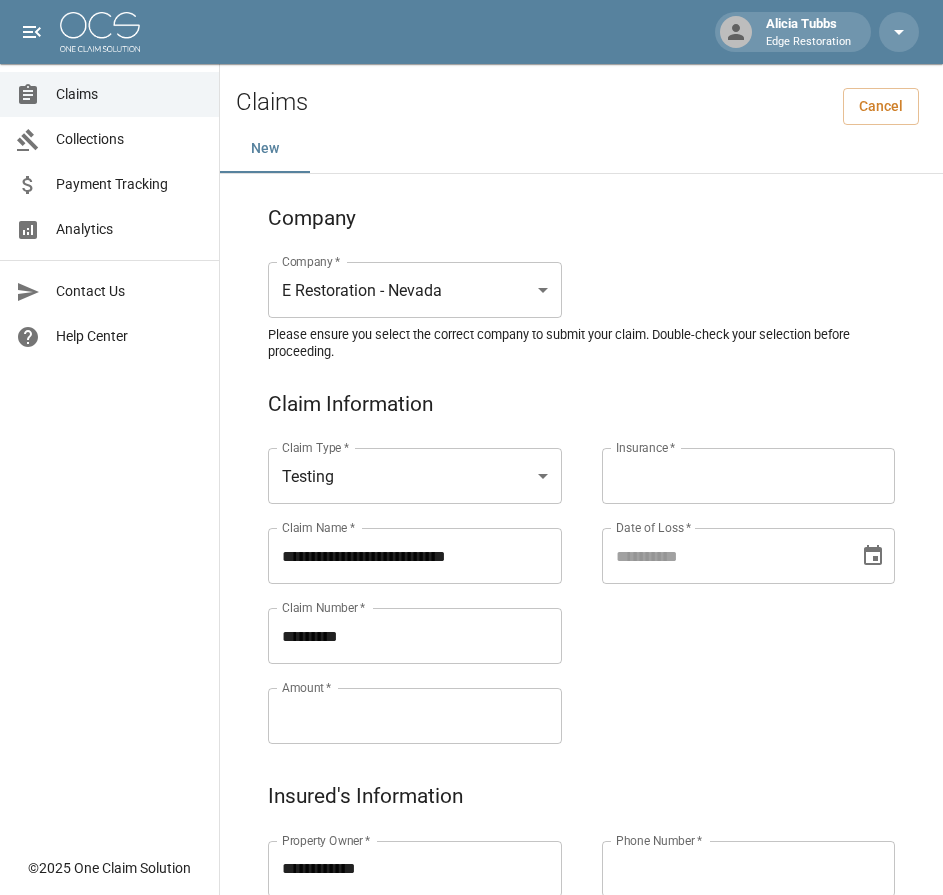 click on "Amount   *" at bounding box center [415, 716] 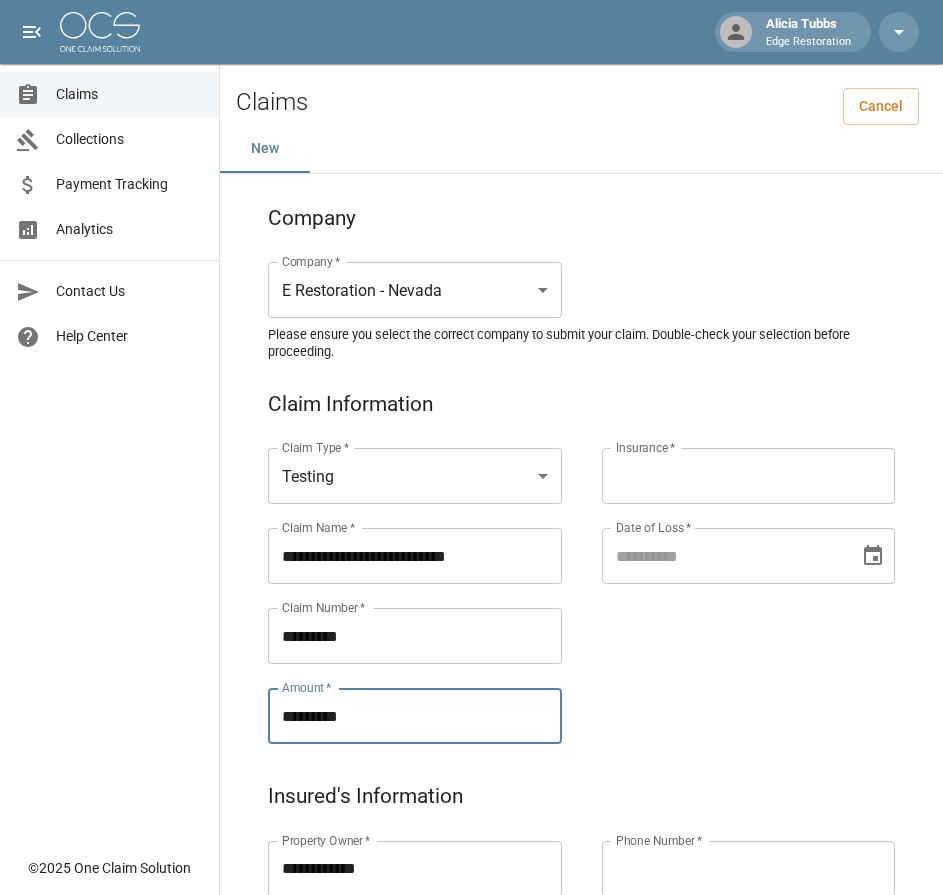 type on "*********" 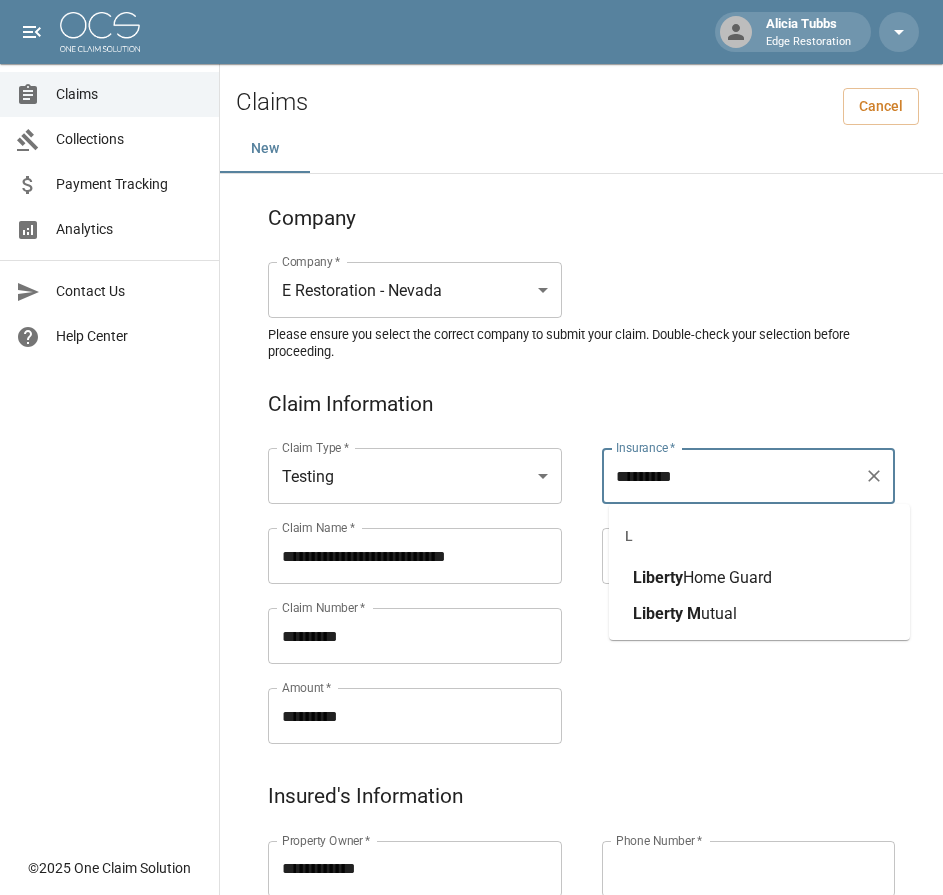 click on "utual" at bounding box center (719, 613) 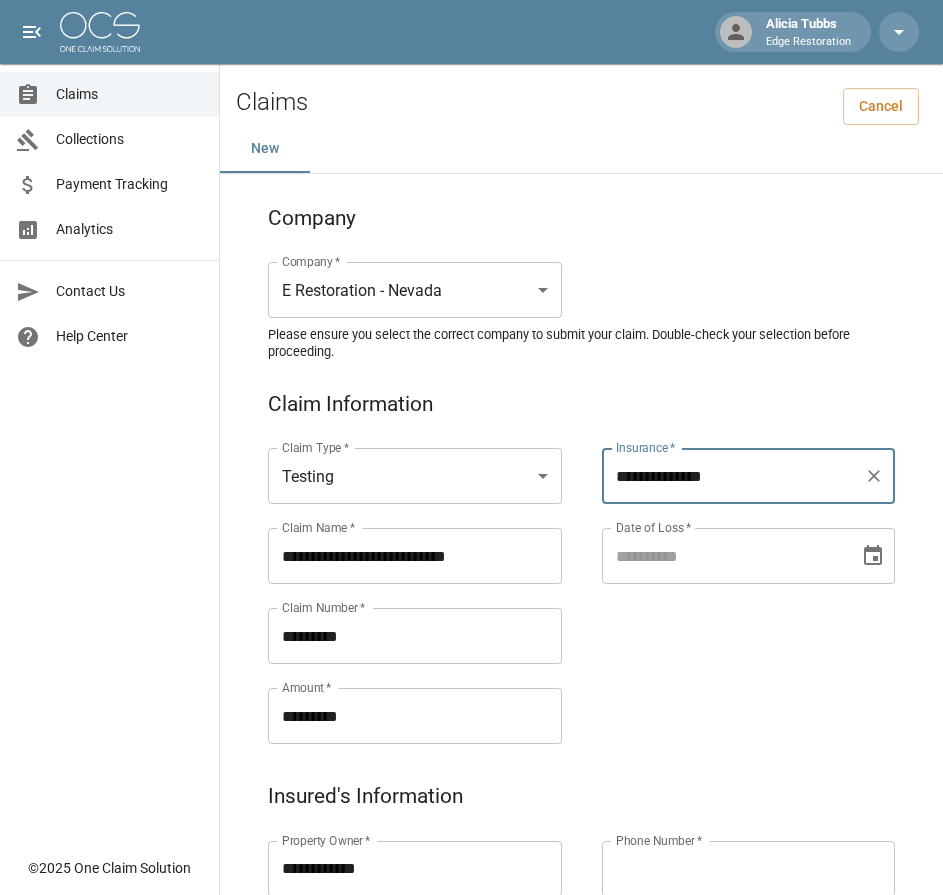 type on "**********" 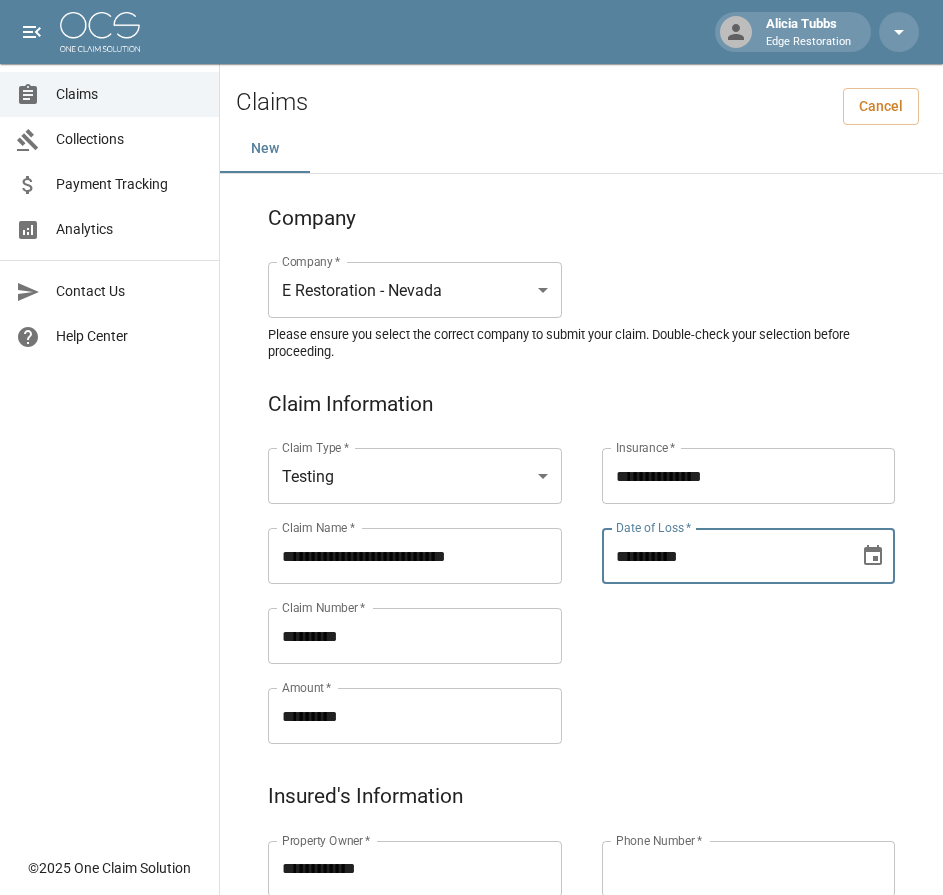 type on "**********" 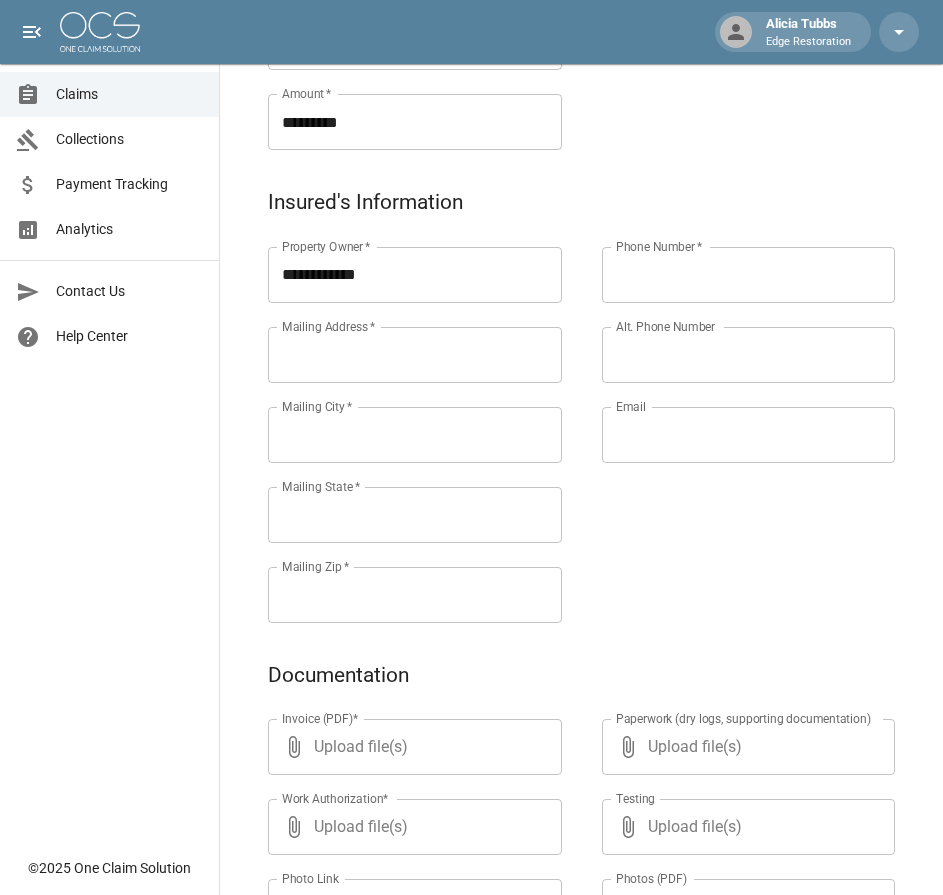 scroll, scrollTop: 598, scrollLeft: 0, axis: vertical 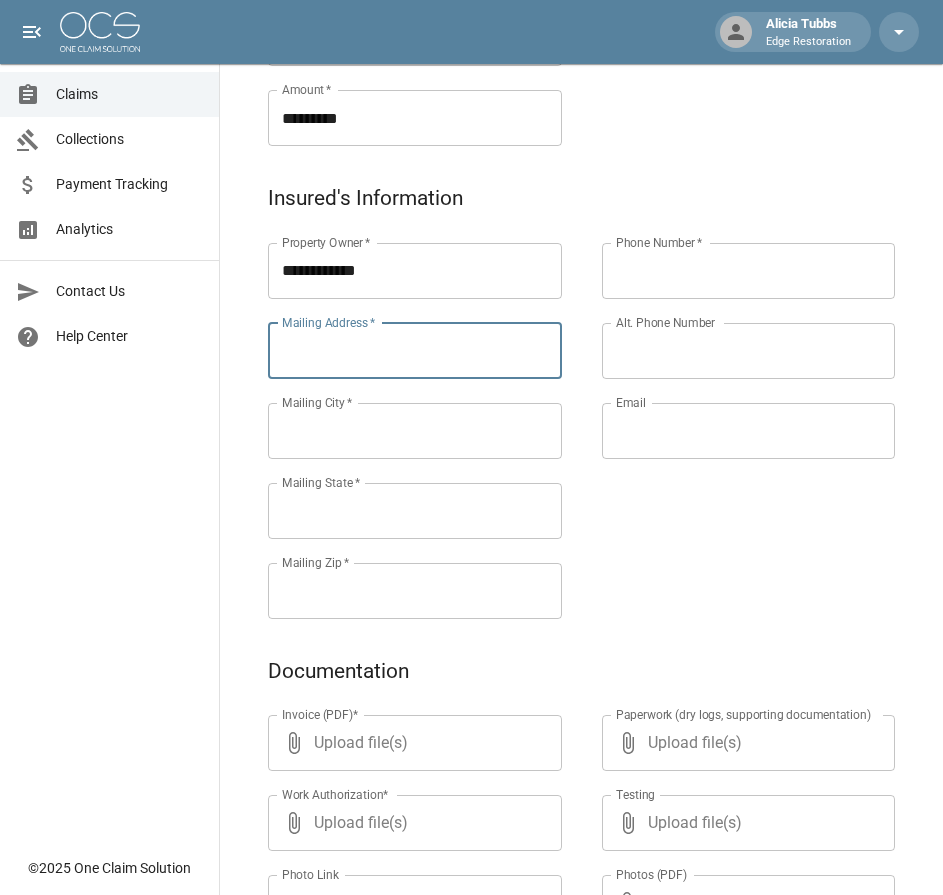 click on "Mailing Address   *" at bounding box center [415, 351] 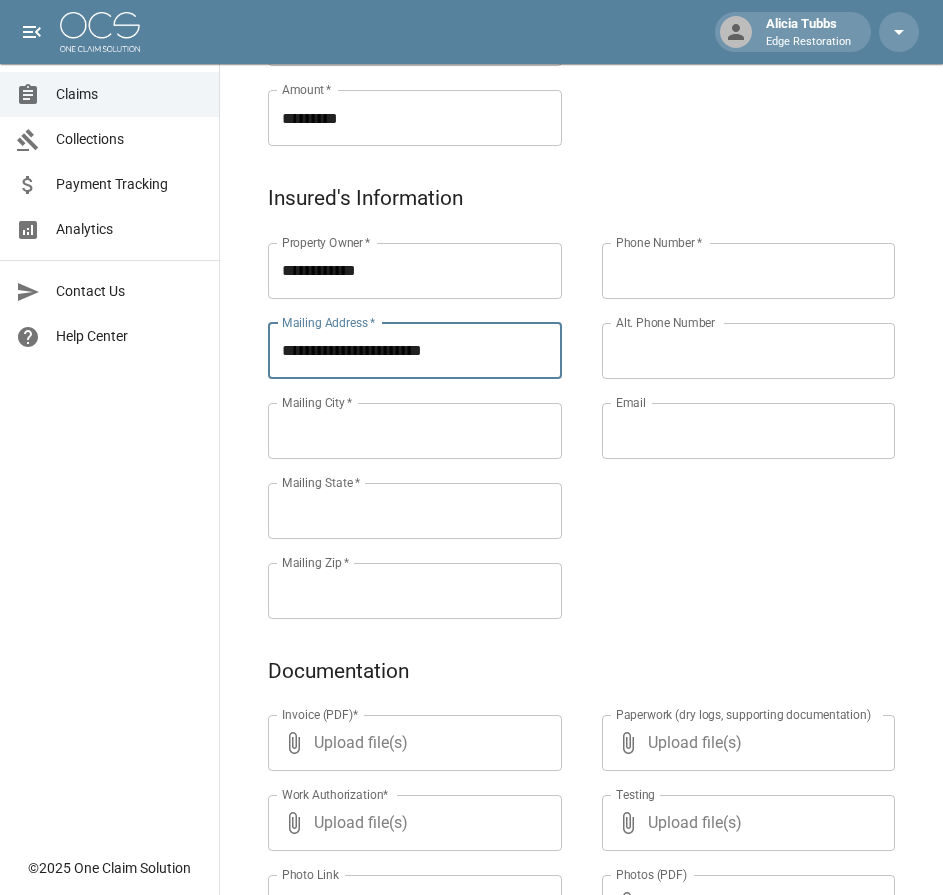 type on "**********" 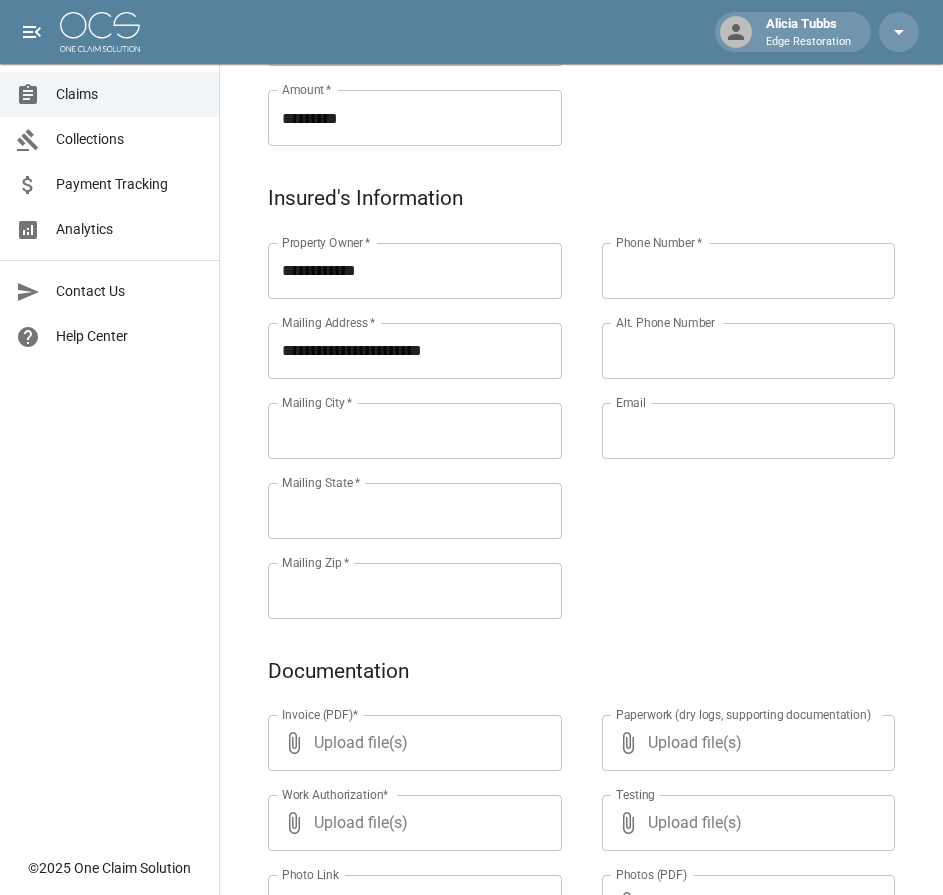 click on "Mailing City   *" at bounding box center (415, 431) 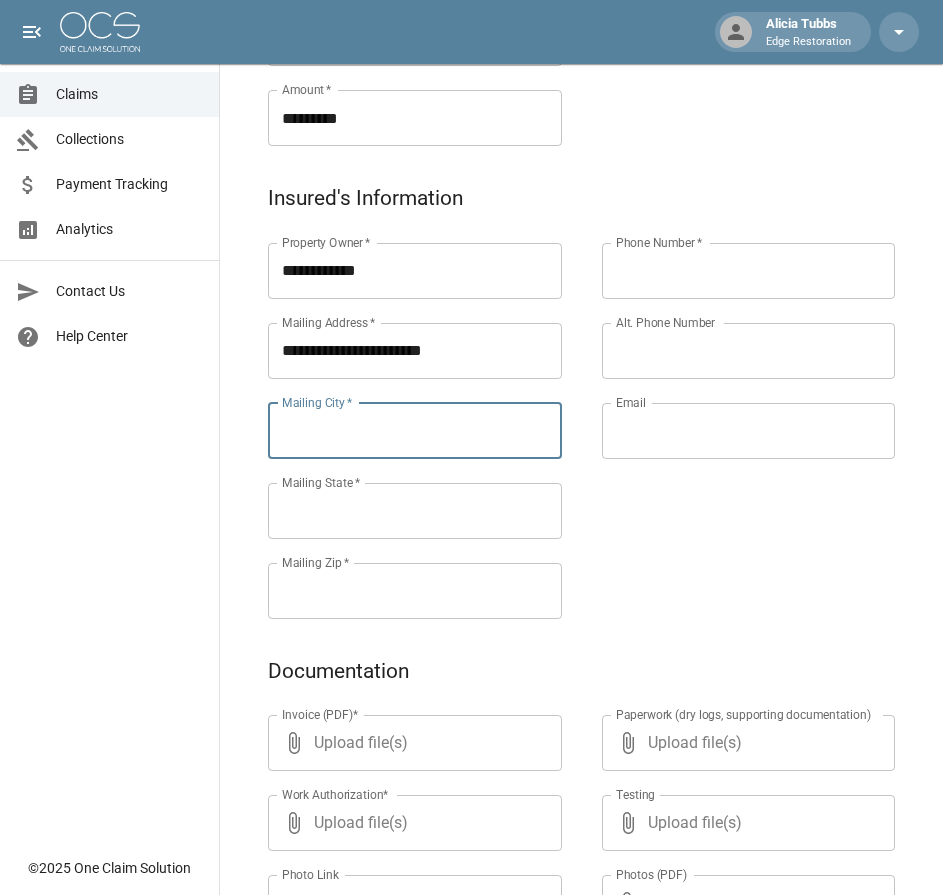 paste on "*********" 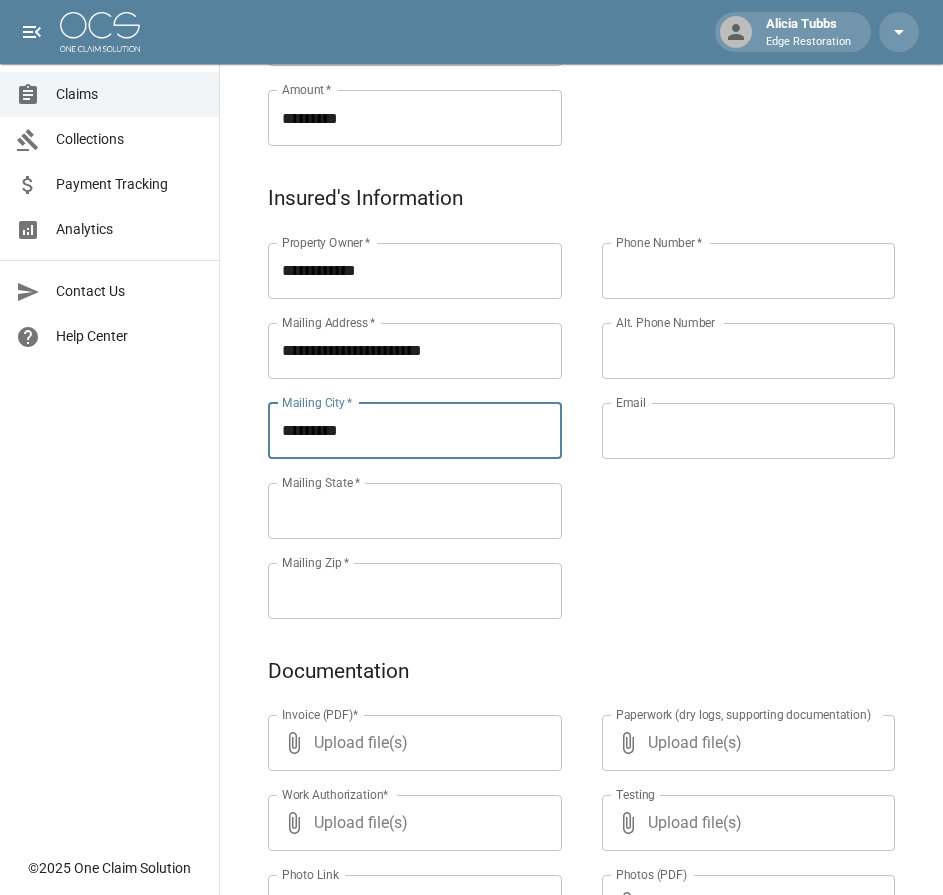type on "*********" 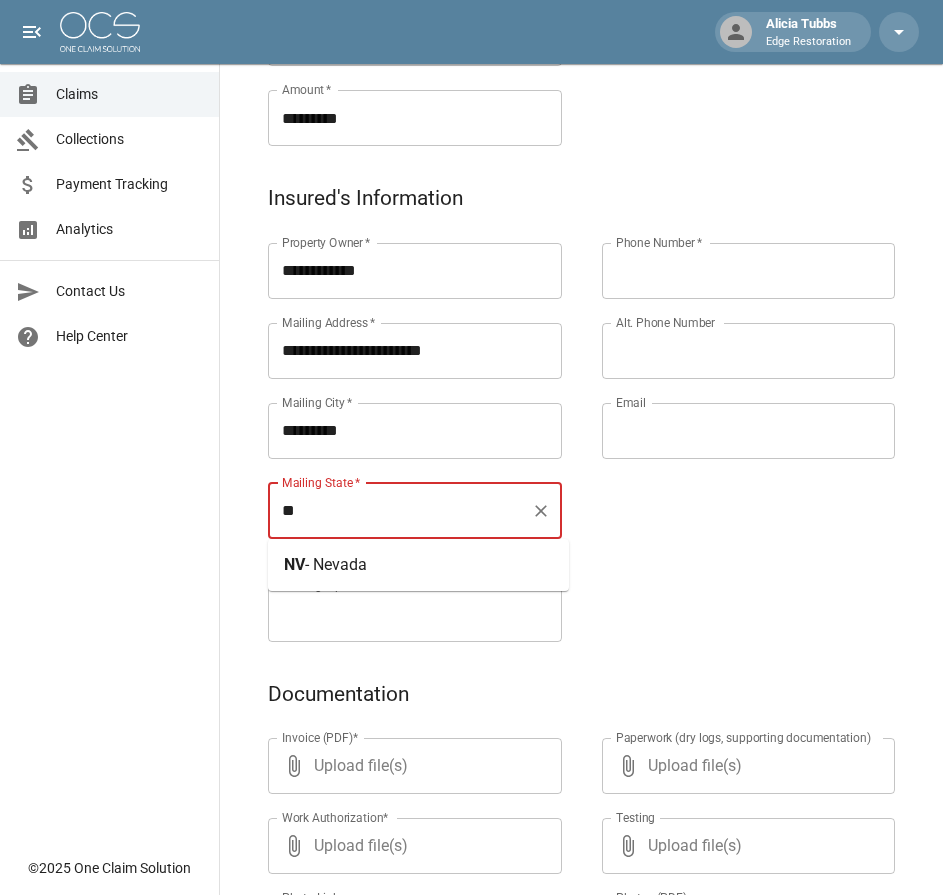 click on "NV - Nevada" at bounding box center [418, 565] 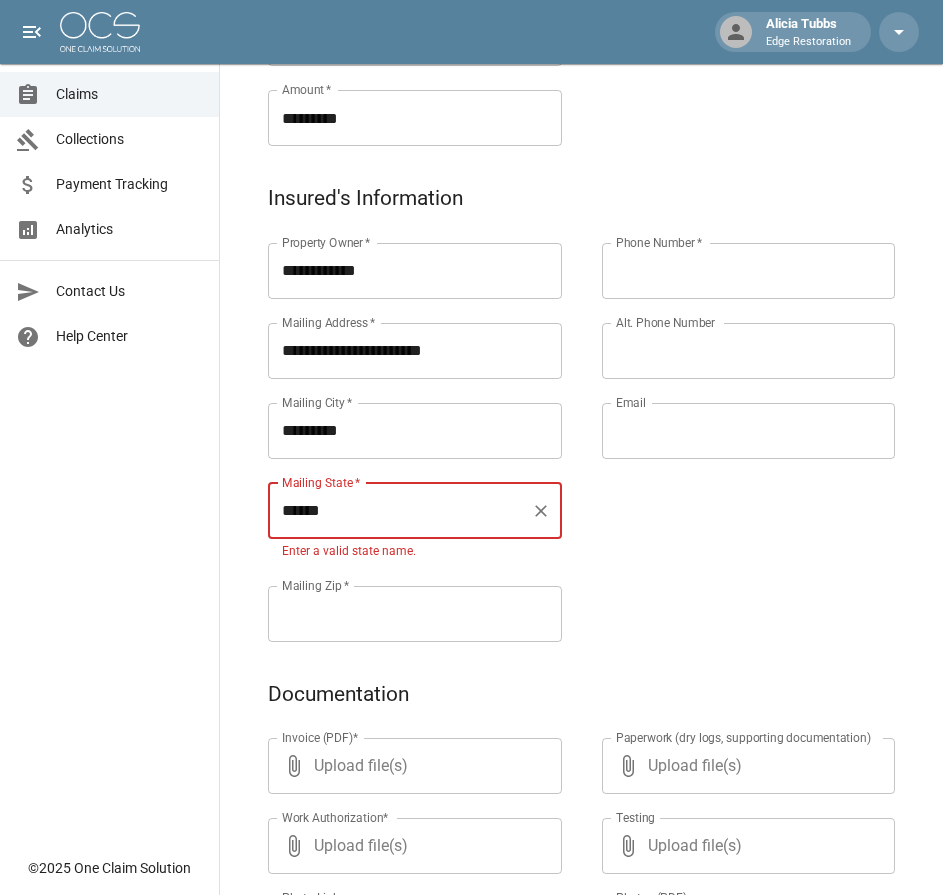 type on "******" 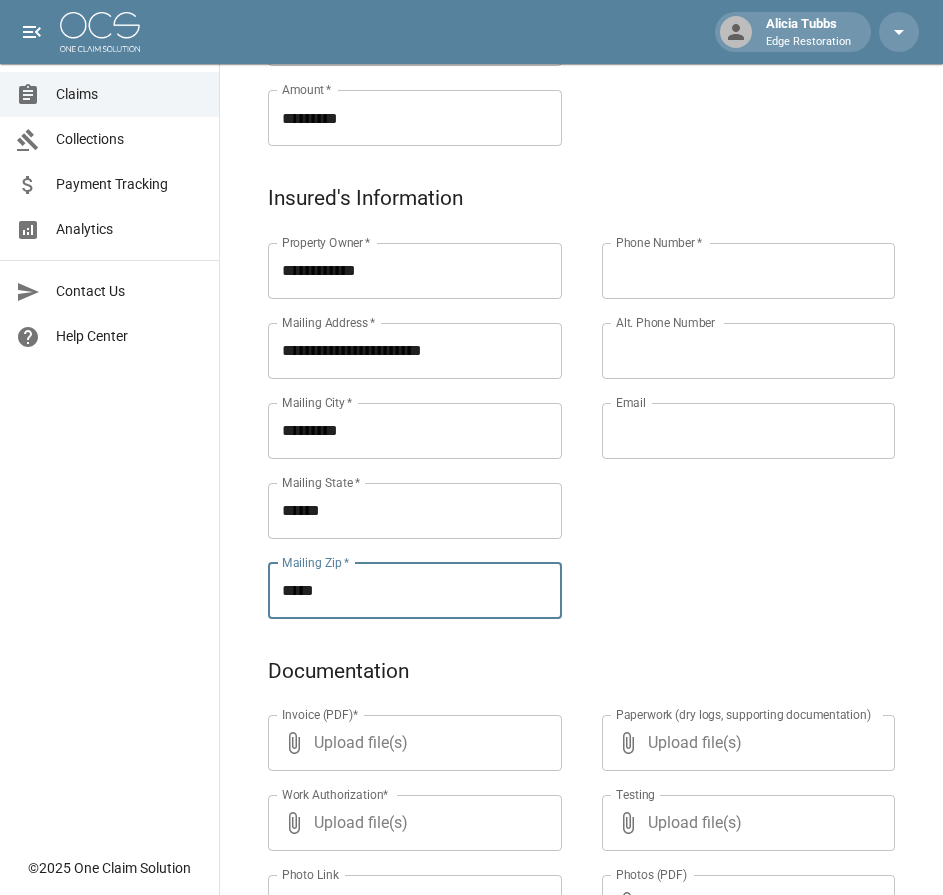 type on "*****" 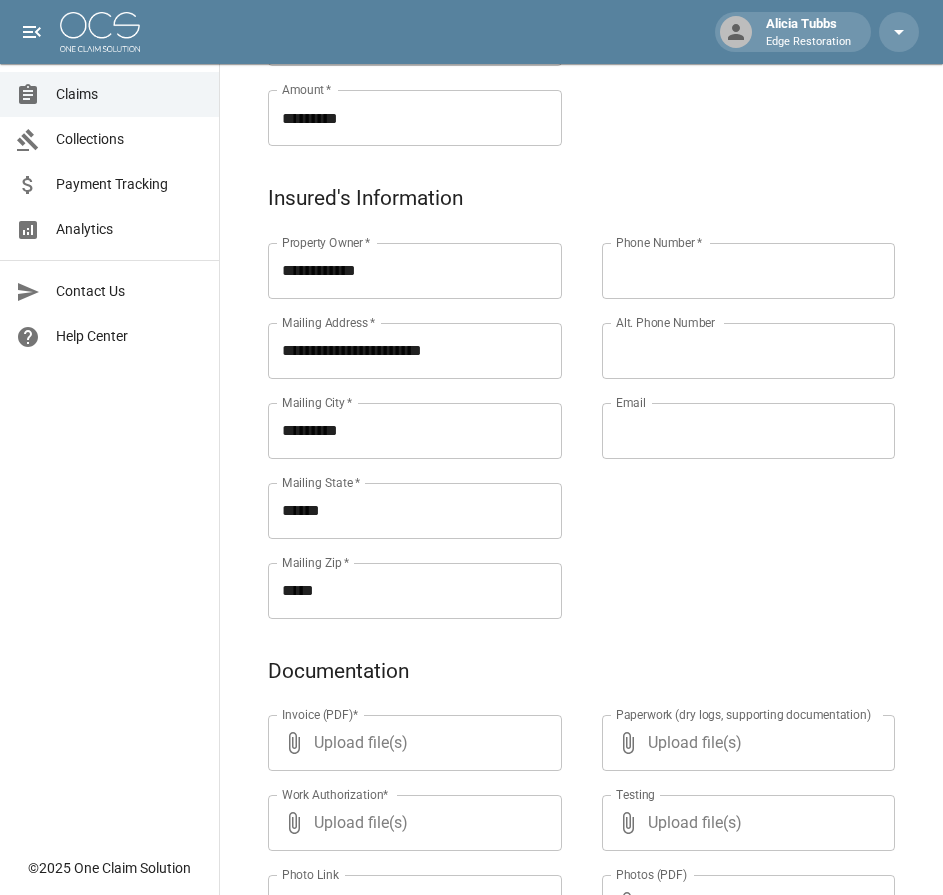 click on "Phone Number   *" at bounding box center (749, 271) 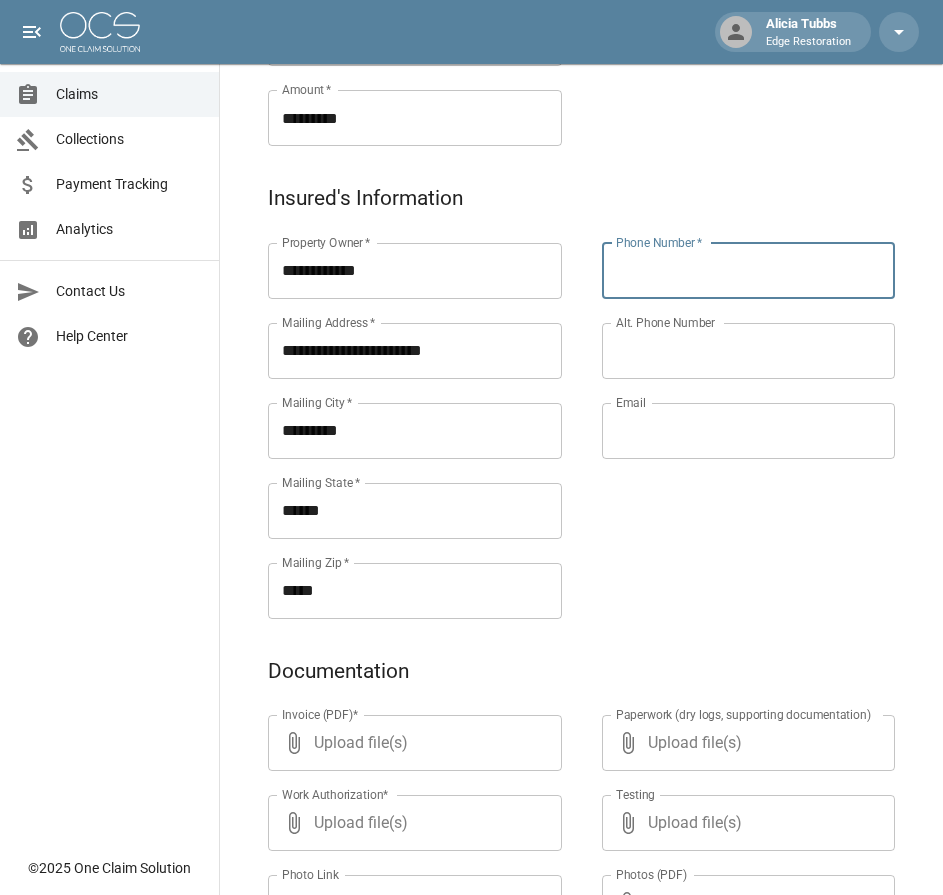paste on "**********" 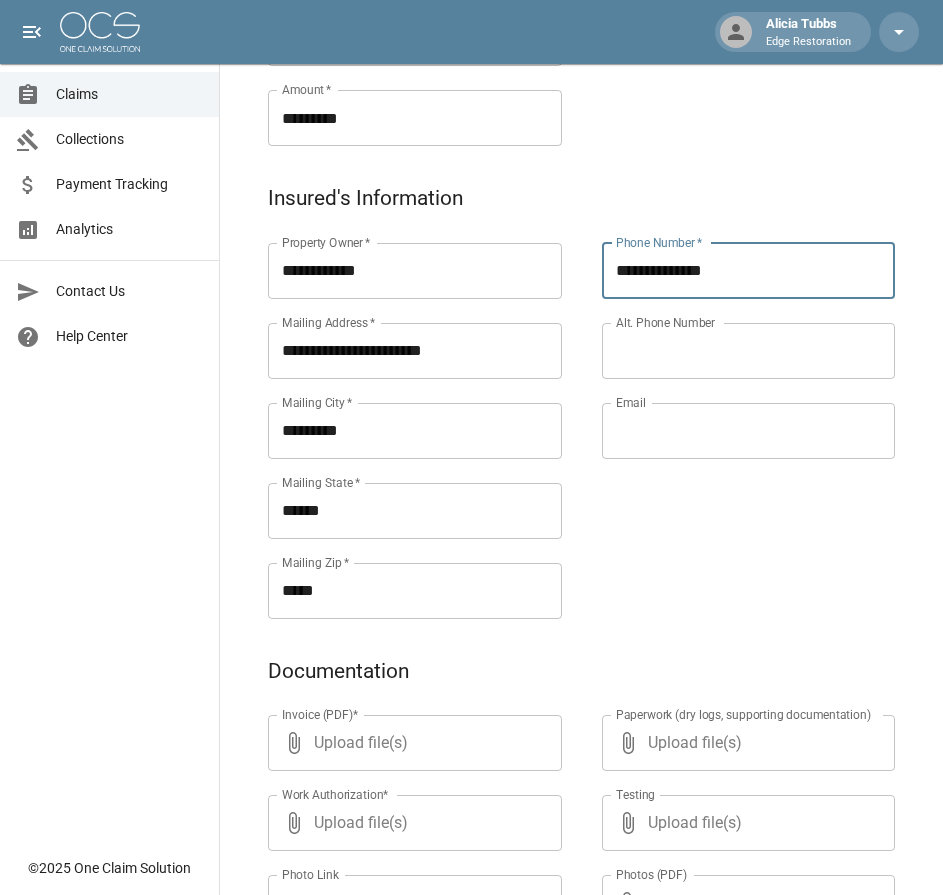 type on "**********" 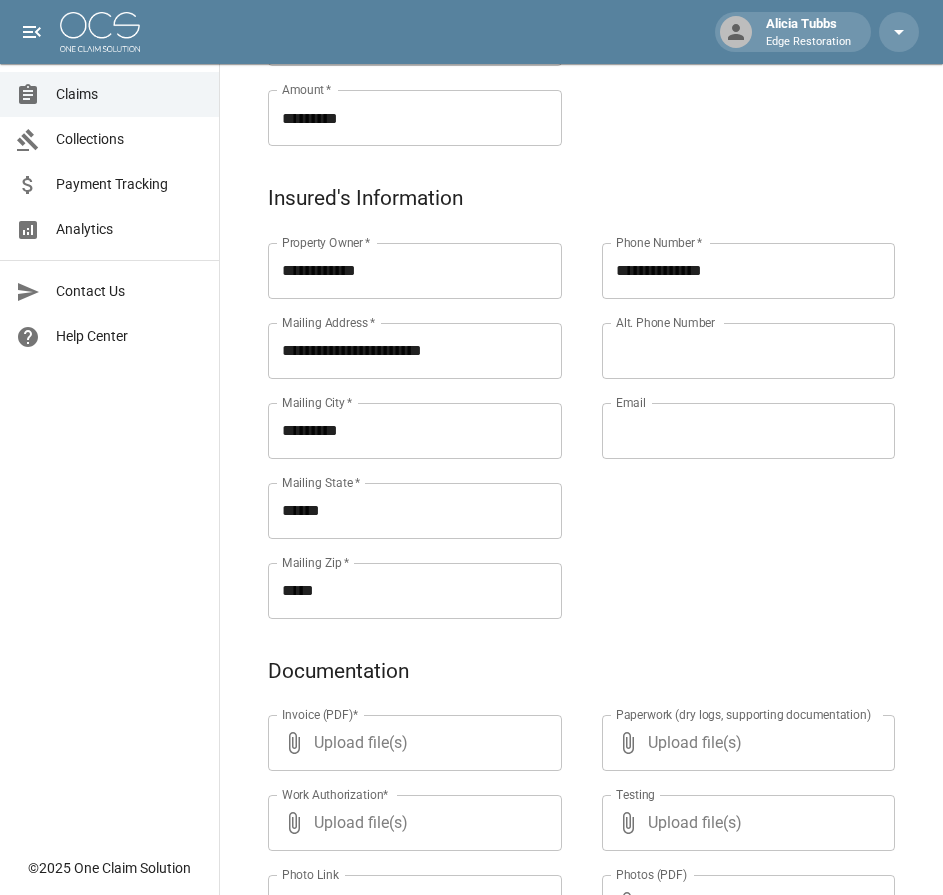 click on "Alt. Phone Number" at bounding box center (749, 351) 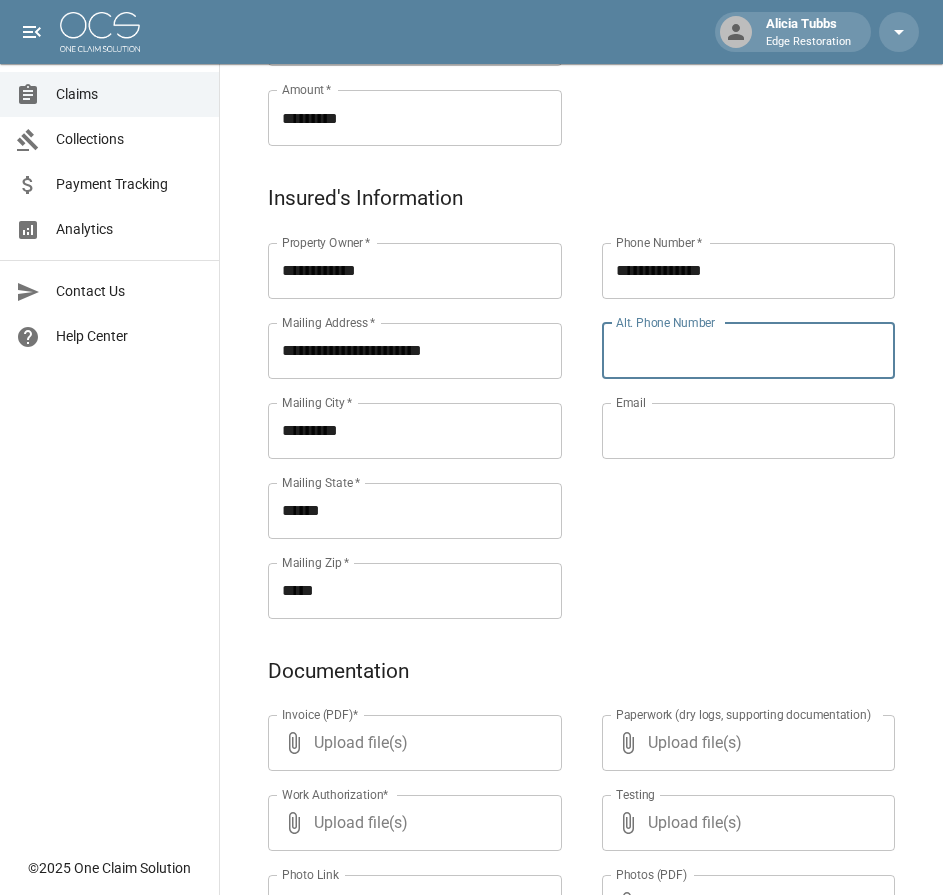 paste on "**********" 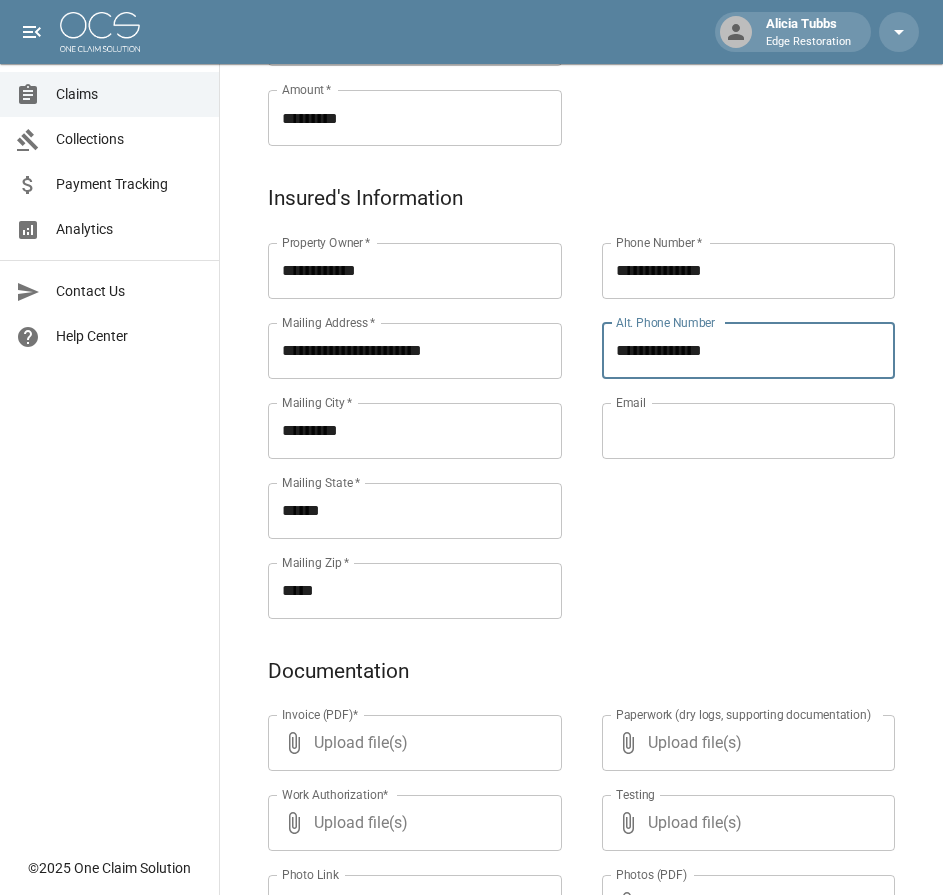 type on "**********" 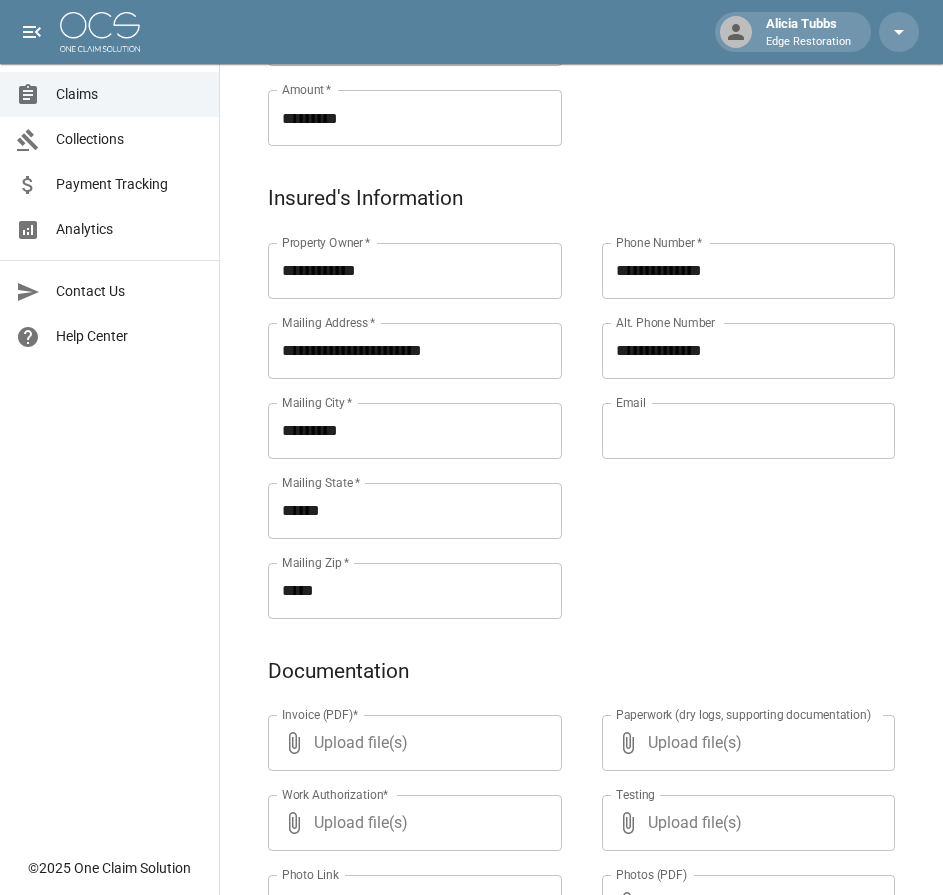scroll, scrollTop: 964, scrollLeft: 0, axis: vertical 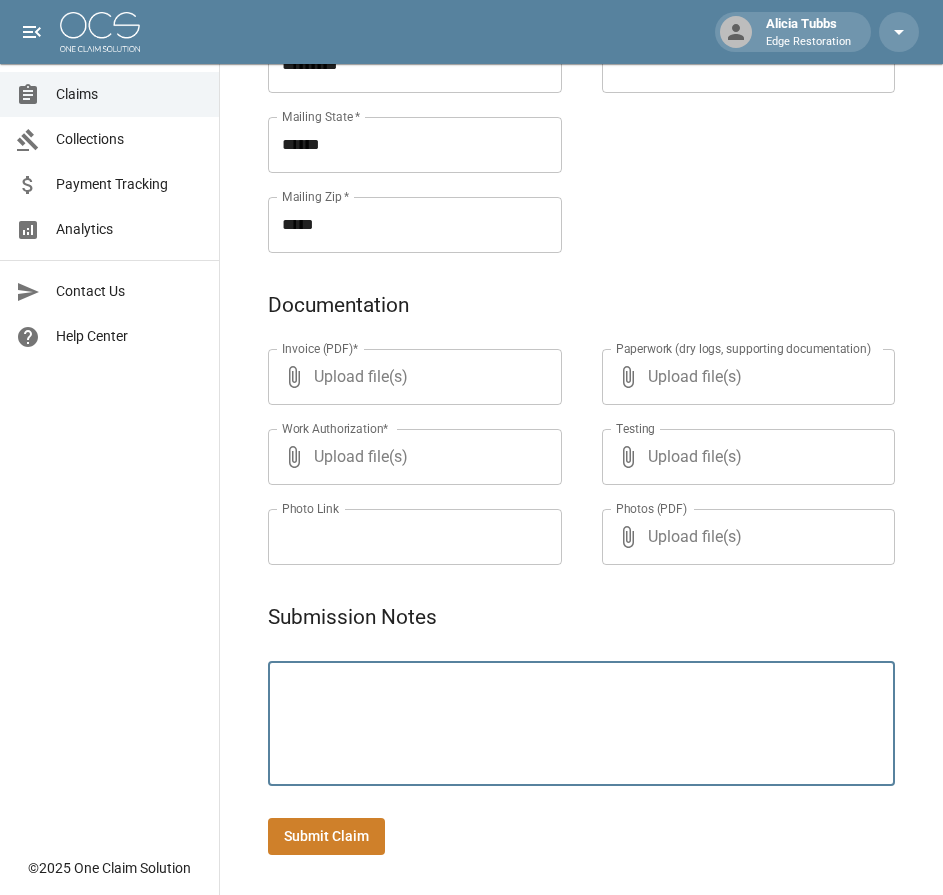 click at bounding box center (581, 724) 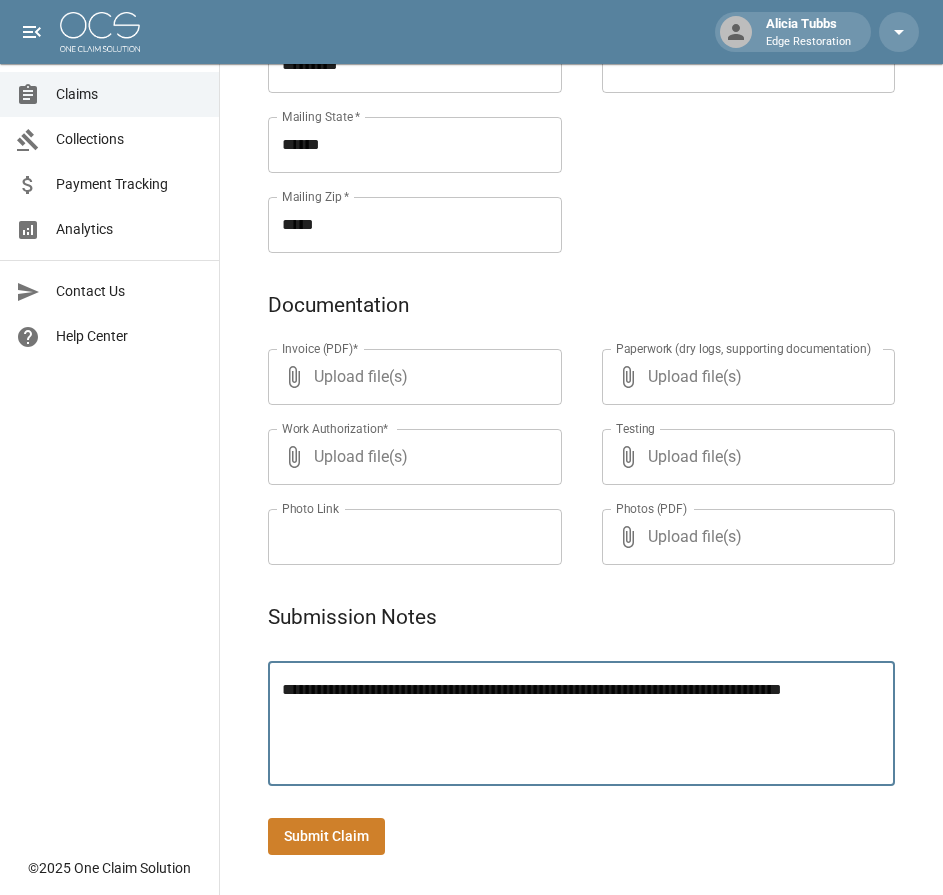 type on "**********" 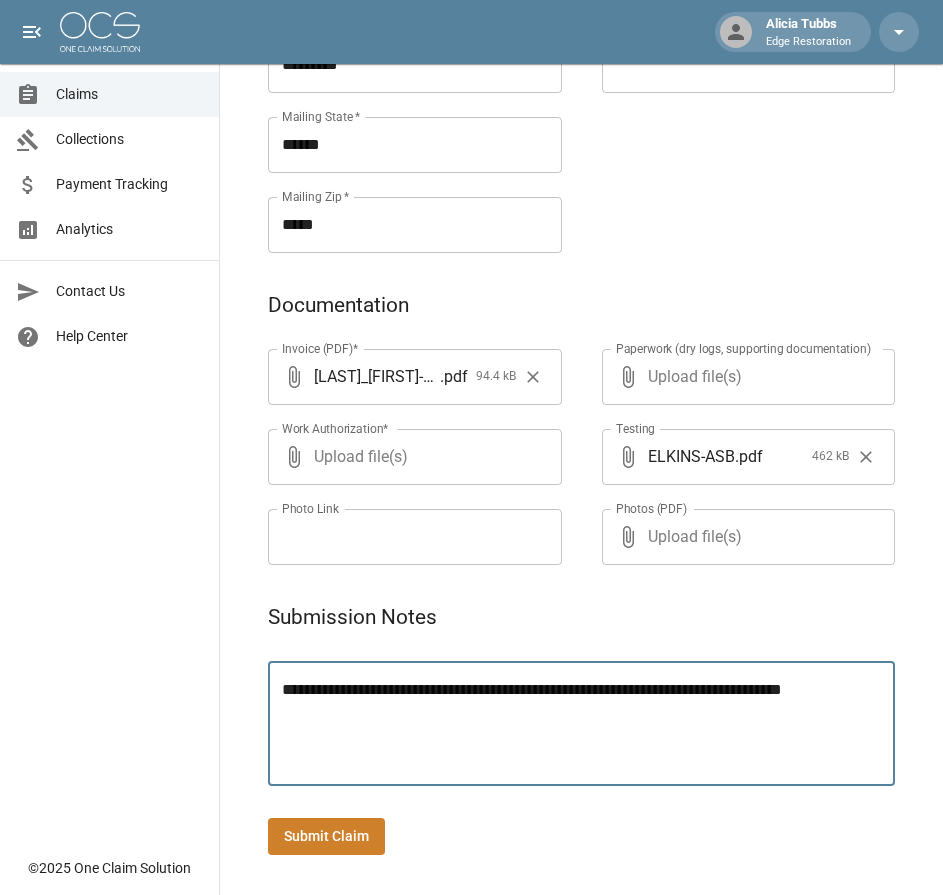 click on "Submit Claim" at bounding box center [326, 836] 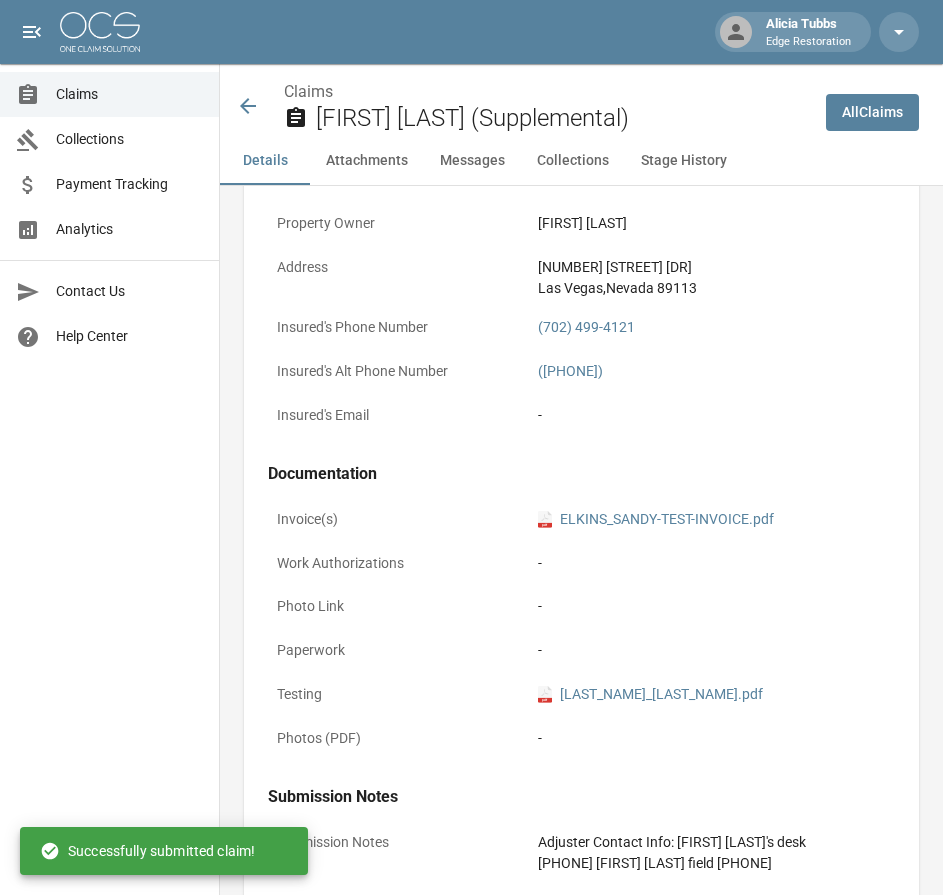 click at bounding box center (100, 32) 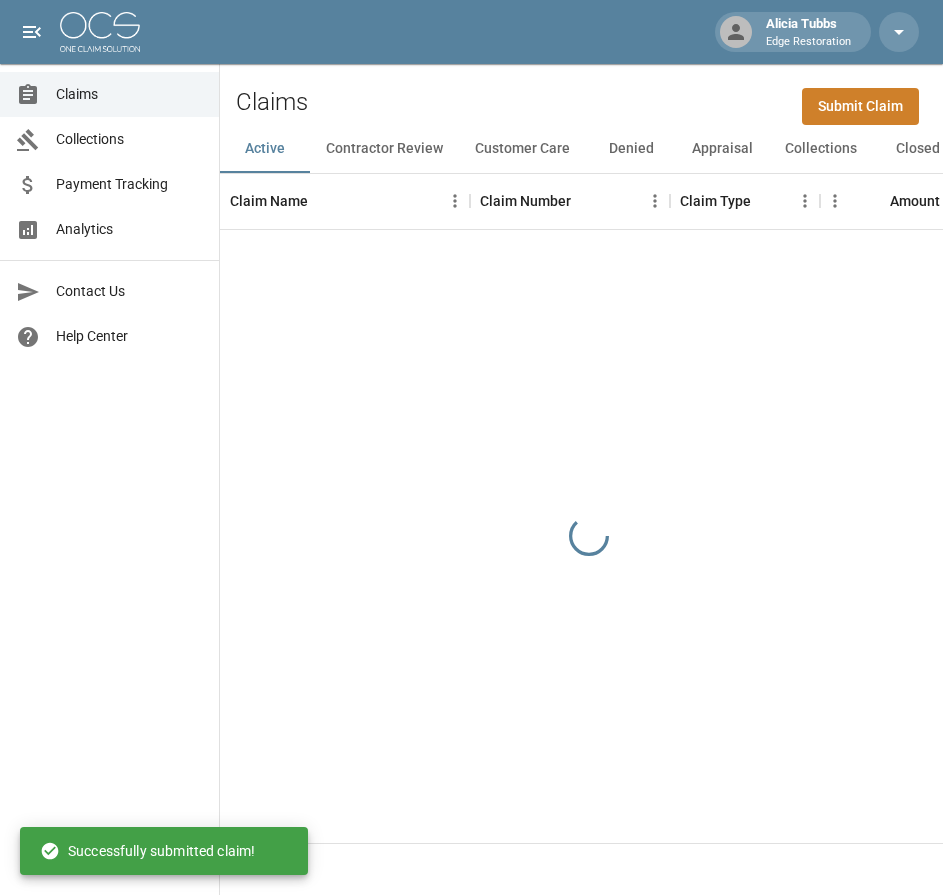 scroll, scrollTop: 0, scrollLeft: 0, axis: both 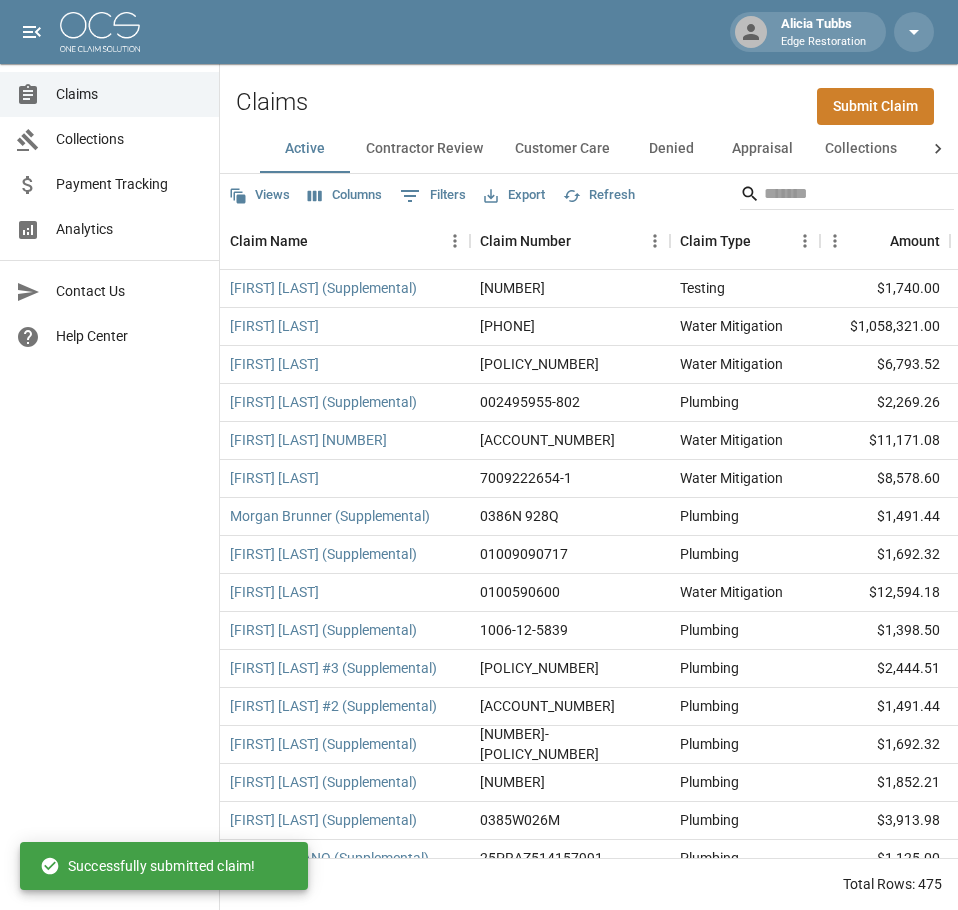 click on "Submit Claim" at bounding box center [875, 106] 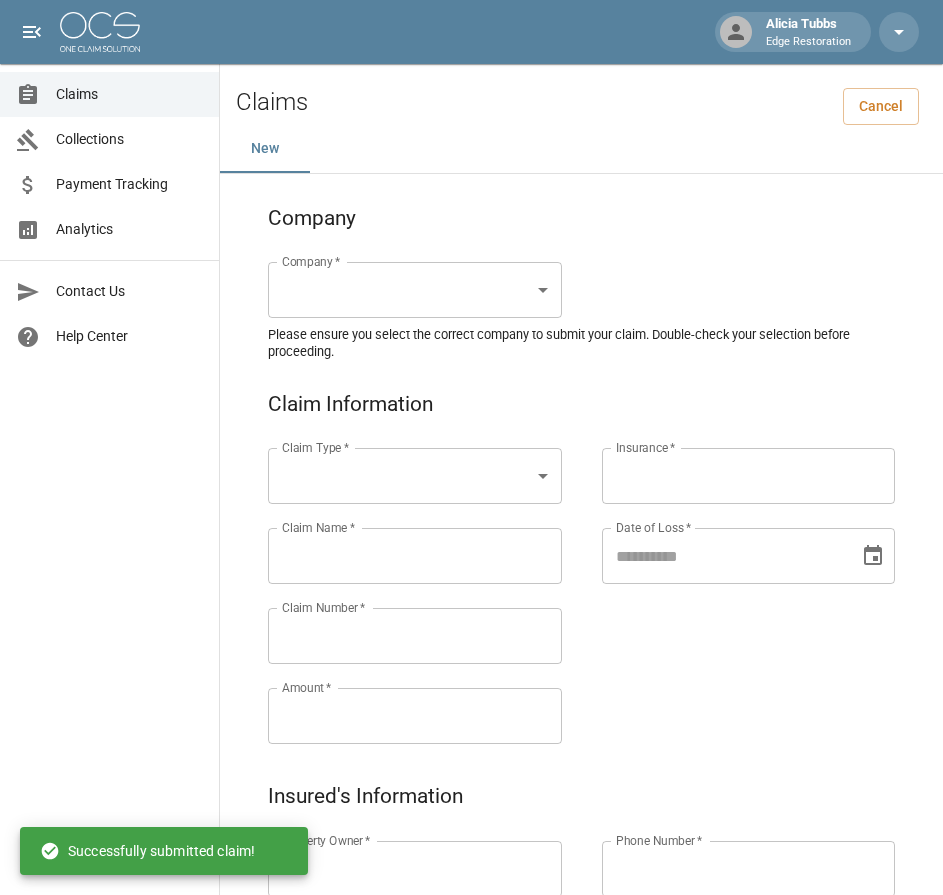 click on "[FIRST] [LAST] Restoration Claims Collections Payment Tracking Analytics Contact Us Help Center ©  2025   One Claim Solution Claims Cancel New Company Company   * ​ Company   * Please ensure you select the correct company to submit your claim. Double-check your selection before proceeding. Claim Information Claim Type   * ​ Claim Type   * Claim Name   * Claim Name   * Claim Number   * Claim Number   * Amount   * Amount   * Insurance   * Insurance   * Date of Loss   * Date of Loss   * Insured's Information Property Owner   * Property Owner   * Mailing Address   * Mailing Address   * Mailing City   * Mailing City   * Mailing State   * Mailing State   * Mailing Zip   * Mailing Zip   * Phone Number   * Phone Number   * Alt. Phone Number Alt. Phone Number Email Email Documentation Invoice (PDF)* ​ Upload file(s) Invoice (PDF)* Work Authorization* ​ Upload file(s) Work Authorization* Photo Link Photo Link ​ Upload file(s) Testing ​ ​" at bounding box center (471, 929) 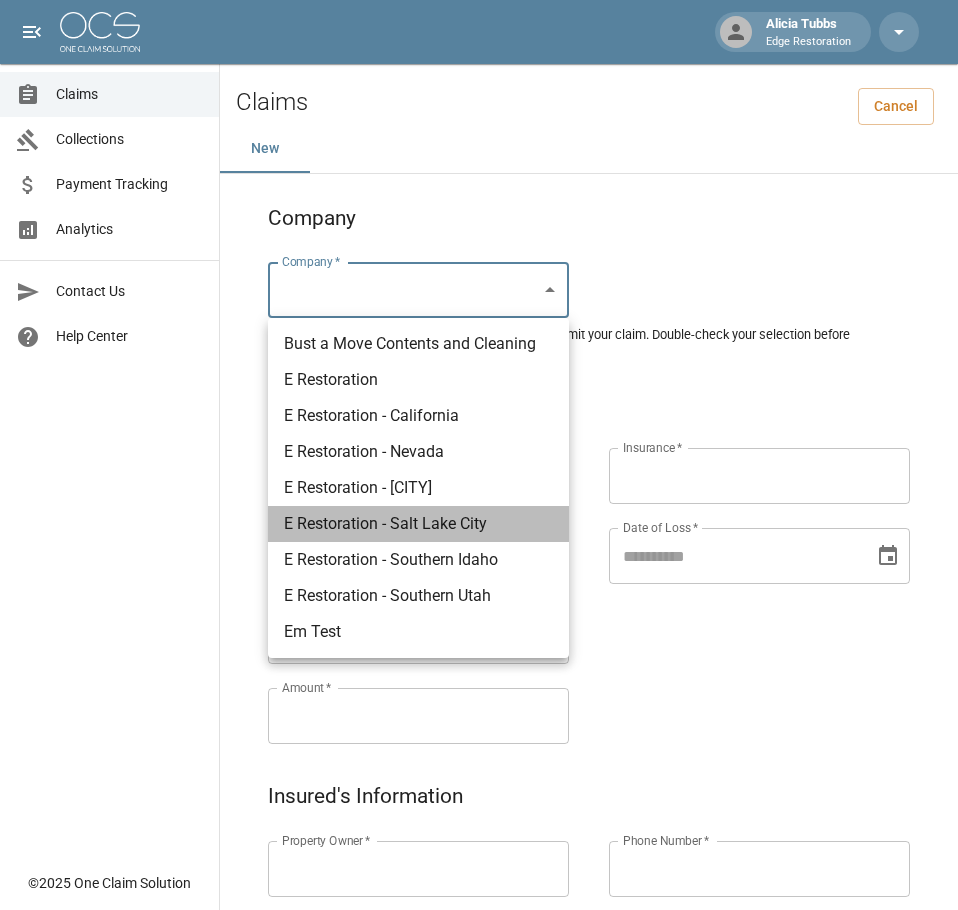 click on "E Restoration - Salt Lake City" at bounding box center (418, 524) 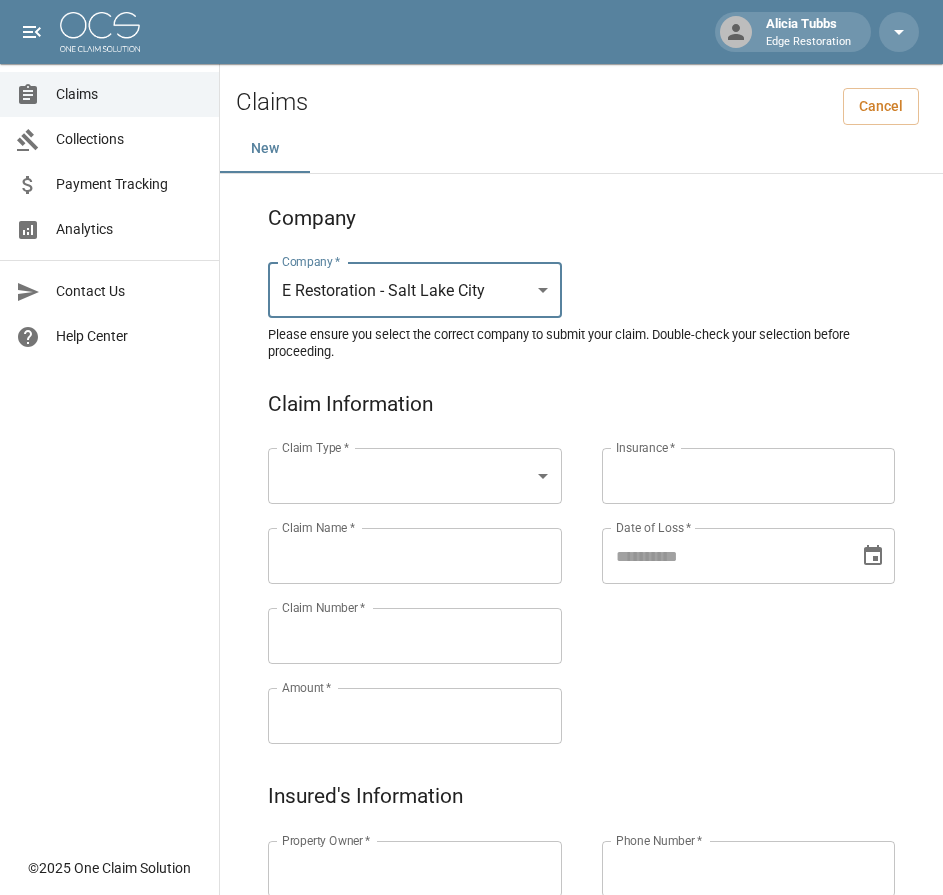 click on "[FIRST] [LAST] Edge Restoration Claims Collections Payment Tracking Analytics Contact Us Help Center ©  2025   One Claim Solution Claims Cancel New Company Company   * E Restoration - Salt Lake City ******* Company   * Please ensure you select the correct company to submit your claim. Double-check your selection before proceeding. Claim Information Claim Type   * Claim Type   * Claim Name   * Claim Name   * Claim Number   * Claim Number   * Amount   * Amount   * Insurance   * Insurance   * Date of Loss   * Date of Loss   * Insured's Information Property Owner   * Property Owner   * Mailing Address   * Mailing Address   * Mailing City   * Mailing City   * Mailing State   * Mailing State   * Mailing Zip   * Mailing Zip   * Phone Number   * Phone Number   * Alt. Phone Number Alt. Phone Number Email Email Documentation Invoice (PDF)* ​ Upload file(s) Invoice (PDF)* Work Authorization* ​ Upload file(s) Work Authorization* Photo Link Photo Link" at bounding box center (471, 929) 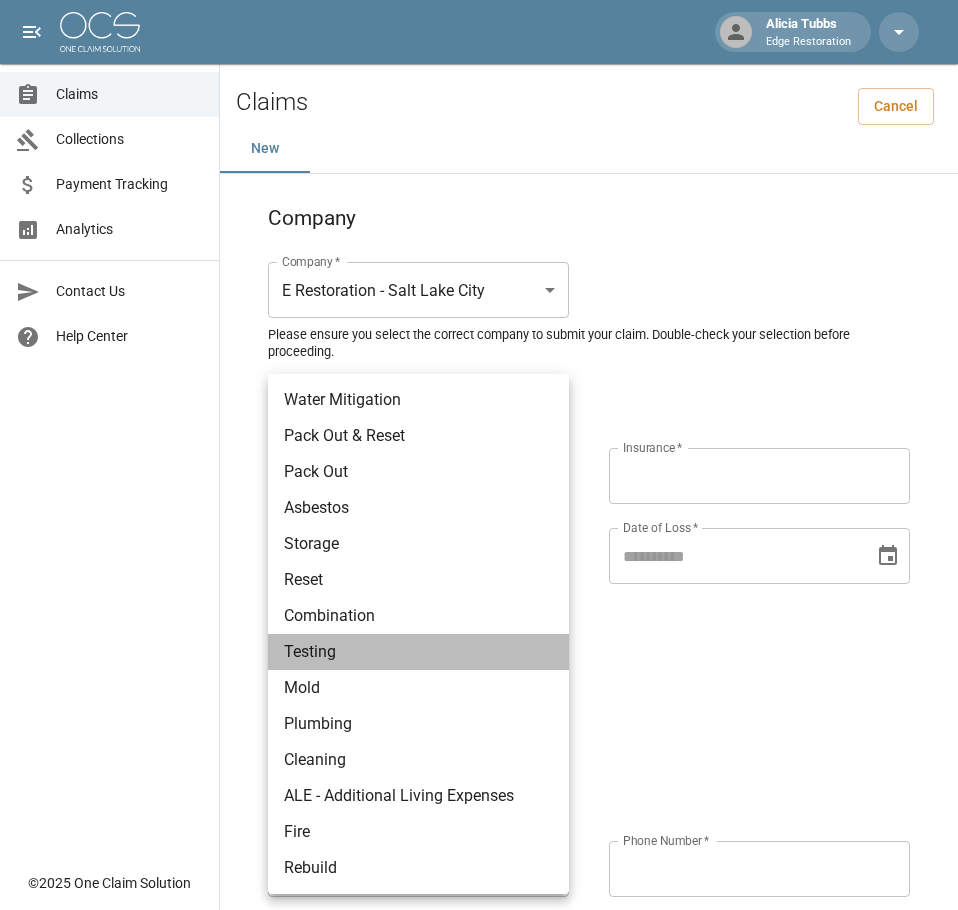 click on "Testing" at bounding box center [418, 652] 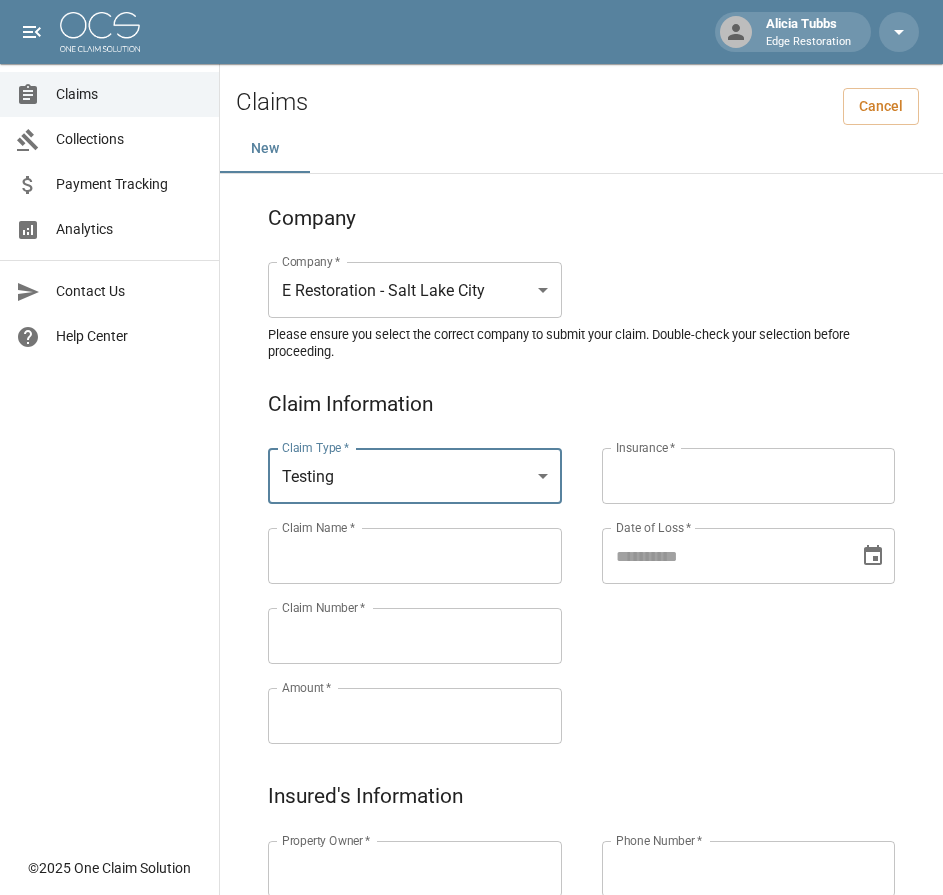 click on "Claims Collections Payment Tracking Analytics Contact Us Help Center" at bounding box center [109, 423] 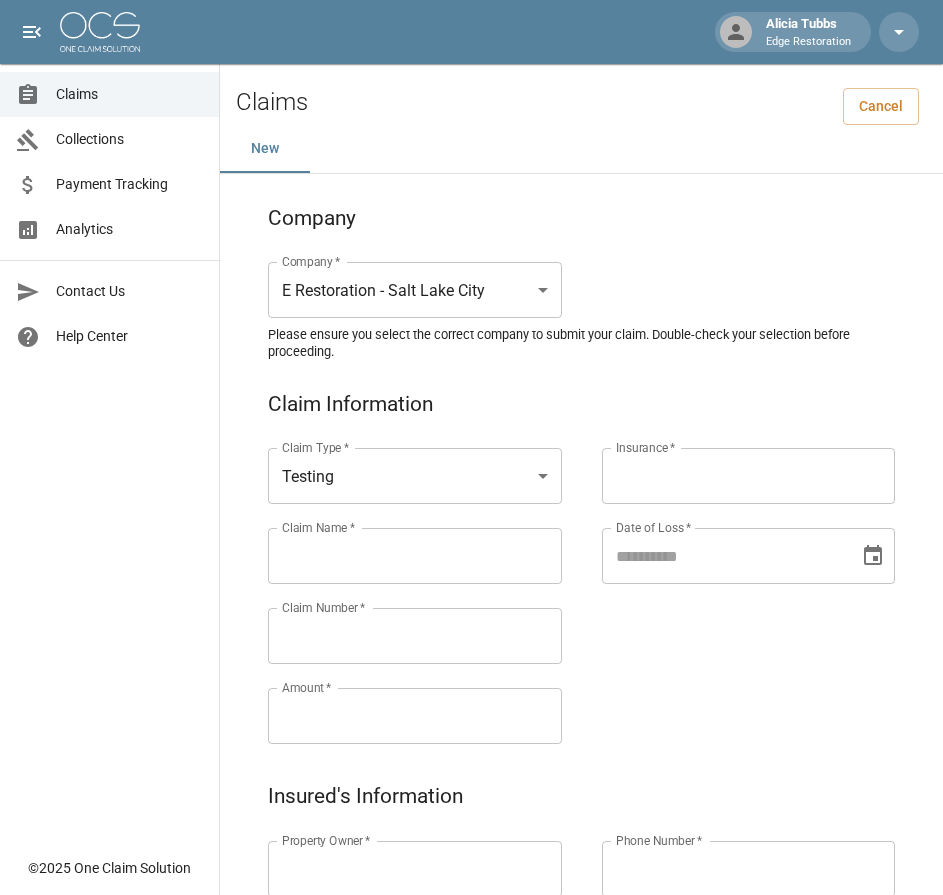 click on "Claim Name   *" at bounding box center [415, 556] 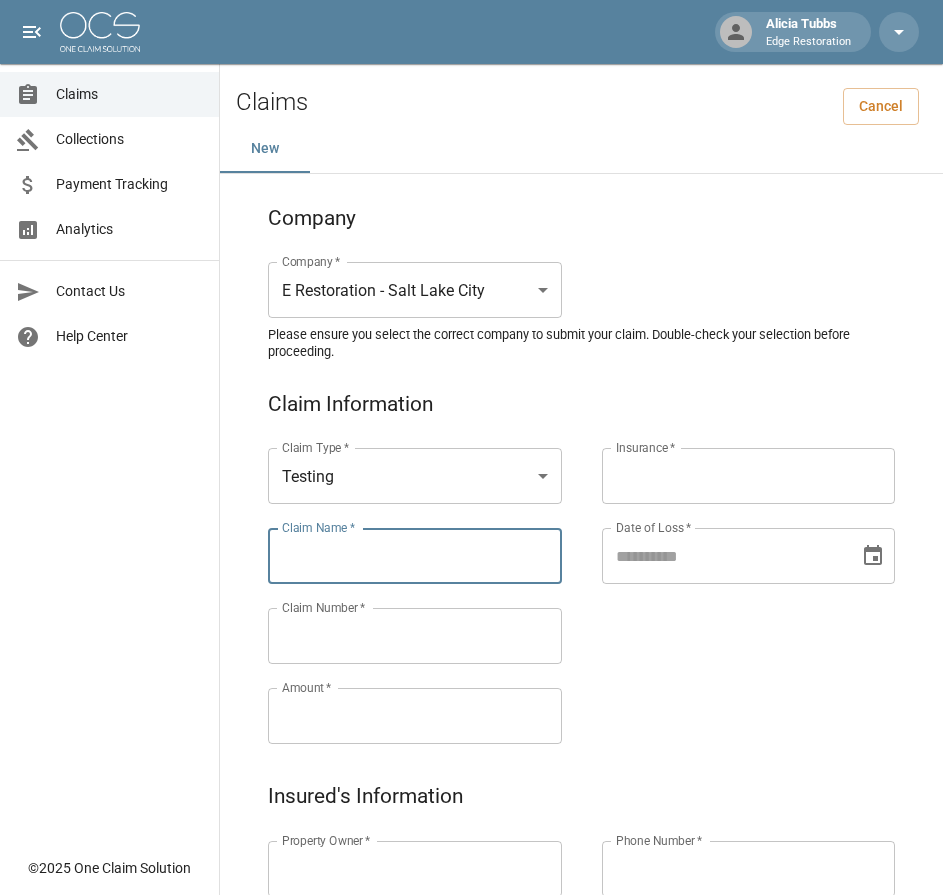 paste on "**********" 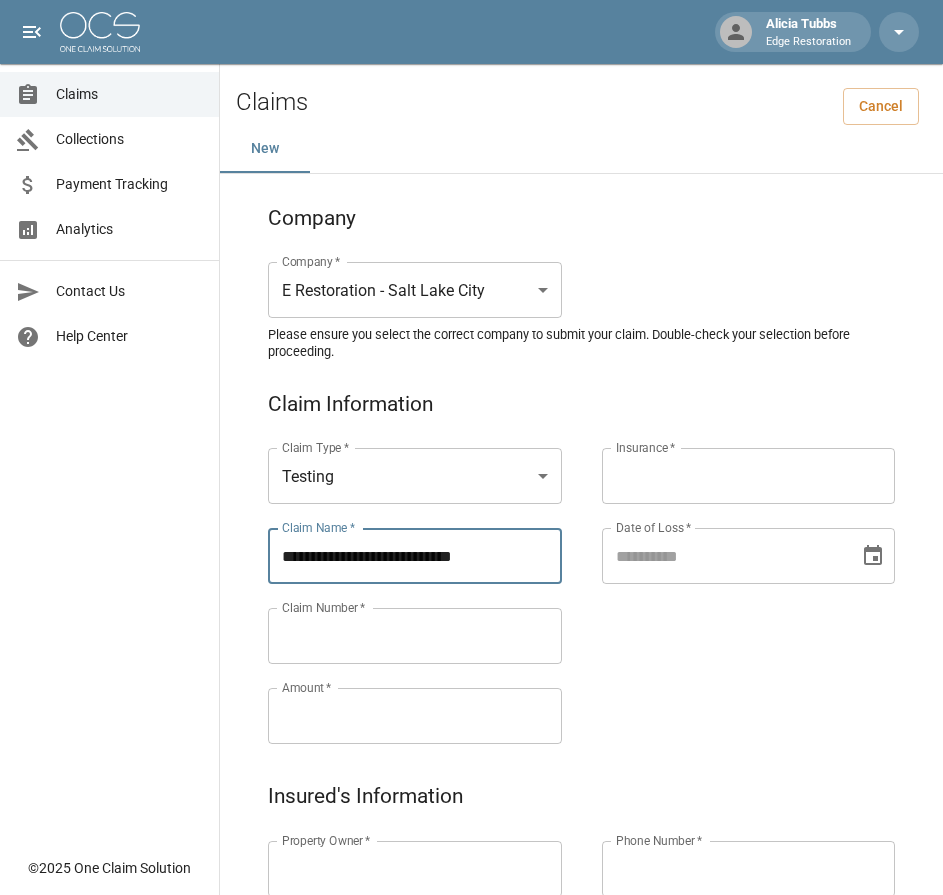 type on "**********" 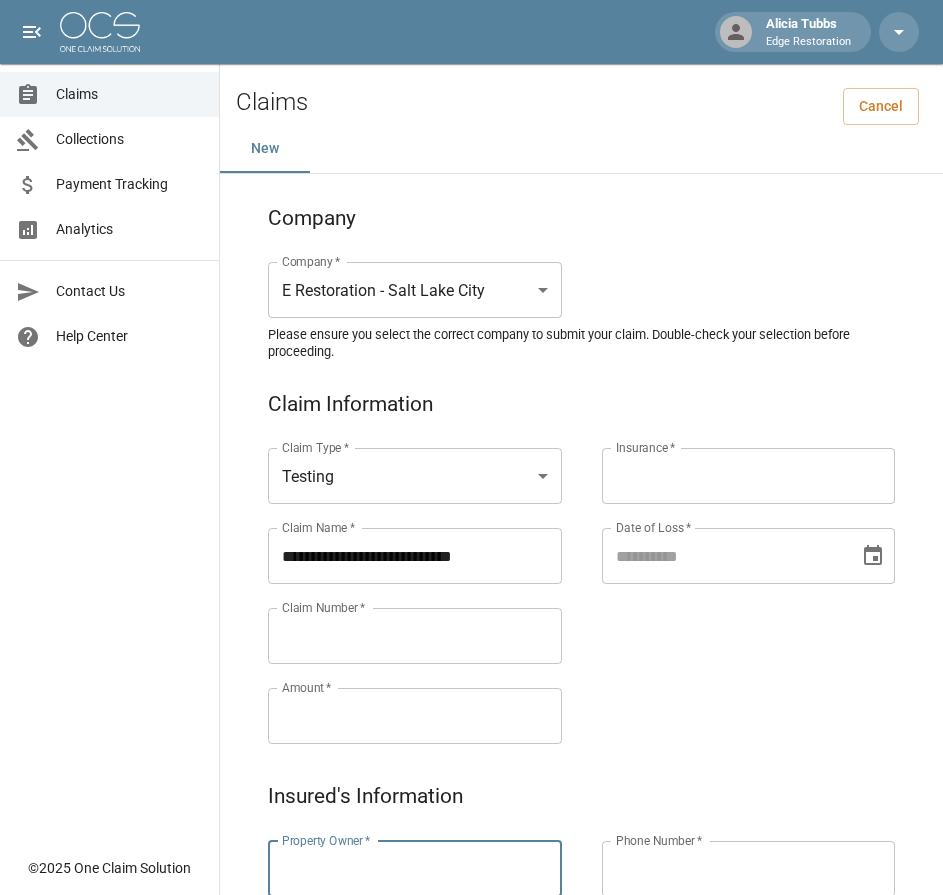 paste on "**********" 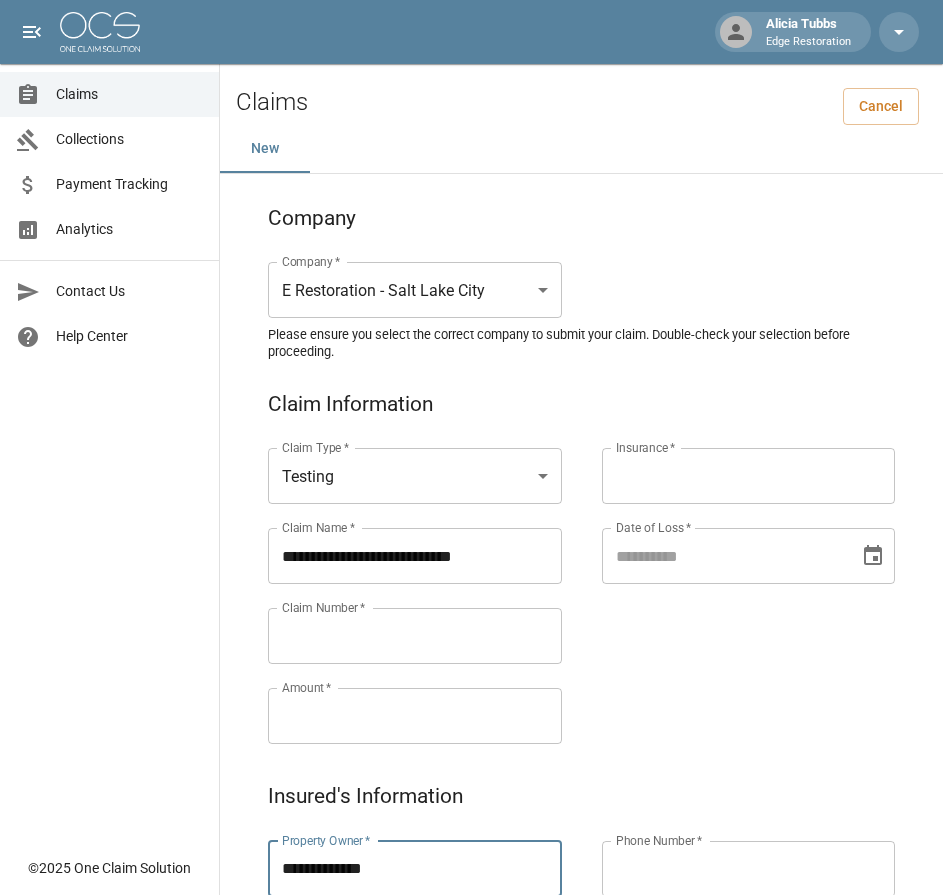 type on "**********" 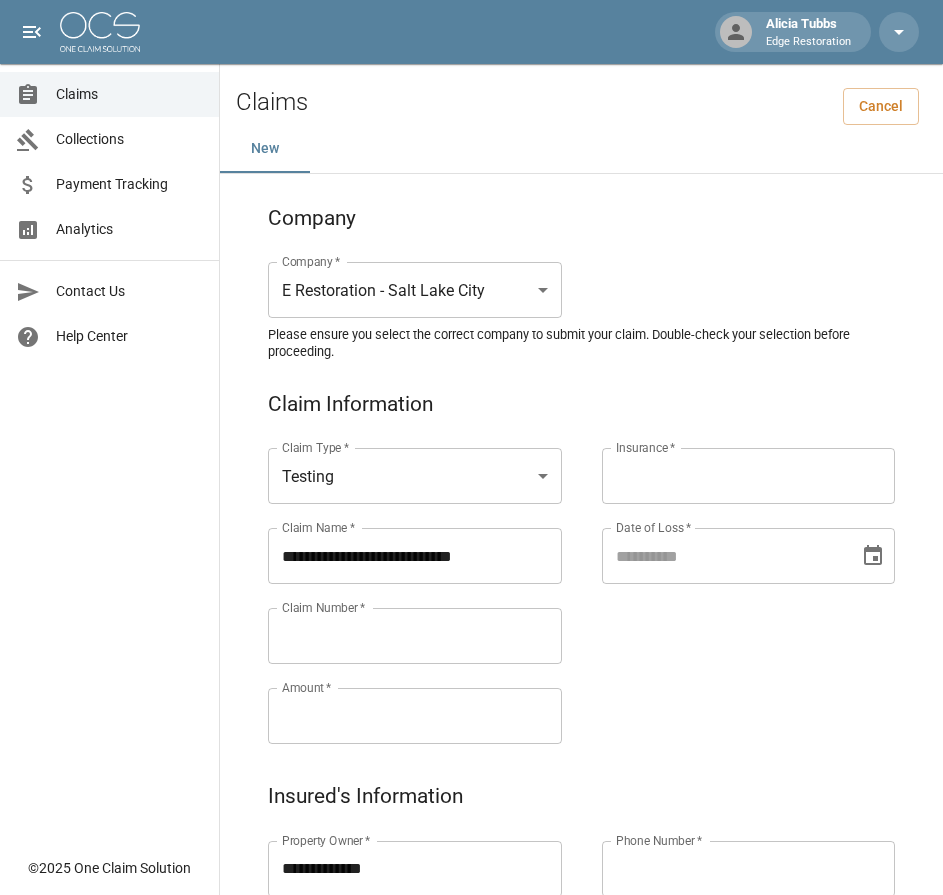 click on "Claims Collections Payment Tracking Analytics Contact Us Help Center" at bounding box center [109, 423] 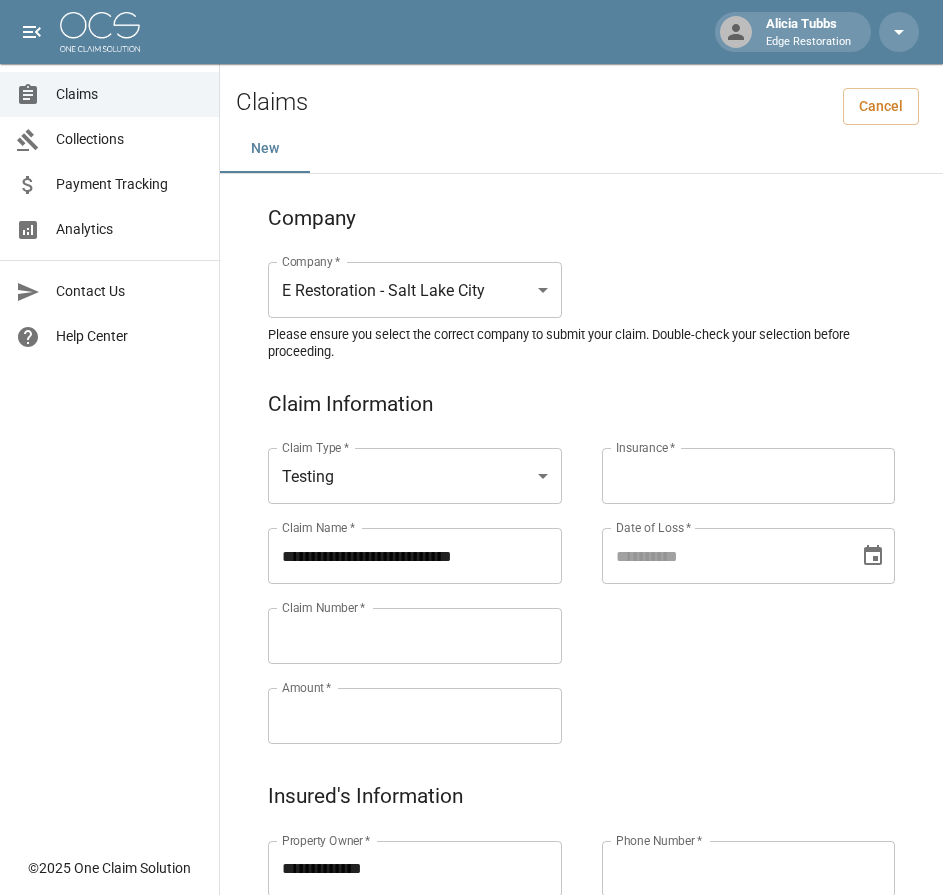 click on "Claim Number   *" at bounding box center (415, 636) 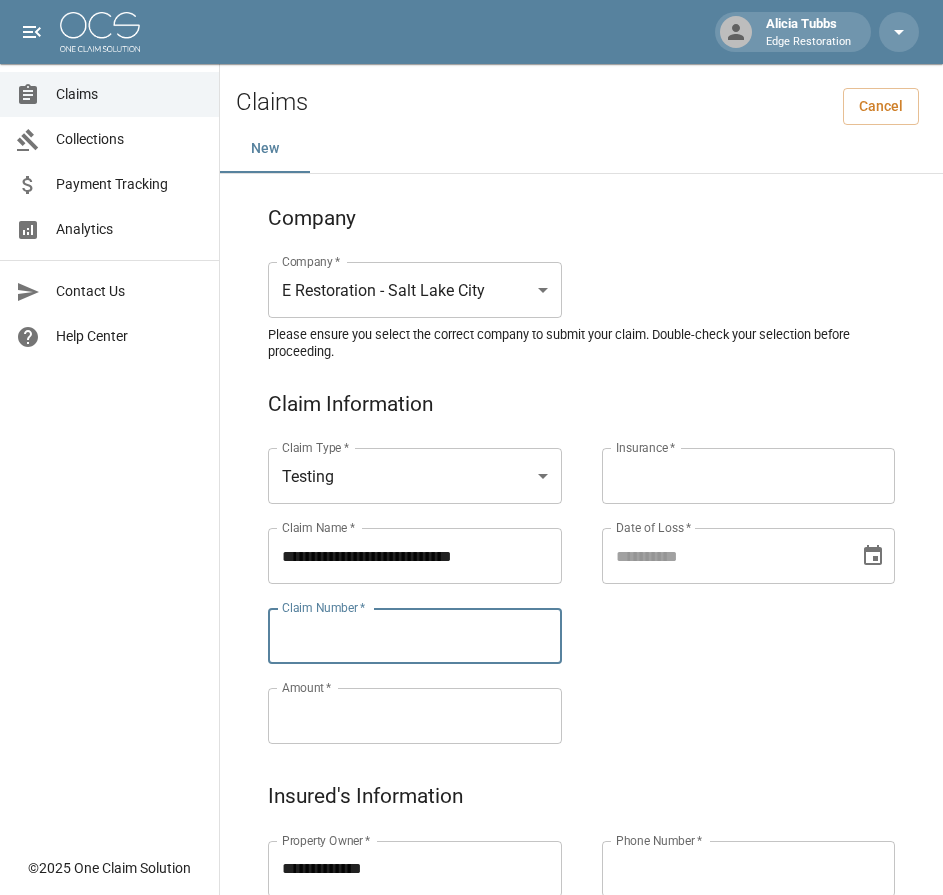 paste on "*********" 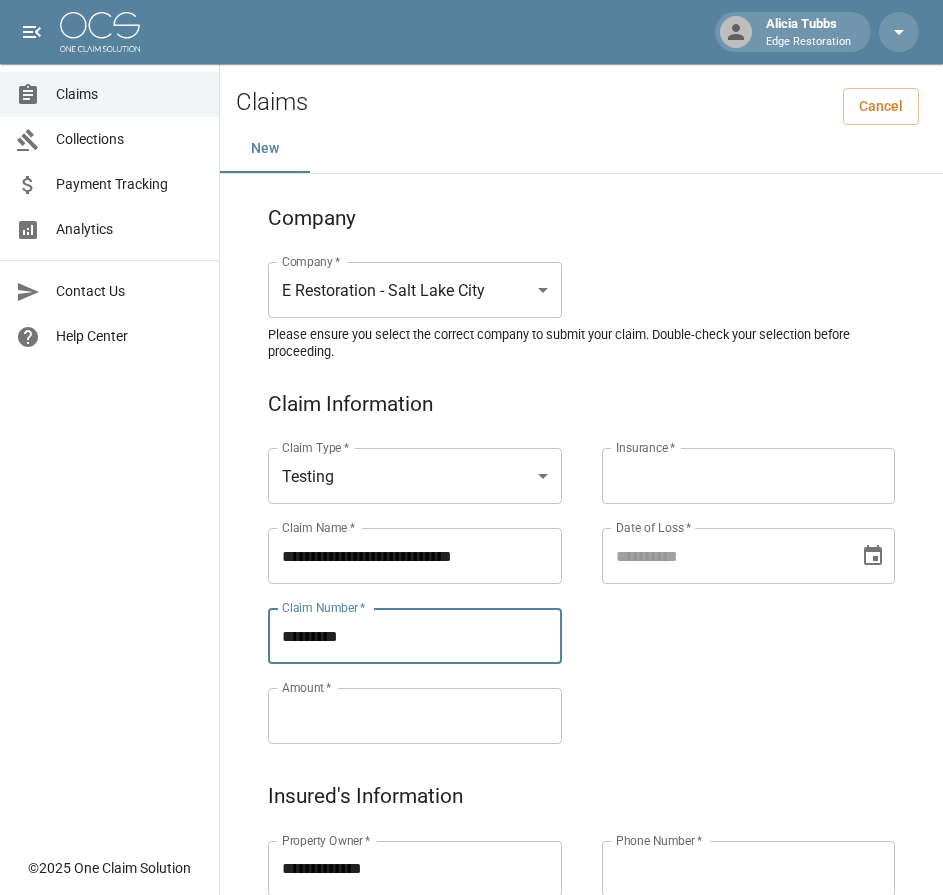 type on "*********" 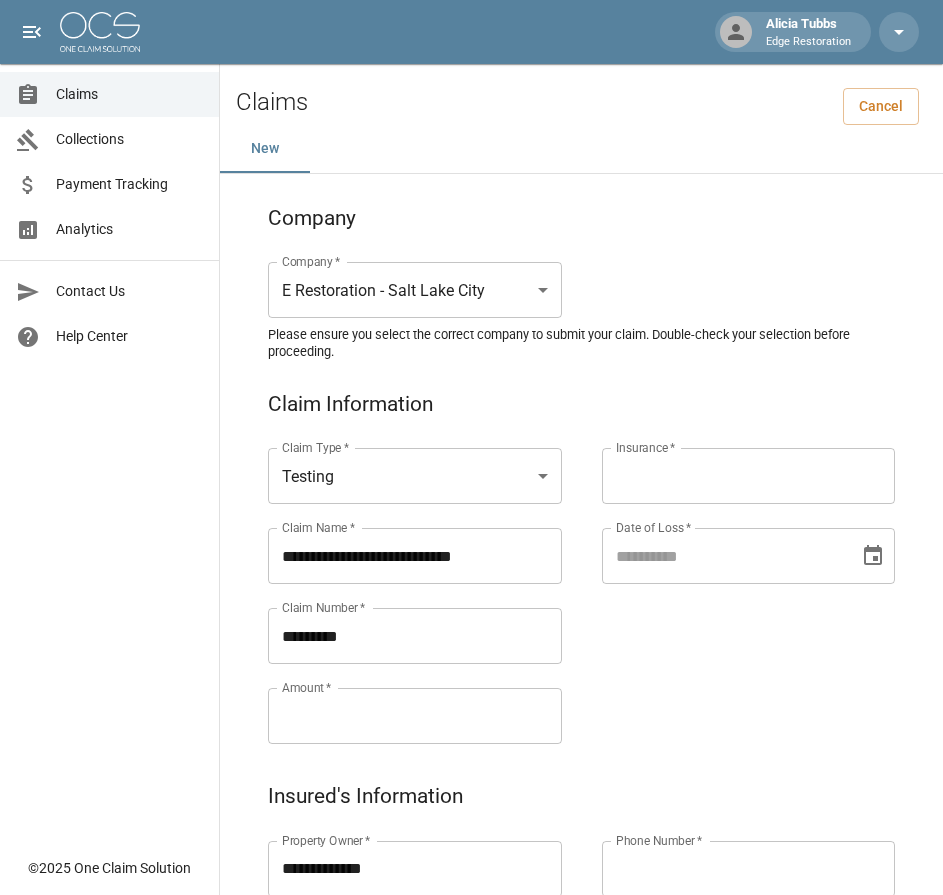 click on "Amount   *" at bounding box center [415, 716] 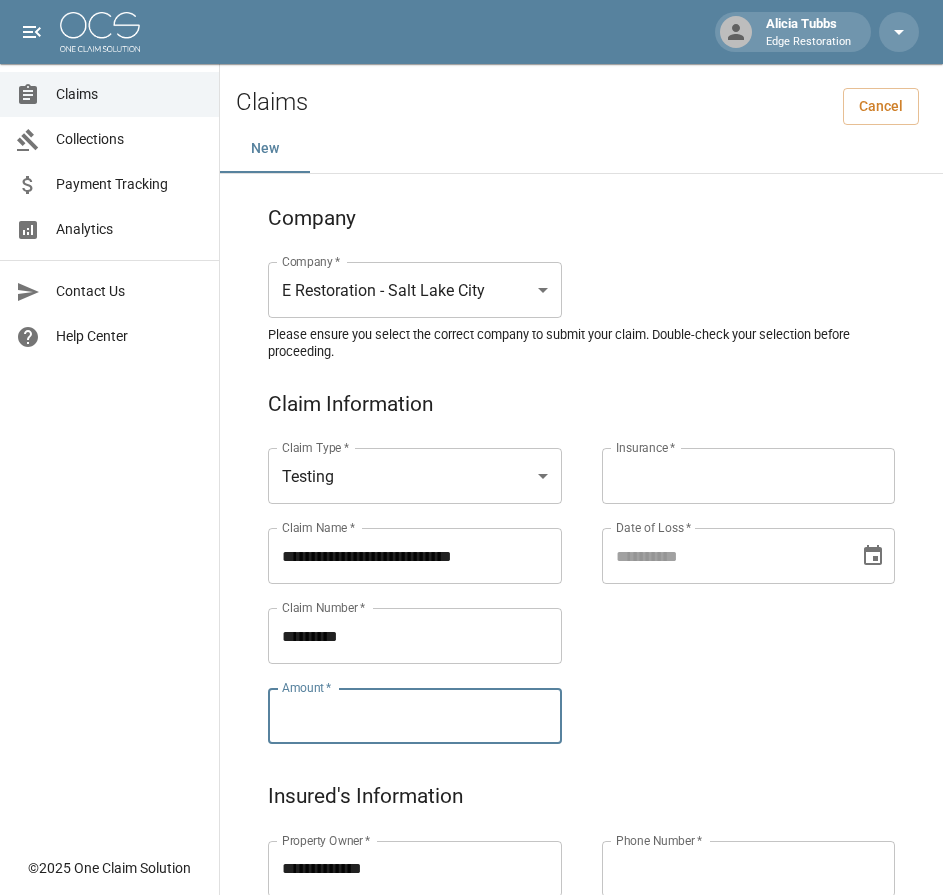 paste on "*********" 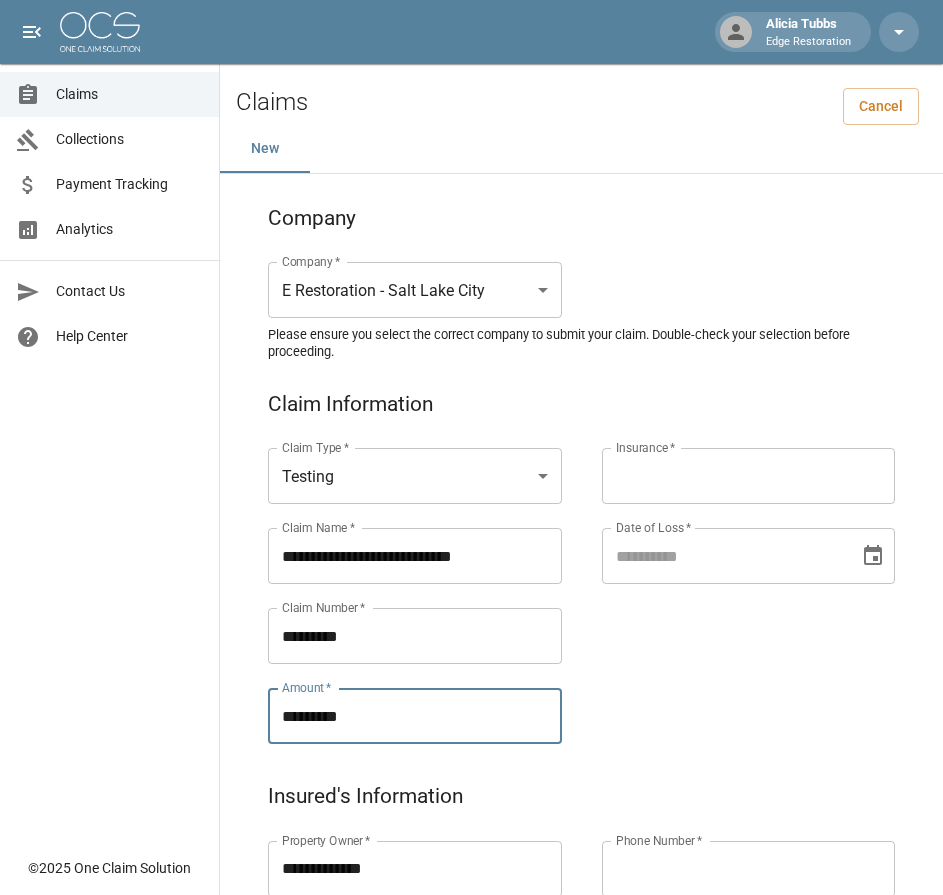 type on "*********" 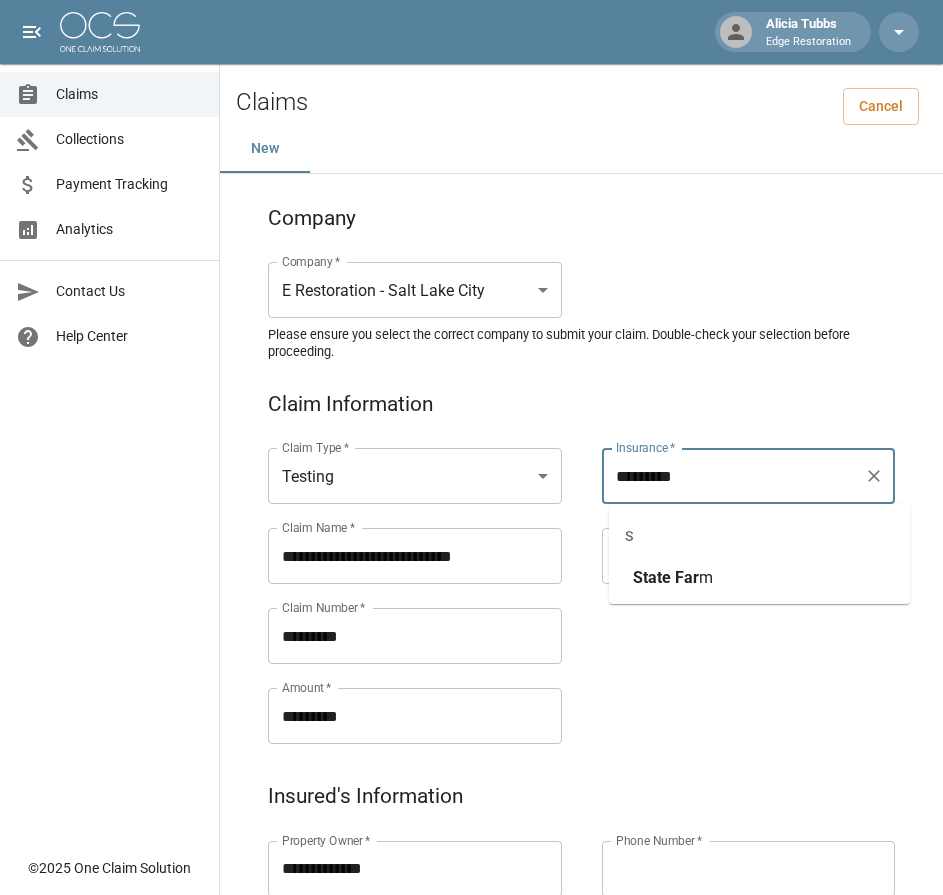click at bounding box center (673, 577) 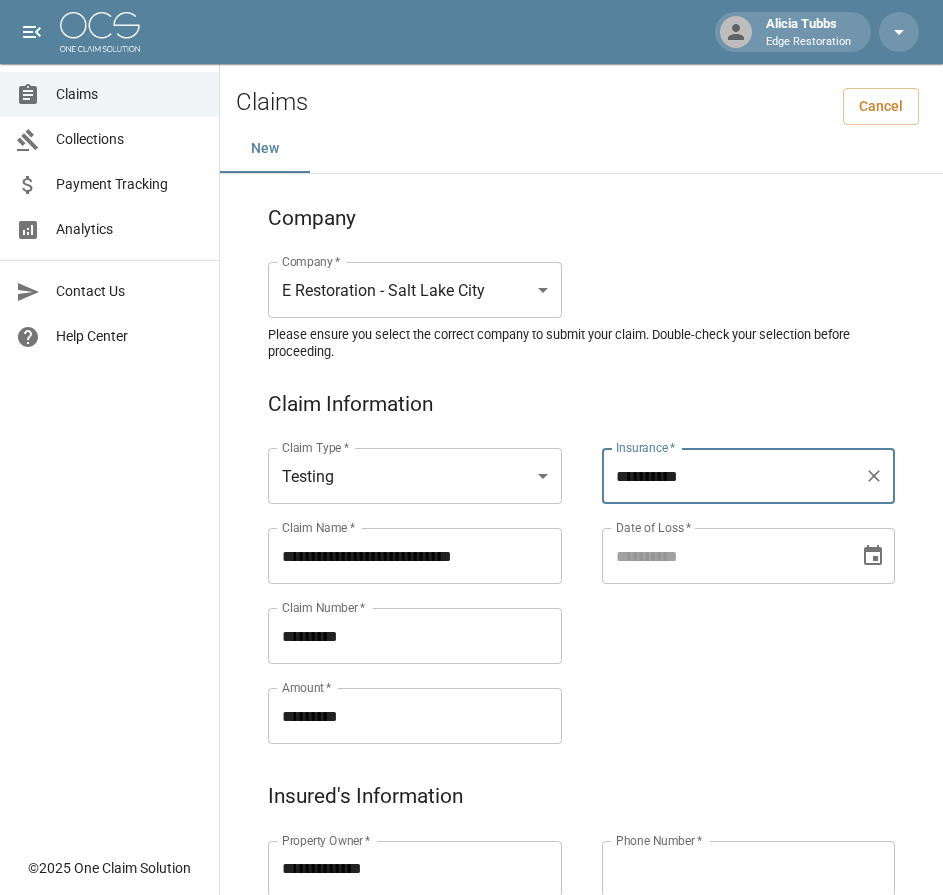 type on "**********" 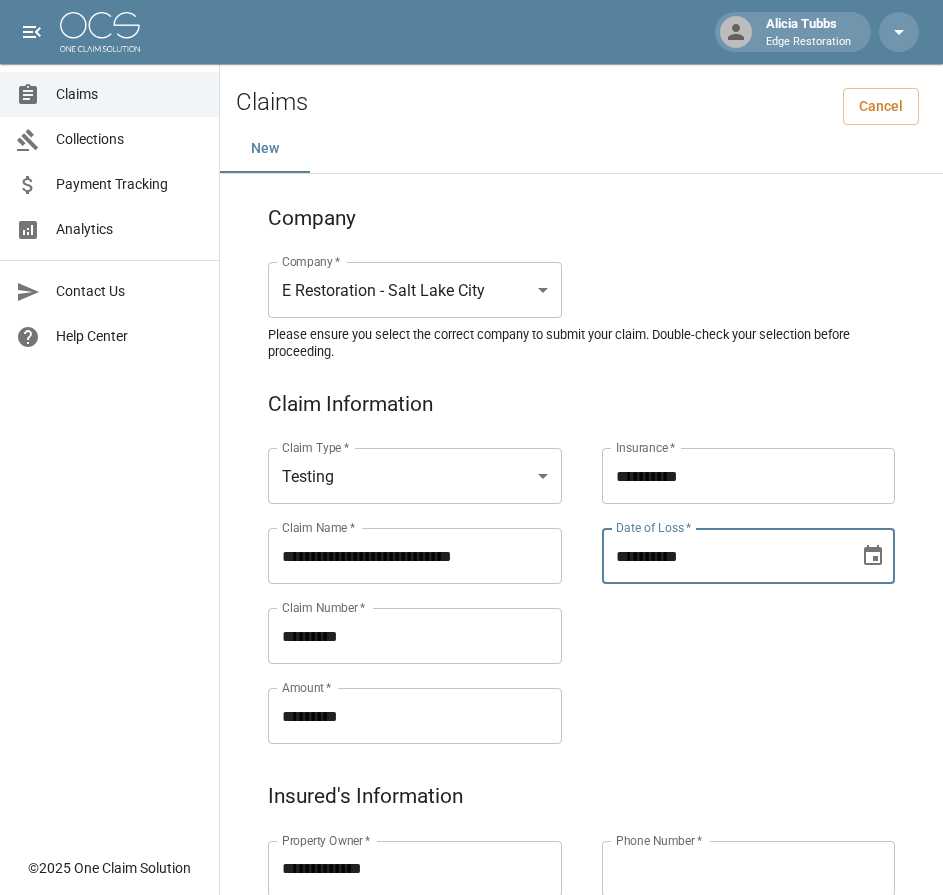 type on "**********" 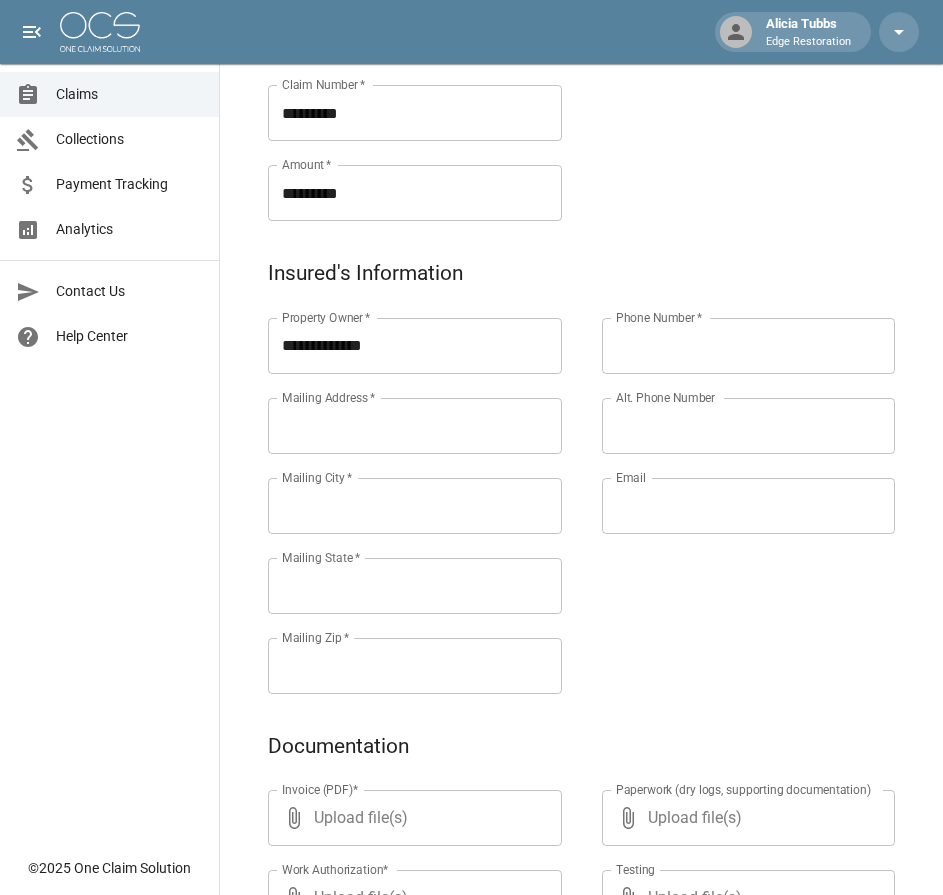 scroll, scrollTop: 567, scrollLeft: 5, axis: both 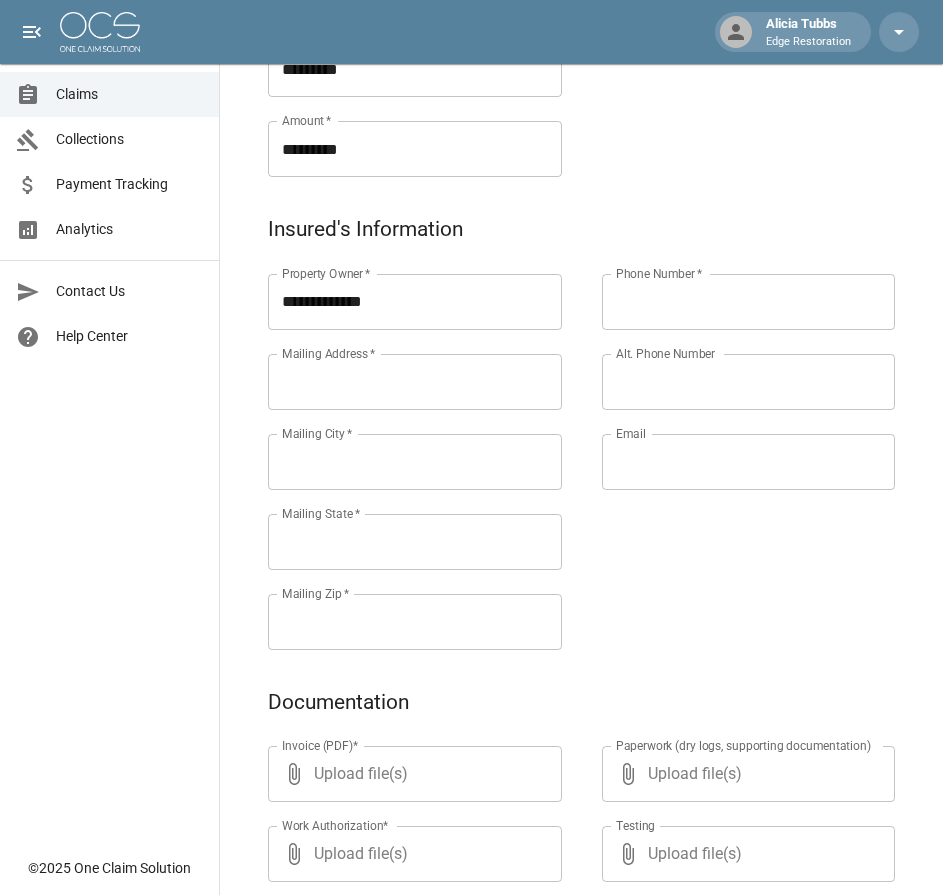 click on "Mailing Address   *" at bounding box center [415, 382] 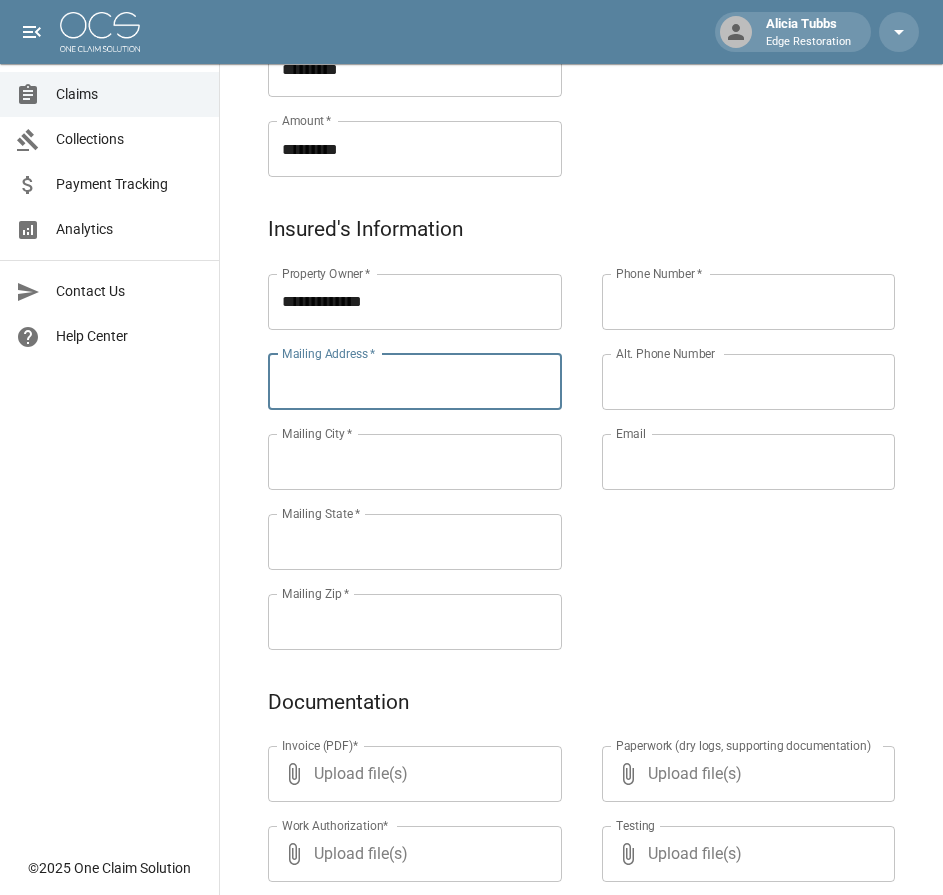 paste on "**********" 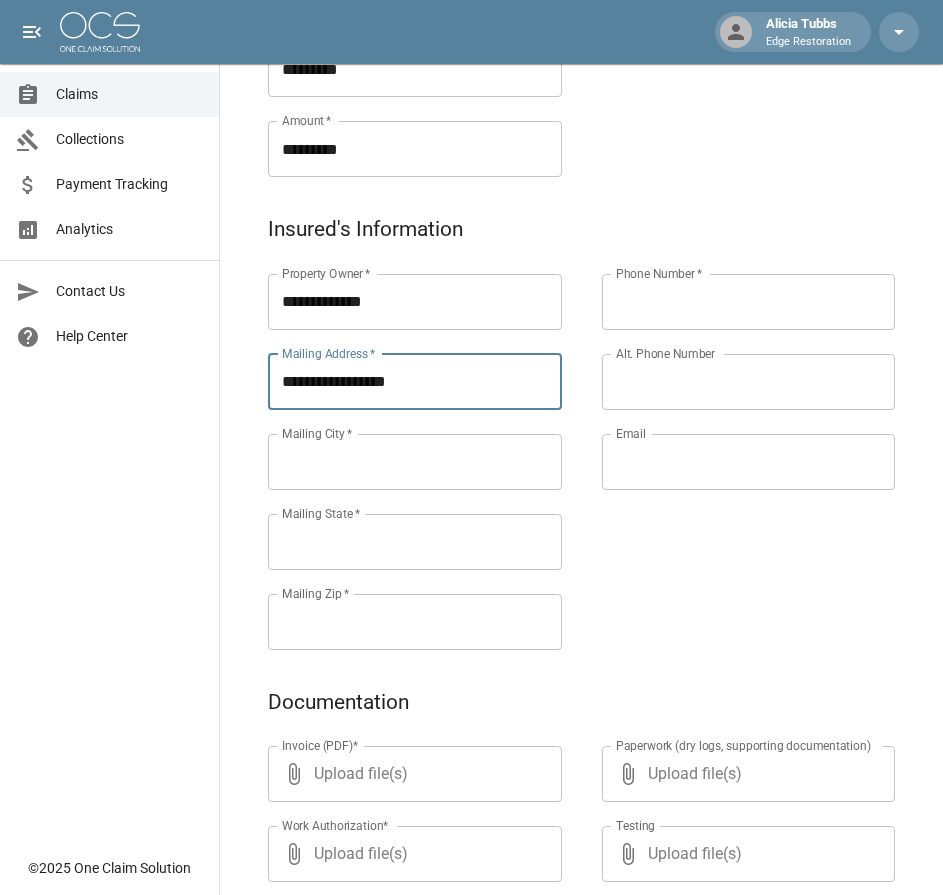 type on "**********" 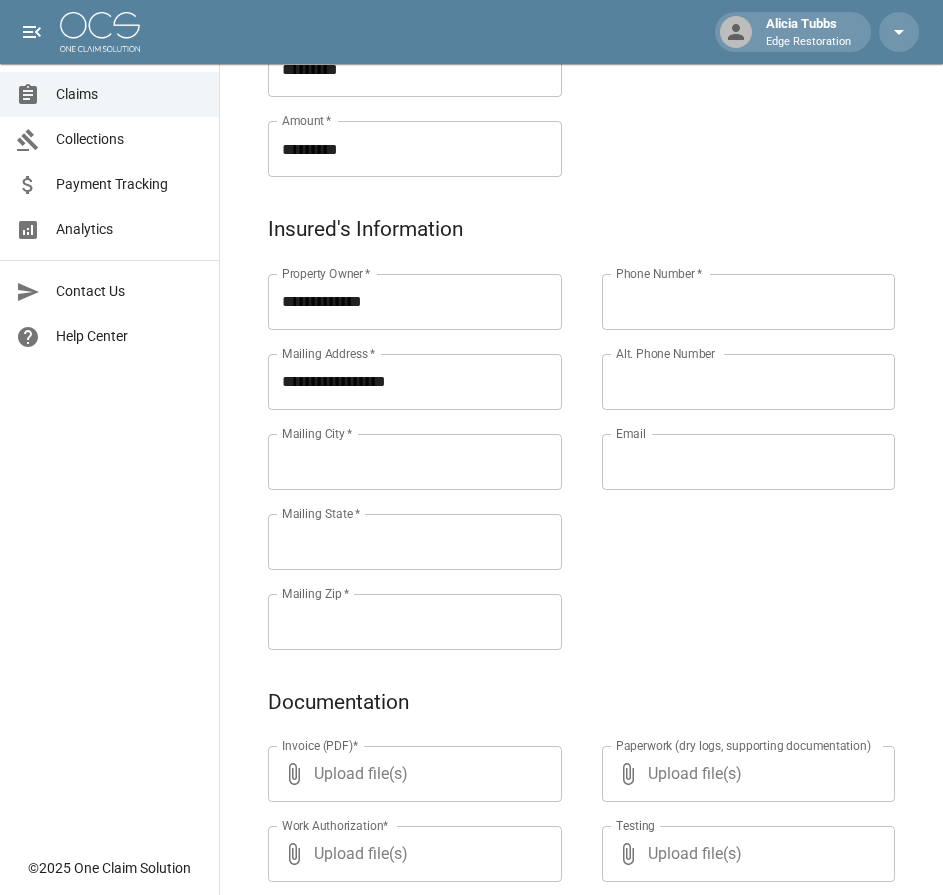 click on "Mailing City   *" at bounding box center (415, 462) 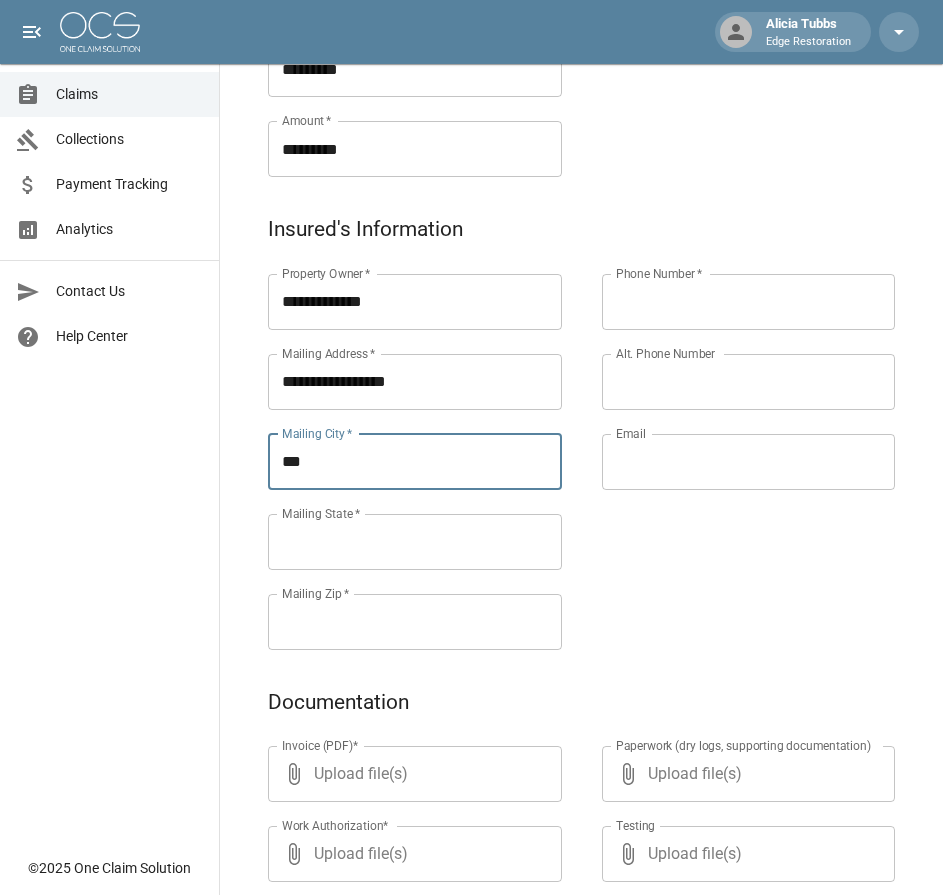 type on "***" 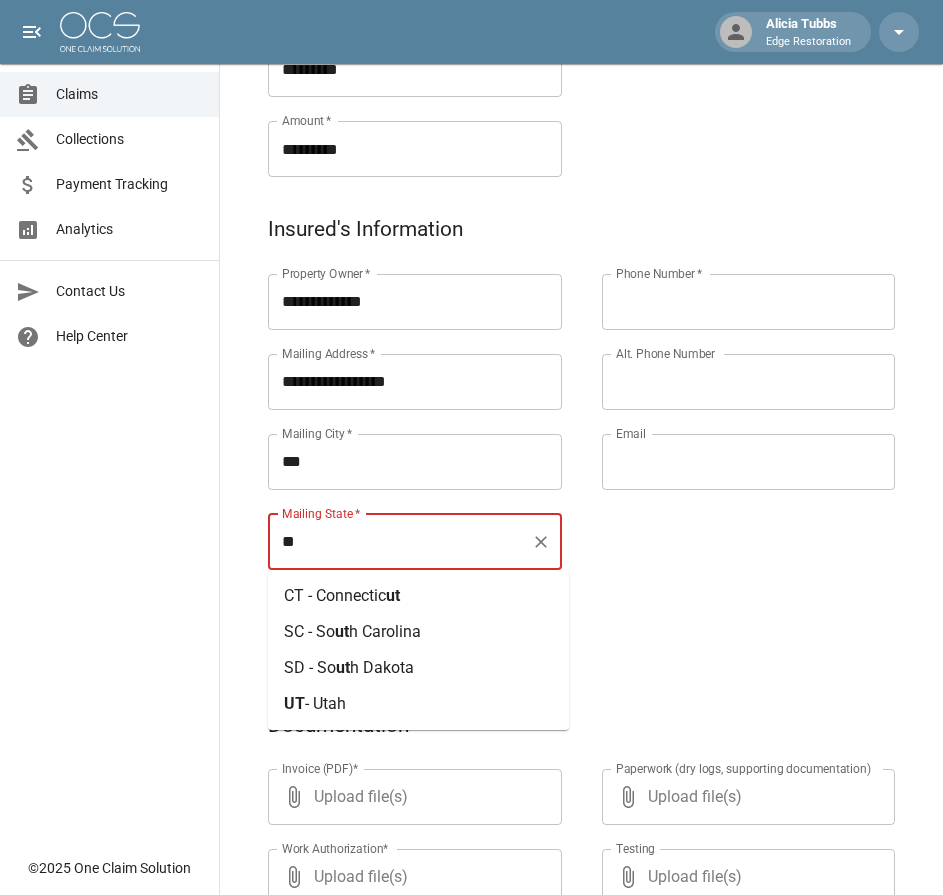 click on "- Utah" at bounding box center (325, 703) 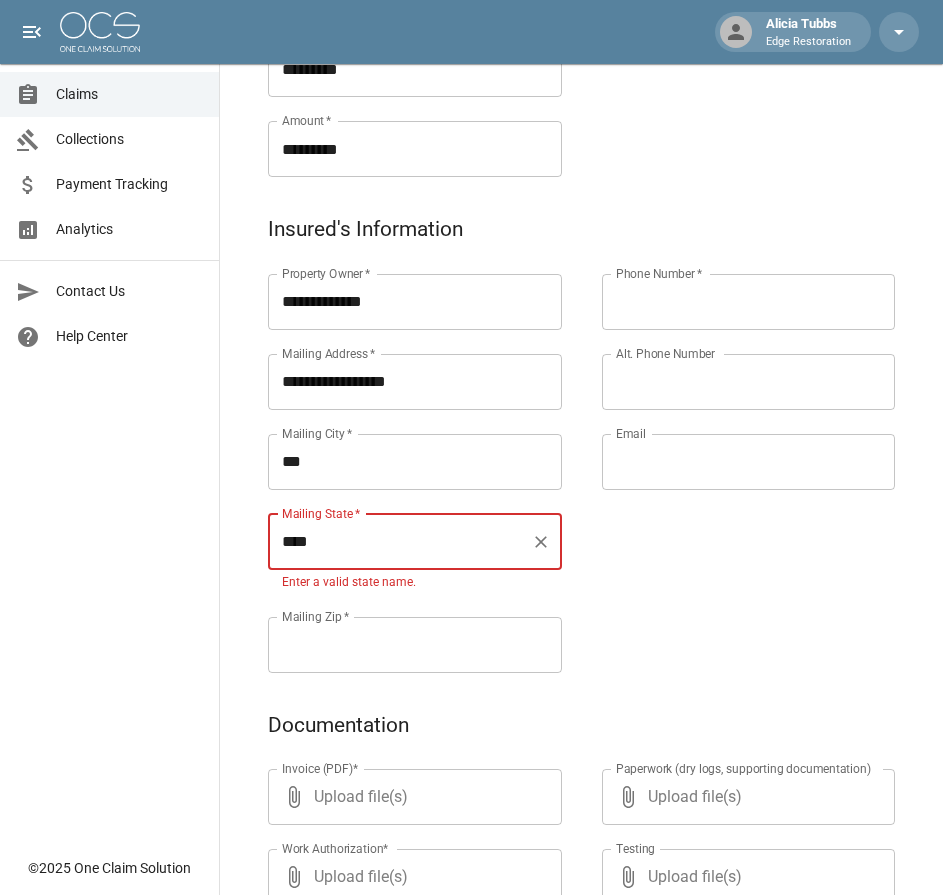 type on "****" 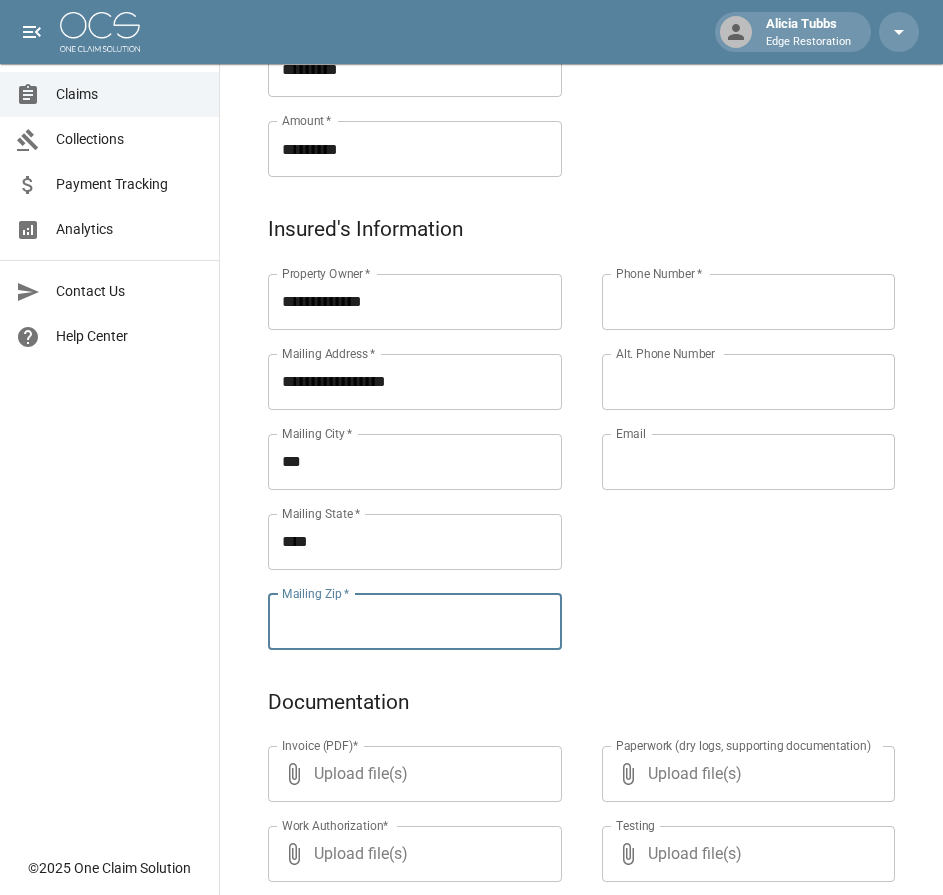 click on "Mailing Zip   *" at bounding box center (415, 622) 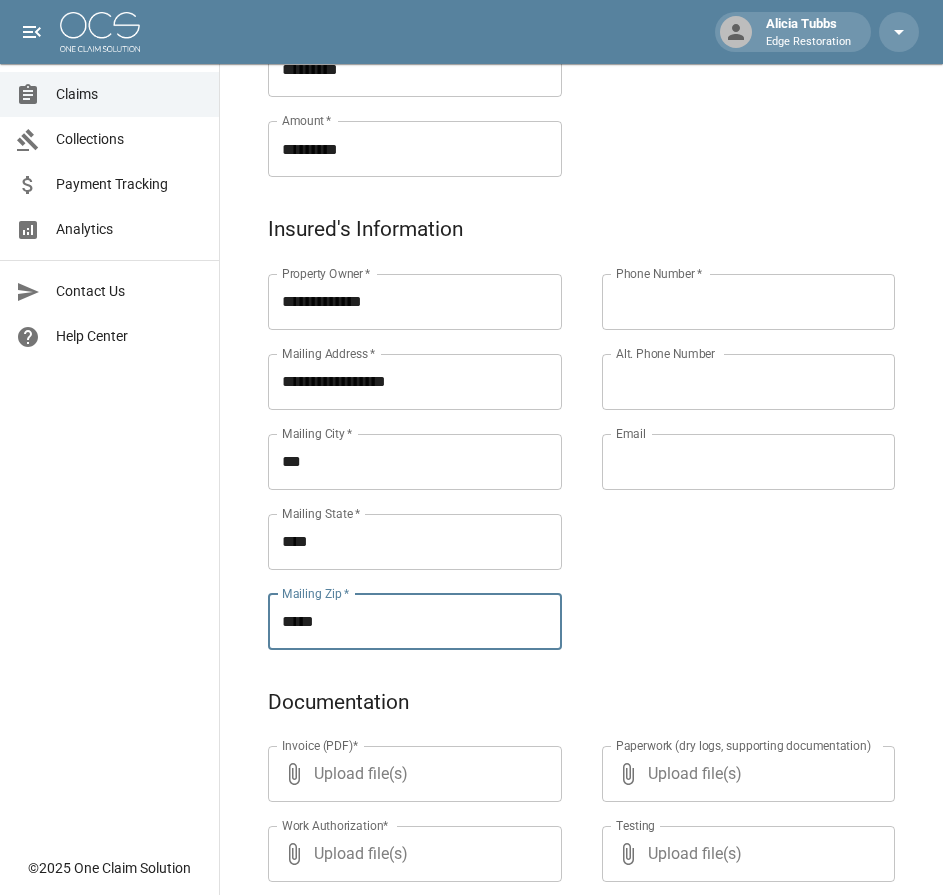 type on "*****" 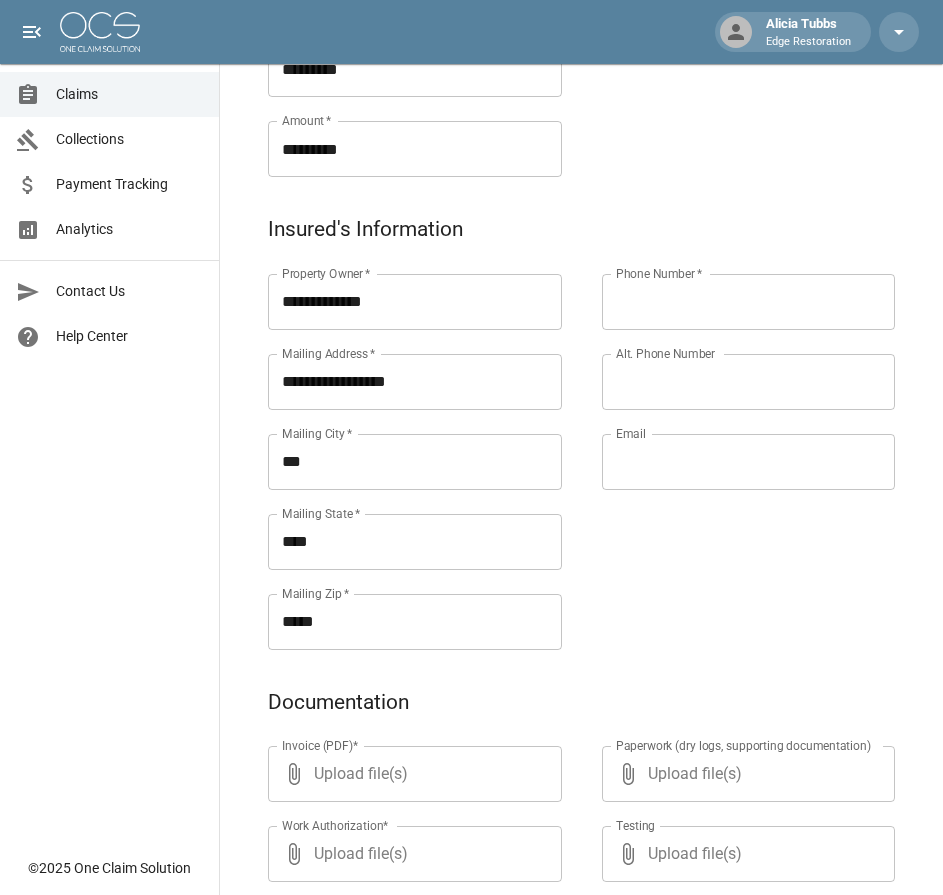 click on "Phone Number   *" at bounding box center [749, 302] 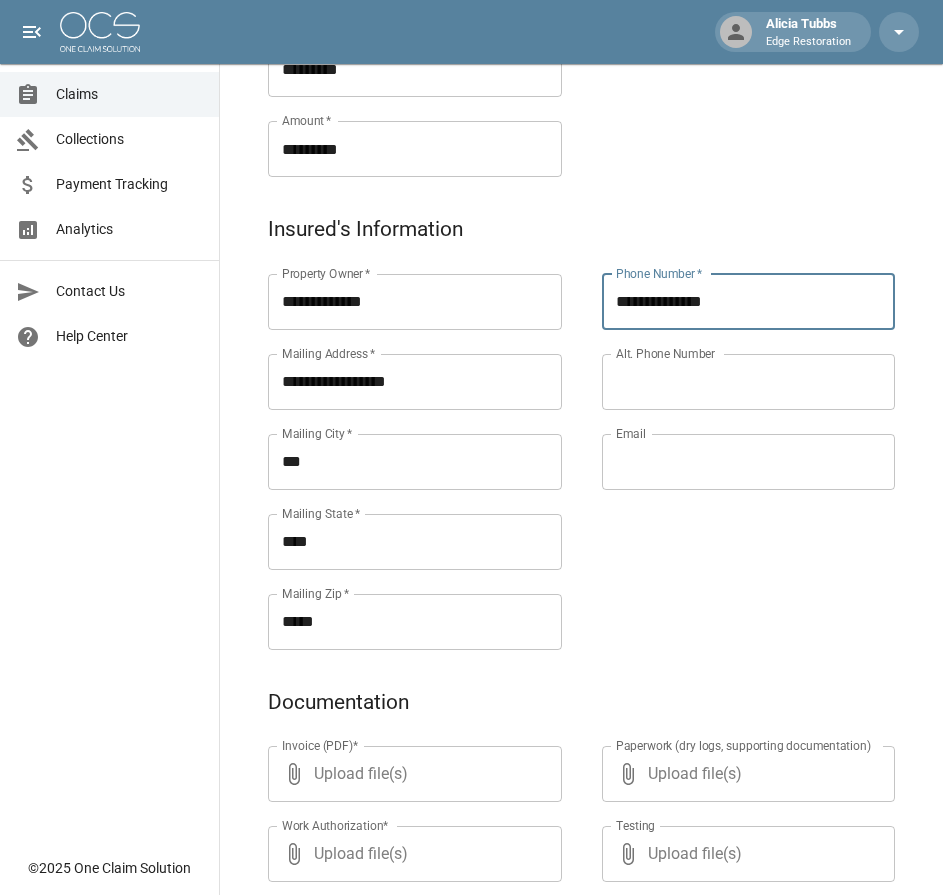 type on "**********" 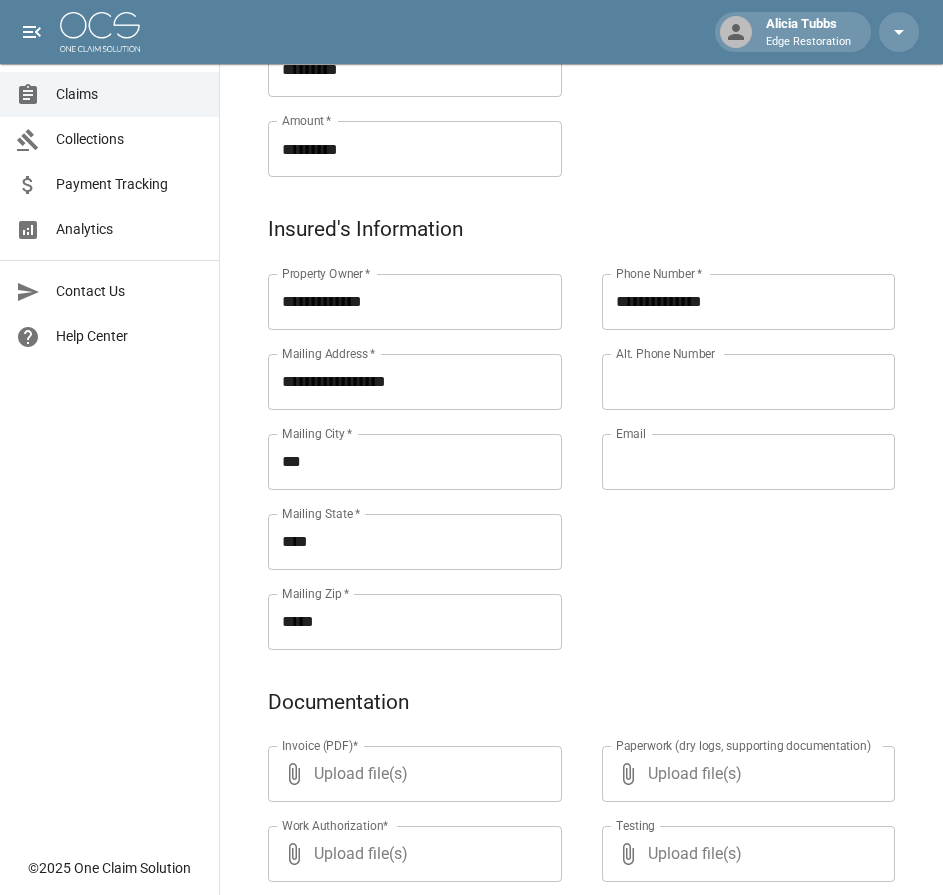 click on "Alt. Phone Number" at bounding box center (749, 382) 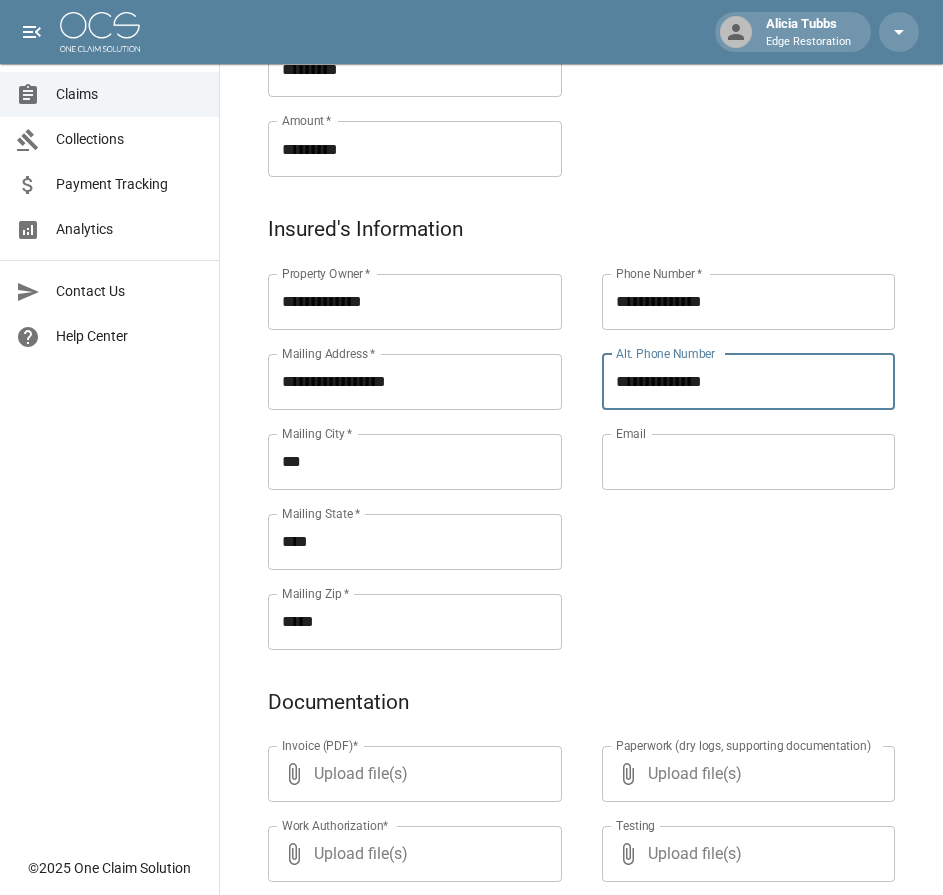 type on "**********" 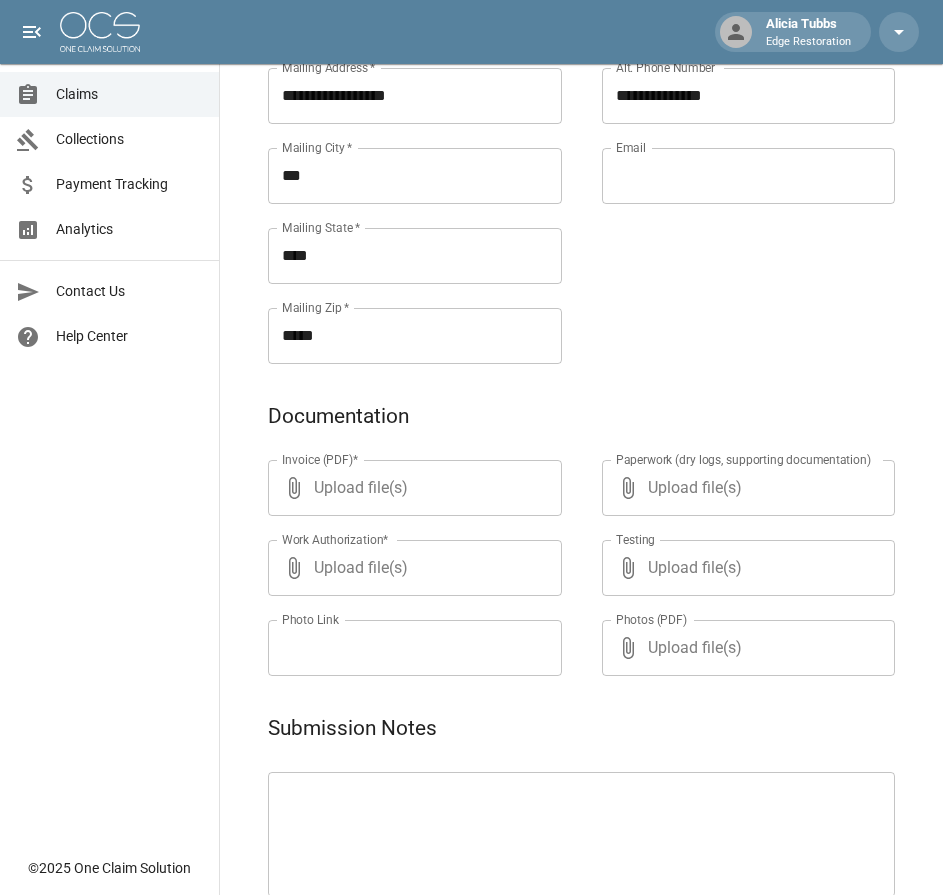 scroll, scrollTop: 964, scrollLeft: 5, axis: both 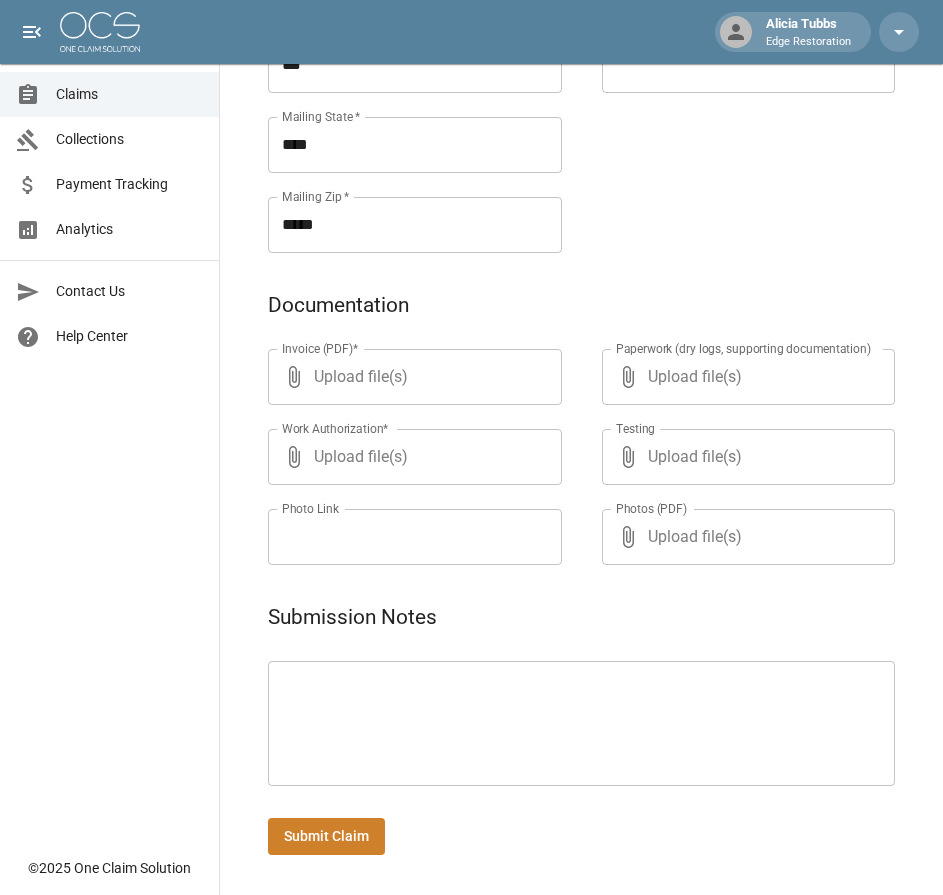 click at bounding box center (581, 724) 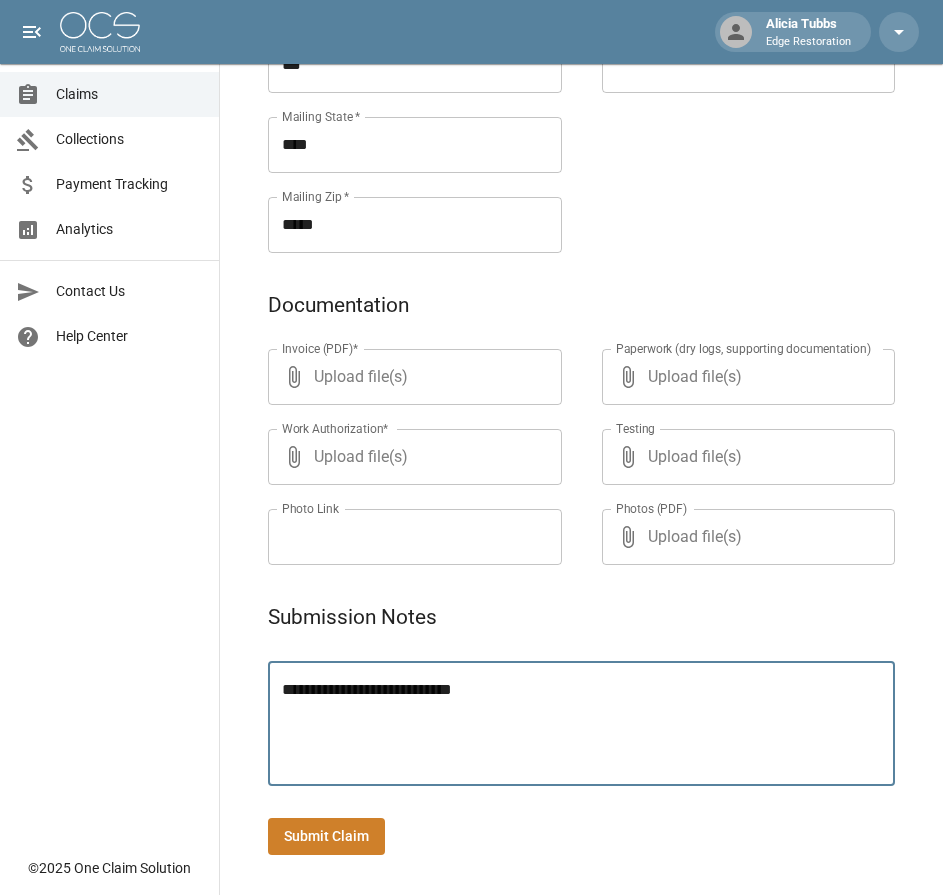 type on "**********" 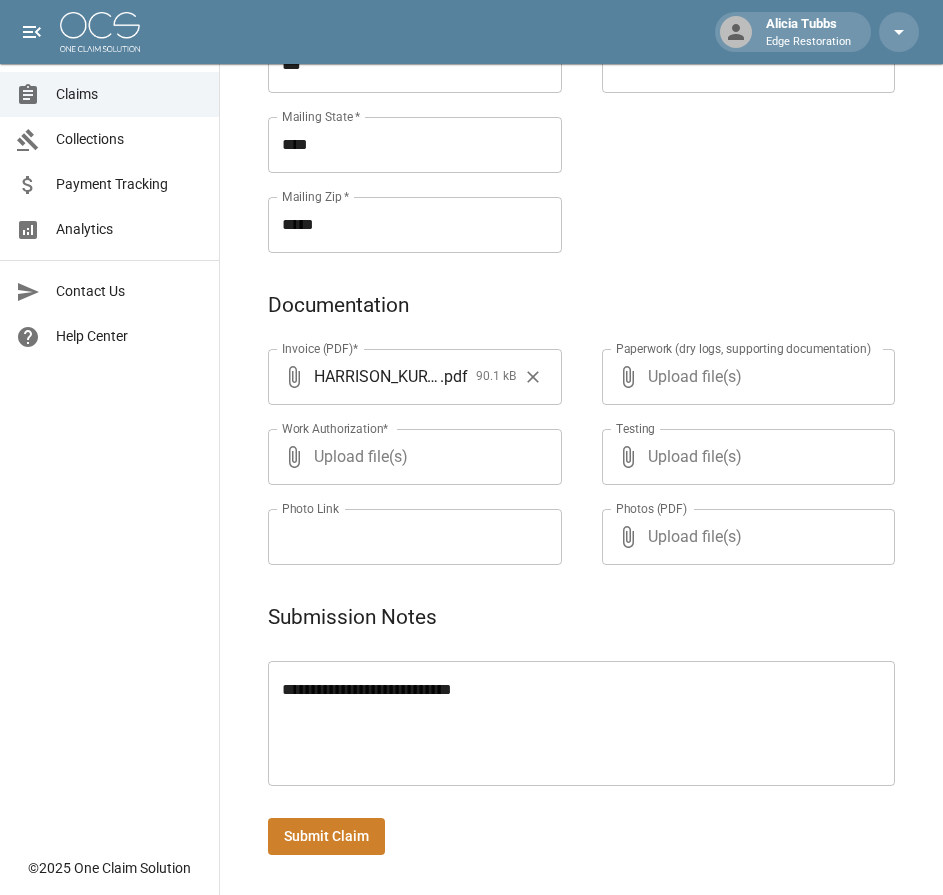 click on "Submit Claim" at bounding box center [326, 836] 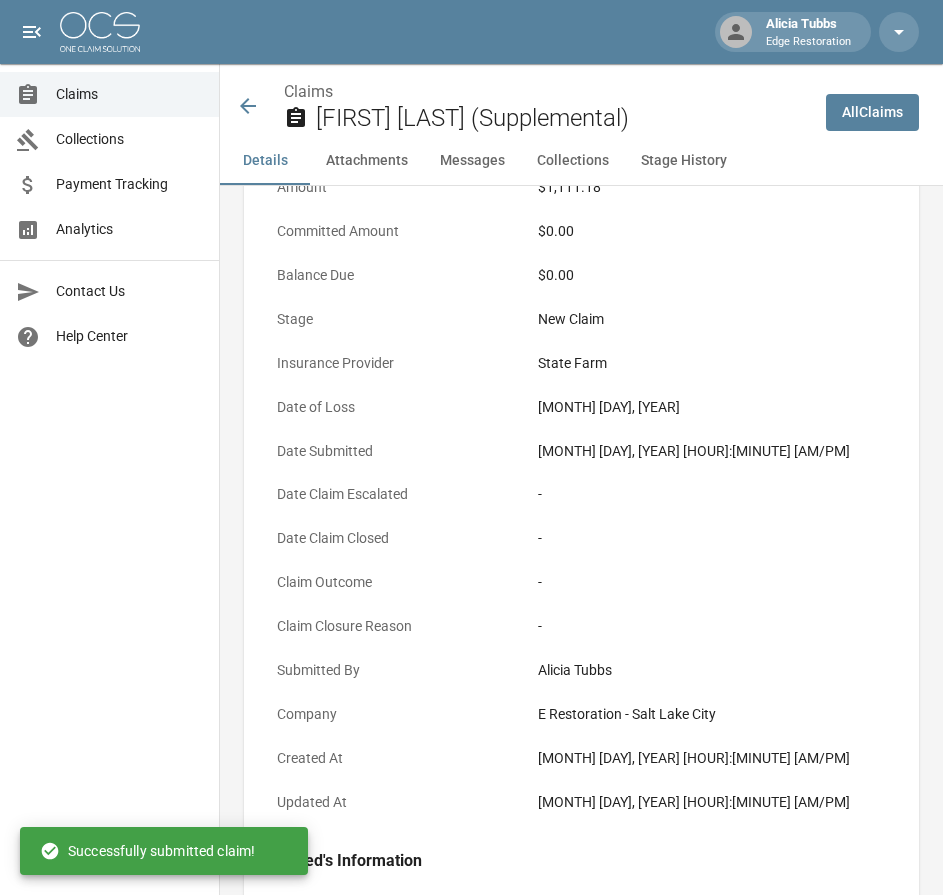 scroll, scrollTop: 0, scrollLeft: 0, axis: both 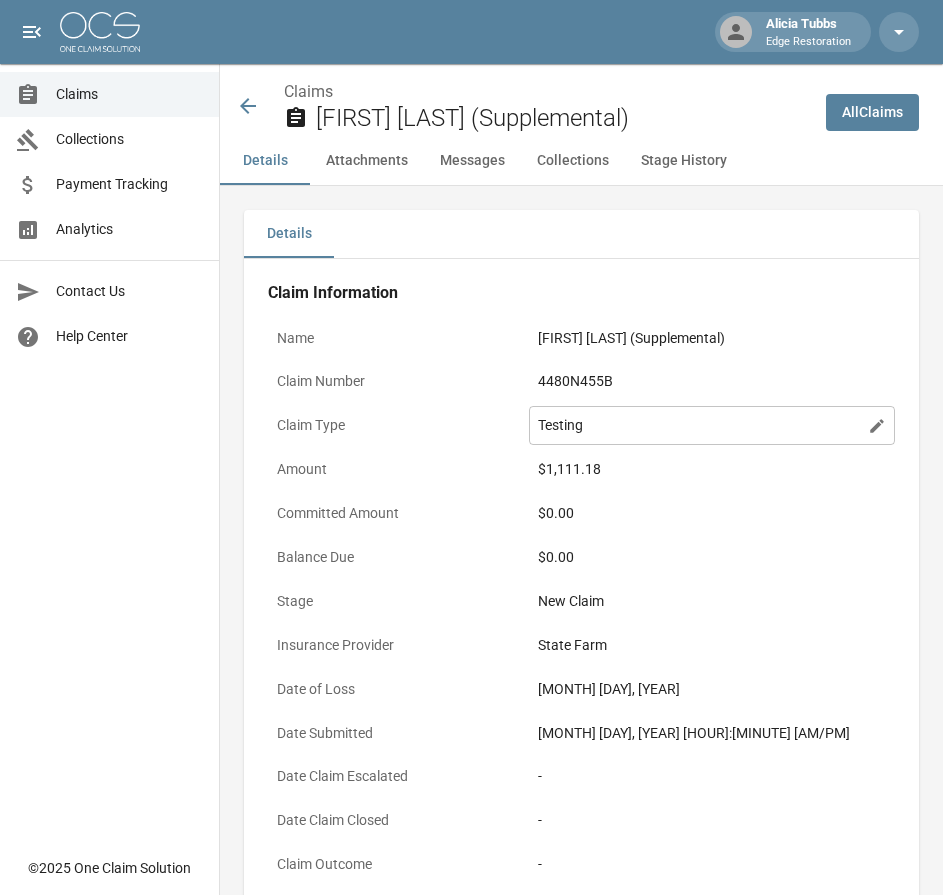 click 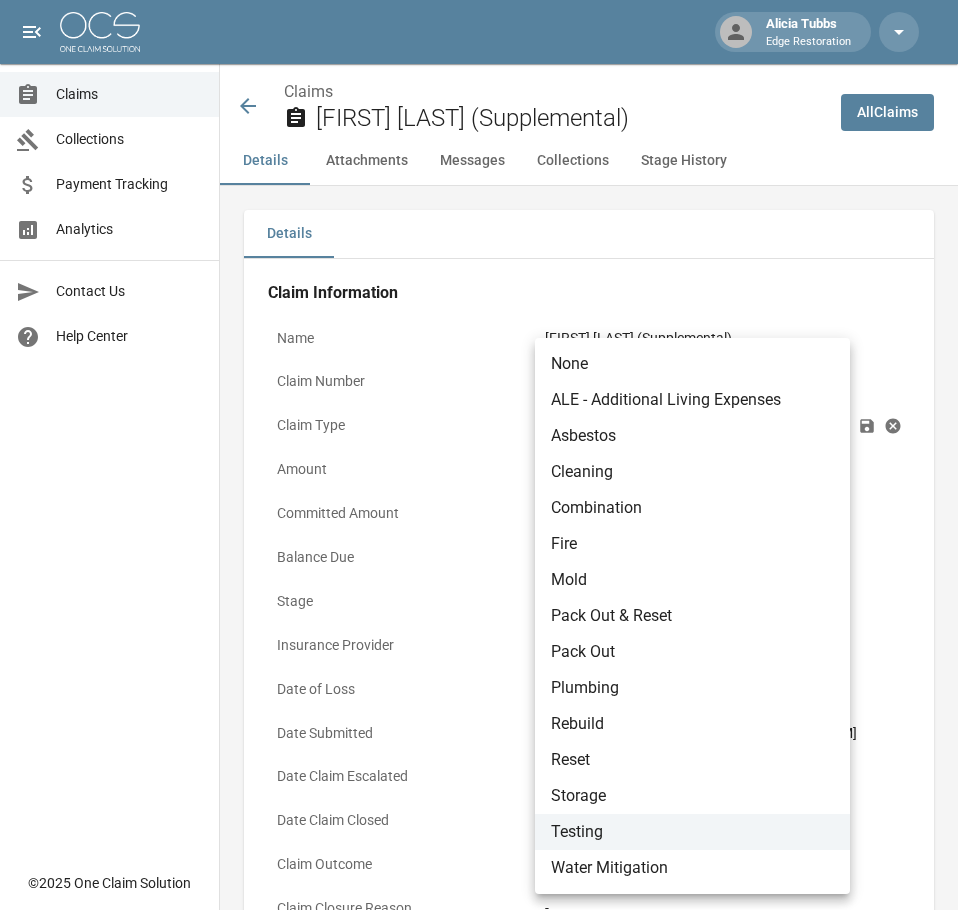 click on "Plumbing" at bounding box center (692, 688) 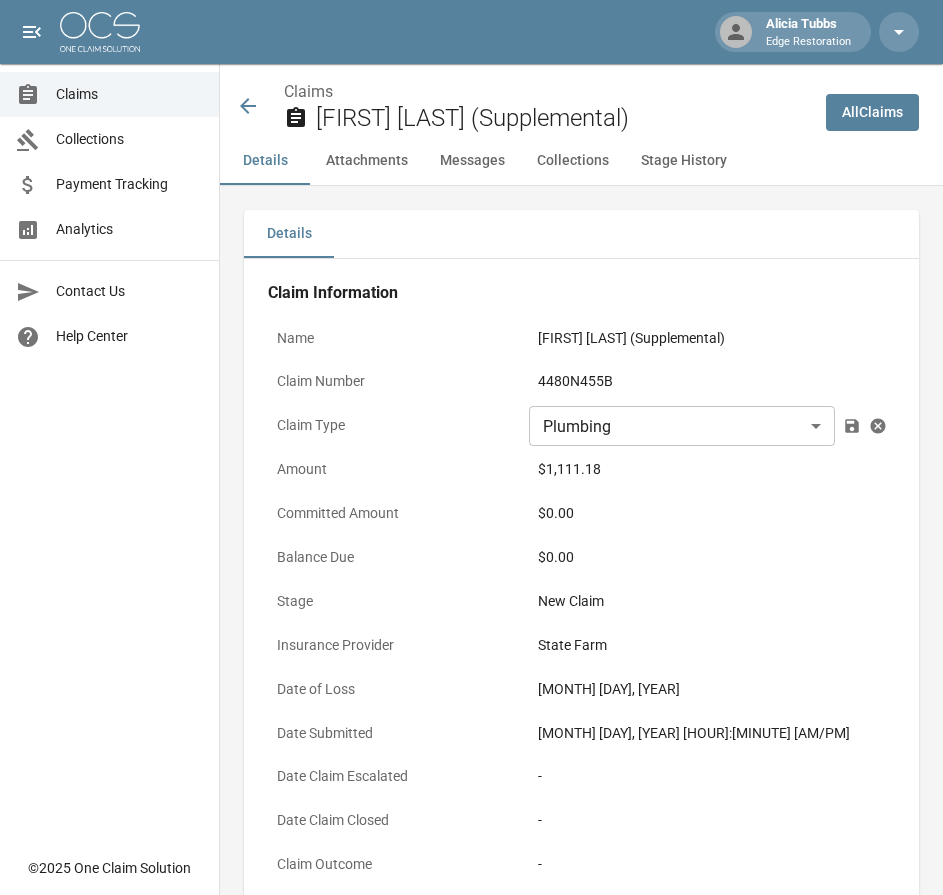 click 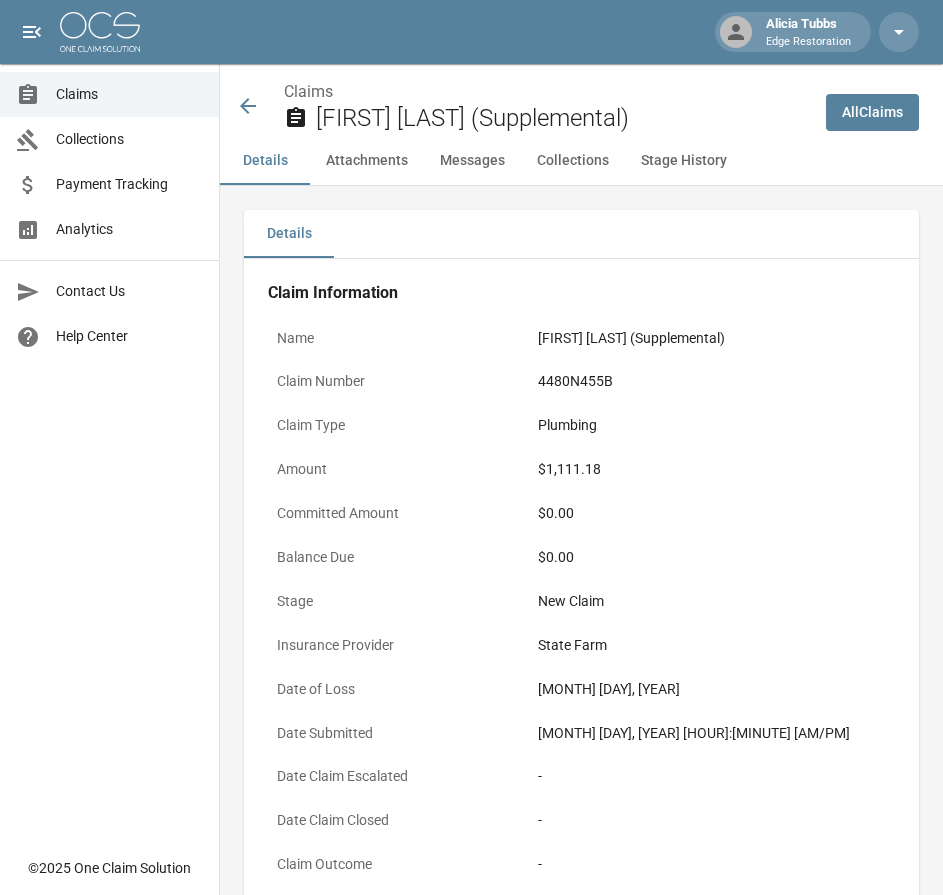 click at bounding box center (100, 32) 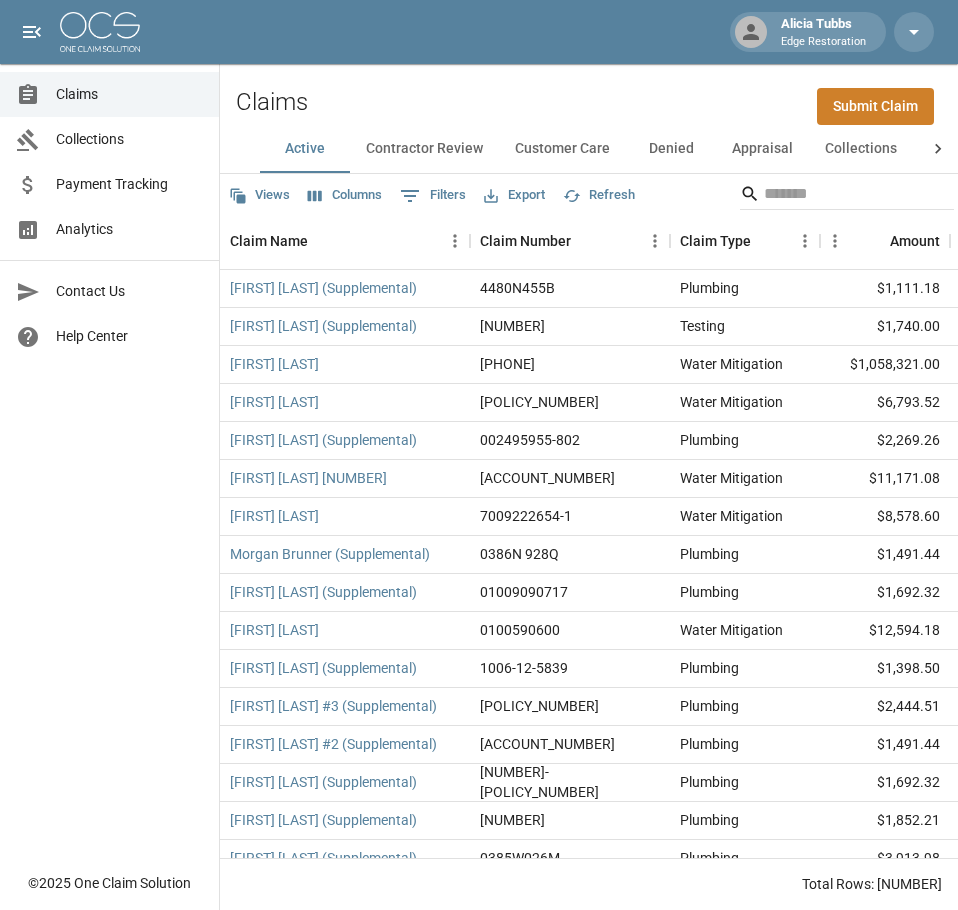 click on "Submit Claim" at bounding box center [875, 106] 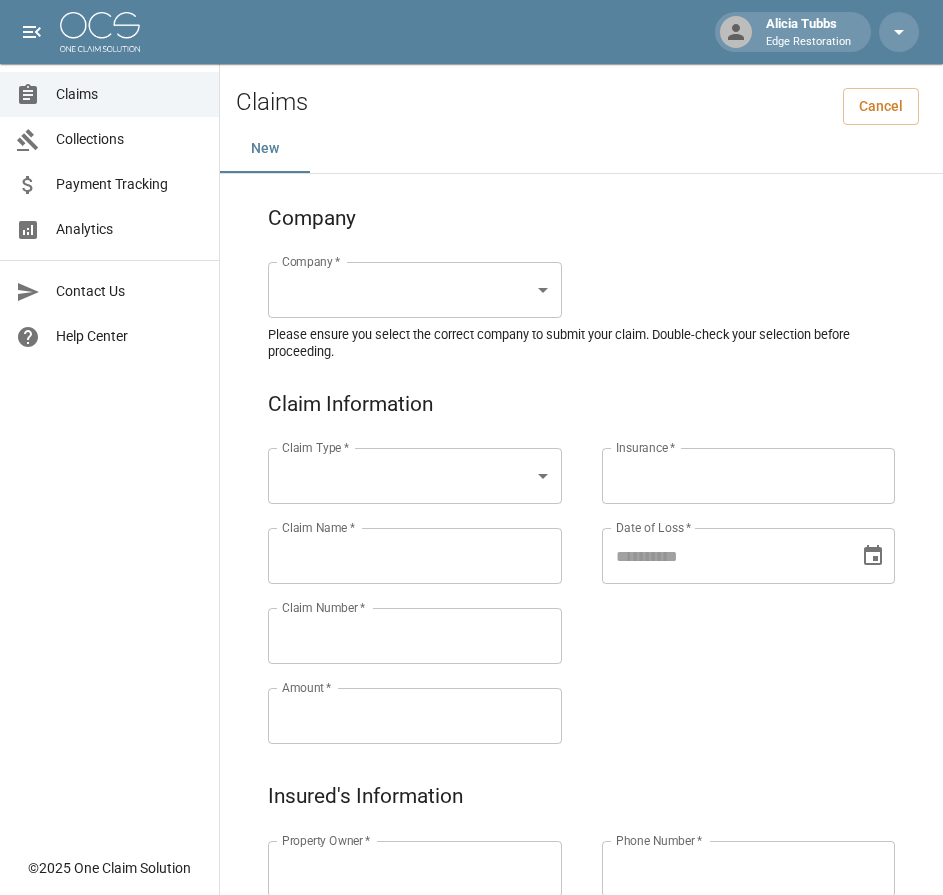 click on "[FIRST] [LAST] Restoration Claims Collections Payment Tracking Analytics Contact Us Help Center ©  2025   One Claim Solution Claims Cancel New Company Company   * ​ Company   * Please ensure you select the correct company to submit your claim. Double-check your selection before proceeding. Claim Information Claim Type   * ​ Claim Type   * Claim Name   * Claim Name   * Claim Number   * Claim Number   * Amount   * Amount   * Insurance   * Insurance   * Date of Loss   * Date of Loss   * Insured's Information Property Owner   * Property Owner   * Mailing Address   * Mailing Address   * Mailing City   * Mailing City   * Mailing State   * Mailing State   * Mailing Zip   * Mailing Zip   * Phone Number   * Phone Number   * Alt. Phone Number Alt. Phone Number Email Email Documentation Invoice (PDF)* ​ Upload file(s) Invoice (PDF)* Work Authorization* ​ Upload file(s) Work Authorization* Photo Link Photo Link ​ Upload file(s) Testing ​ ​" at bounding box center (471, 929) 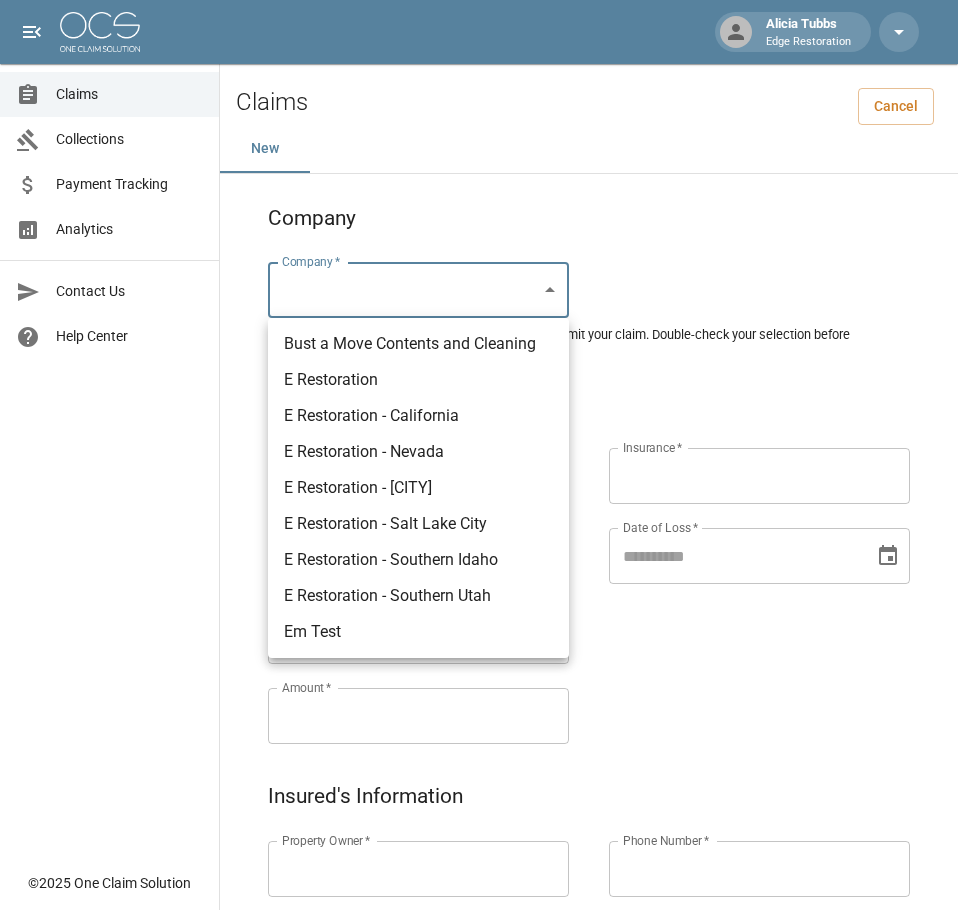 click on "E Restoration" at bounding box center (418, 380) 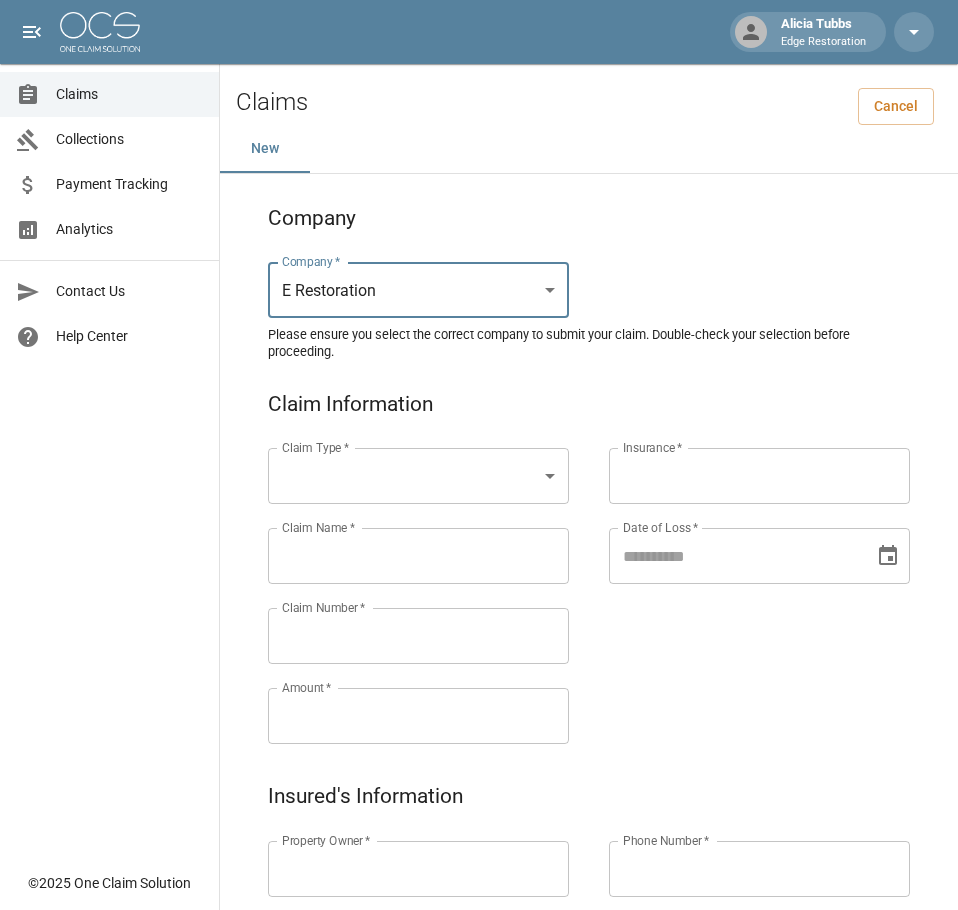 click on "Alicia Tubbs Edge Restoration Claims Collections Payment Tracking Analytics Contact Us Help Center © 2025 One Claim Solution Claims Cancel New Company Company * E Restoration *** Company * Please ensure you select the correct company to submit your claim. Double-check your selection before proceeding. Claim Information Claim Type * Claim Type * Claim Name * Claim Name * Claim Number * Claim Number * Amount * Amount * Insurance * Insurance * Date of Loss * Date of Loss * Insured's Information Property Owner * Property Owner * Mailing Address * Mailing Address * Mailing City * Mailing City * Mailing State * Mailing State * Mailing Zip * Mailing Zip * Phone Number * Phone Number * Alt. Phone Number Alt. Phone Number Email Email Documentation Invoice (PDF)* Upload file(s) Invoice (PDF)* Work Authorization* Upload file(s) Work Authorization* Photo Link Photo Link Upload file(s) *" at bounding box center (479, 929) 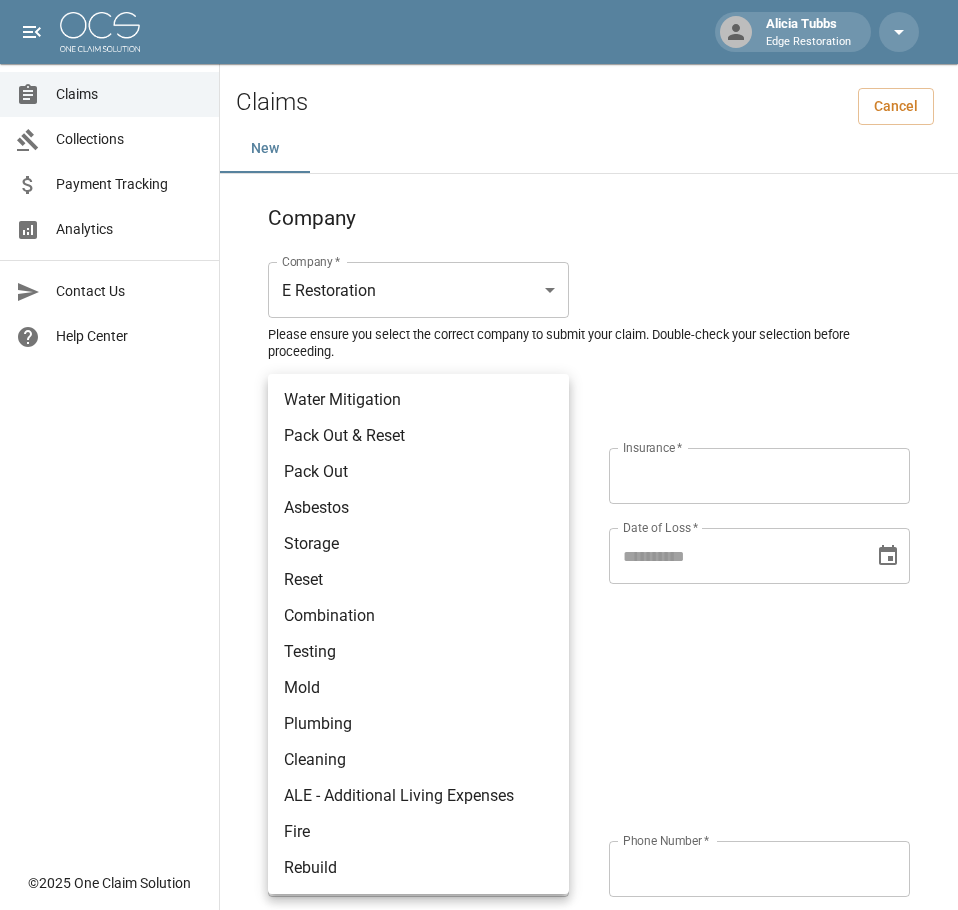 click on "Water Mitigation" at bounding box center [418, 400] 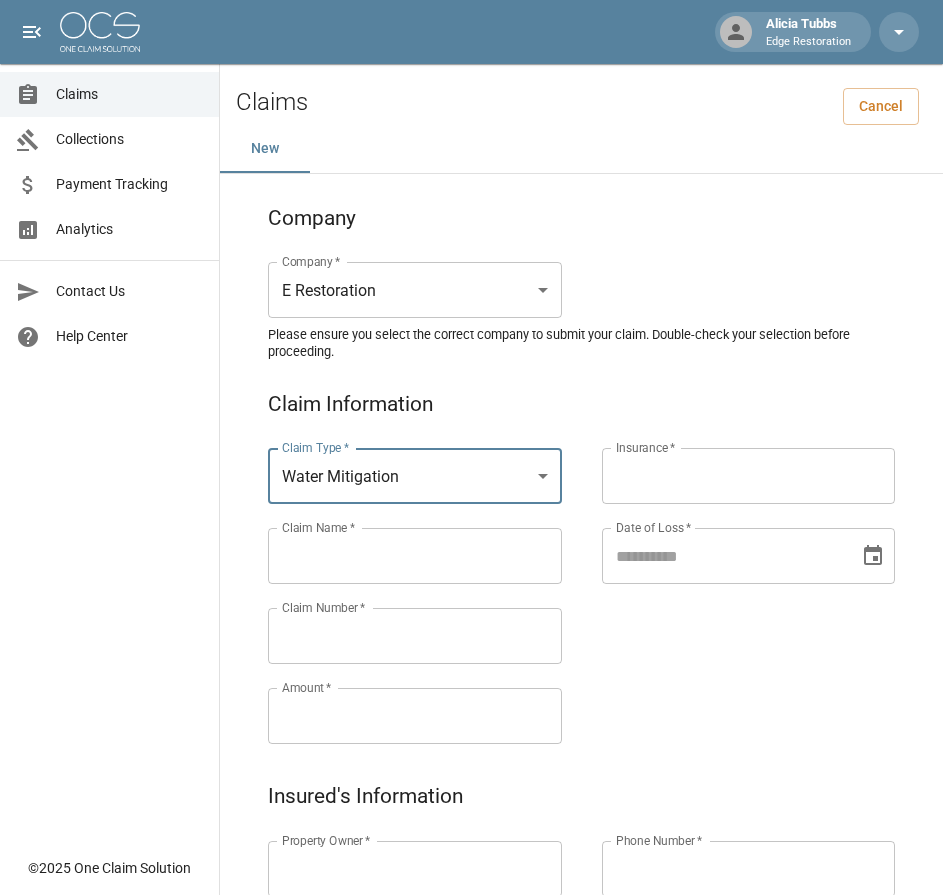 click on "Claims Collections Payment Tracking Analytics Contact Us Help Center" at bounding box center [109, 423] 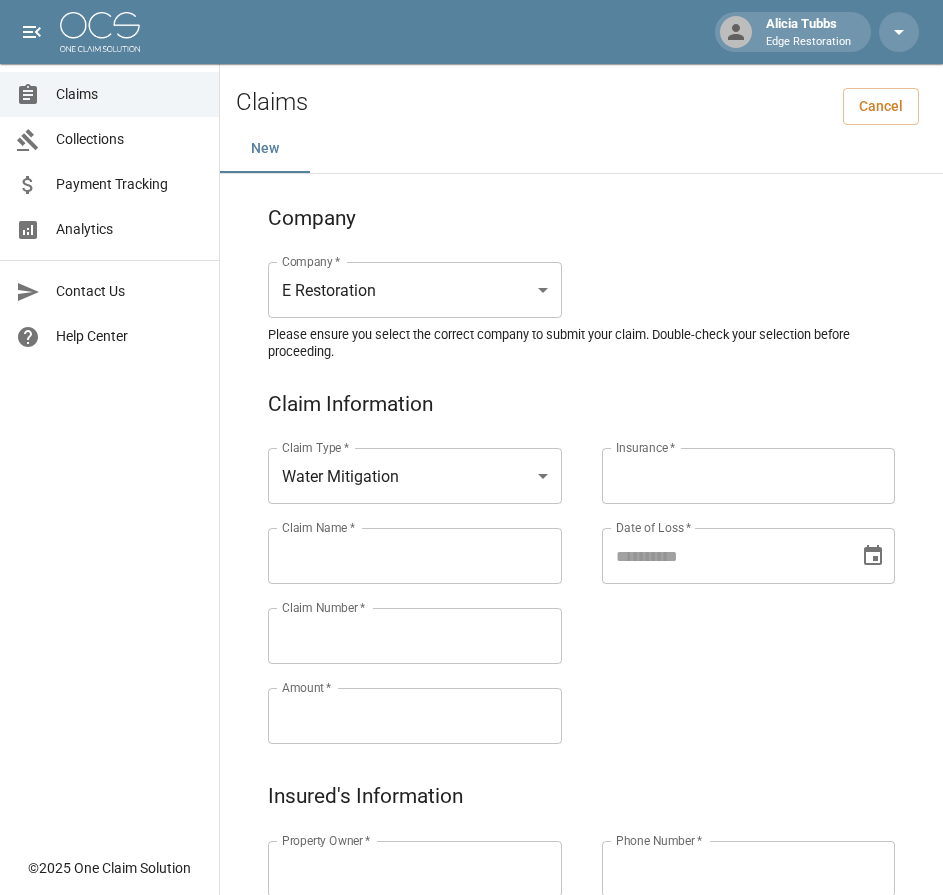 click on "Claim Name   *" at bounding box center (415, 556) 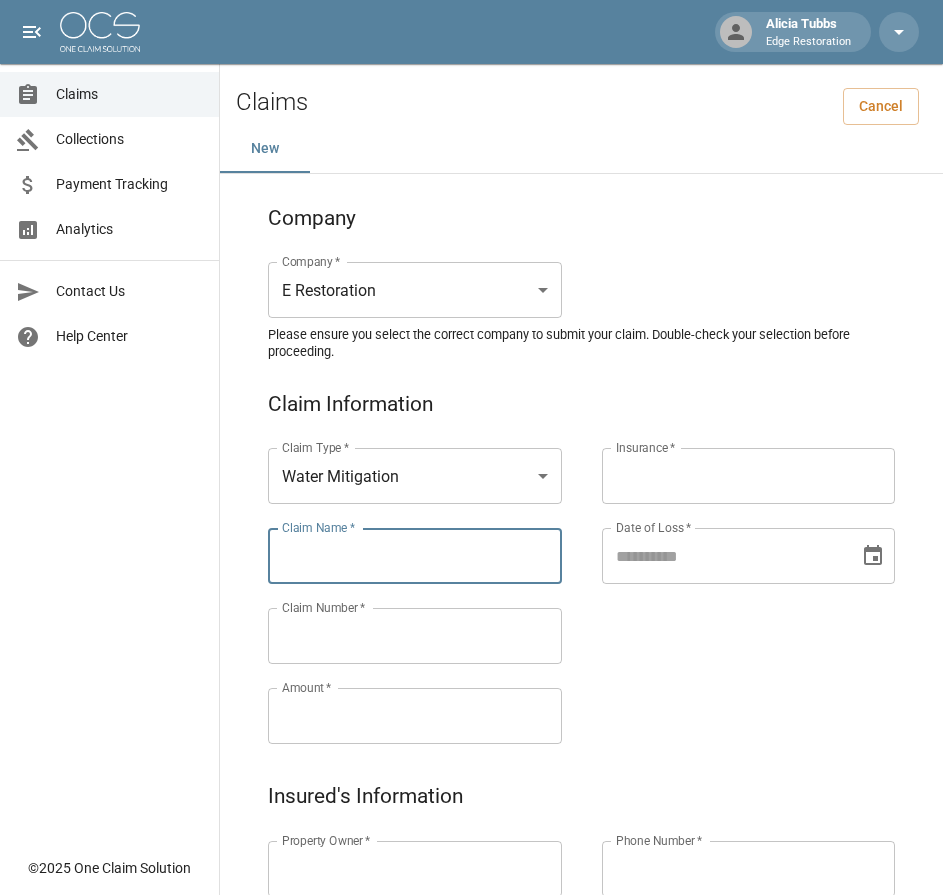 paste on "*******" 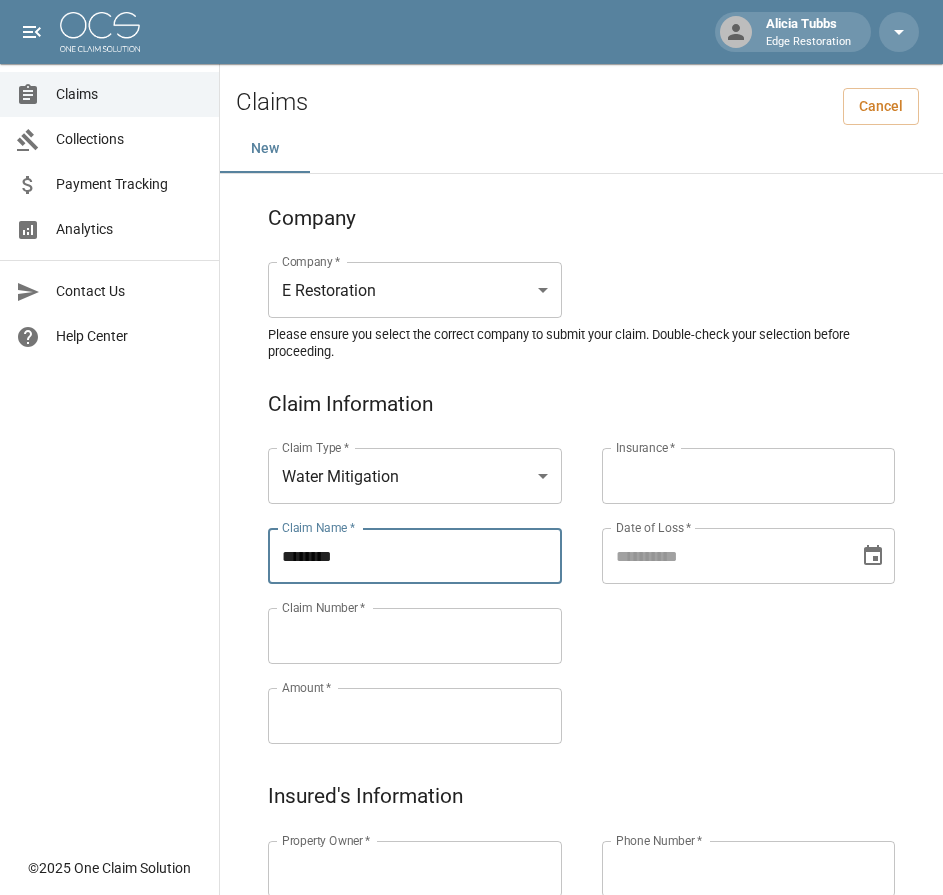 click on "*******" at bounding box center [415, 556] 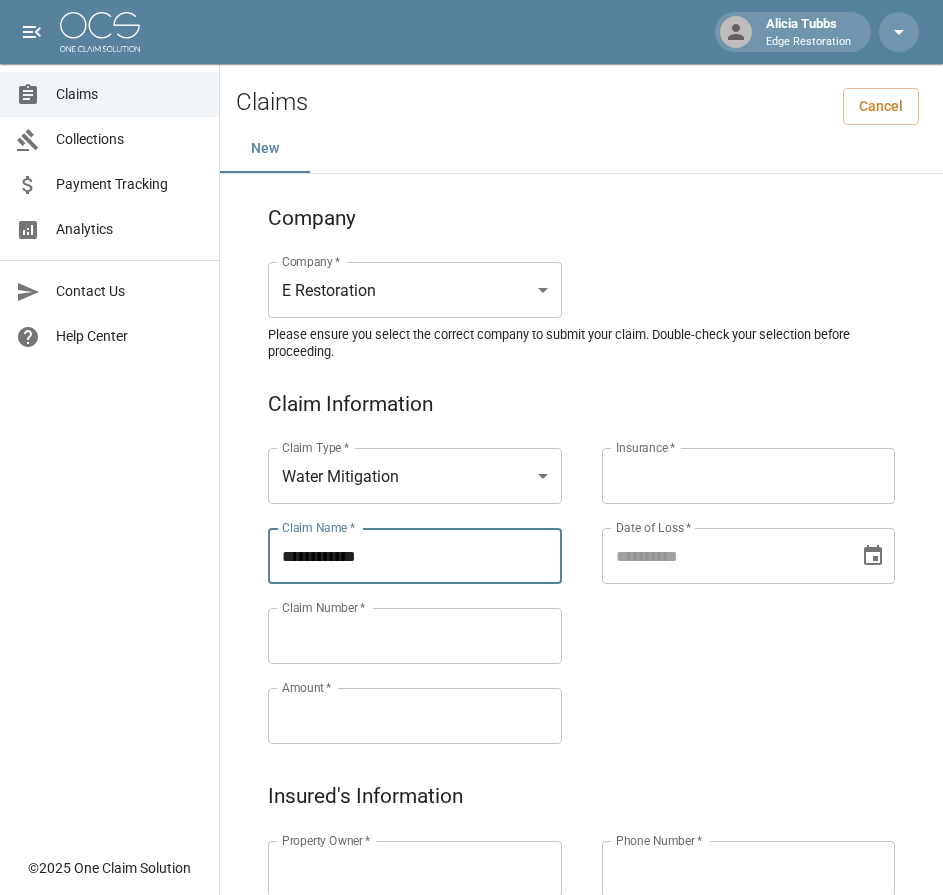drag, startPoint x: 383, startPoint y: 562, endPoint x: 253, endPoint y: 577, distance: 130.86252 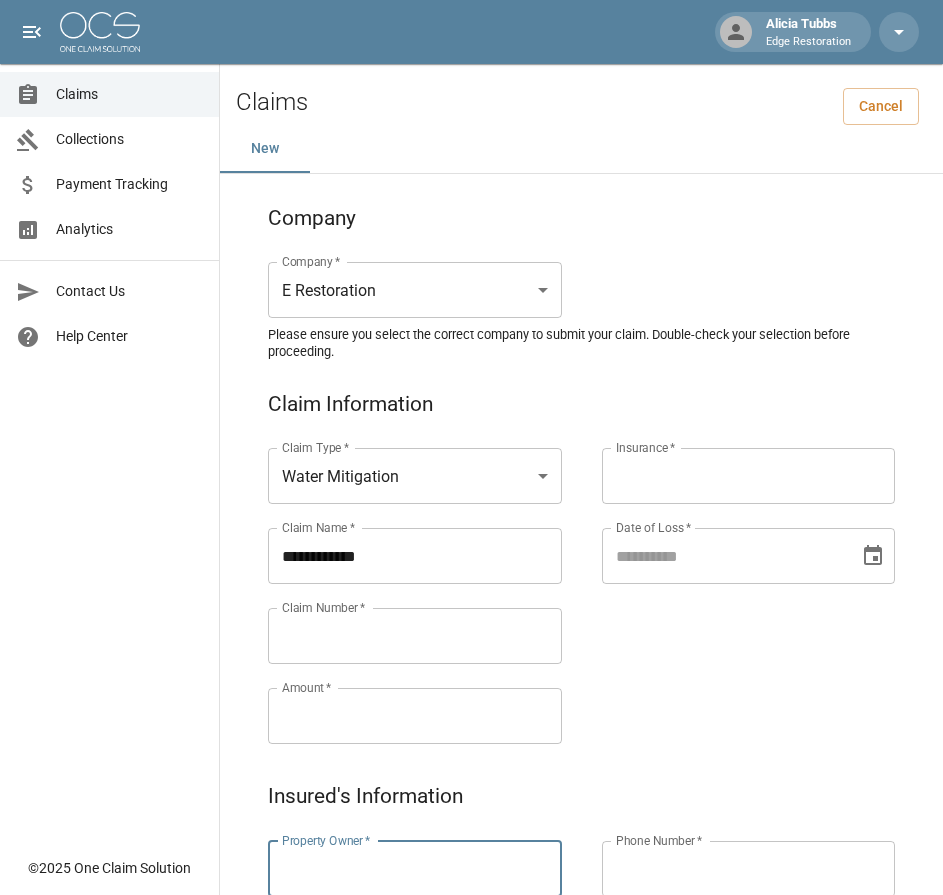 click on "Property Owner   *" at bounding box center (415, 869) 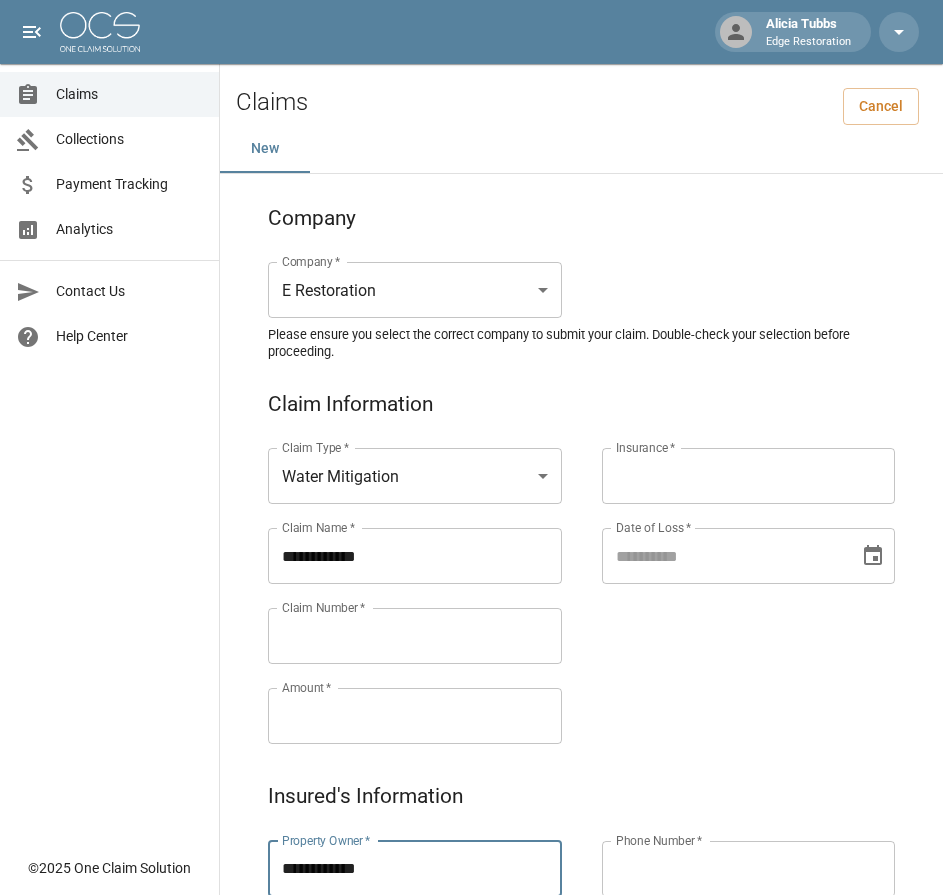 type on "**********" 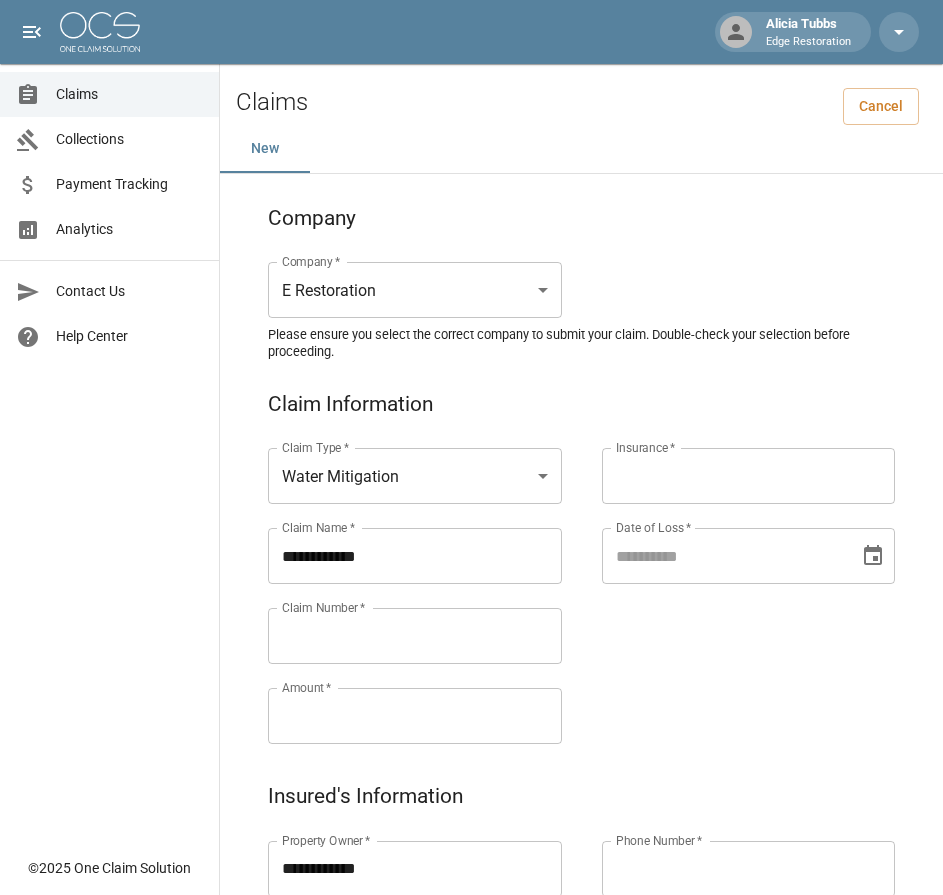 click on "Claims Collections Payment Tracking Analytics Contact Us Help Center" at bounding box center [109, 423] 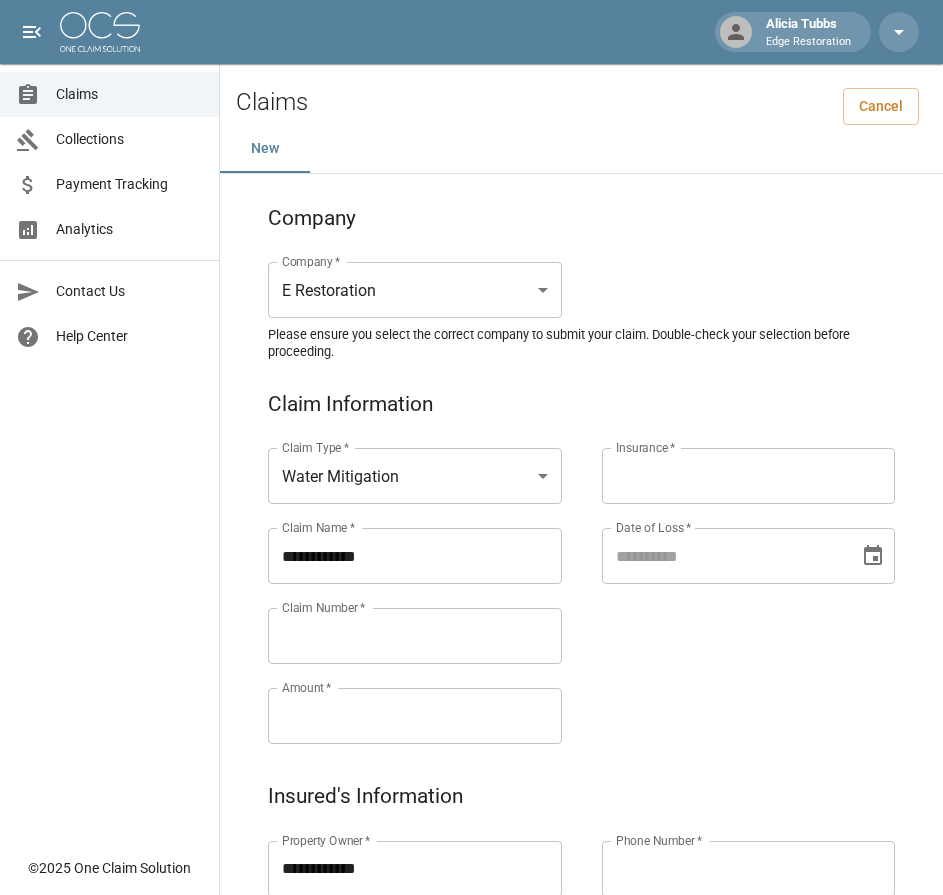 click on "Claim Number   *" at bounding box center [415, 636] 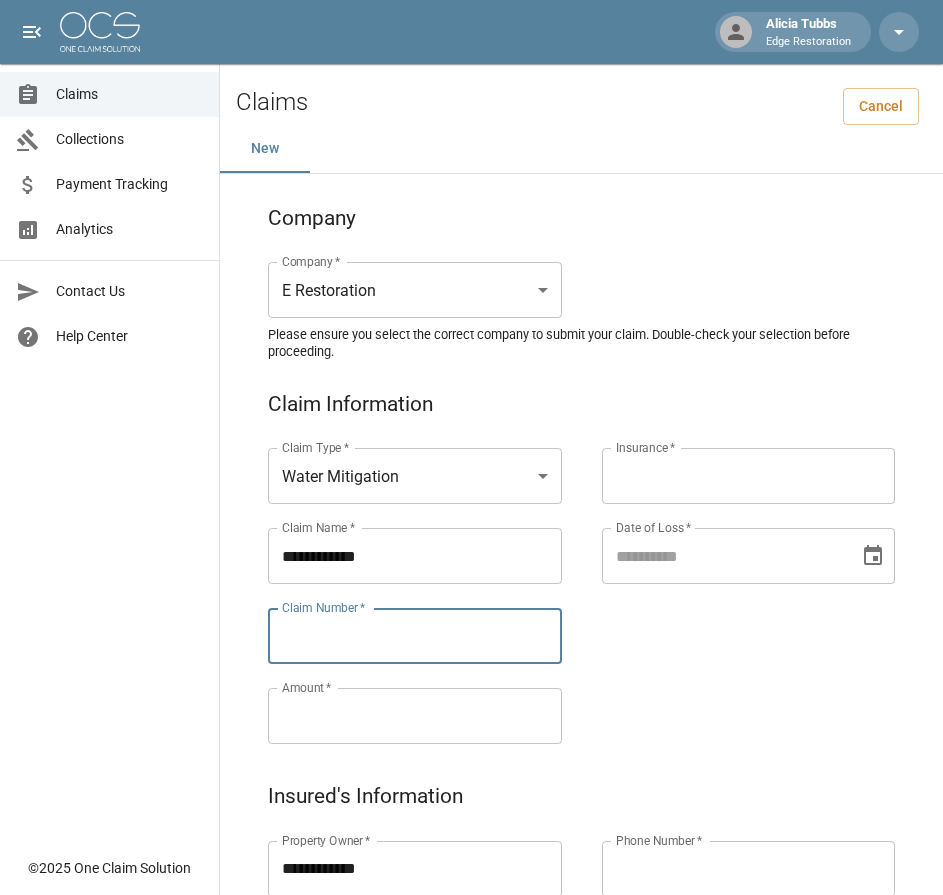 paste on "**********" 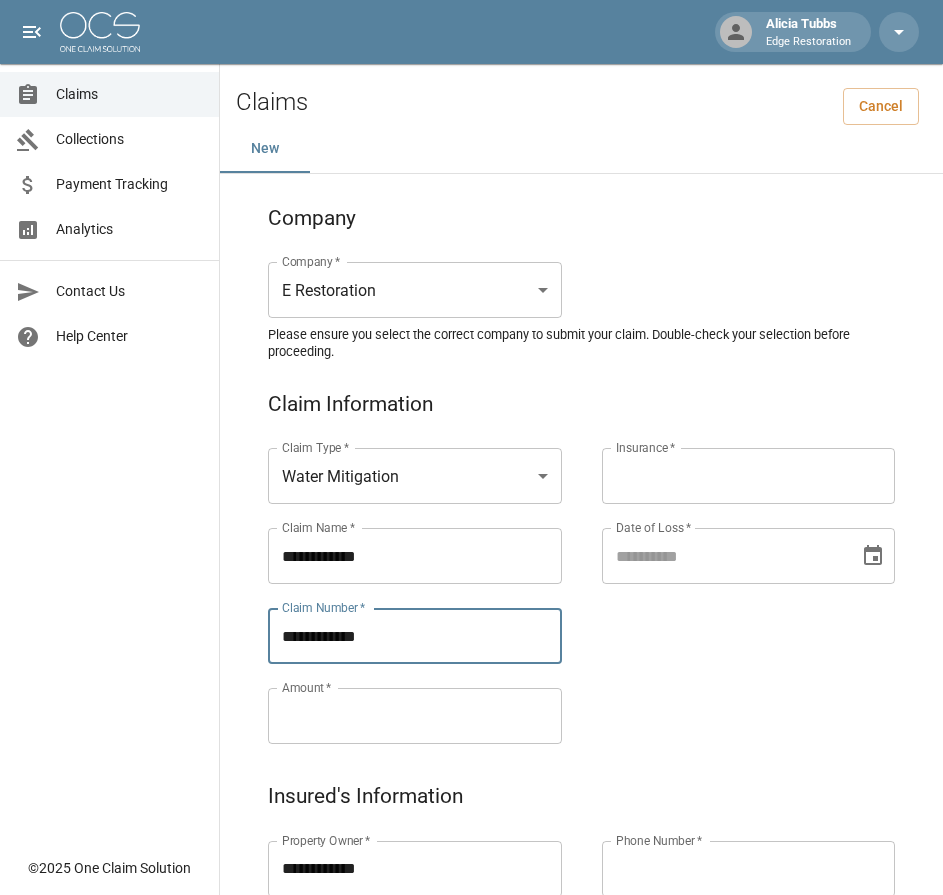 type on "**********" 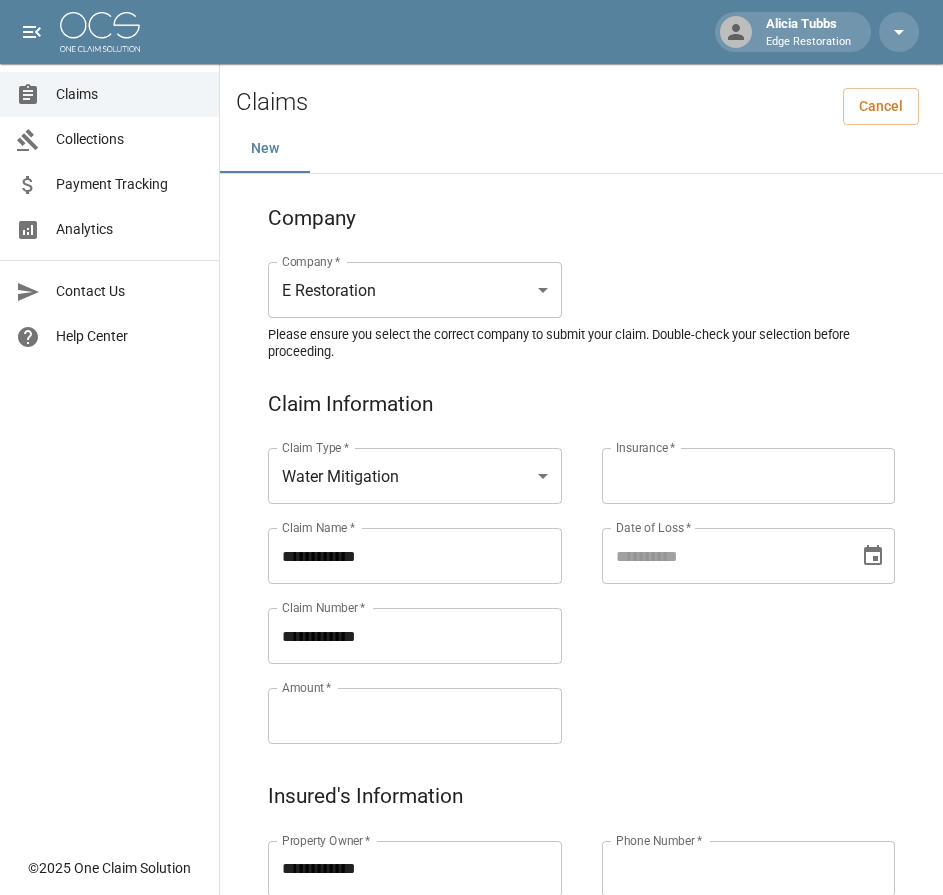 click on "Amount   *" at bounding box center [415, 716] 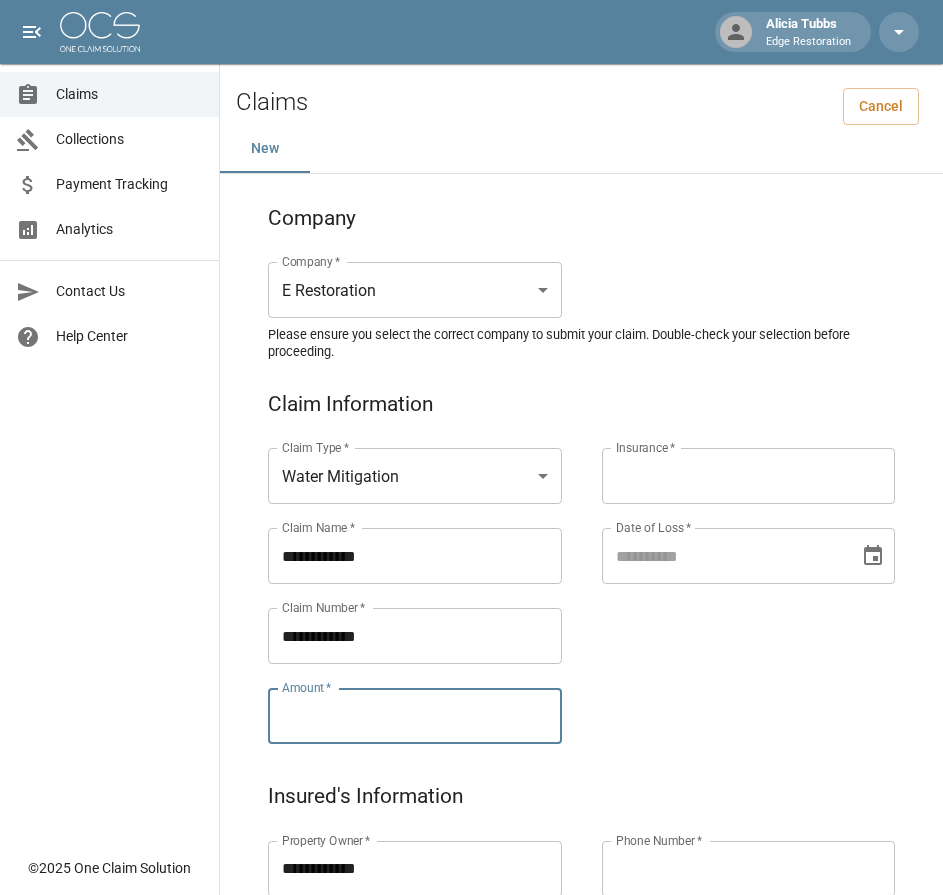 paste on "**********" 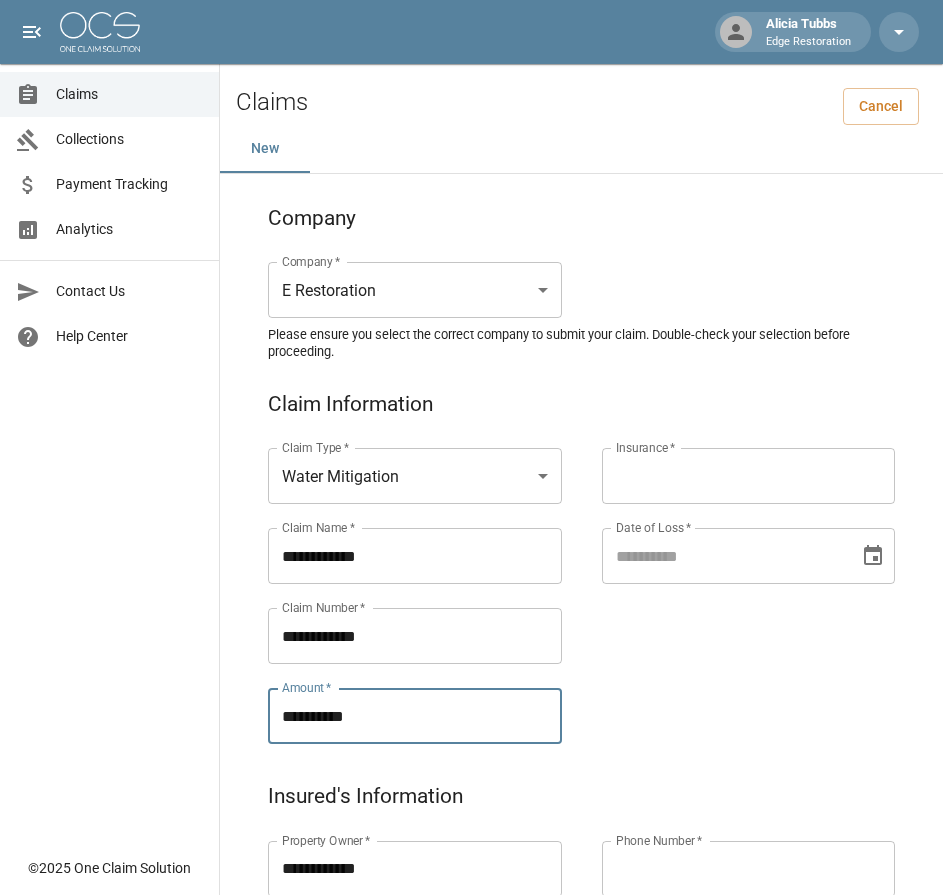 type on "**********" 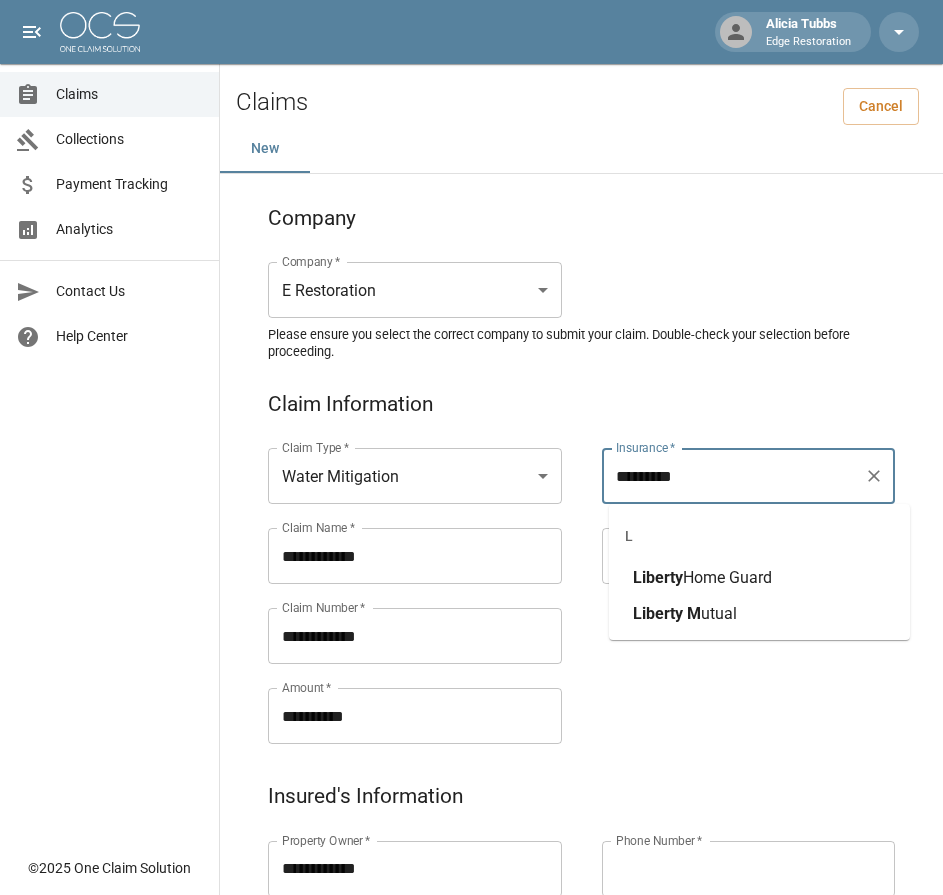click on "Liberty" at bounding box center [658, 577] 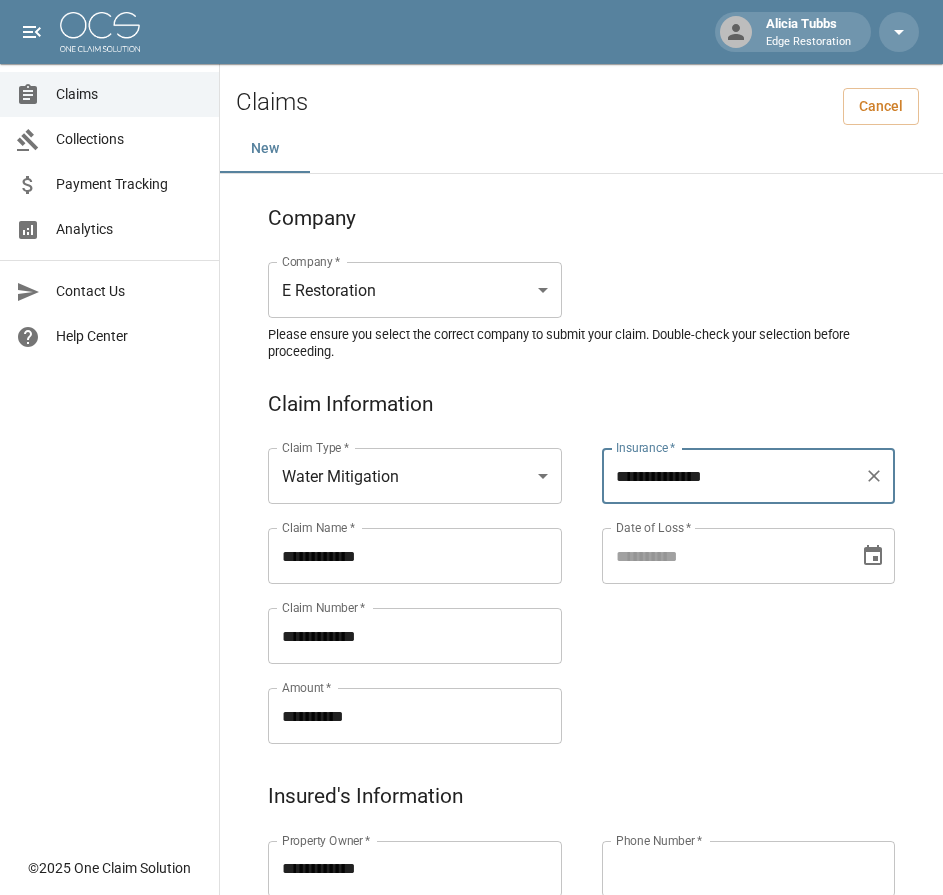 type on "**********" 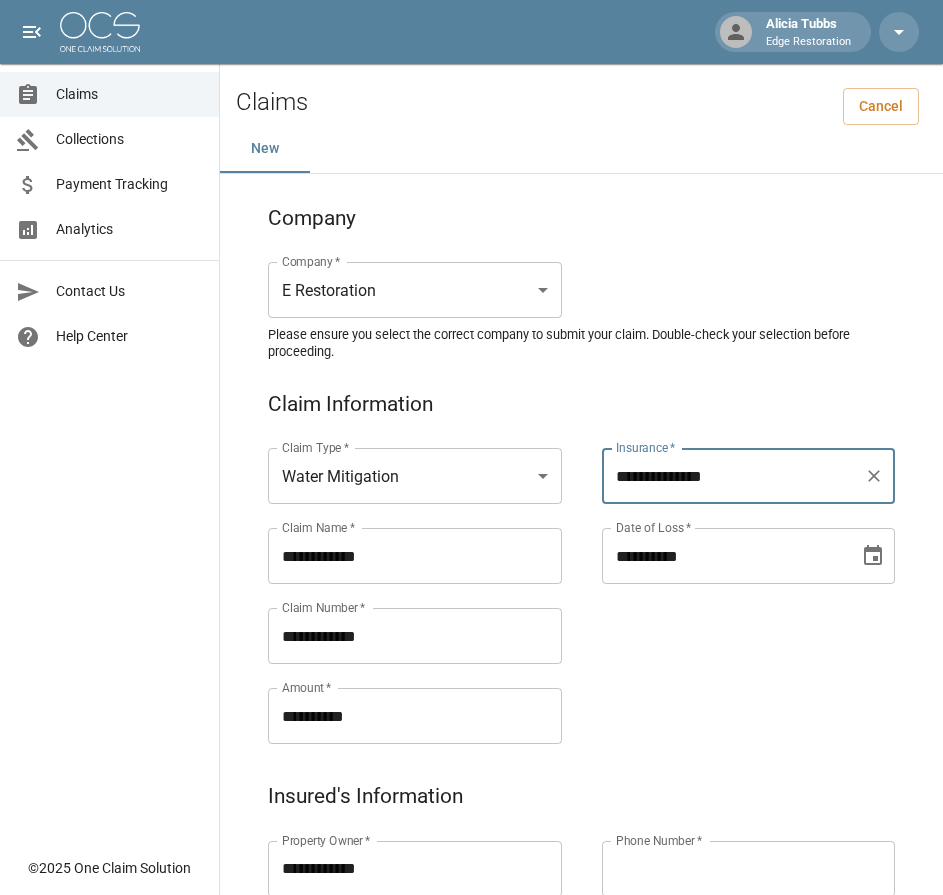 click on "**********" at bounding box center [724, 556] 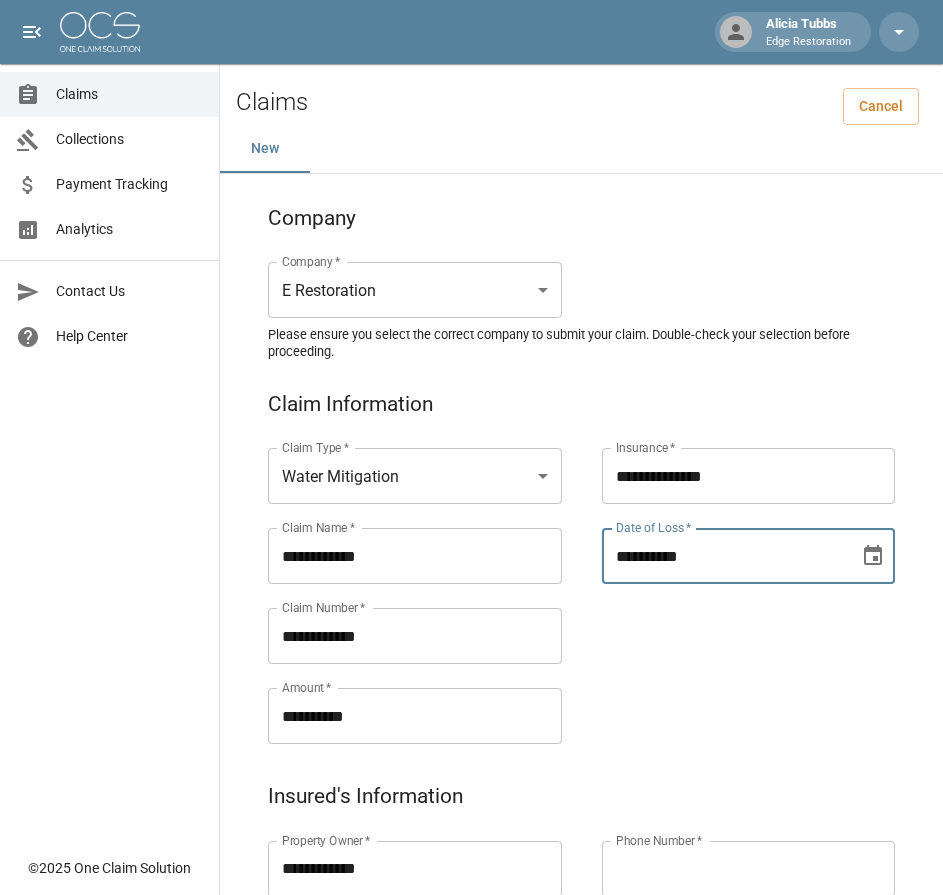 type on "**********" 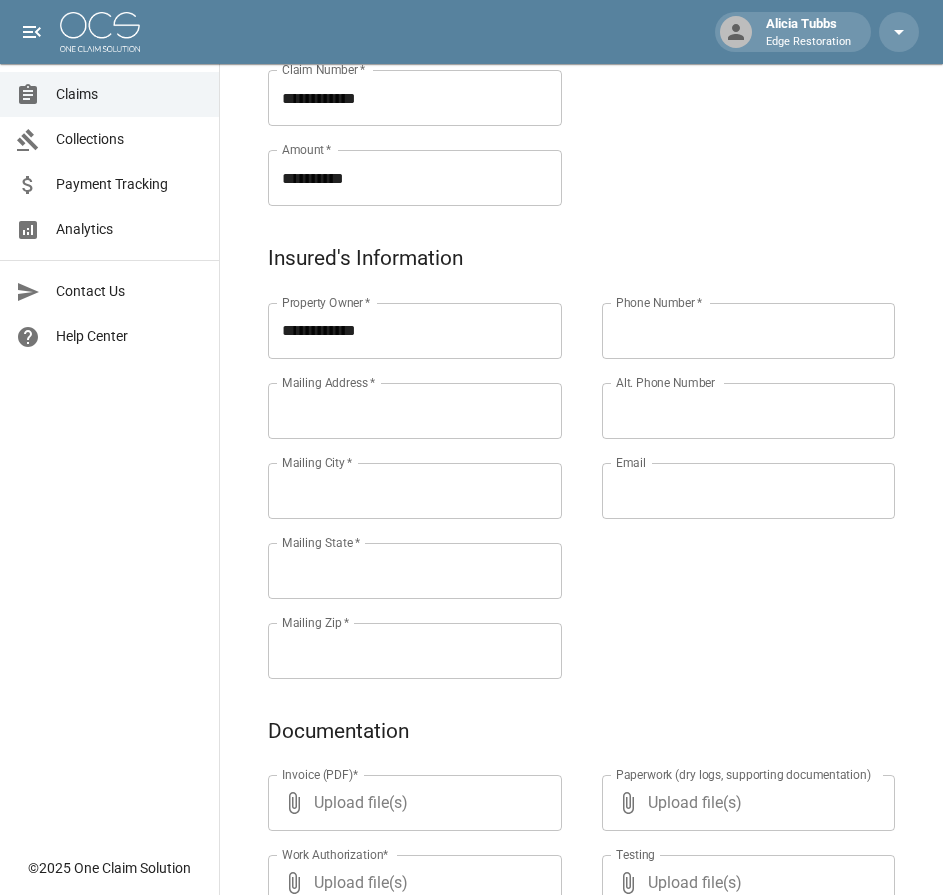 scroll, scrollTop: 539, scrollLeft: 0, axis: vertical 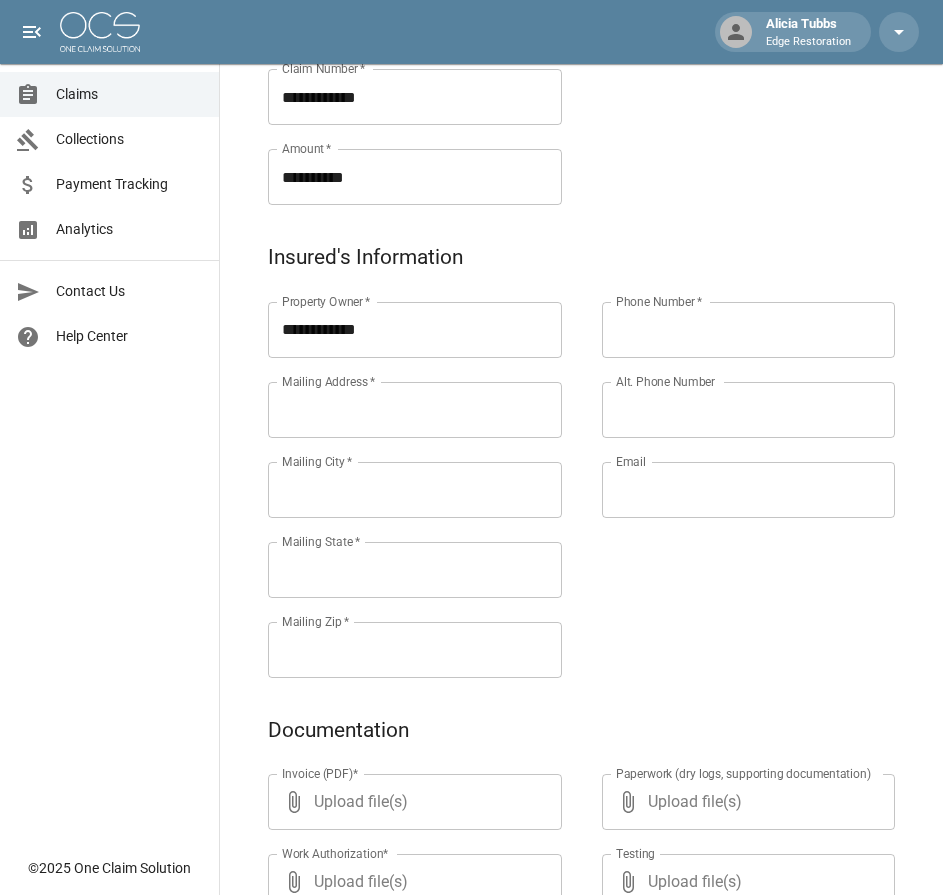 click on "Mailing Address   *" at bounding box center (415, 410) 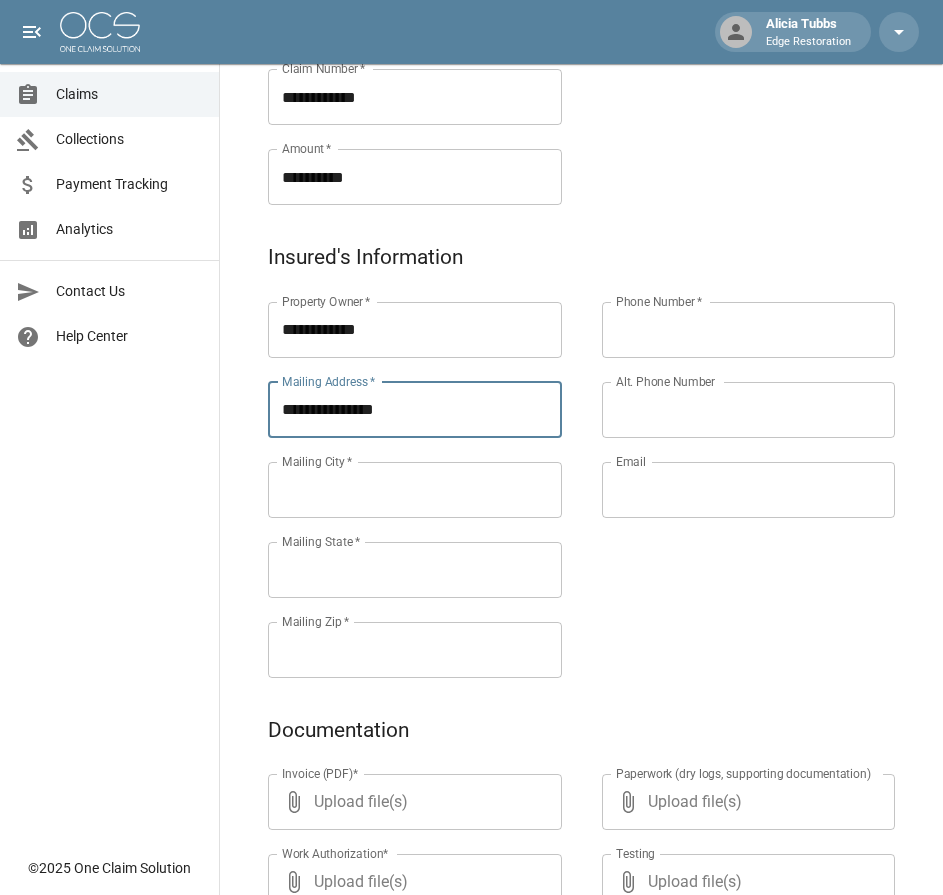 type on "**********" 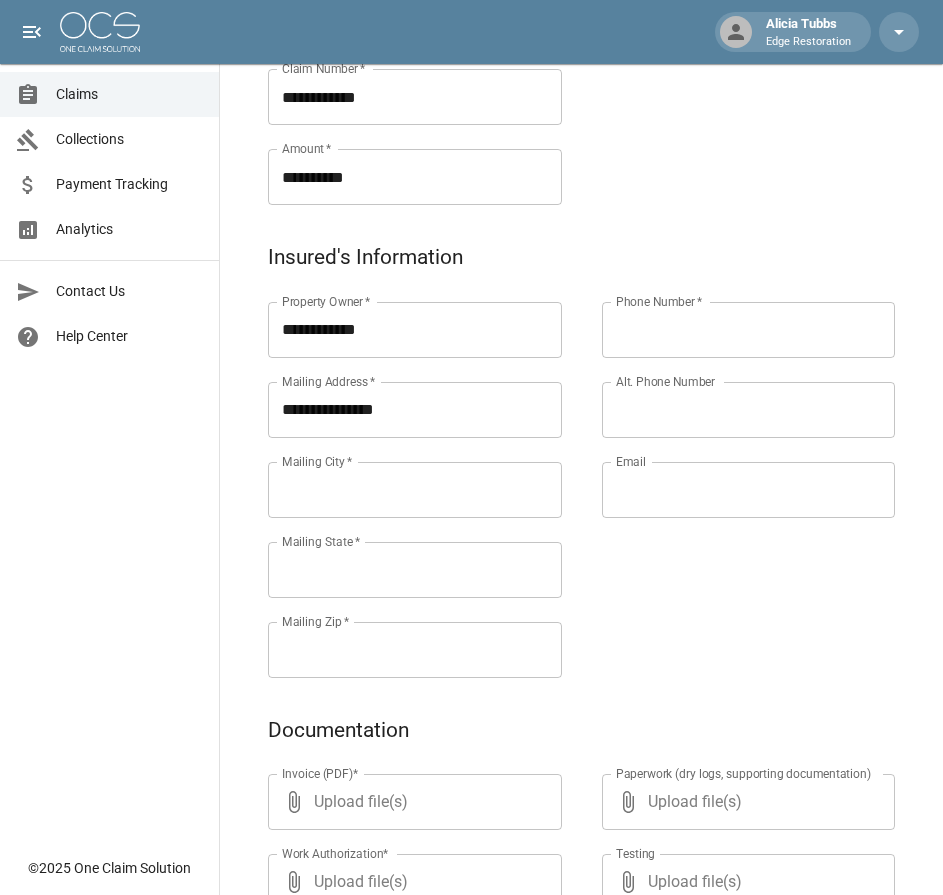 click on "Mailing City   *" at bounding box center (415, 490) 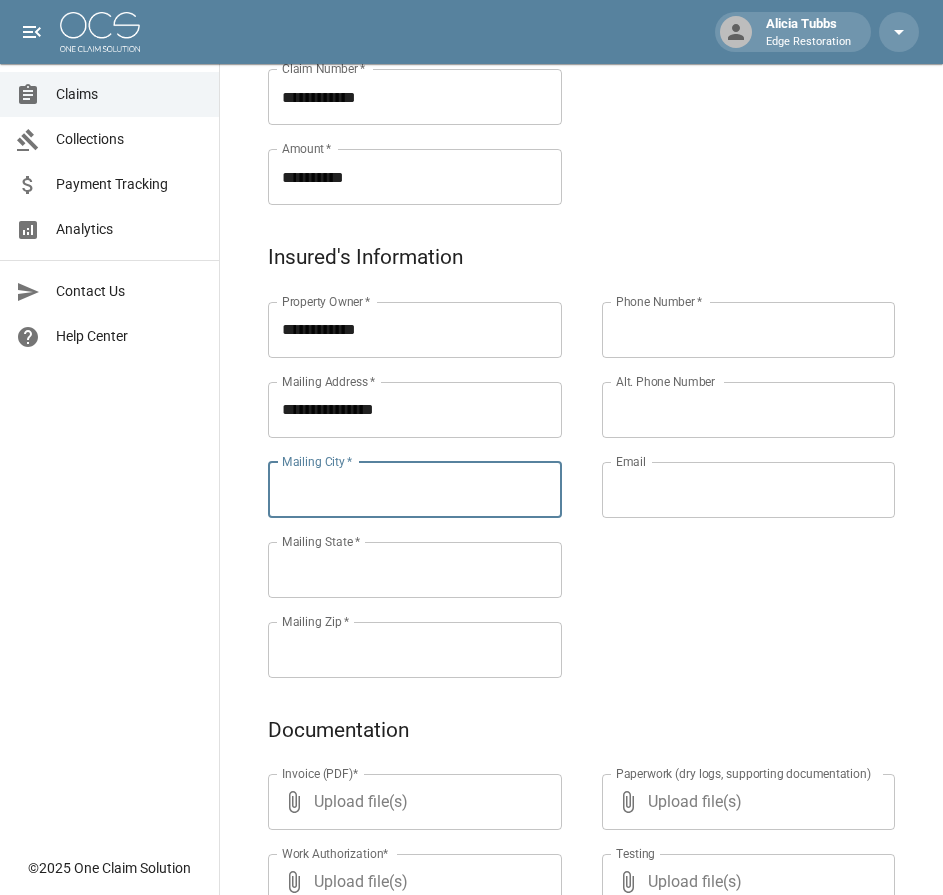 paste on "******" 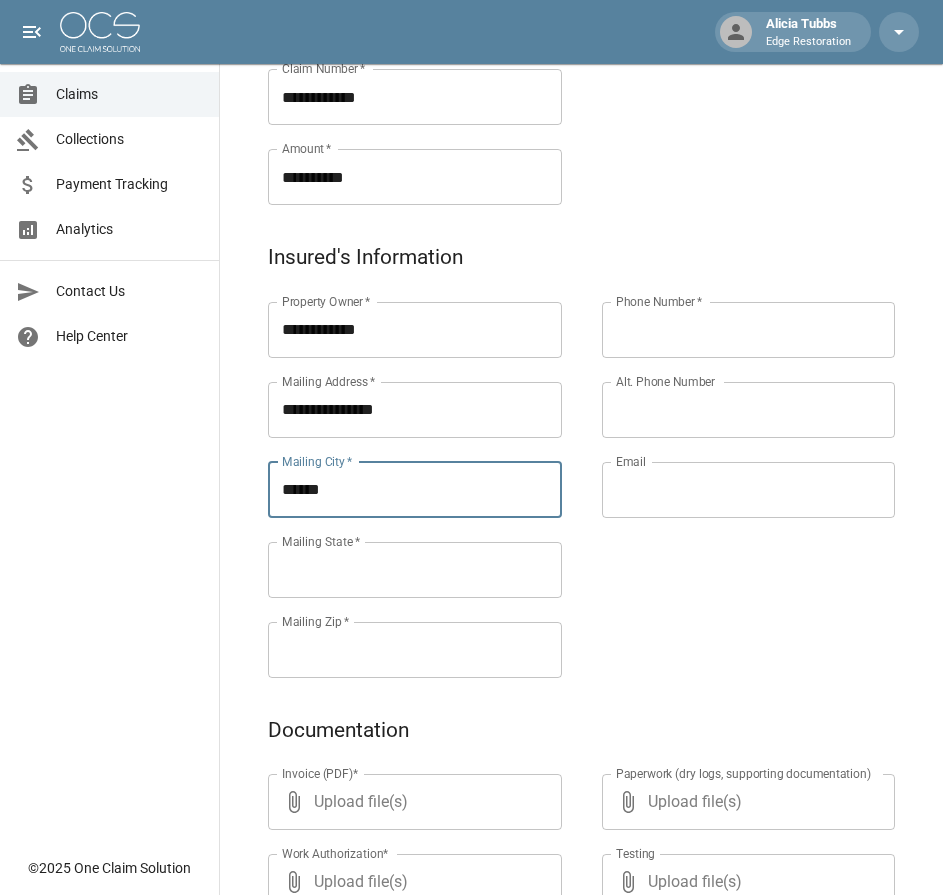 type on "******" 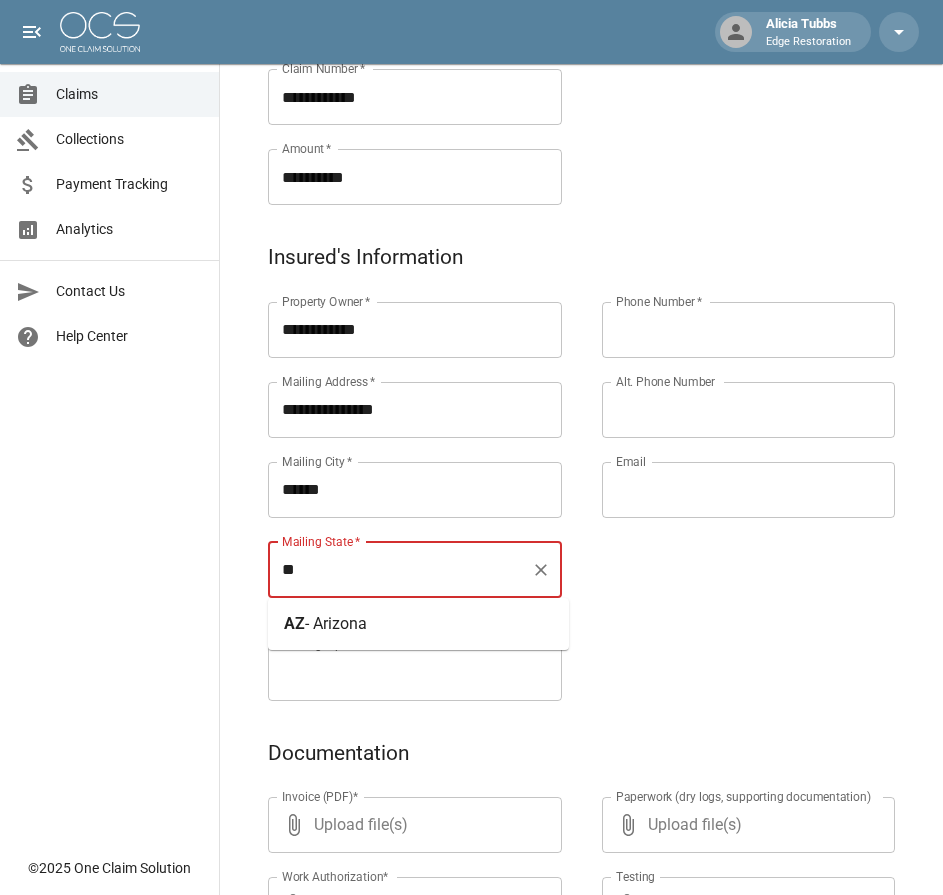 click on "AZ - Arizona" at bounding box center [418, 624] 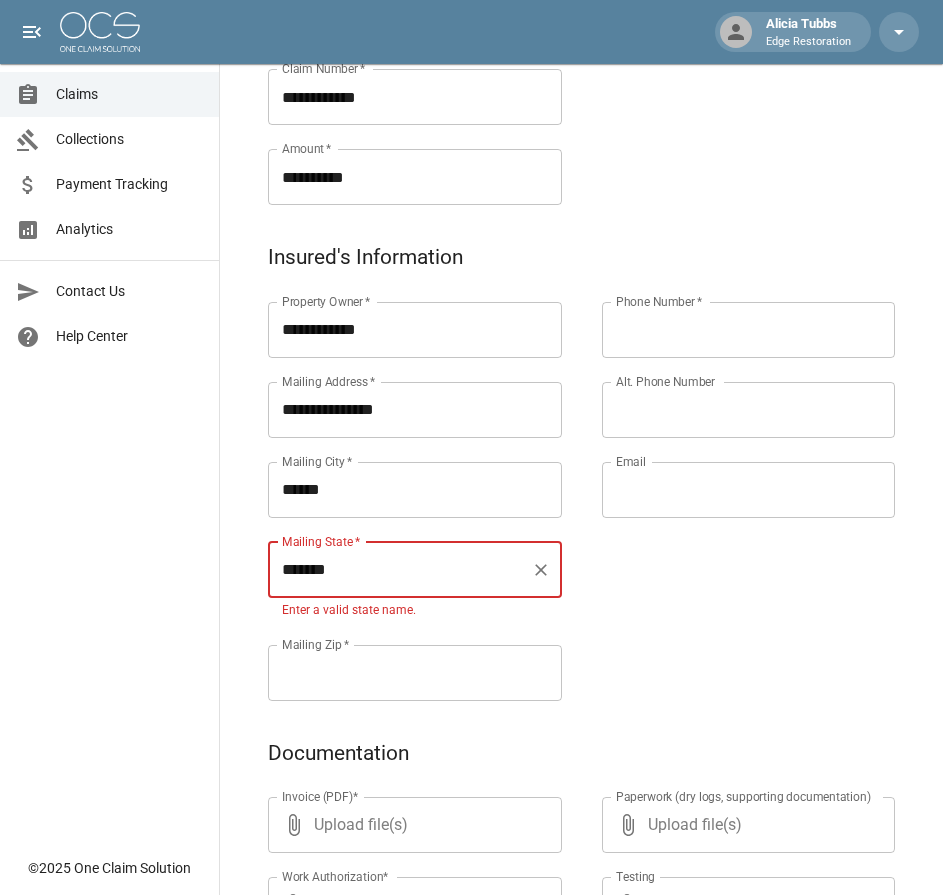 type on "*******" 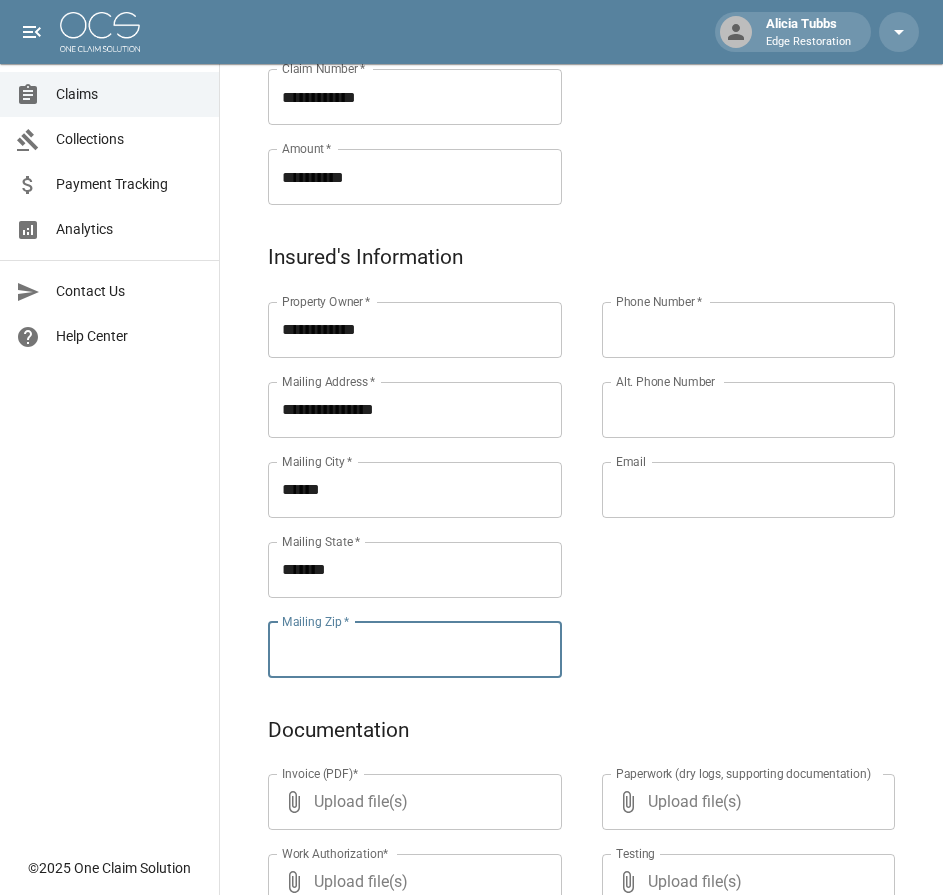 click on "Mailing Zip   *" at bounding box center [415, 650] 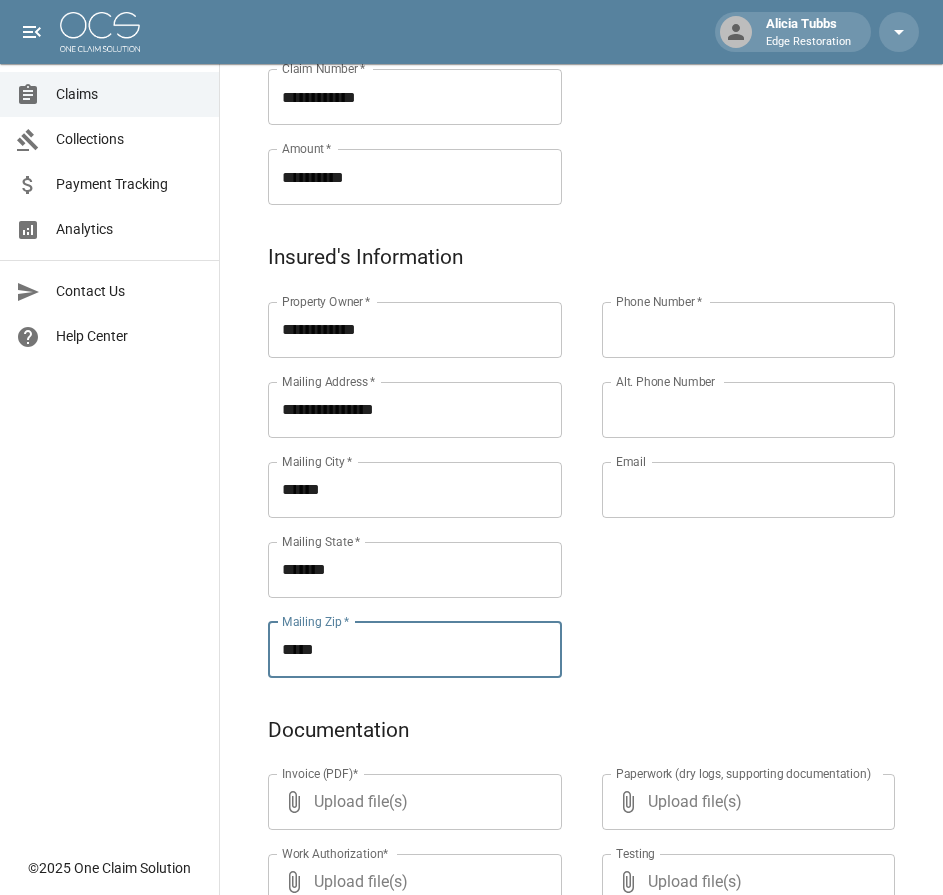 type on "*****" 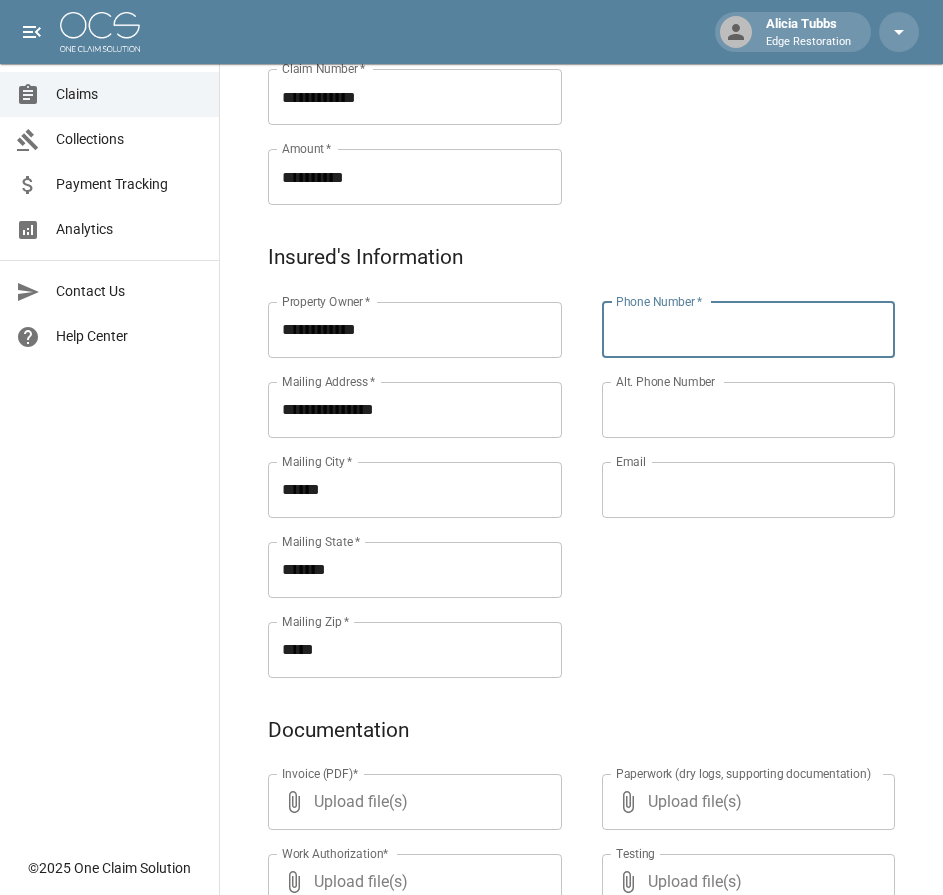 click on "Phone Number   *" at bounding box center (749, 330) 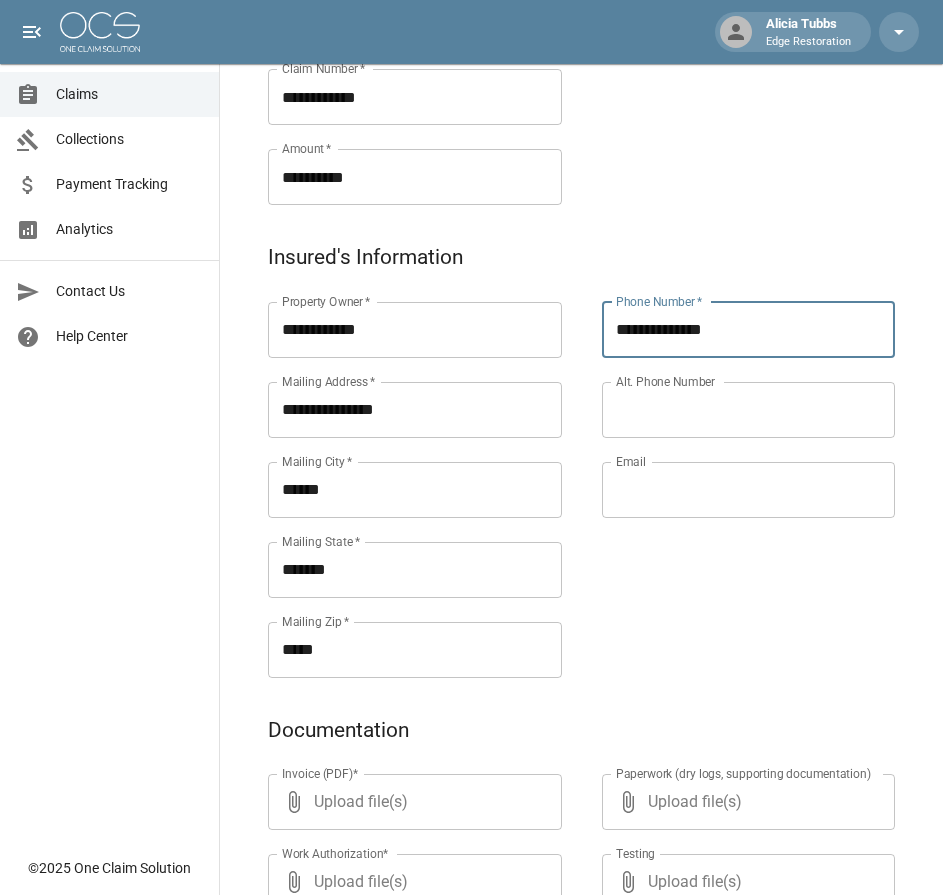 type on "**********" 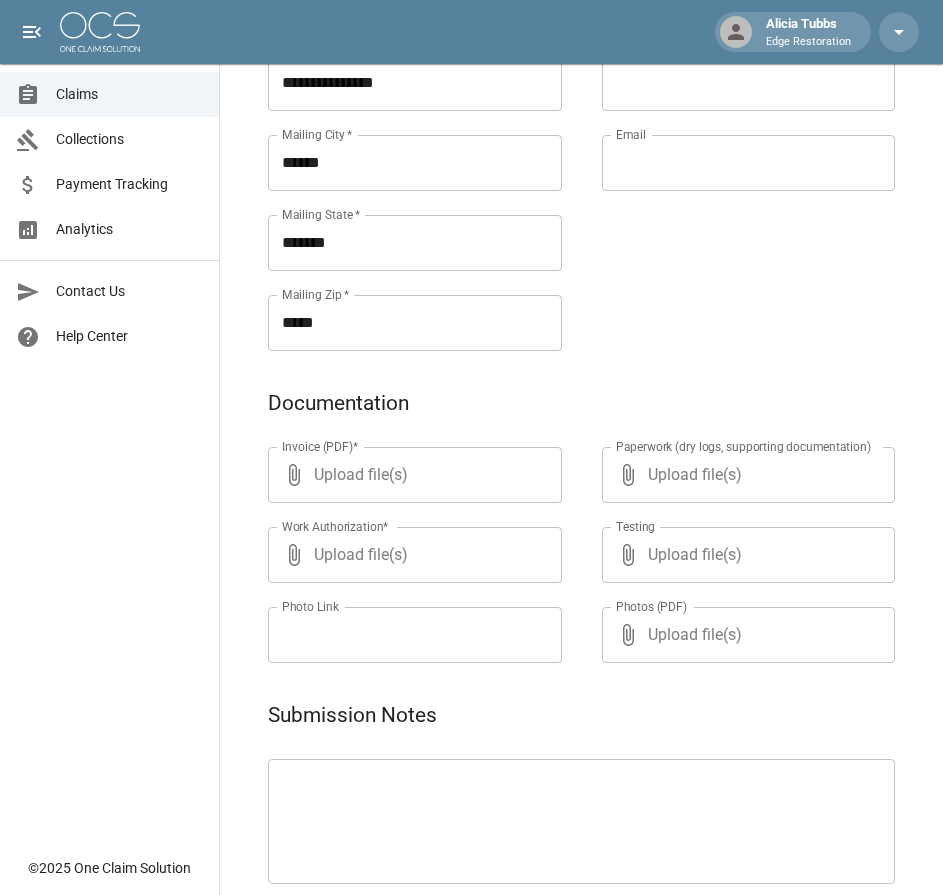 scroll, scrollTop: 964, scrollLeft: 0, axis: vertical 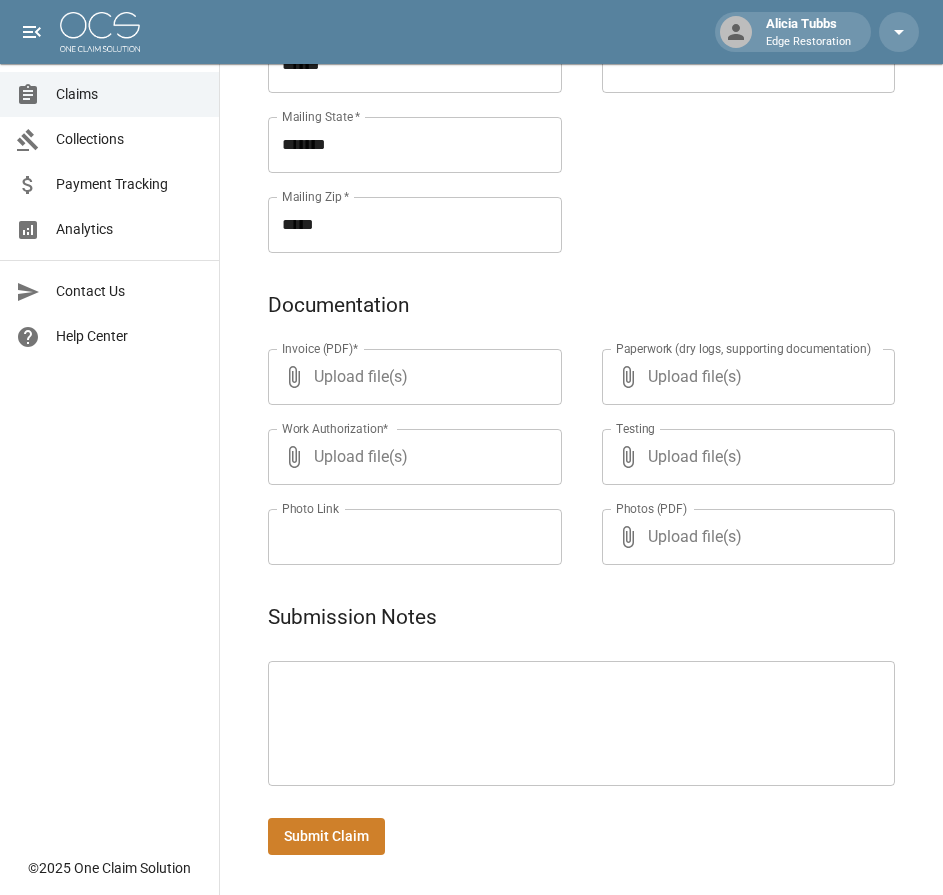 click on "* ​" at bounding box center [581, 723] 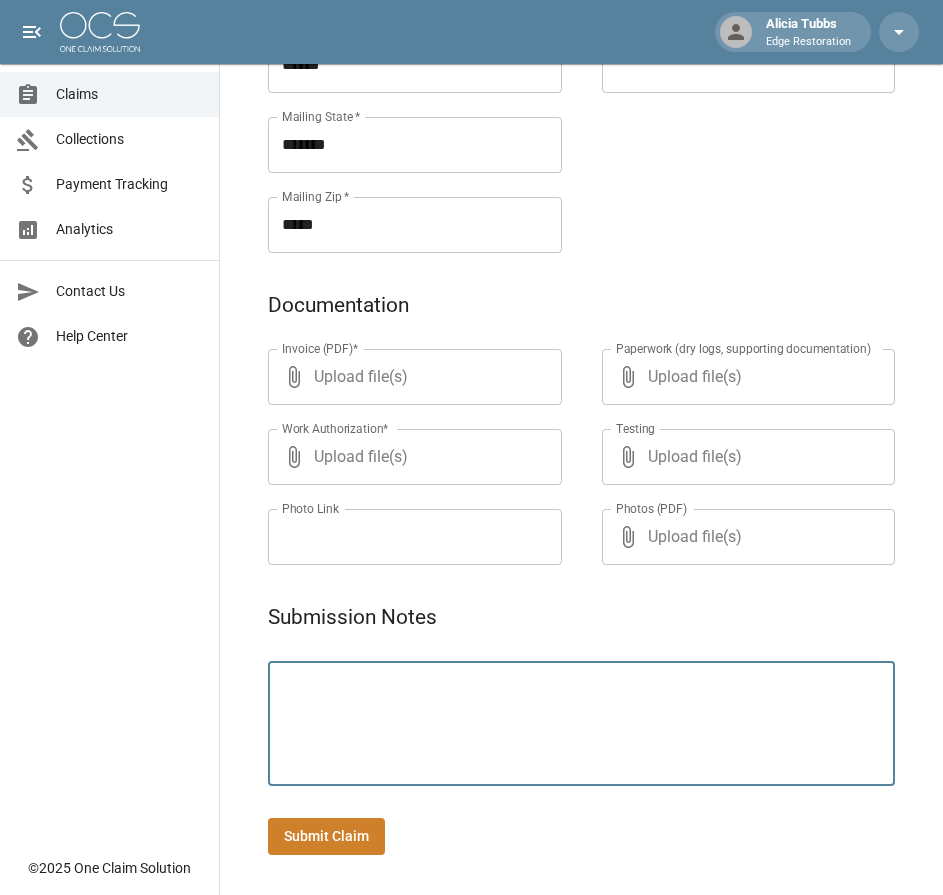 paste on "**********" 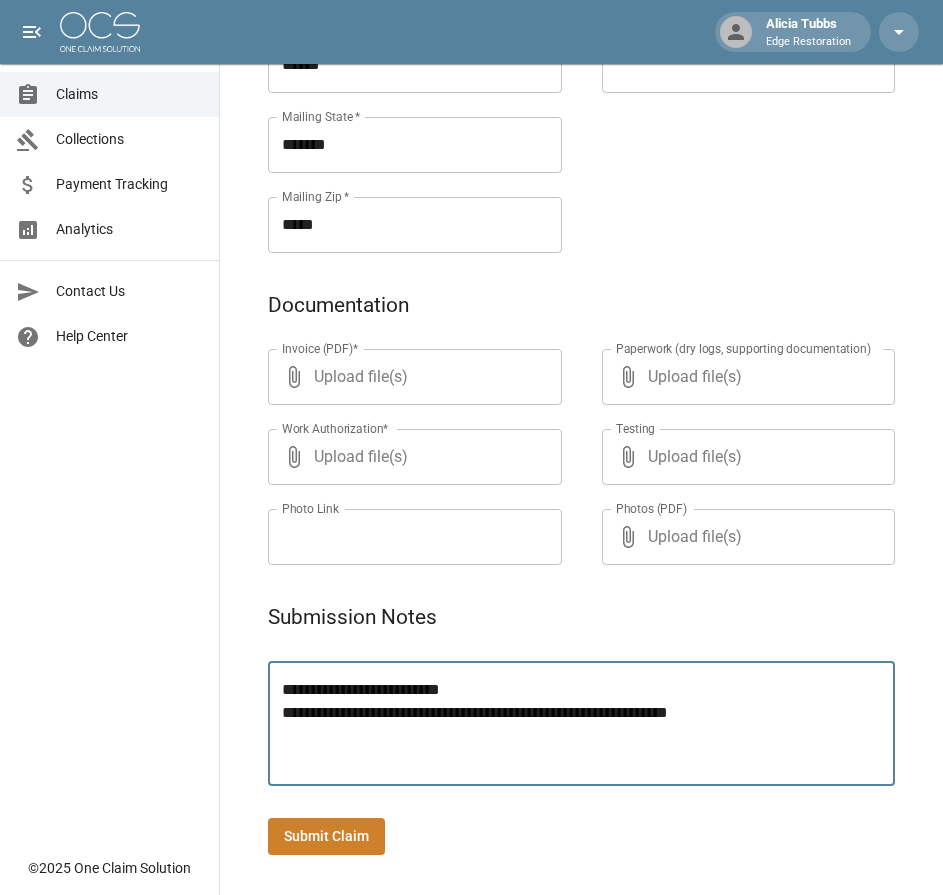 type on "**********" 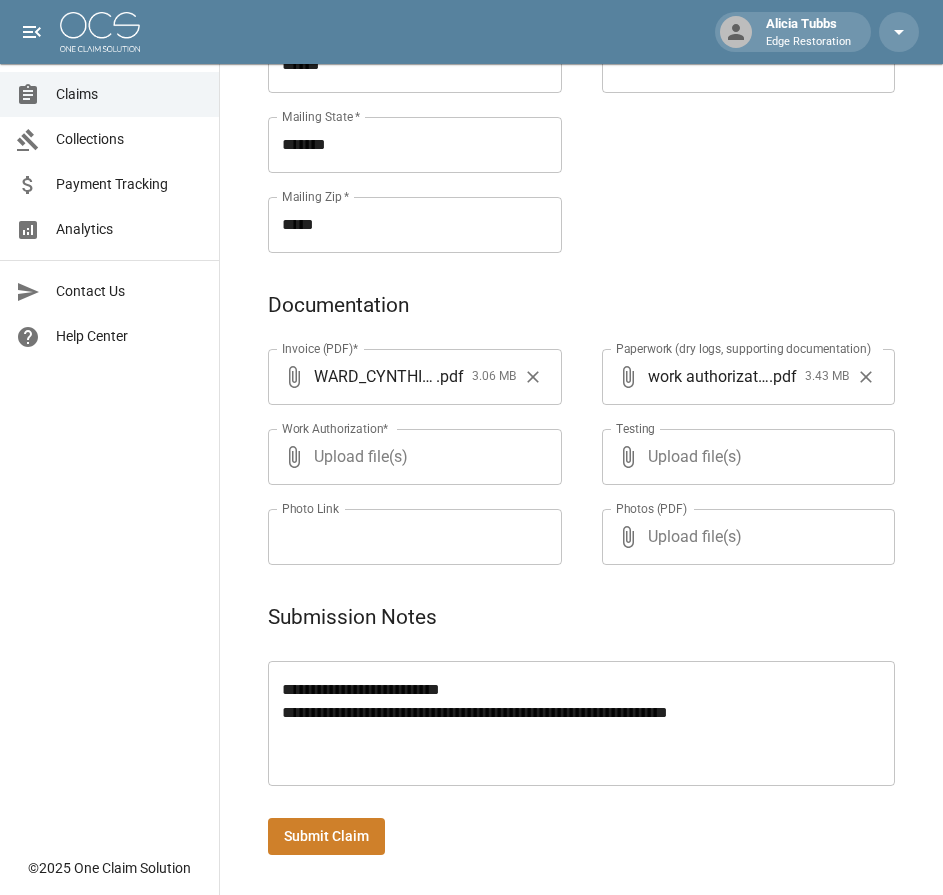 click on "Submit Claim" at bounding box center [326, 836] 